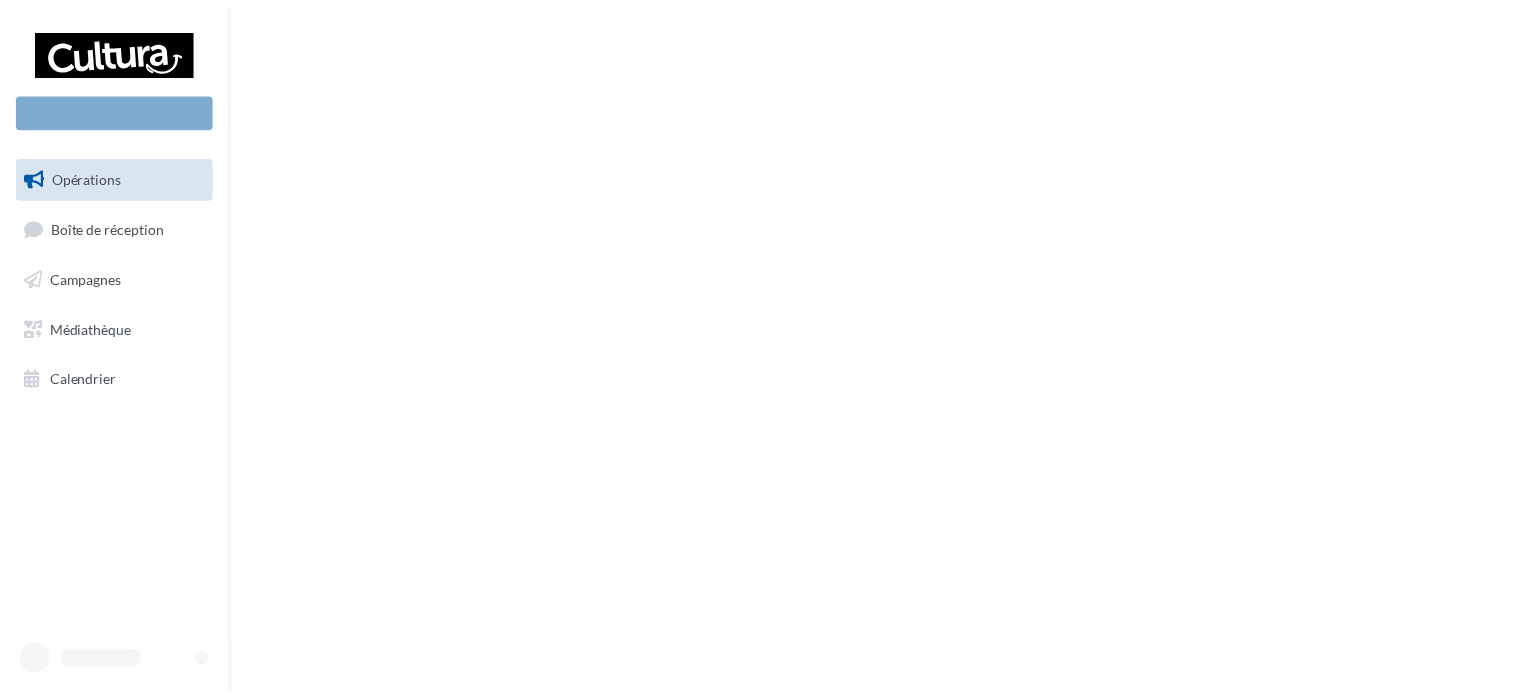 scroll, scrollTop: 0, scrollLeft: 0, axis: both 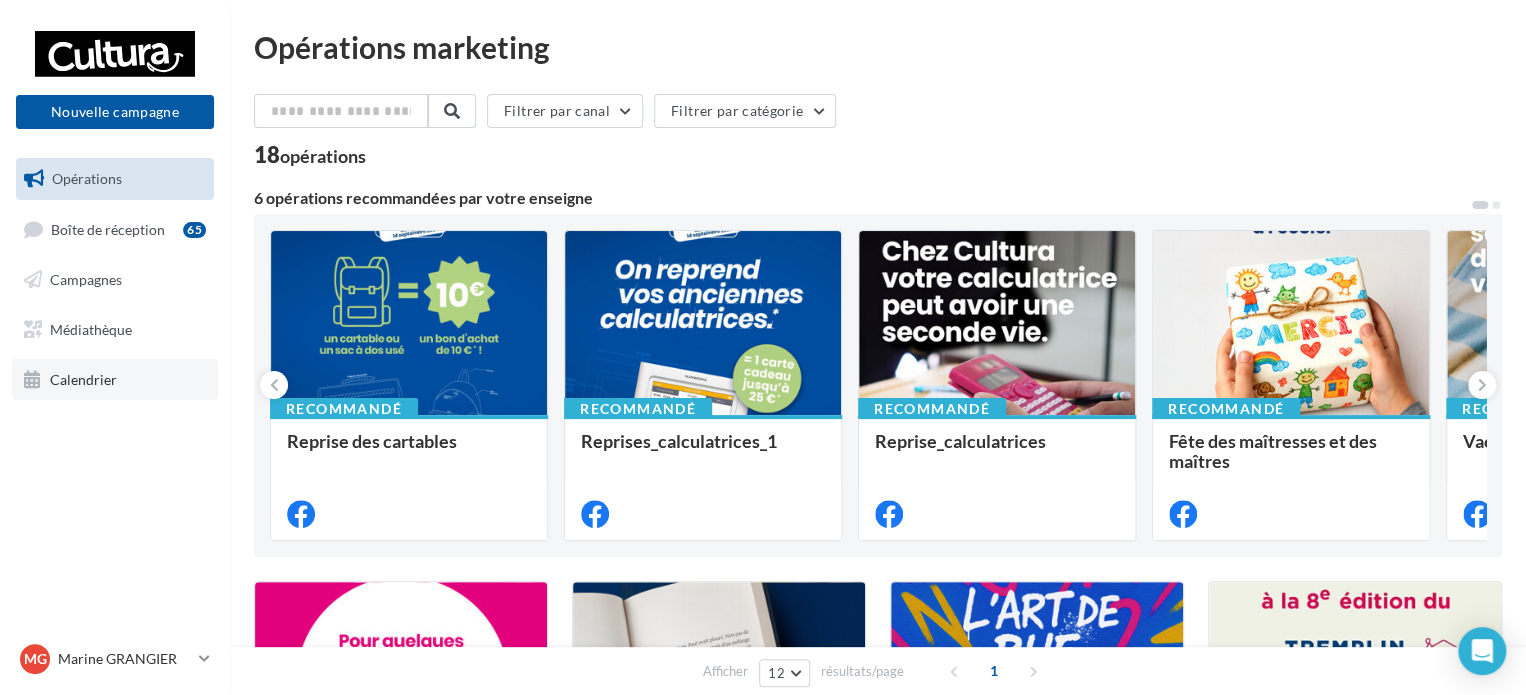 click on "Calendrier" at bounding box center (83, 378) 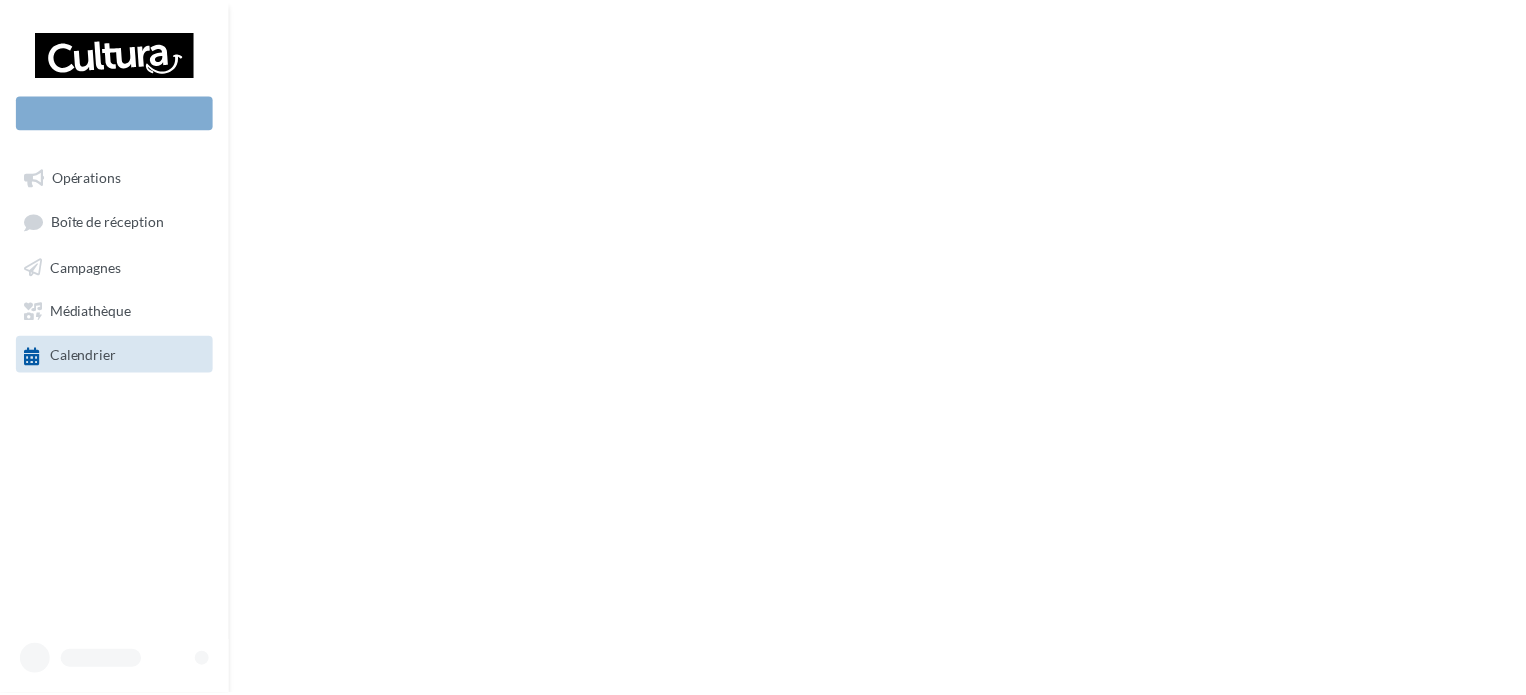 scroll, scrollTop: 0, scrollLeft: 0, axis: both 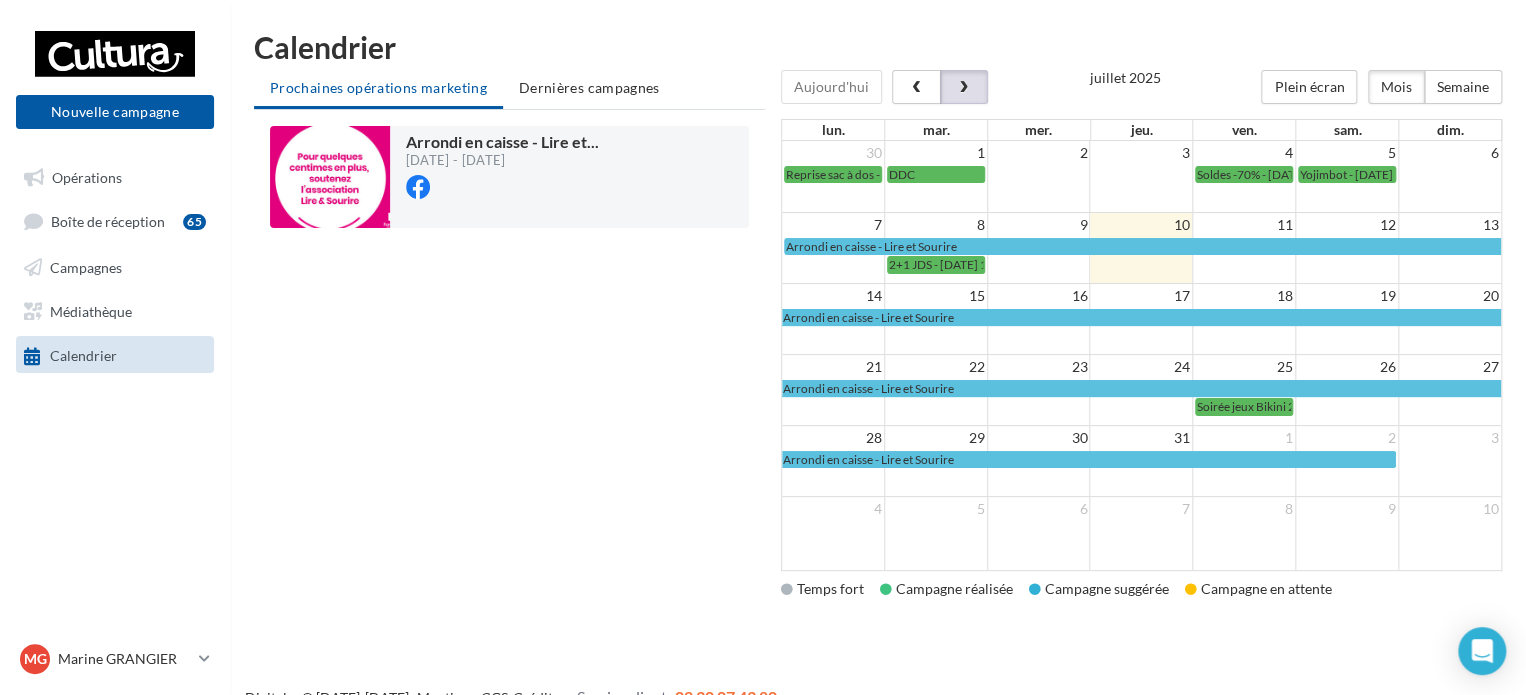 click at bounding box center (964, 87) 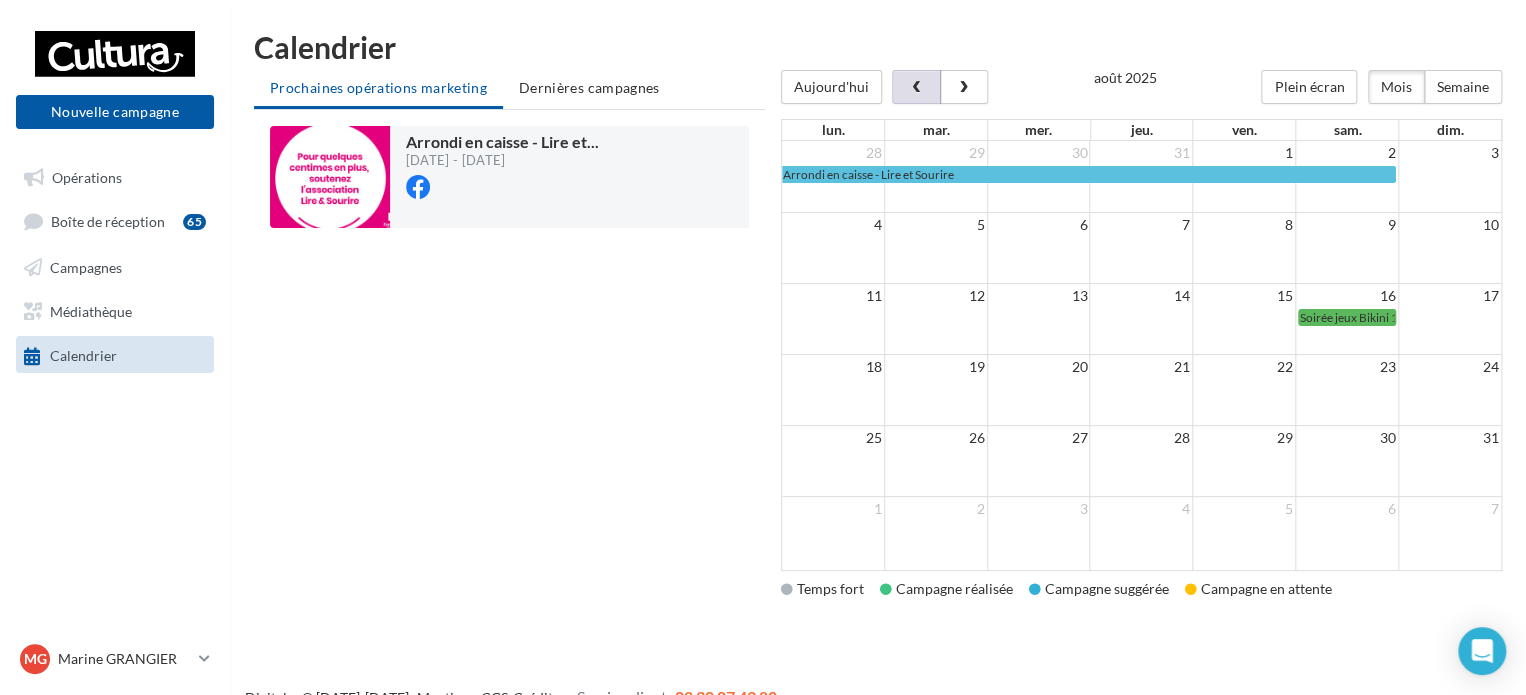click at bounding box center (916, 87) 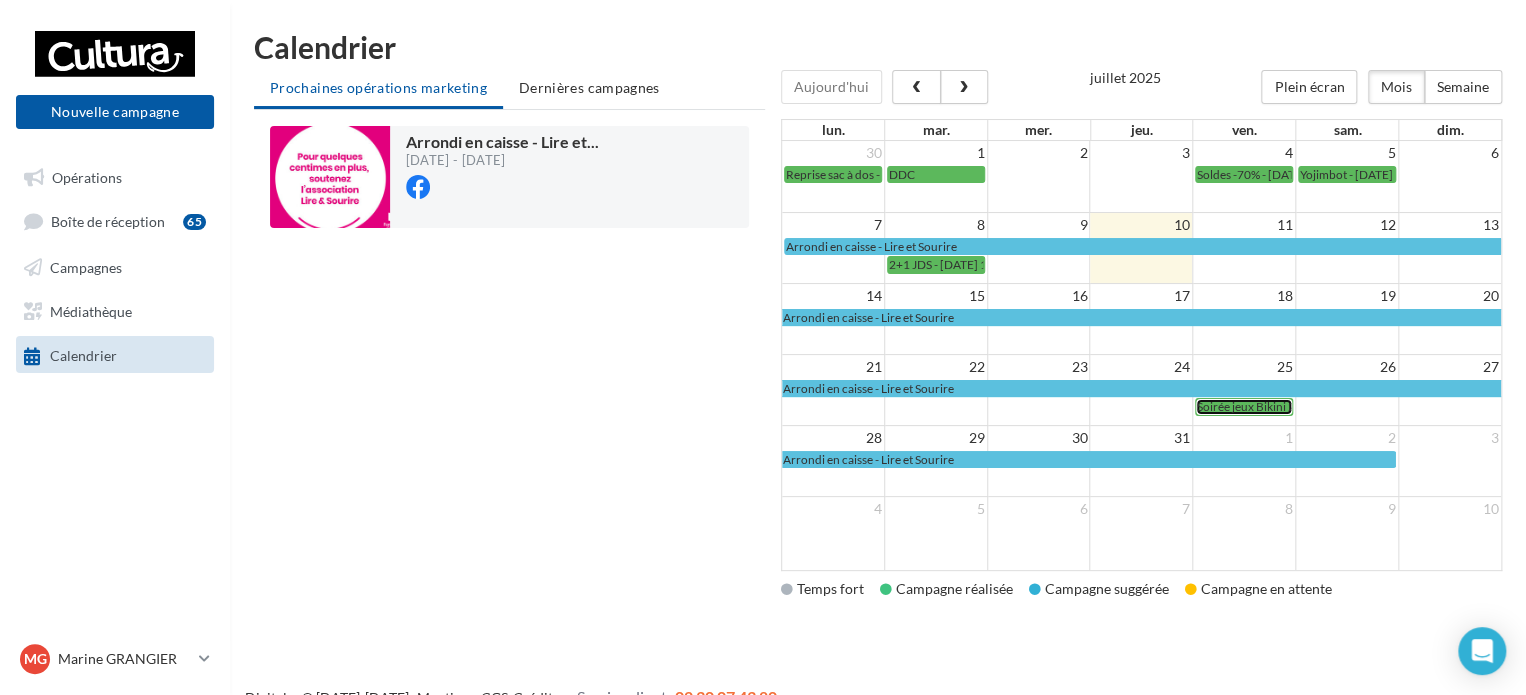 click on "Soirée jeux Bikini 29/07" at bounding box center [1258, 406] 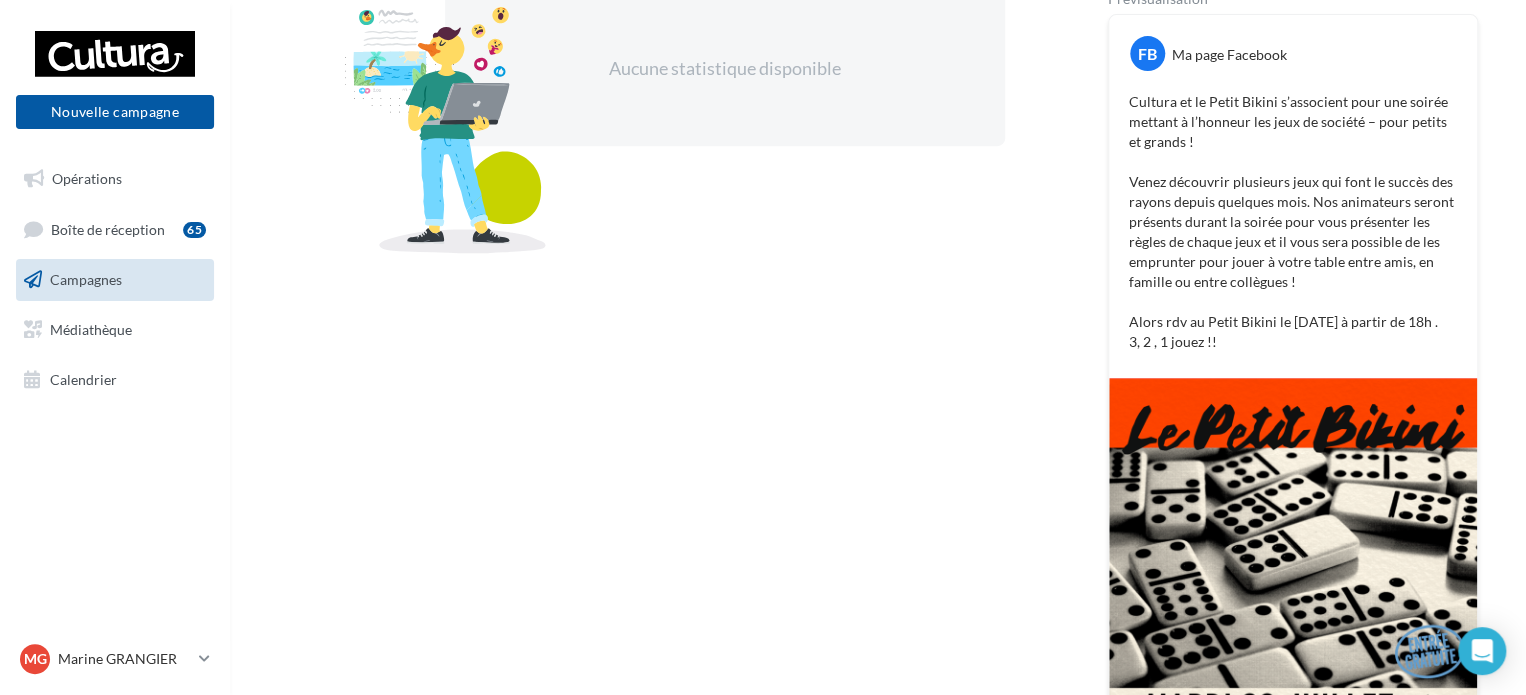 scroll, scrollTop: 376, scrollLeft: 0, axis: vertical 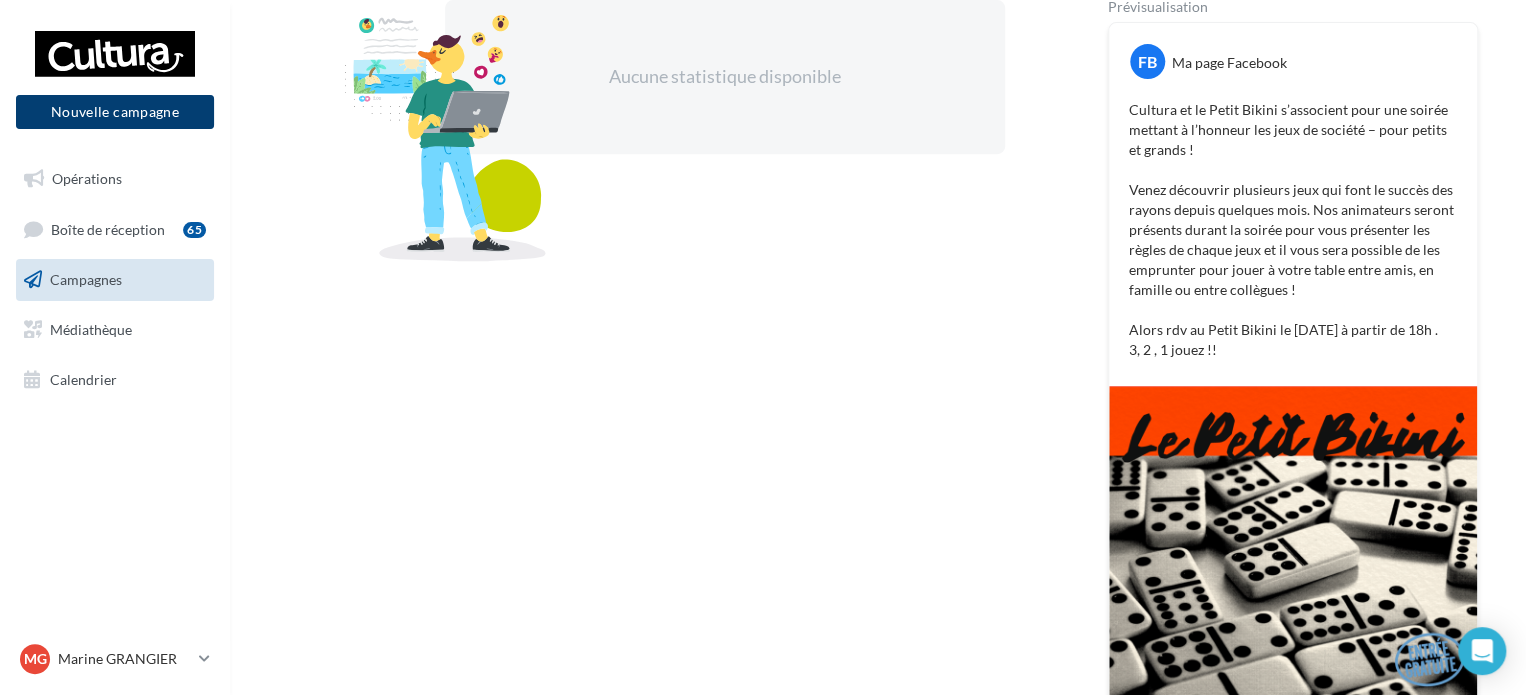 click on "Nouvelle campagne" at bounding box center [115, 112] 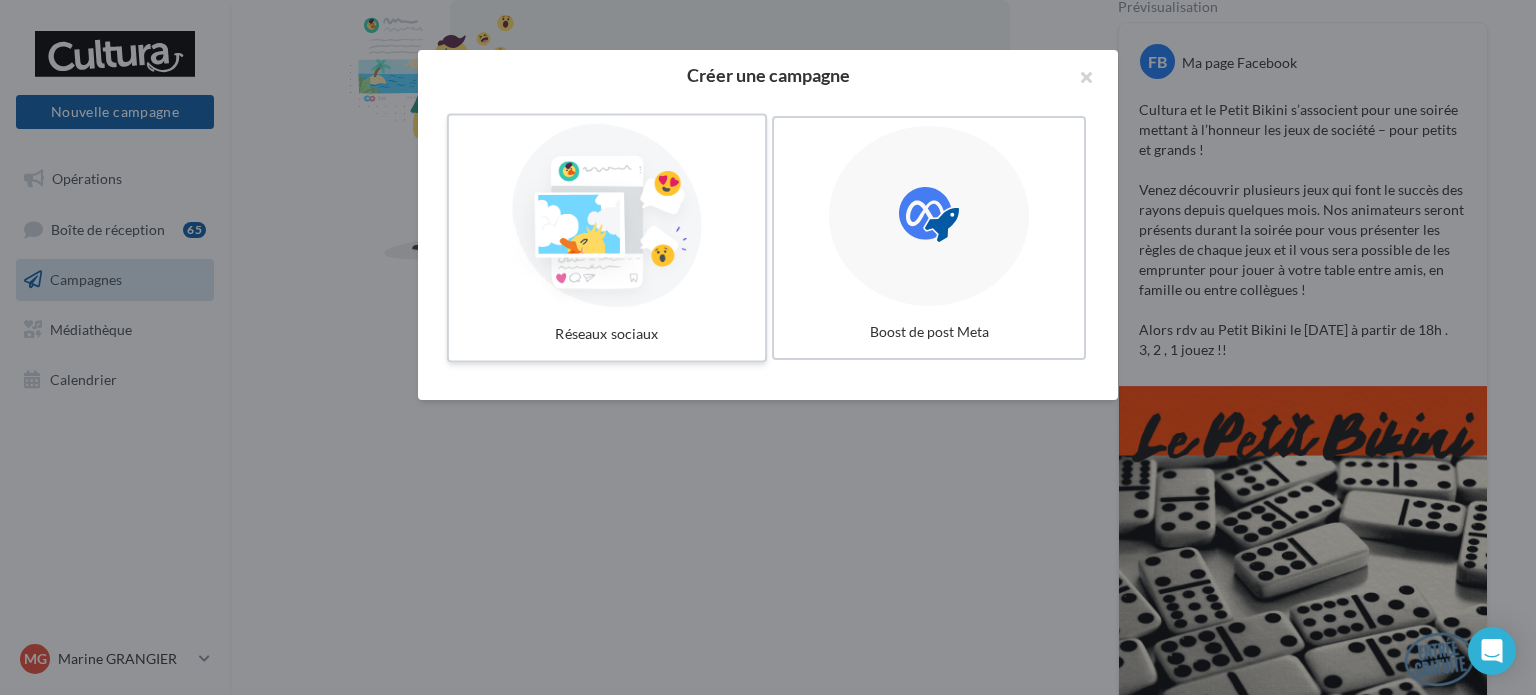 click at bounding box center [607, 216] 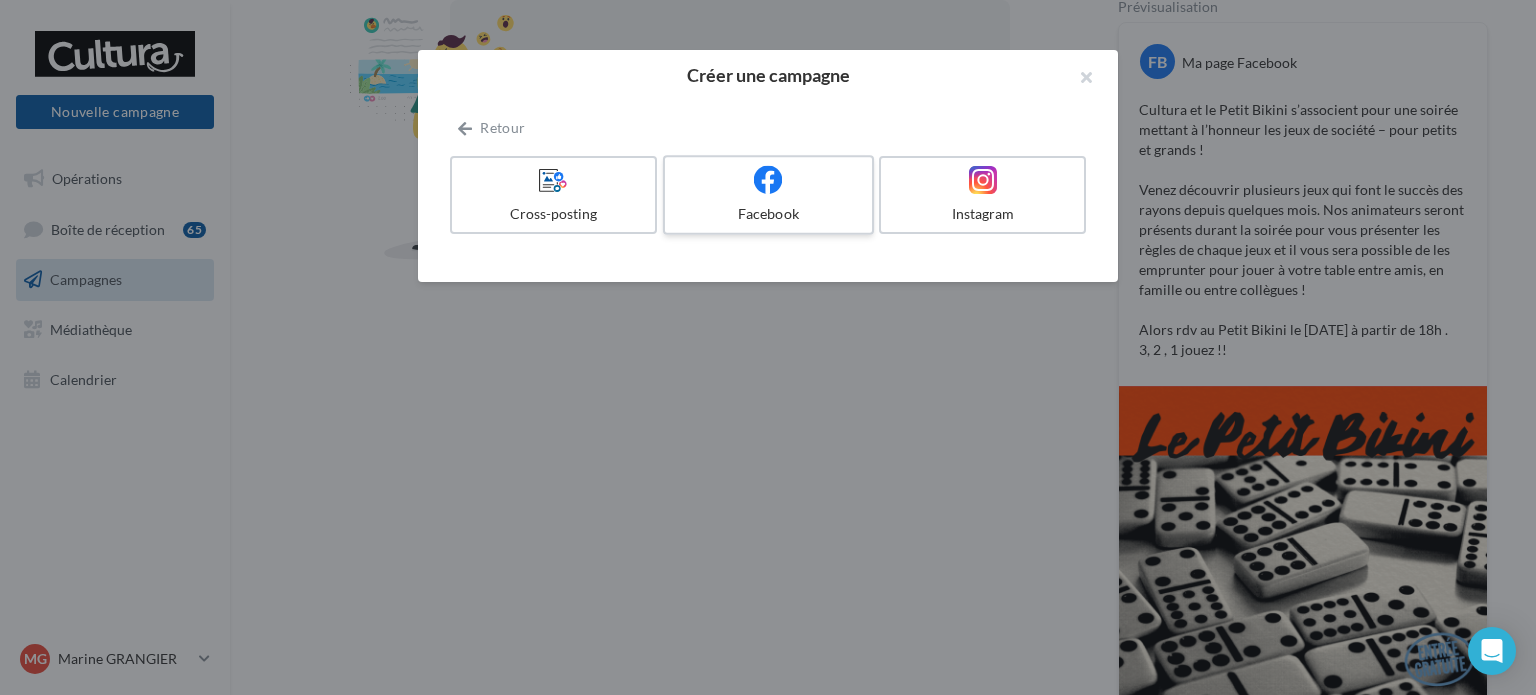 click at bounding box center [768, 179] 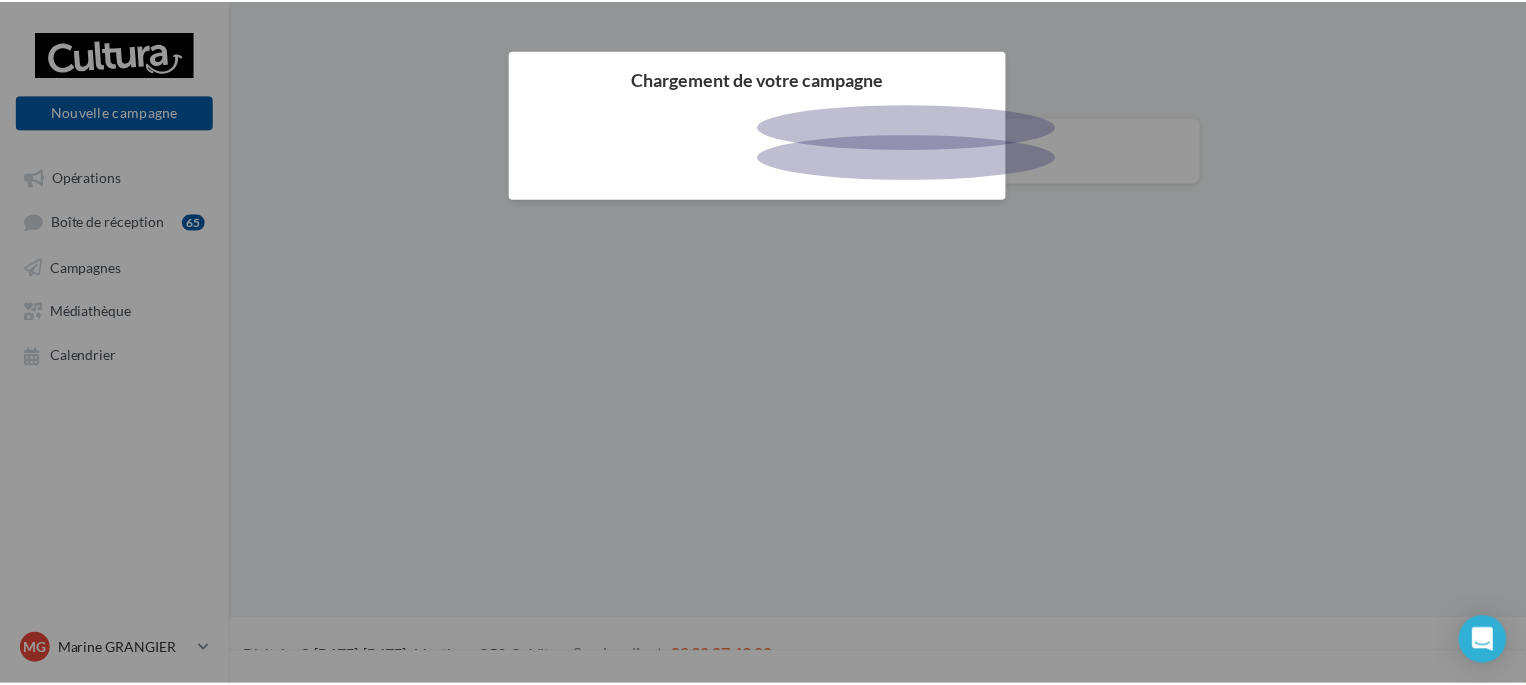 scroll, scrollTop: 0, scrollLeft: 0, axis: both 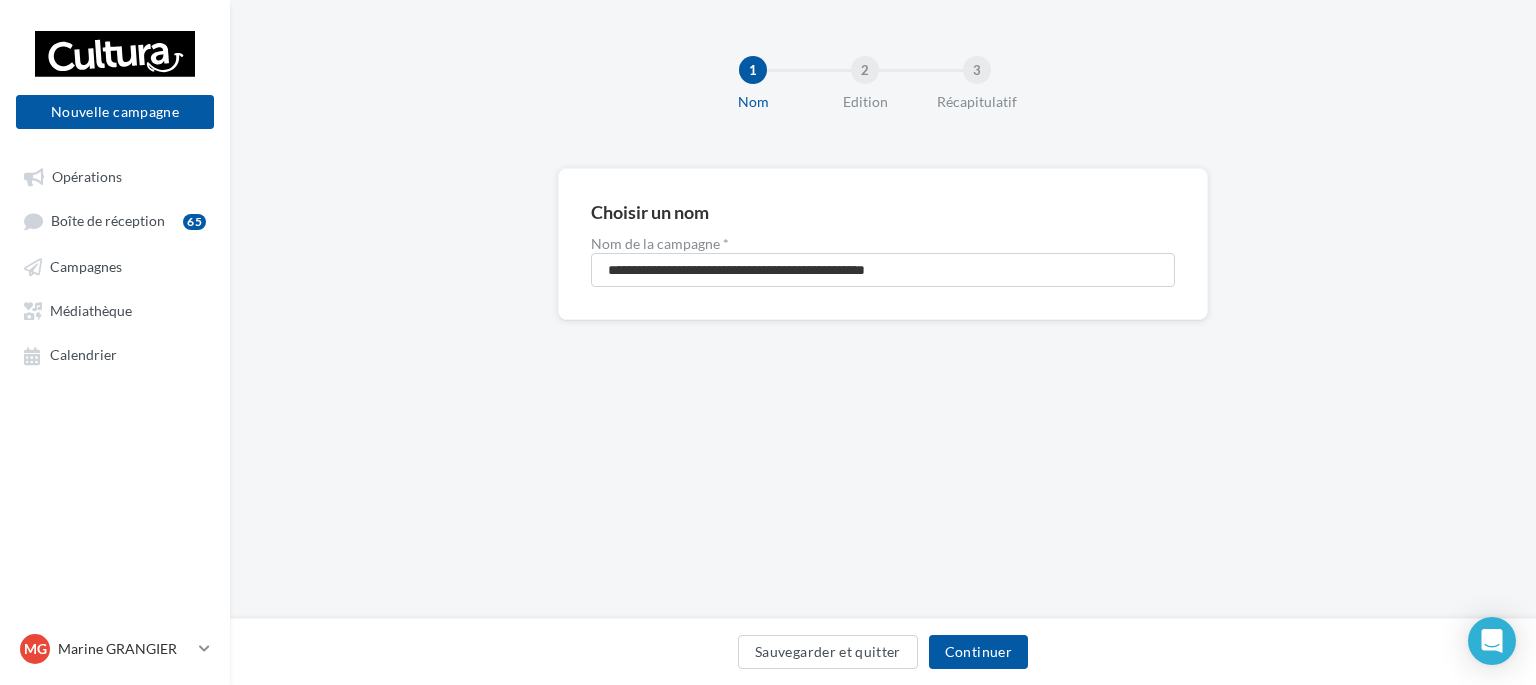 click on "**********" at bounding box center (883, 309) 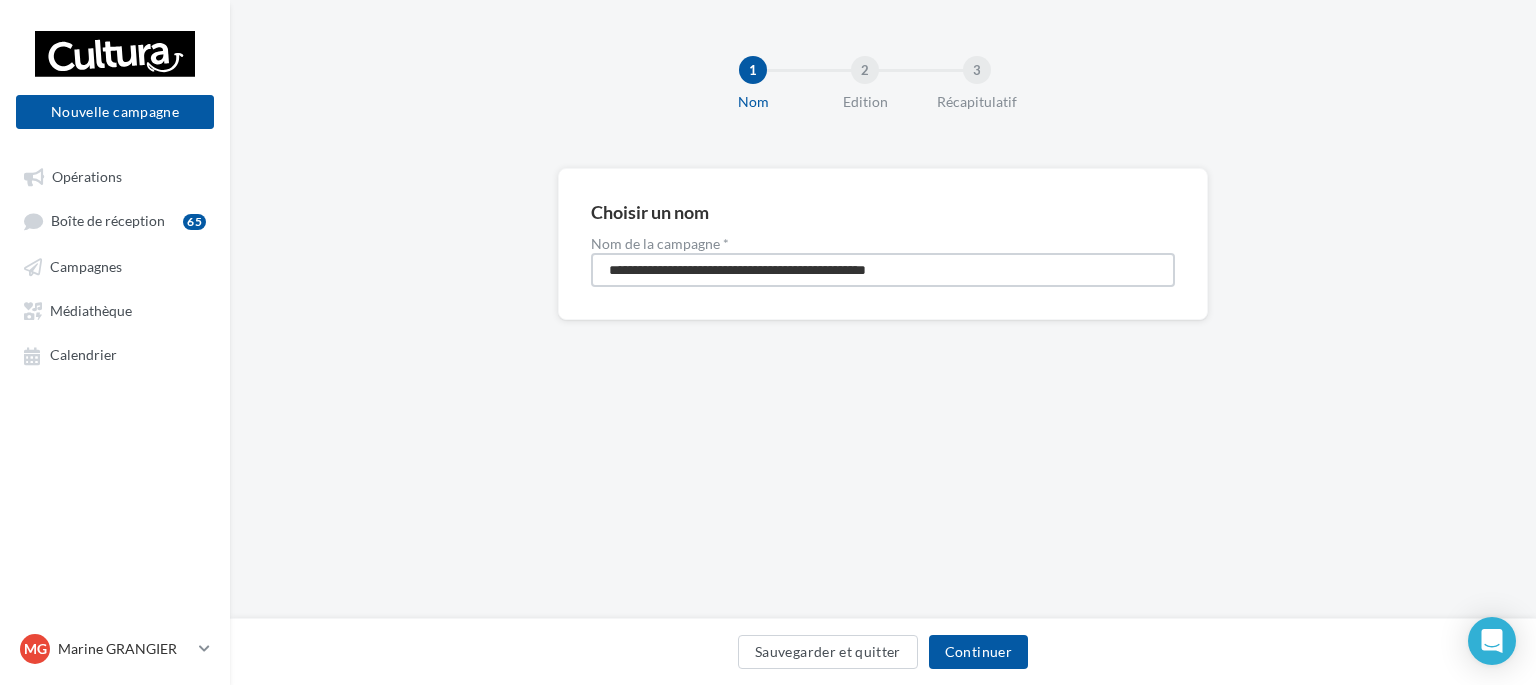drag, startPoint x: 825, startPoint y: 271, endPoint x: 601, endPoint y: 273, distance: 224.00893 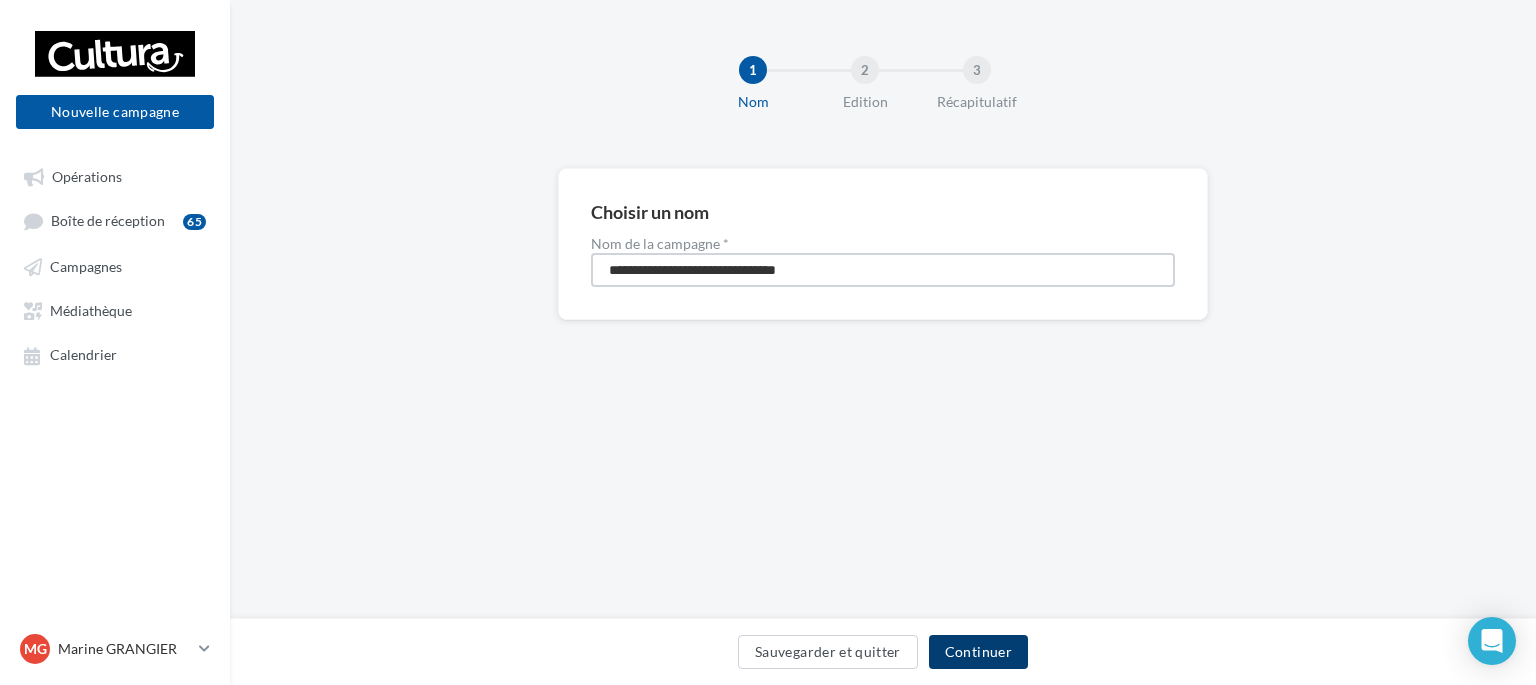 type on "**********" 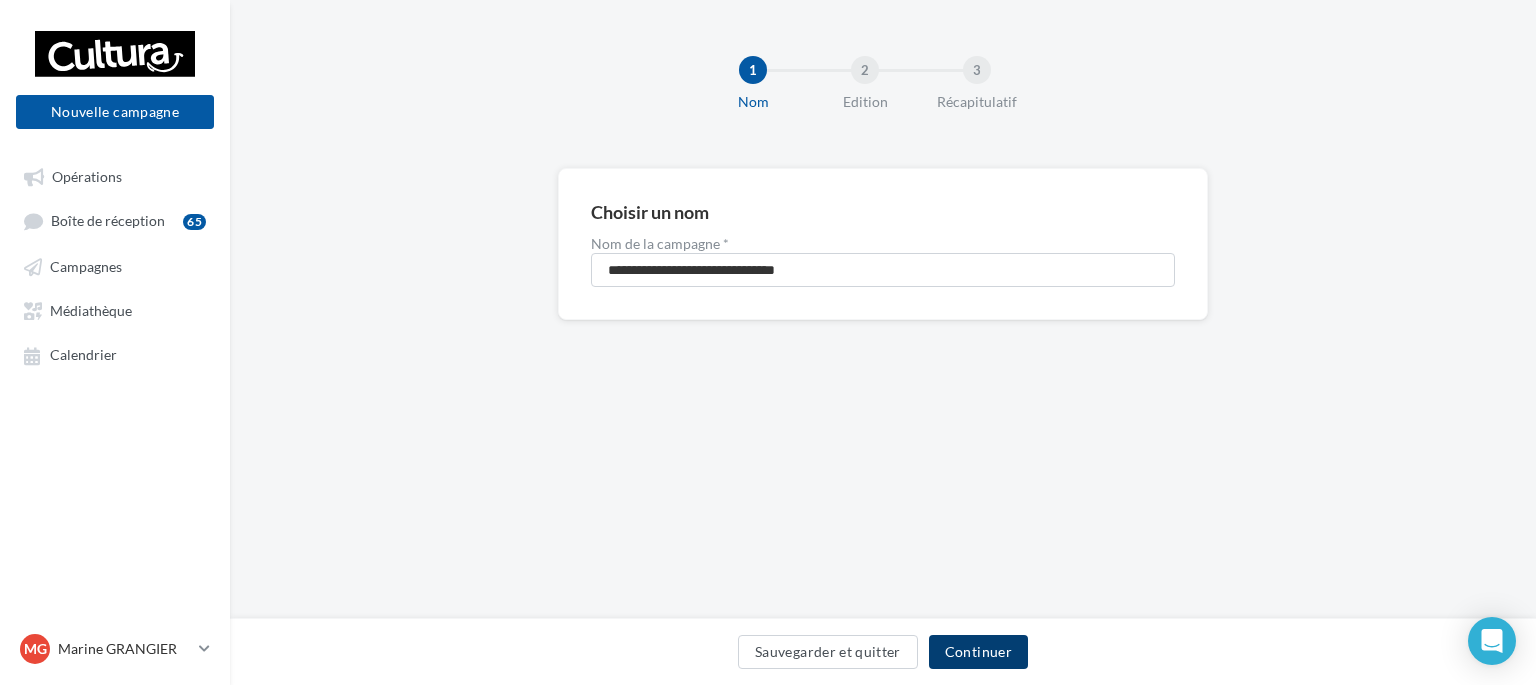 click on "Continuer" at bounding box center (978, 652) 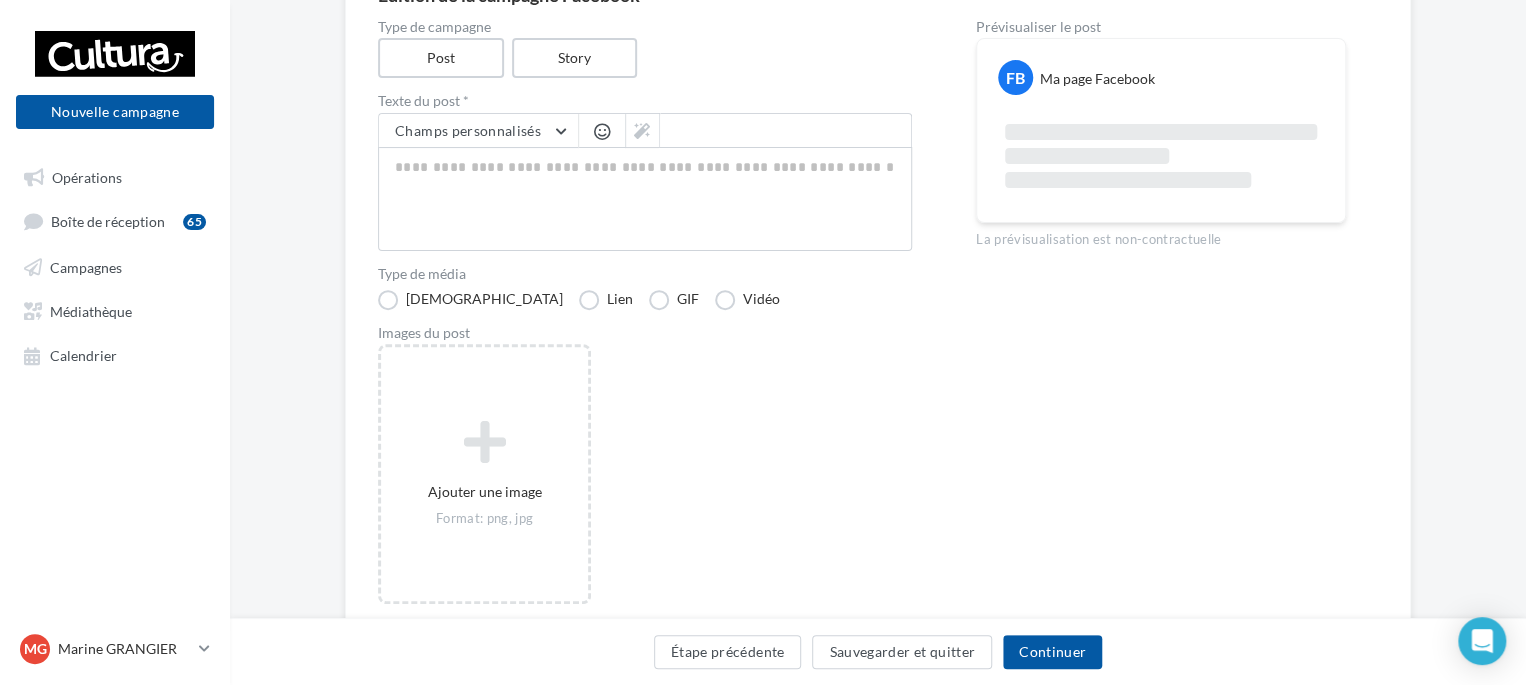 scroll, scrollTop: 216, scrollLeft: 0, axis: vertical 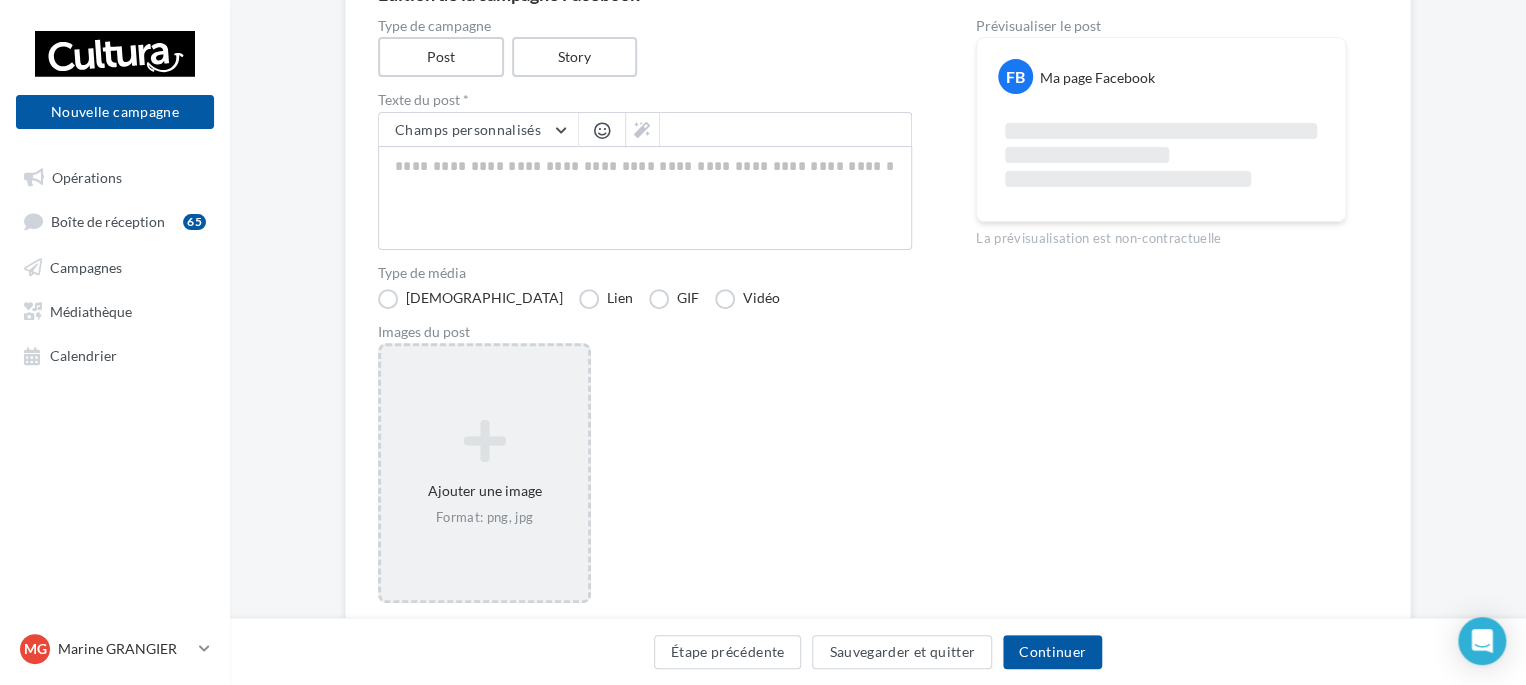 click on "Ajouter une image     Format: png, jpg" at bounding box center [484, 473] 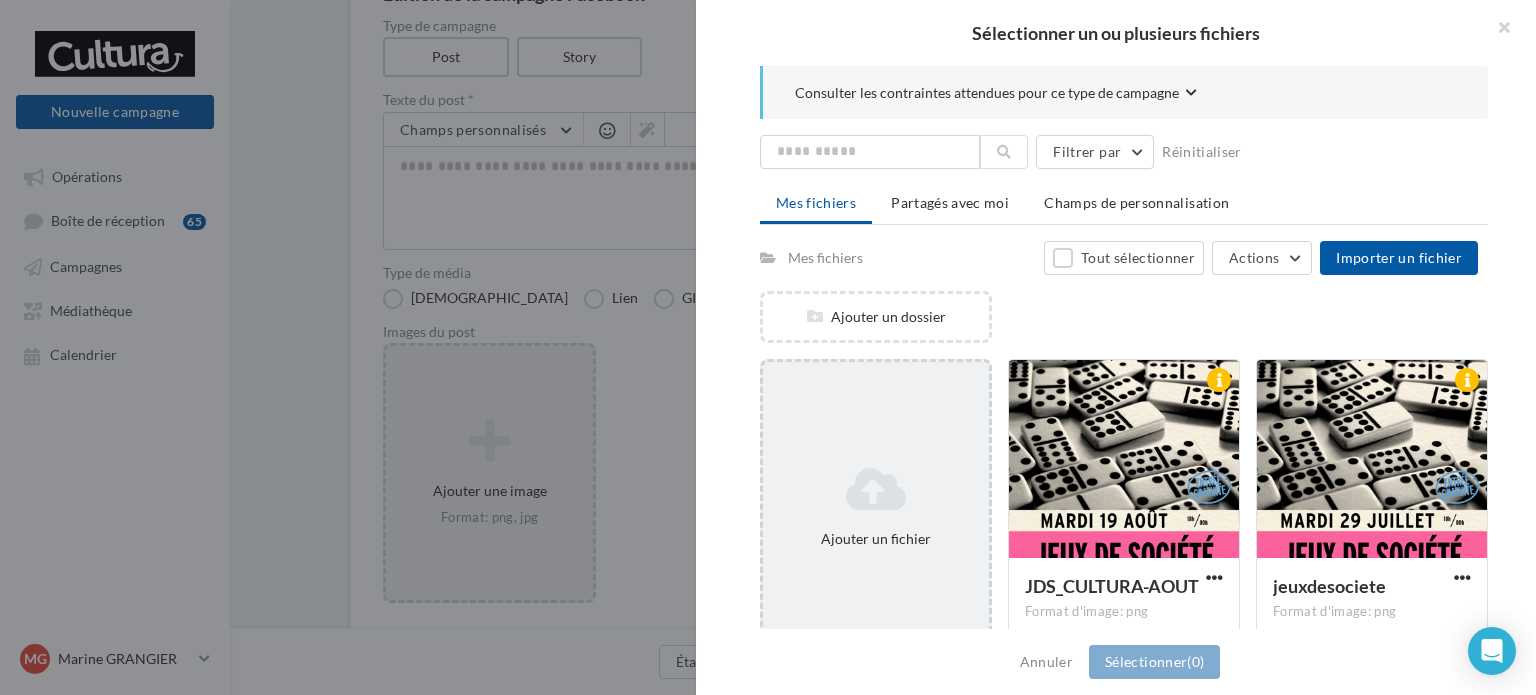 click at bounding box center [876, 489] 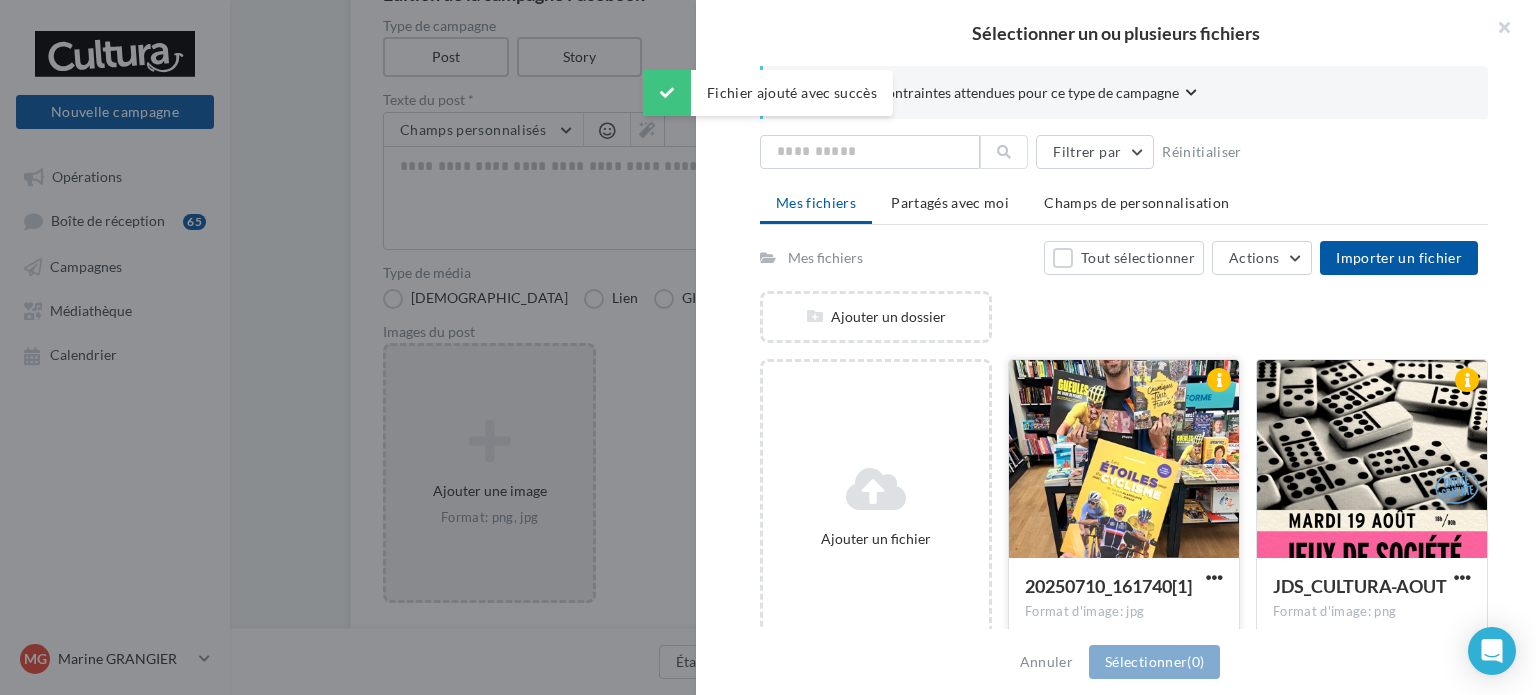 click at bounding box center (1124, 460) 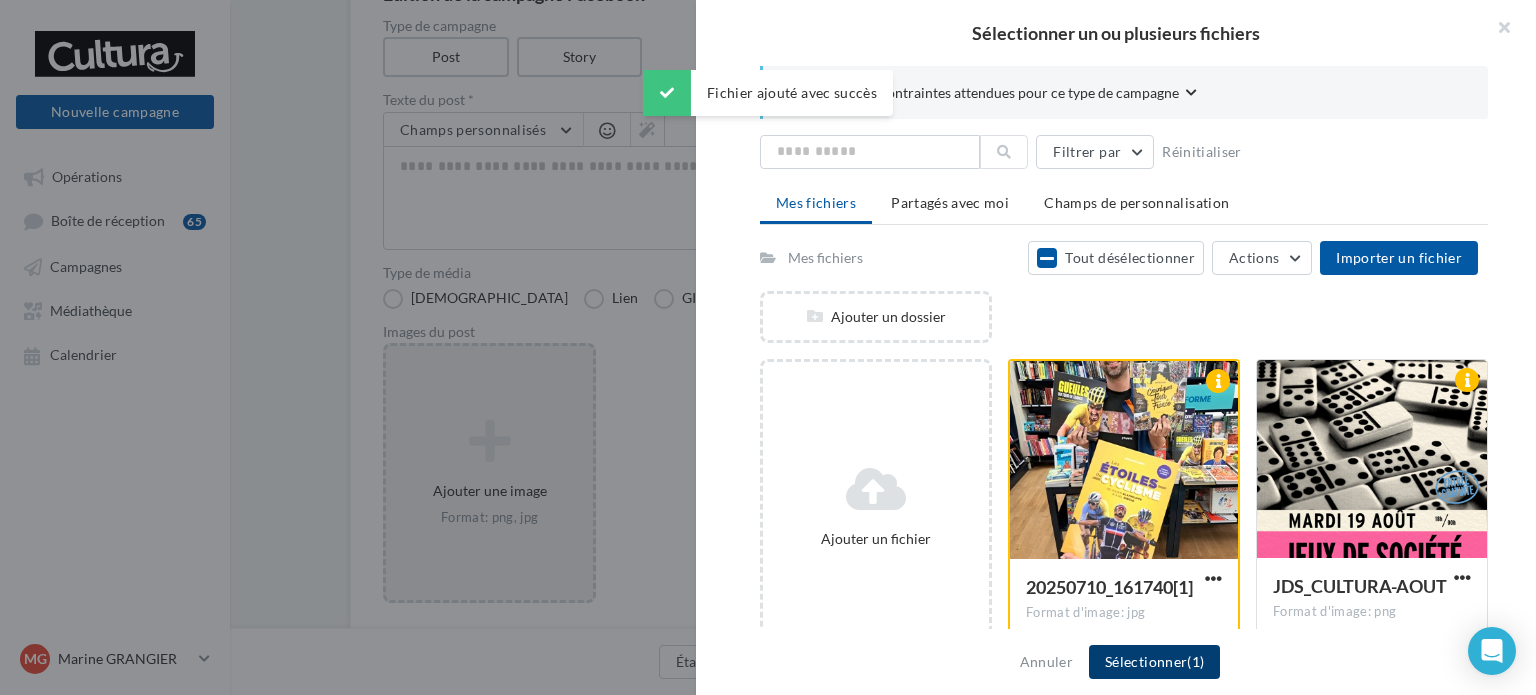 click on "Sélectionner   (1)" at bounding box center [1154, 662] 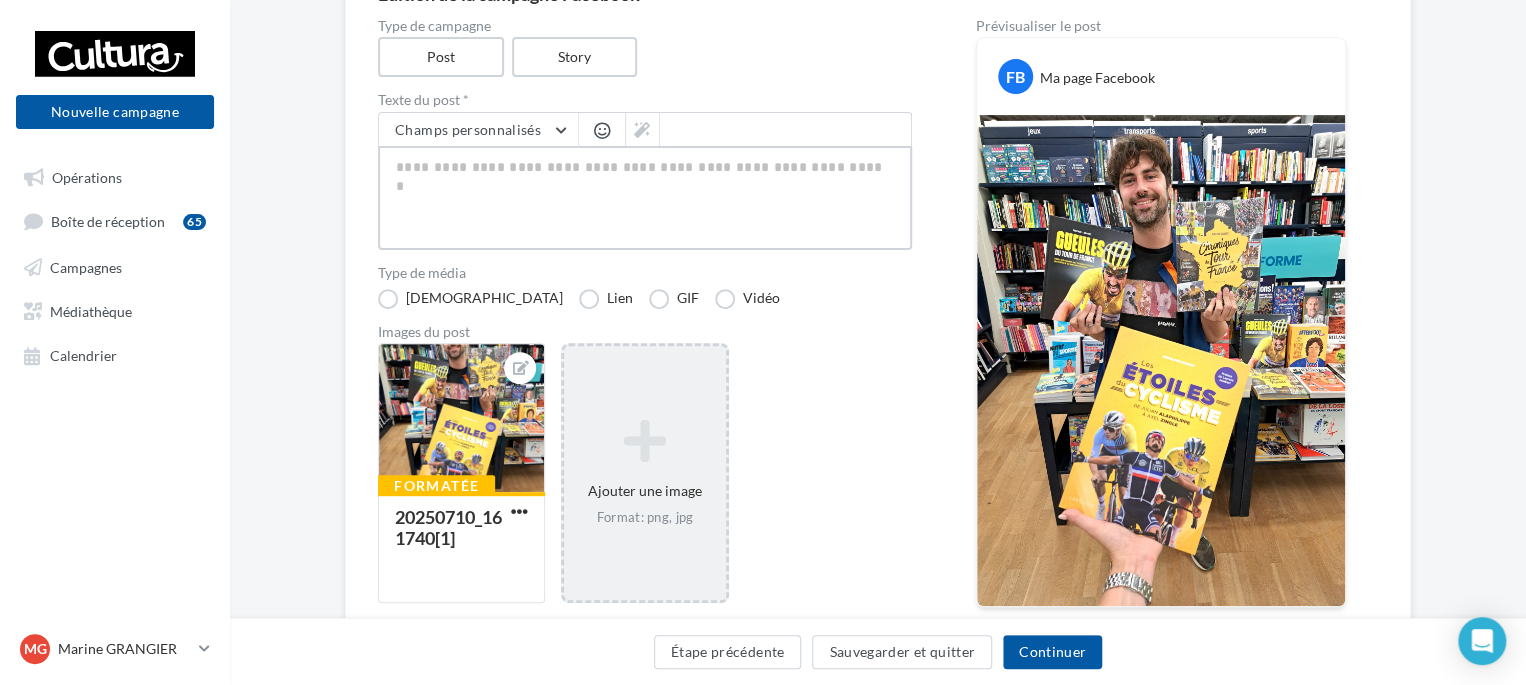 click at bounding box center [645, 198] 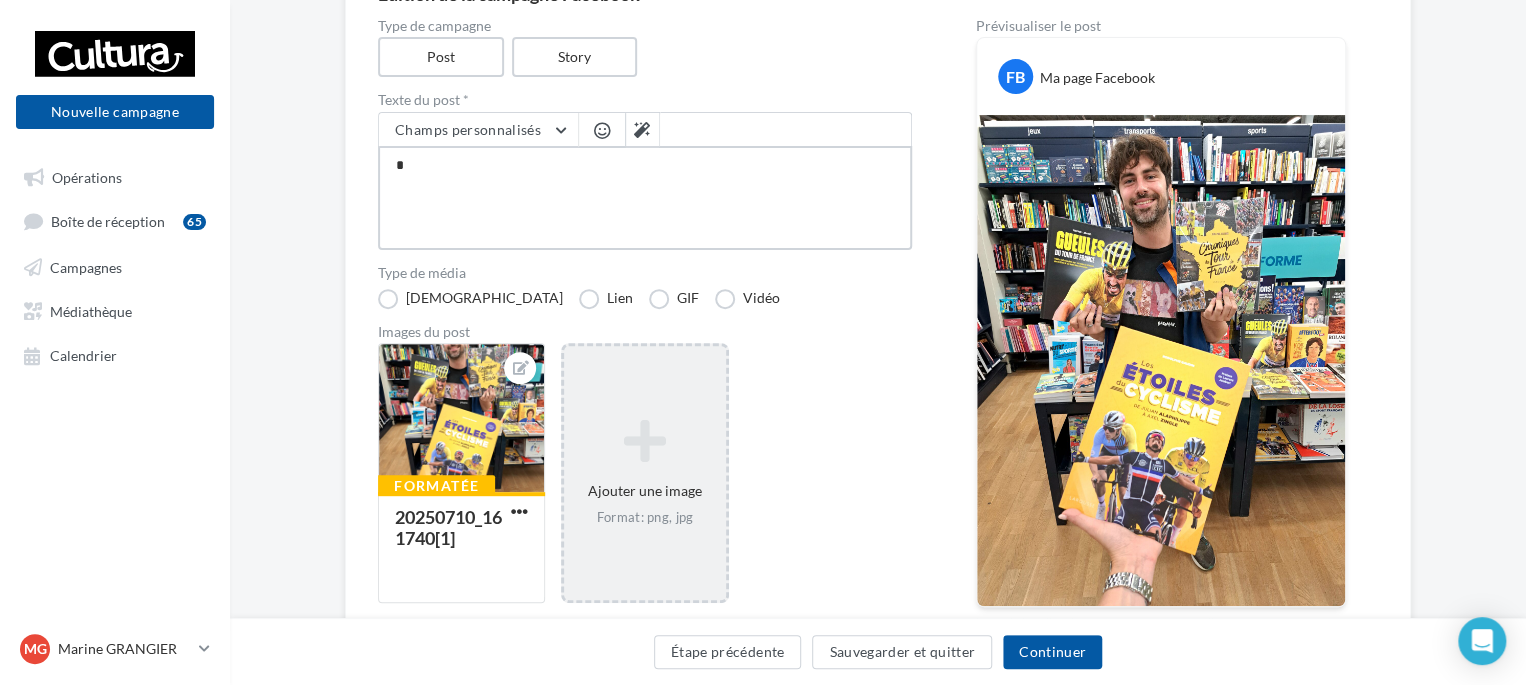 type on "**" 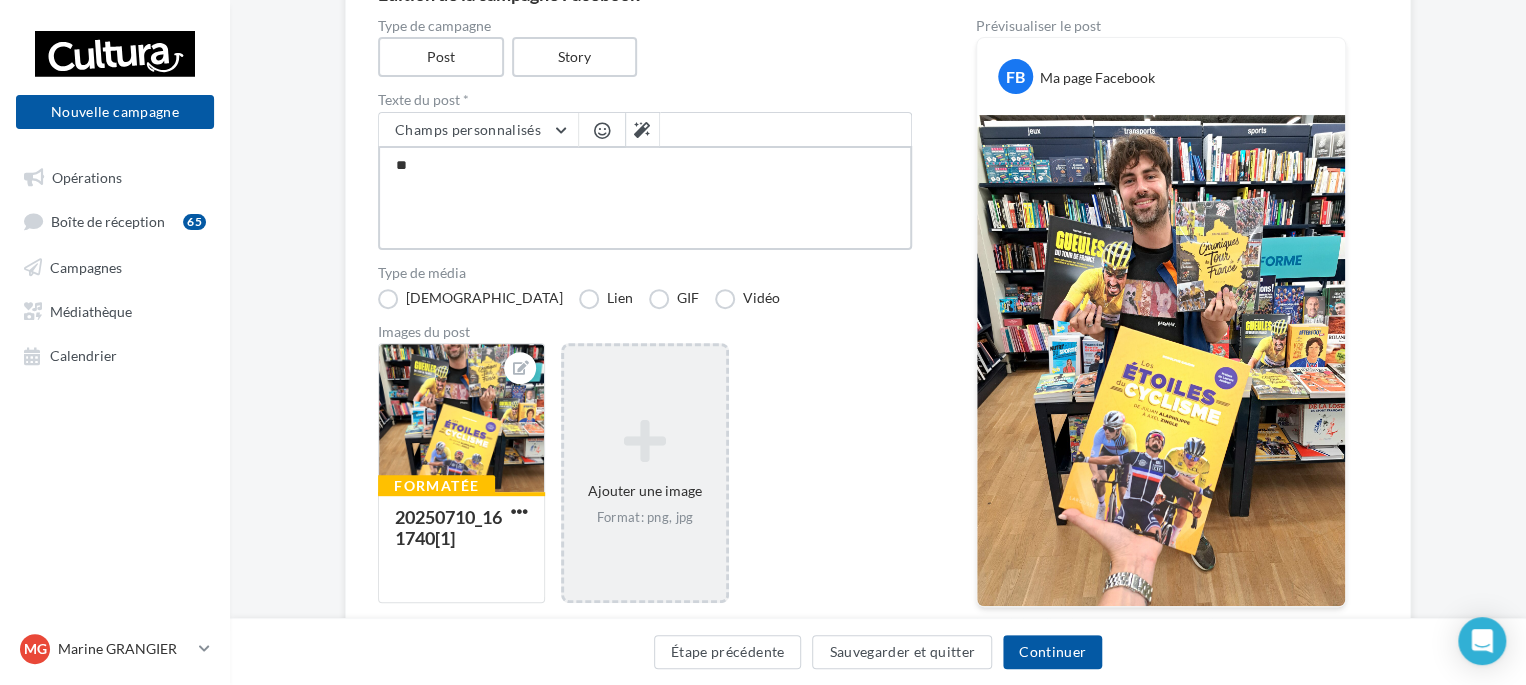 type on "***" 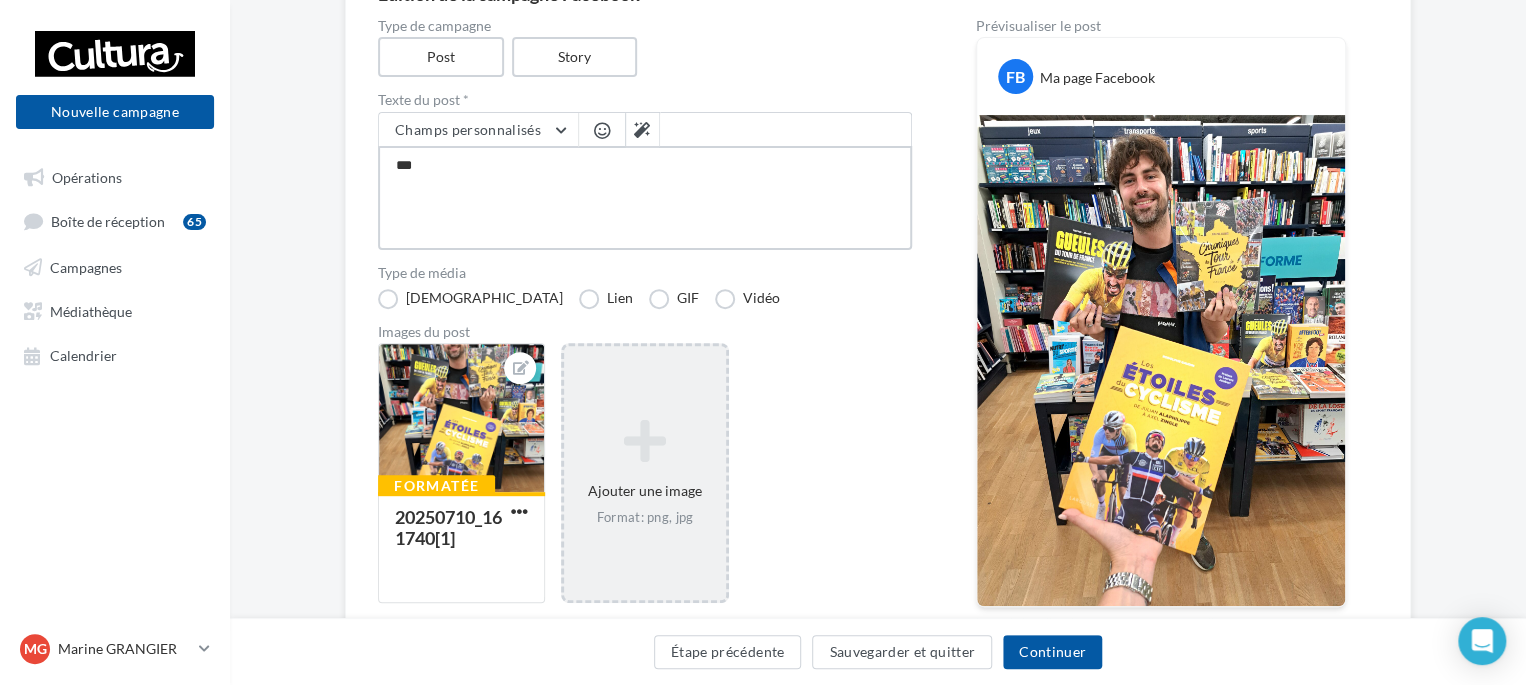 type on "****" 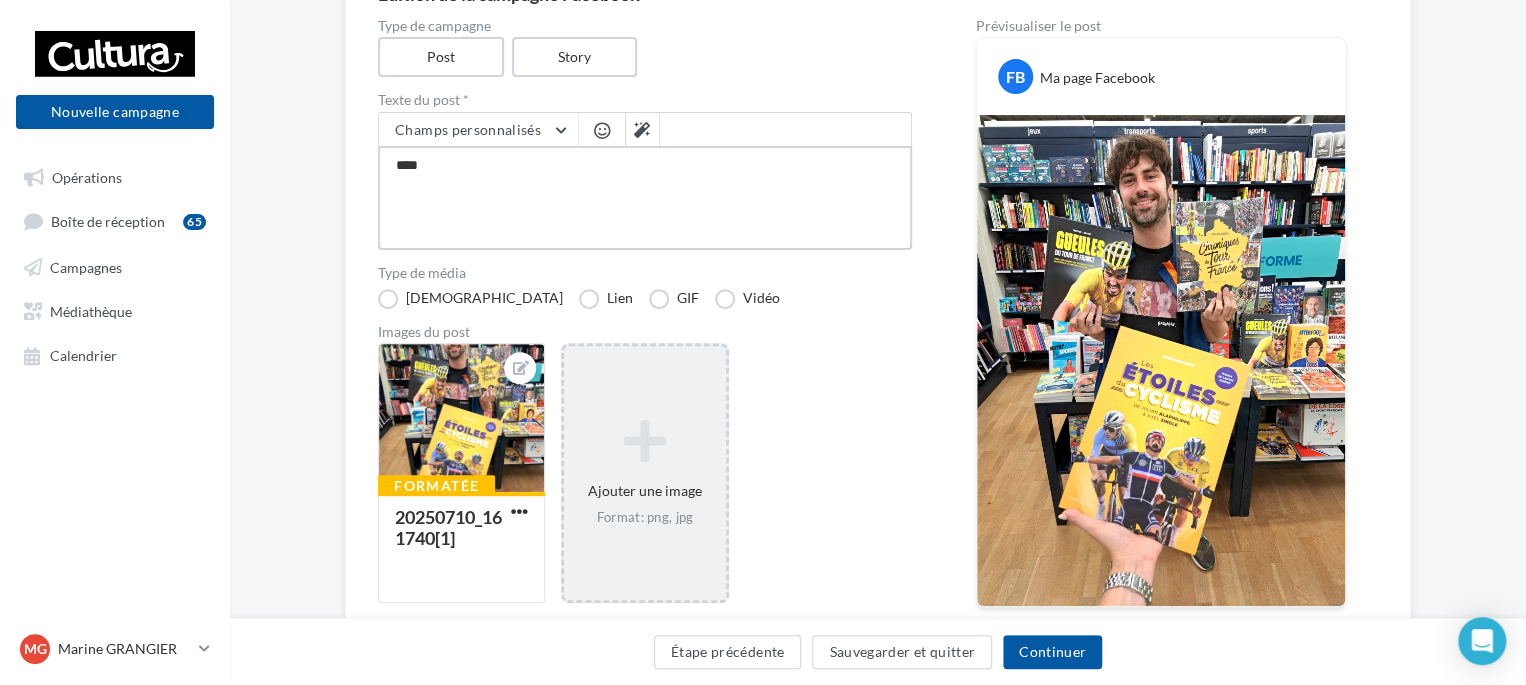 type on "*****" 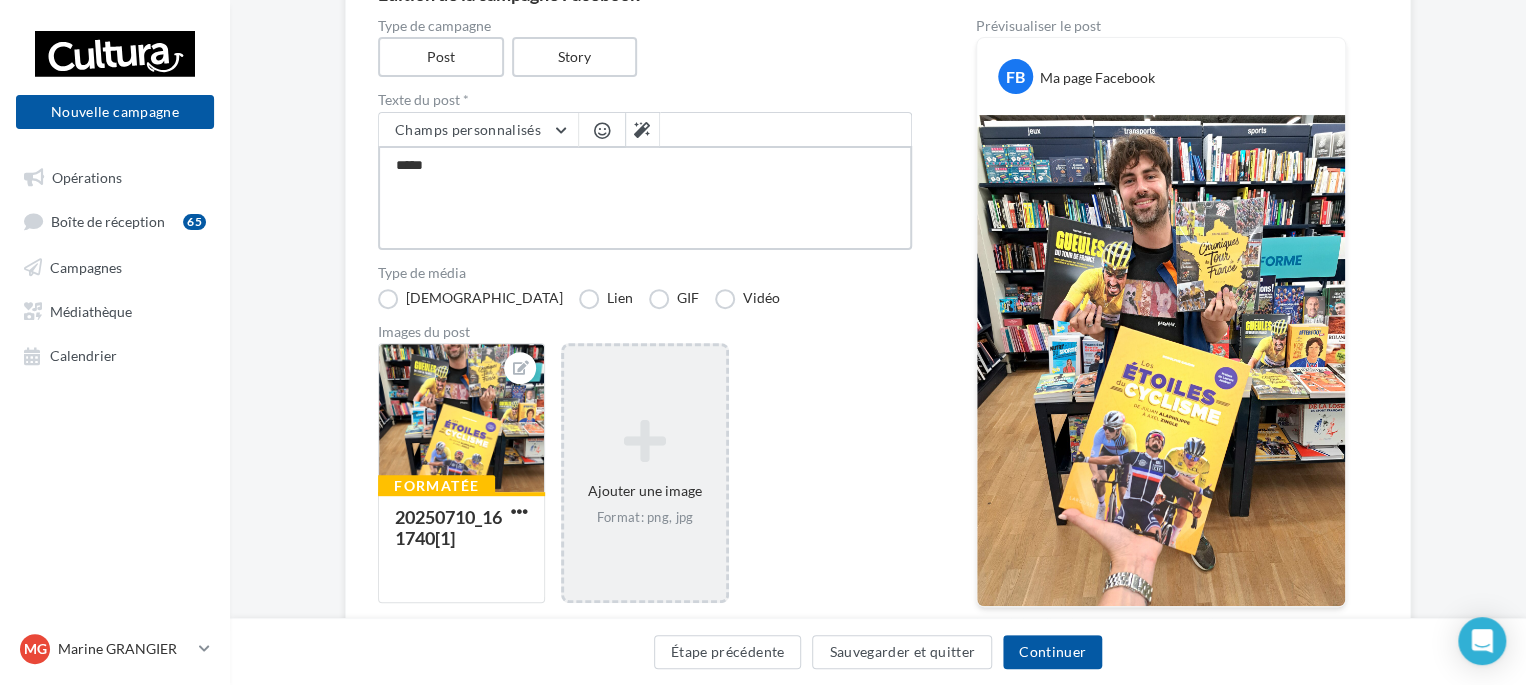 type on "******" 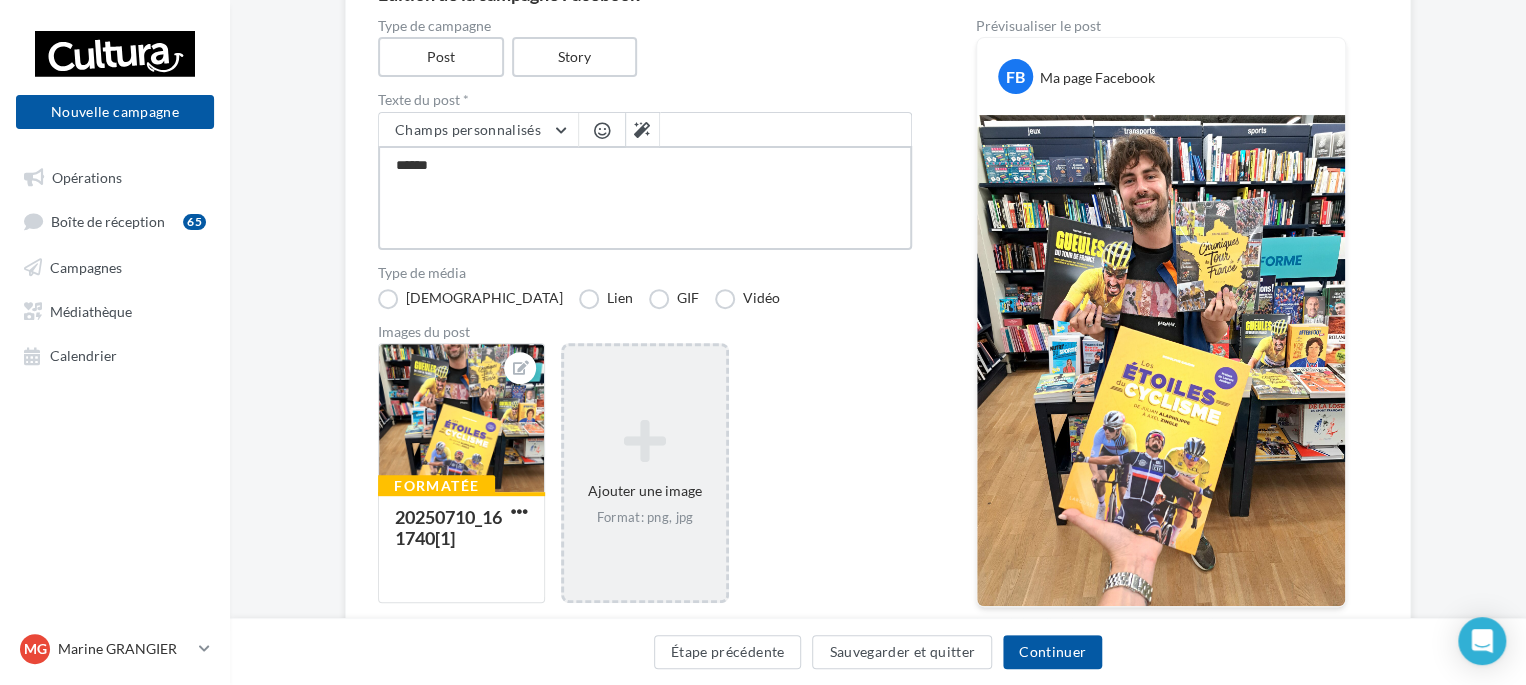 type on "*******" 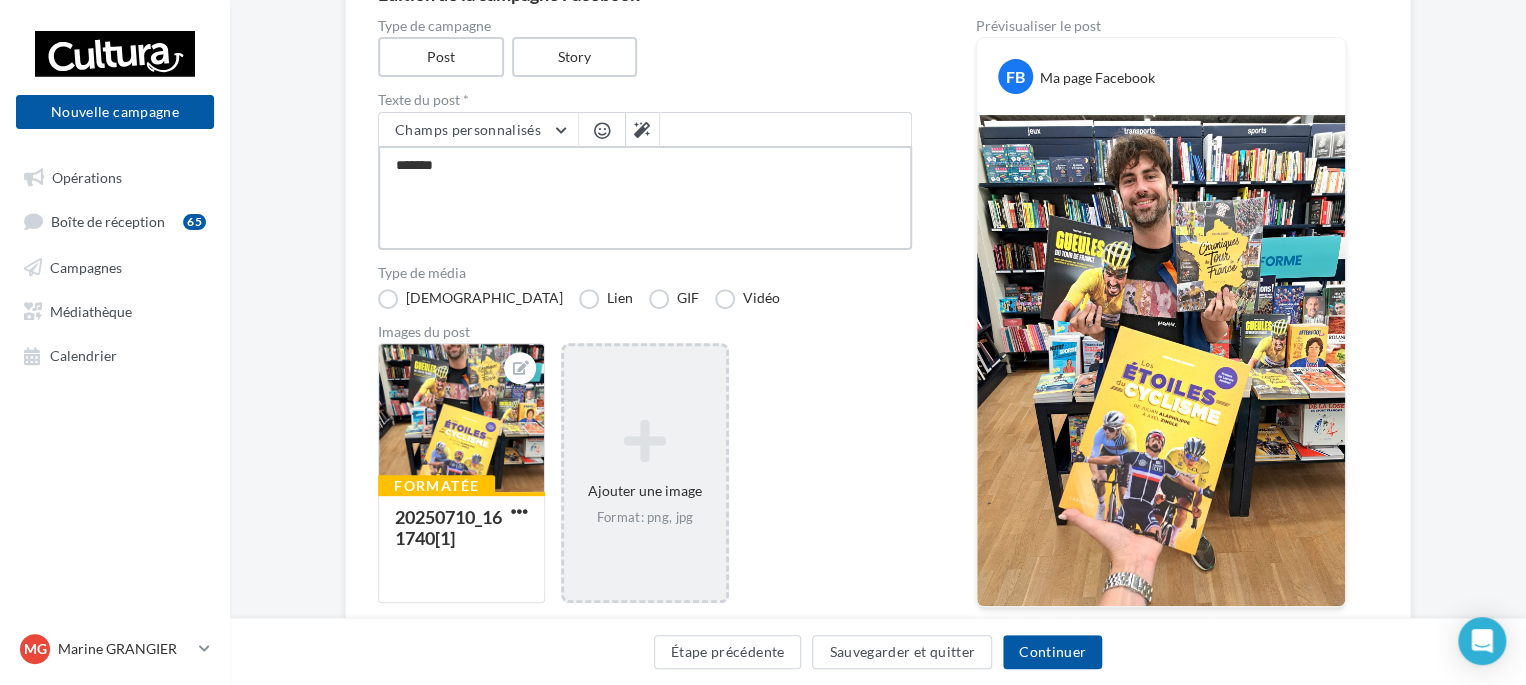 type on "********" 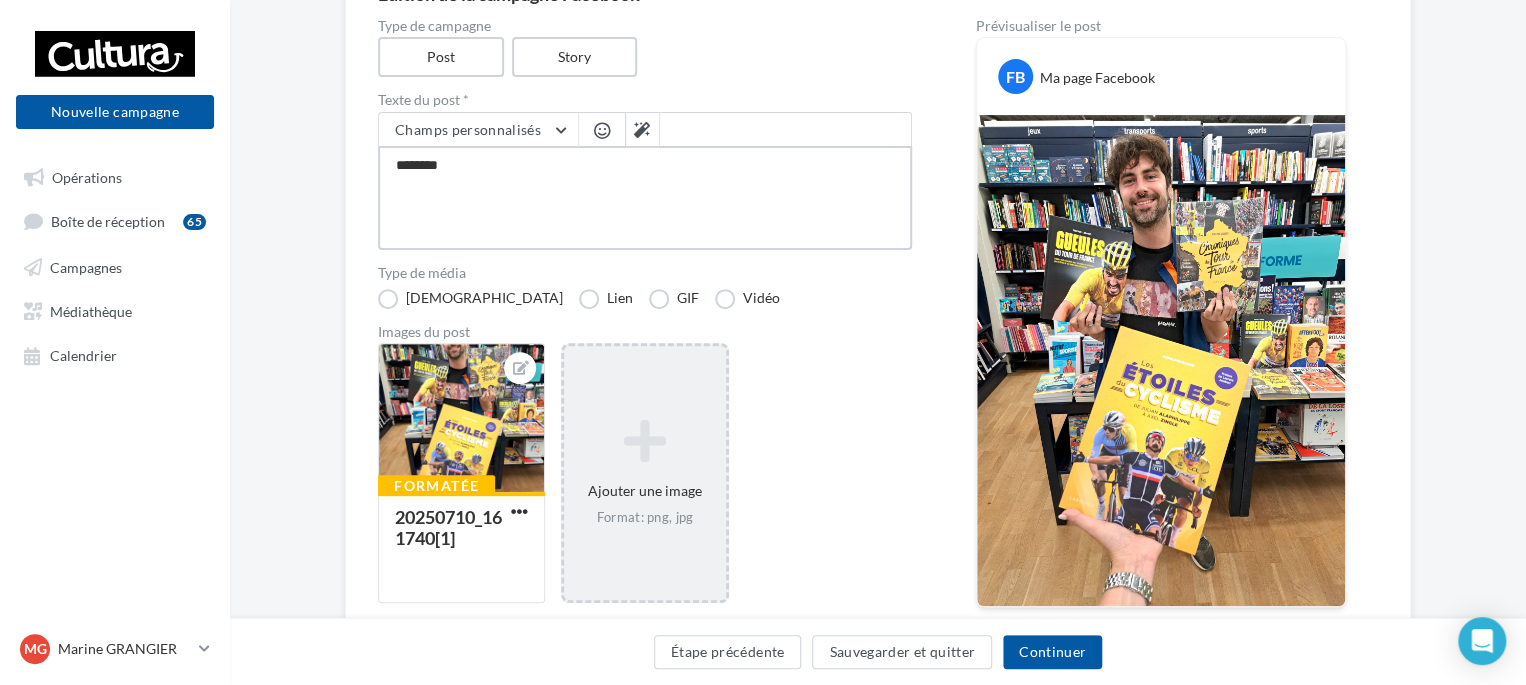 type on "********" 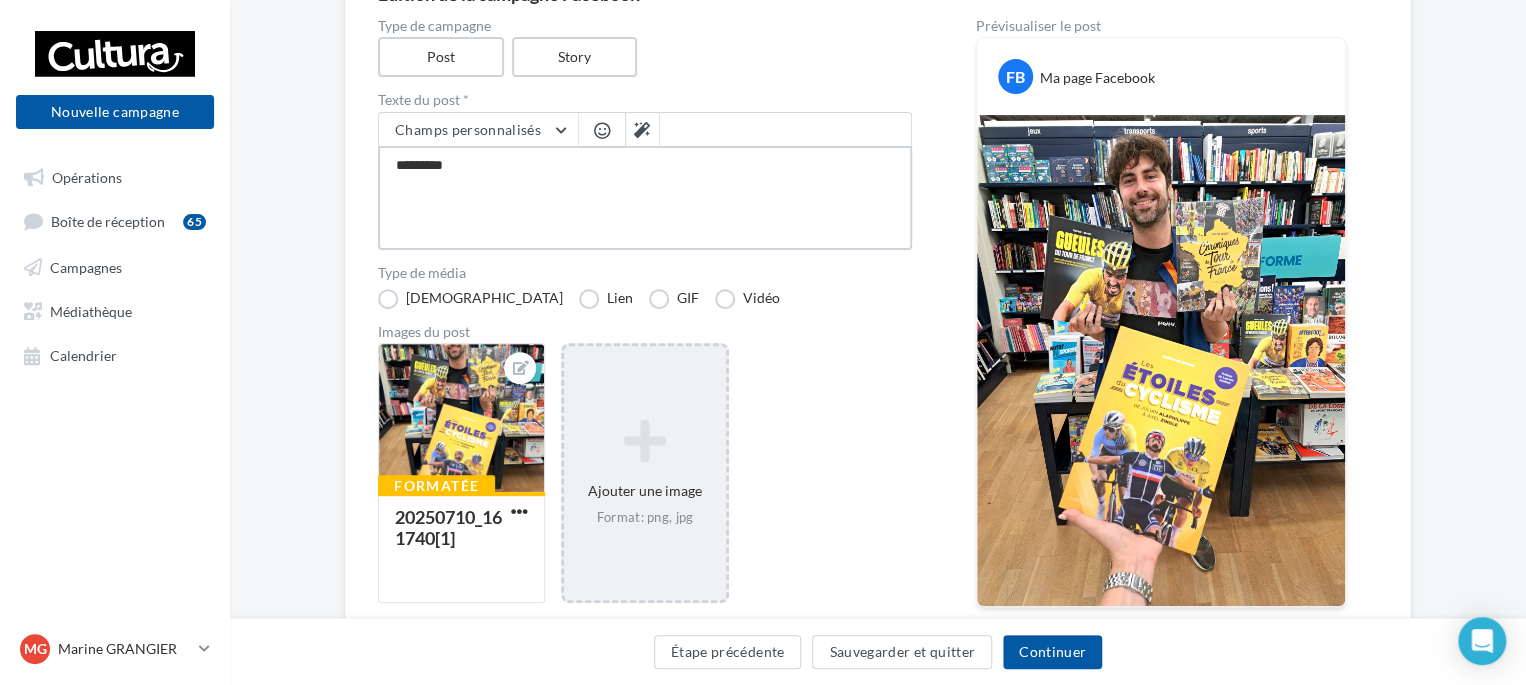 type on "********" 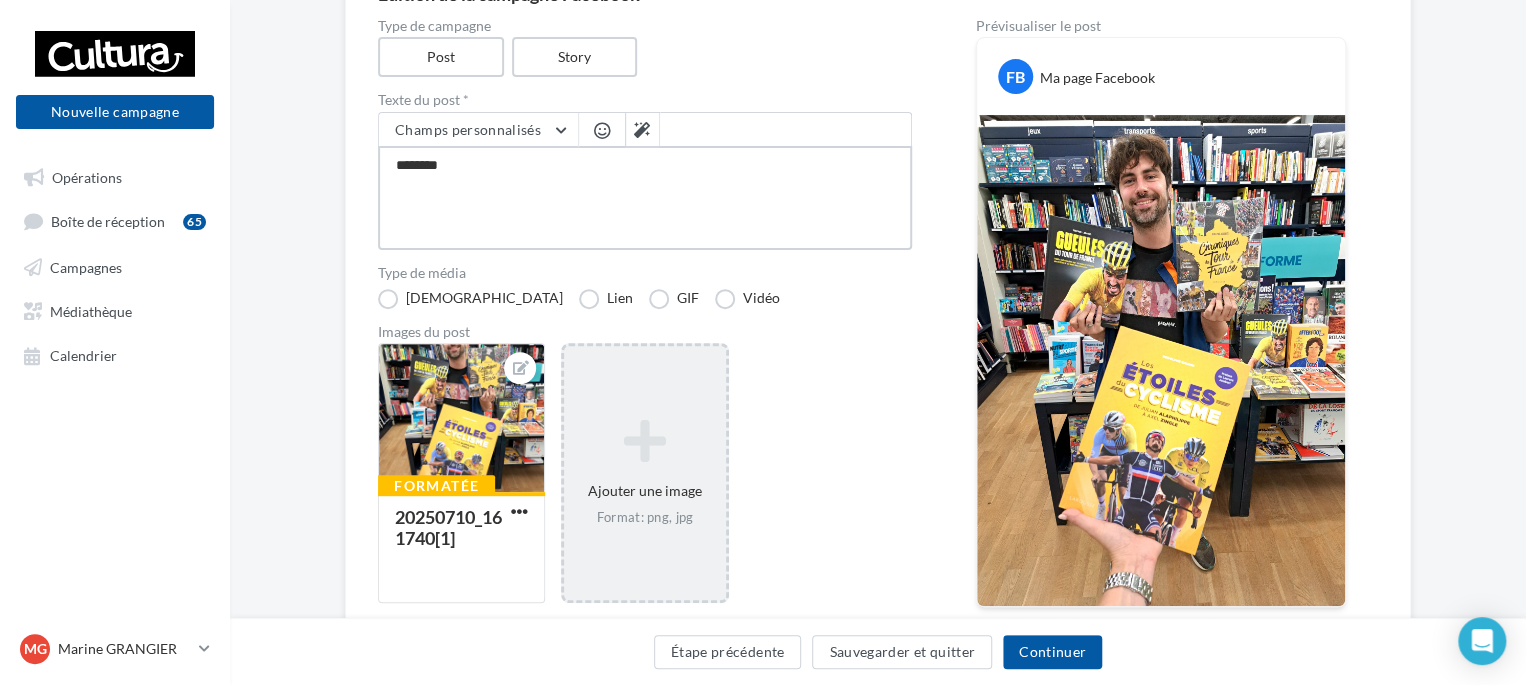 type on "*********" 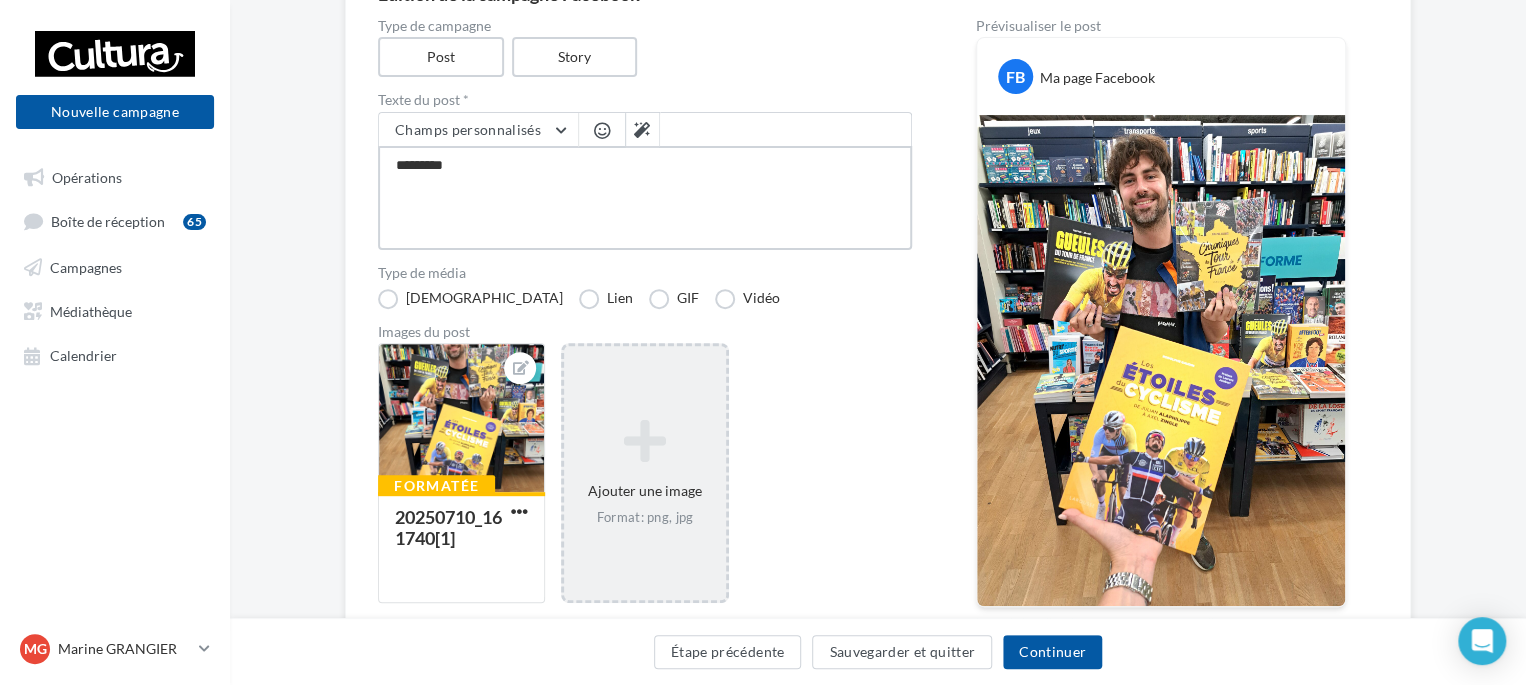 type on "*********" 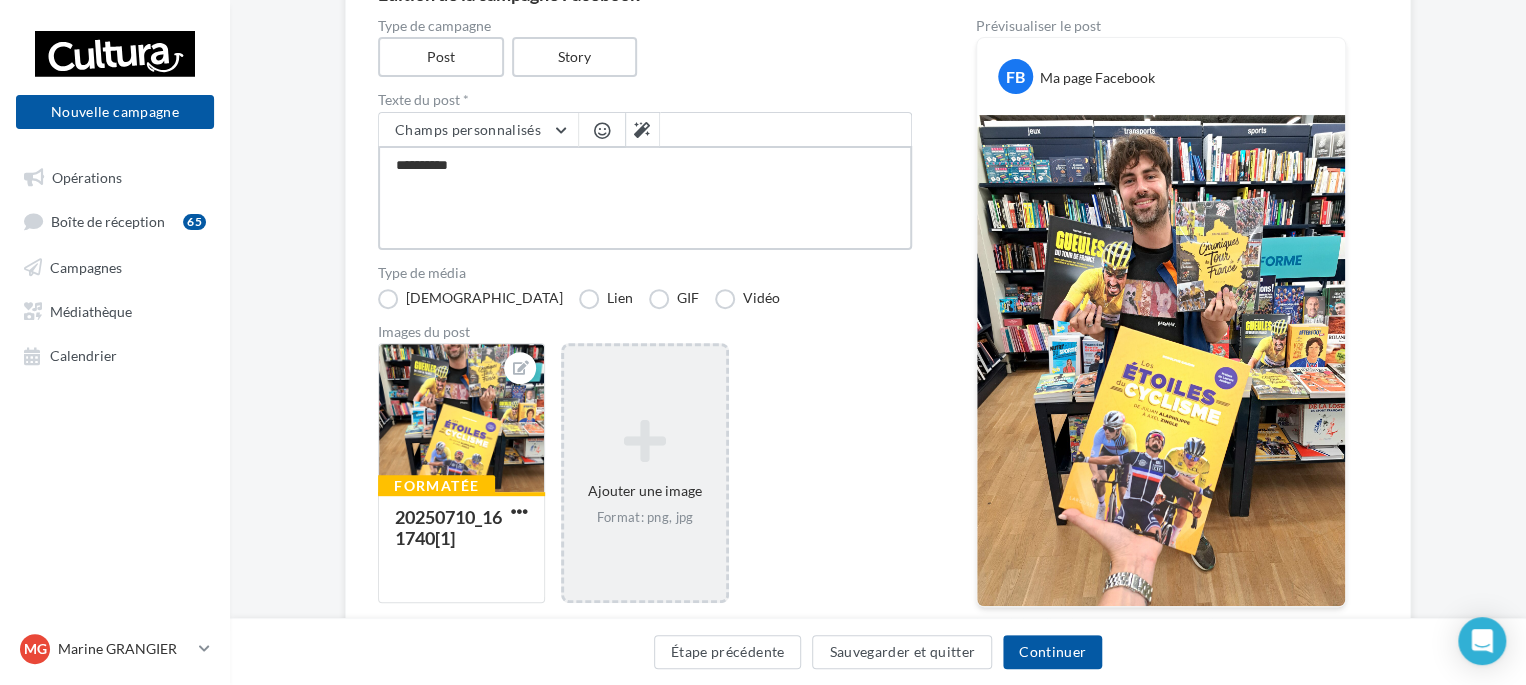 type on "**********" 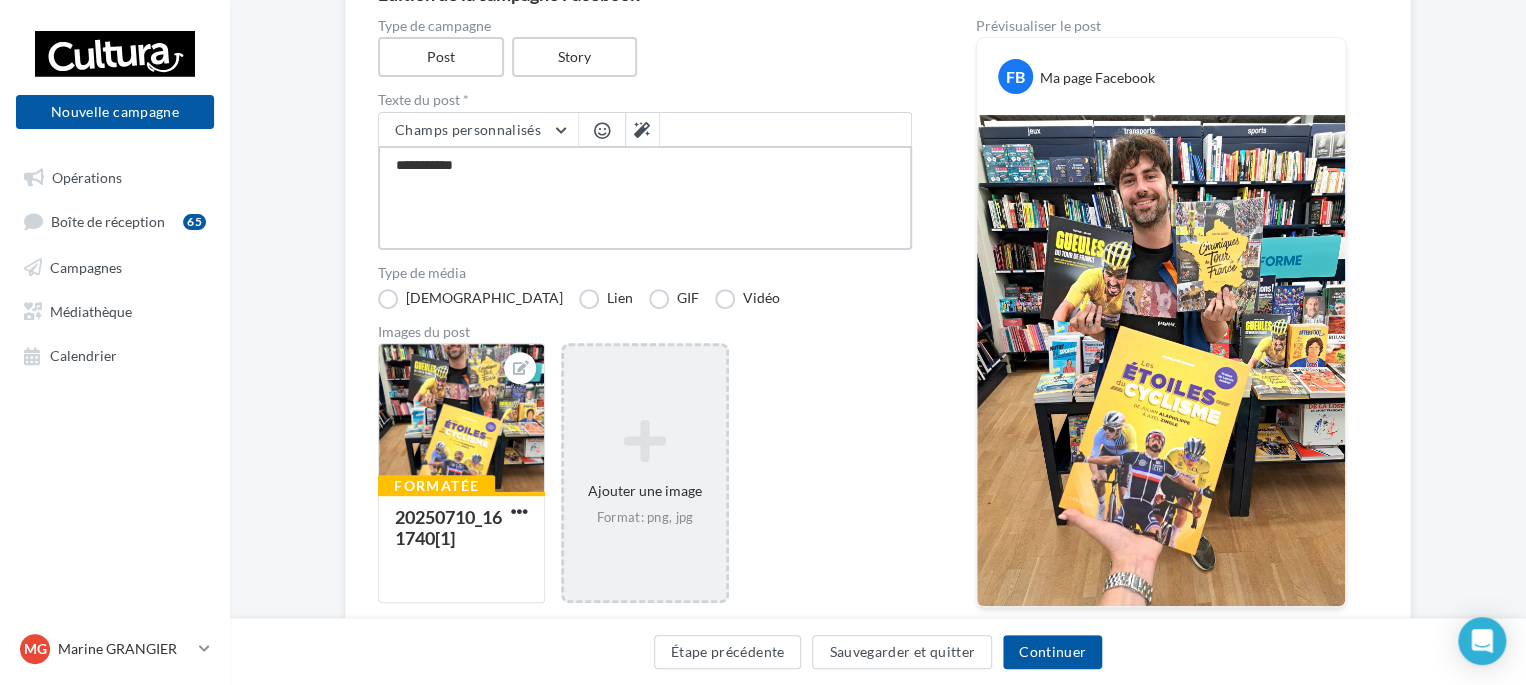 type on "**********" 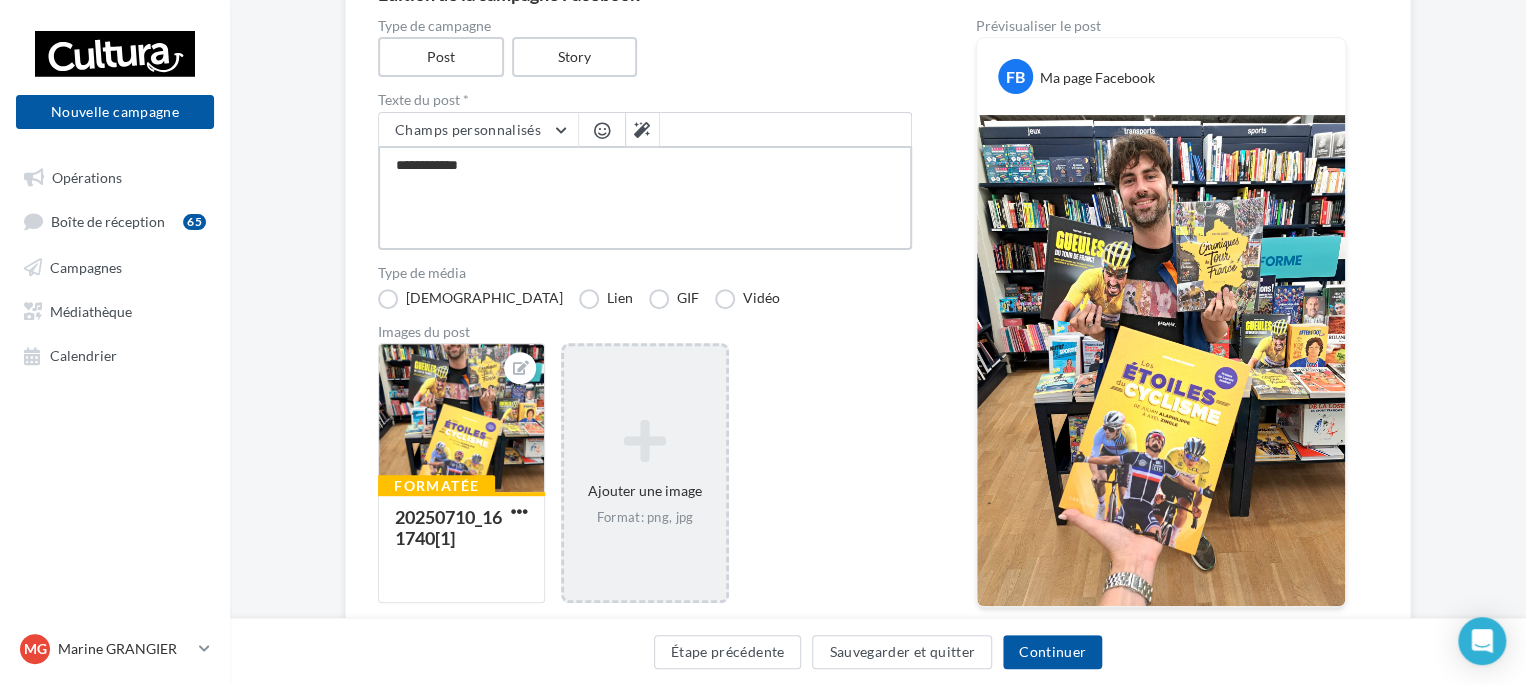 type on "**********" 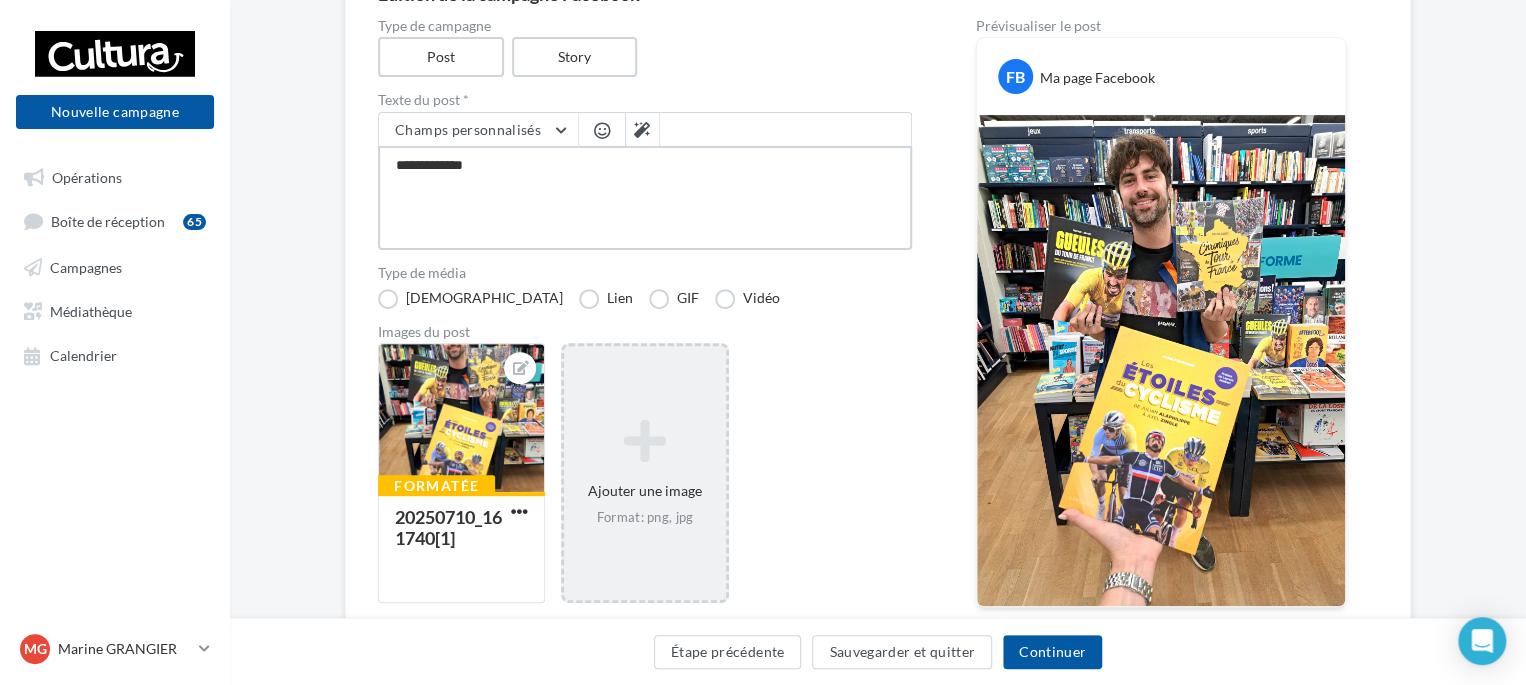 type on "**********" 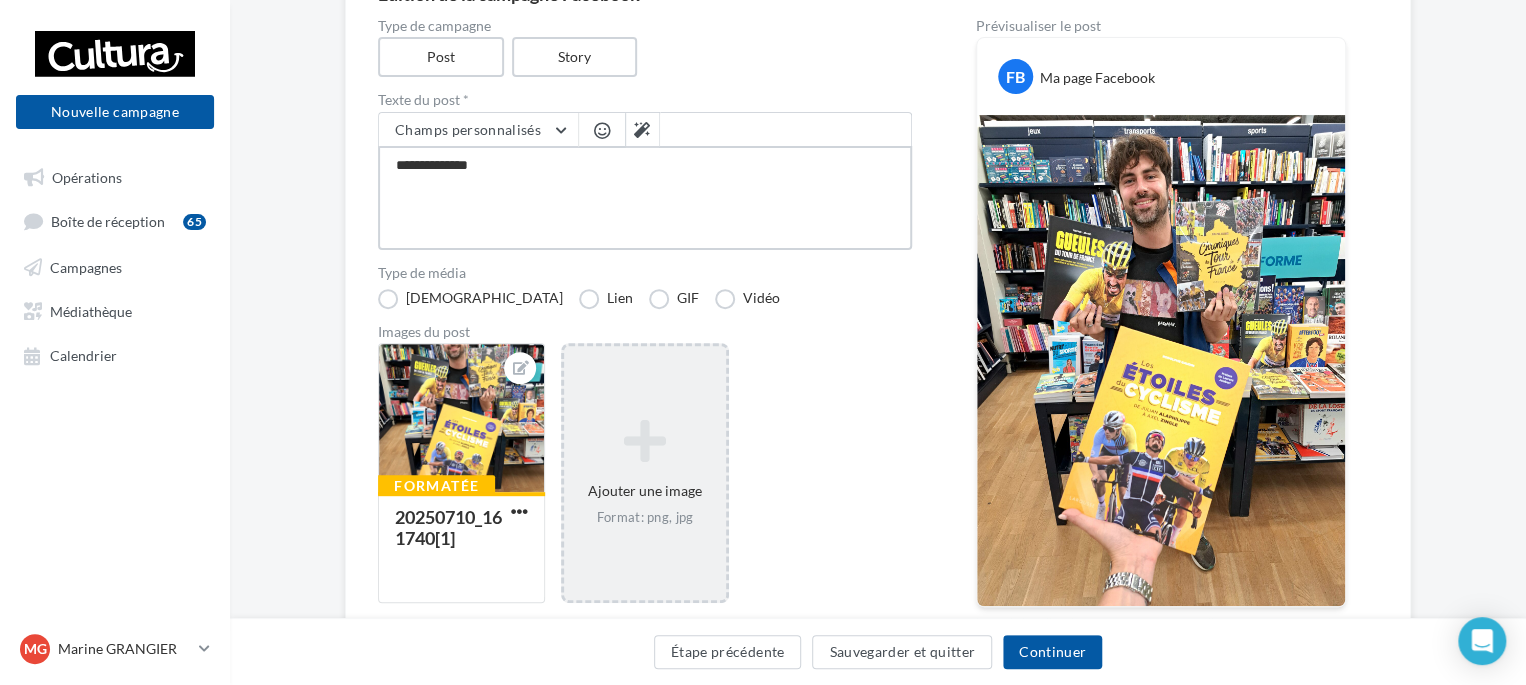 type on "**********" 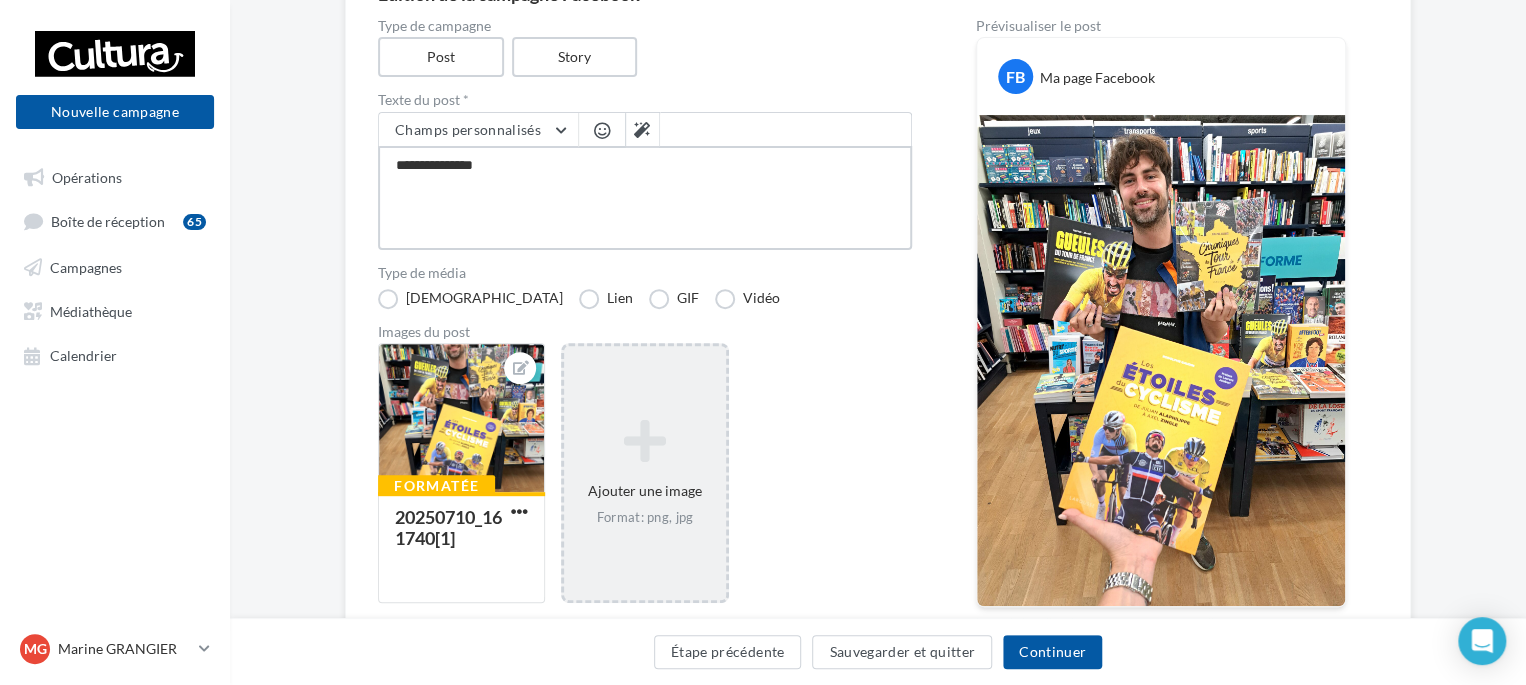 type on "**********" 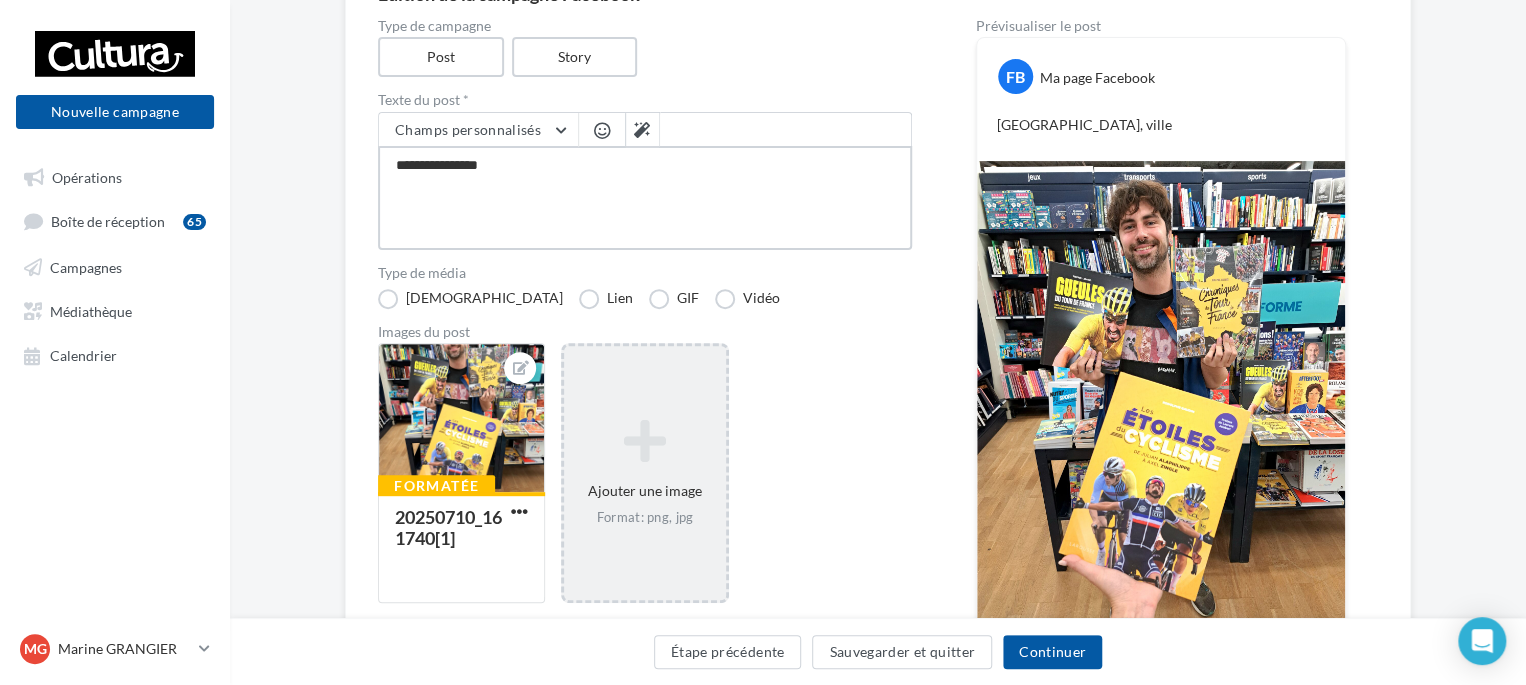 type on "**********" 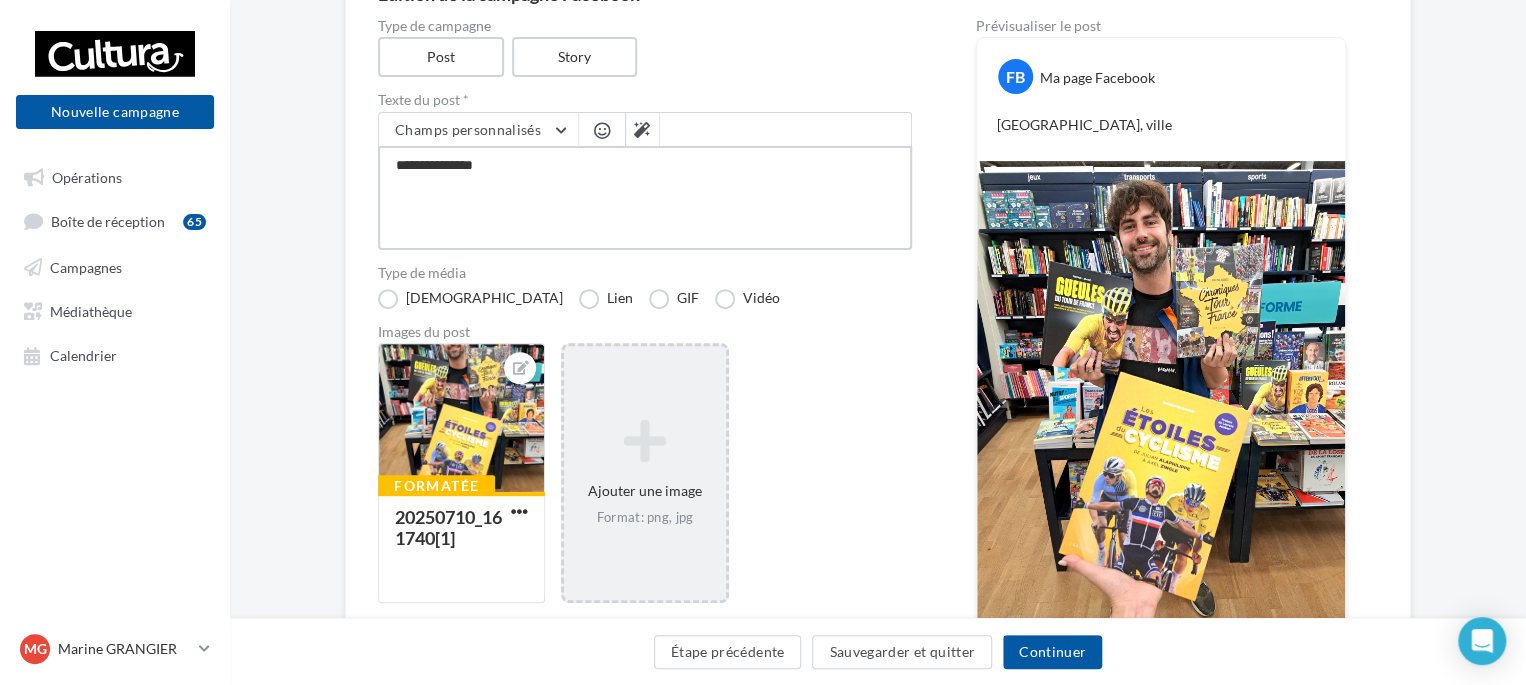 type on "**********" 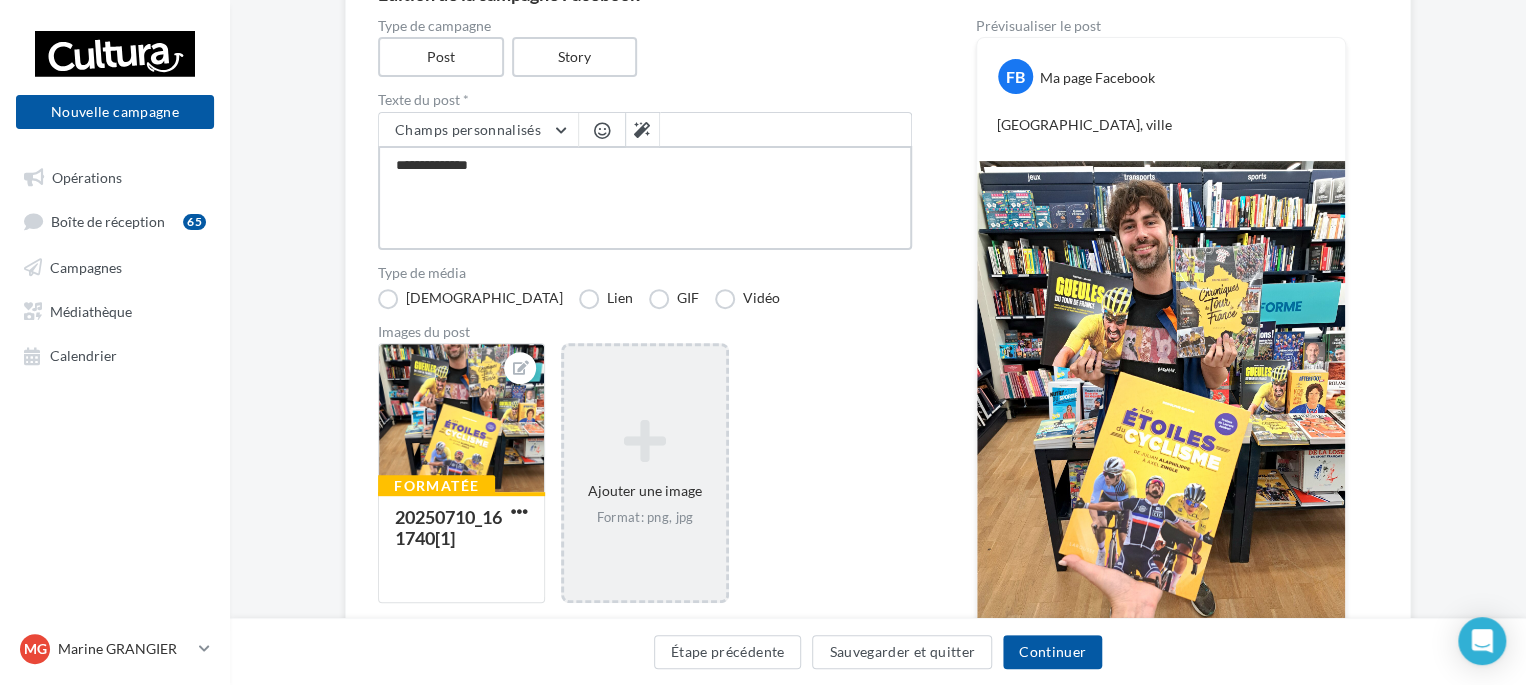 type on "**********" 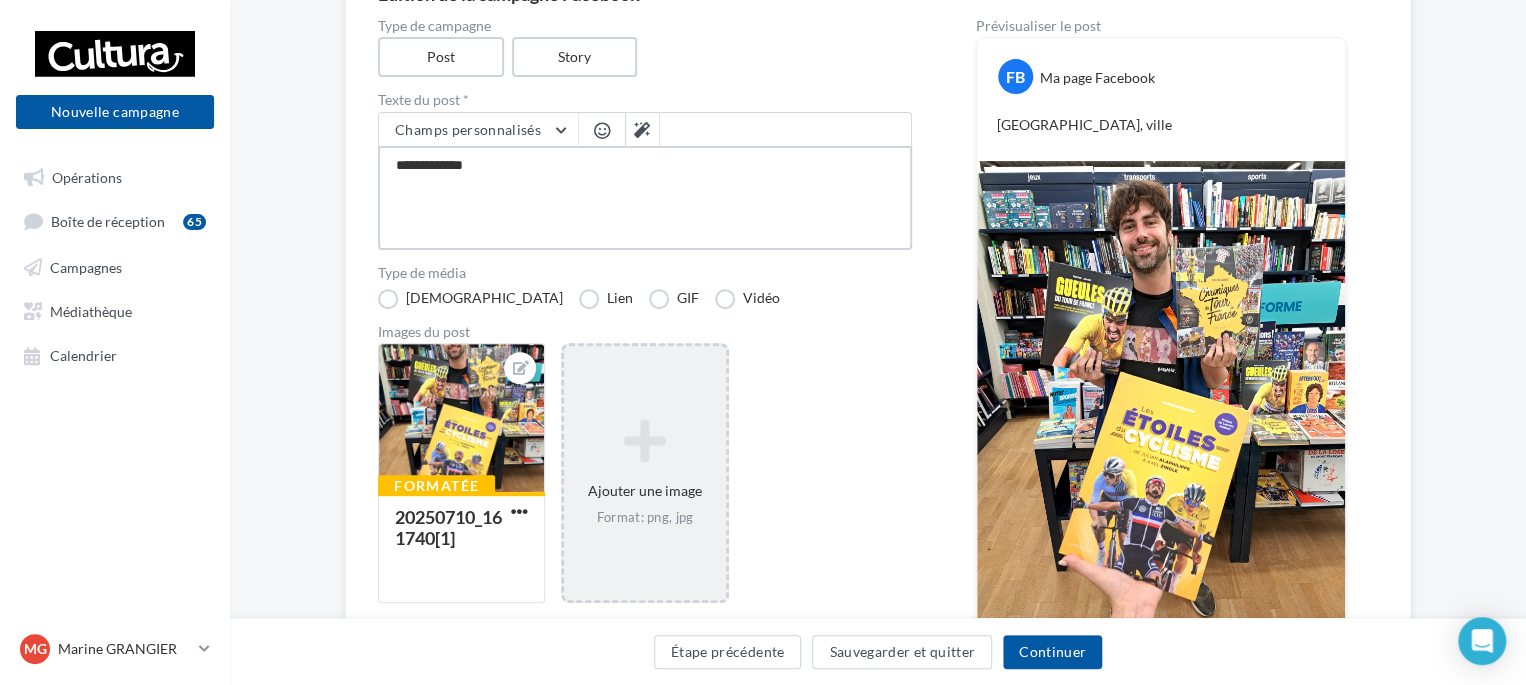 type on "**********" 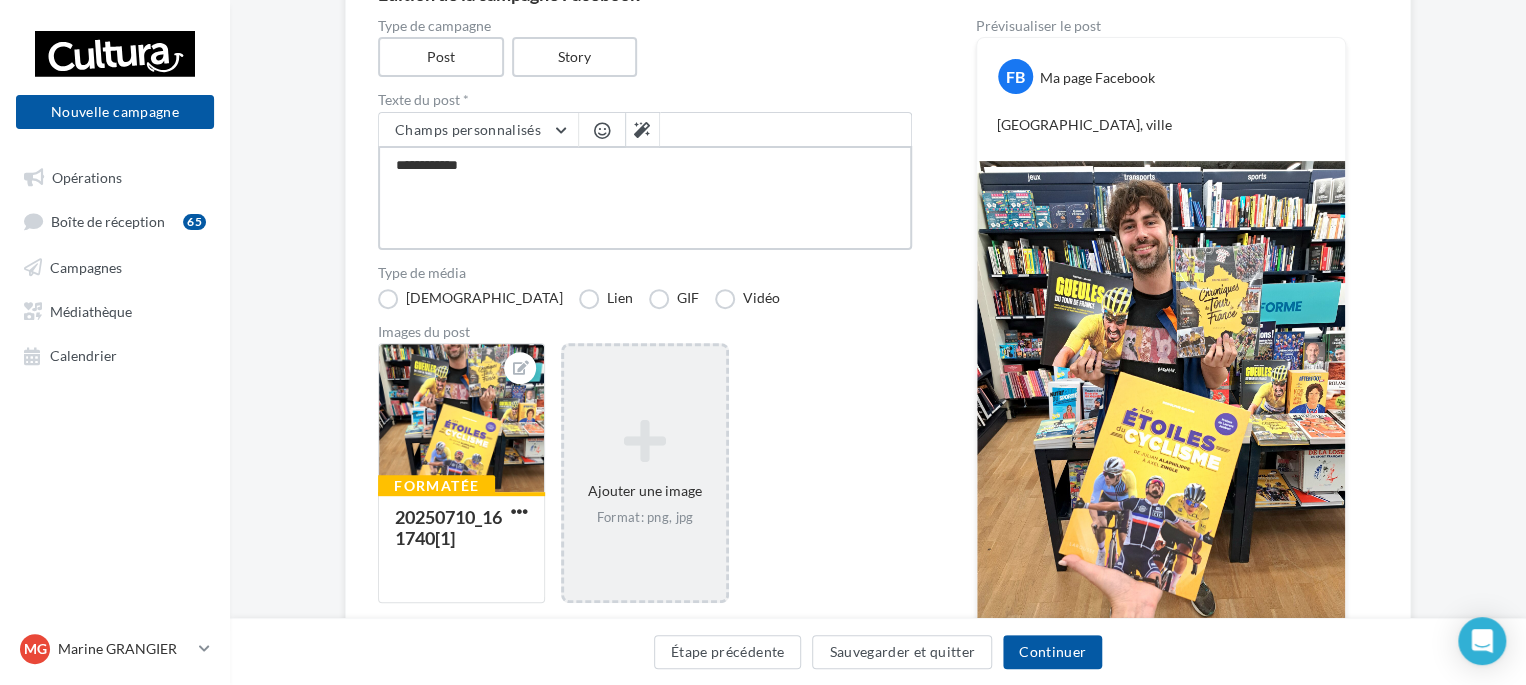type on "**********" 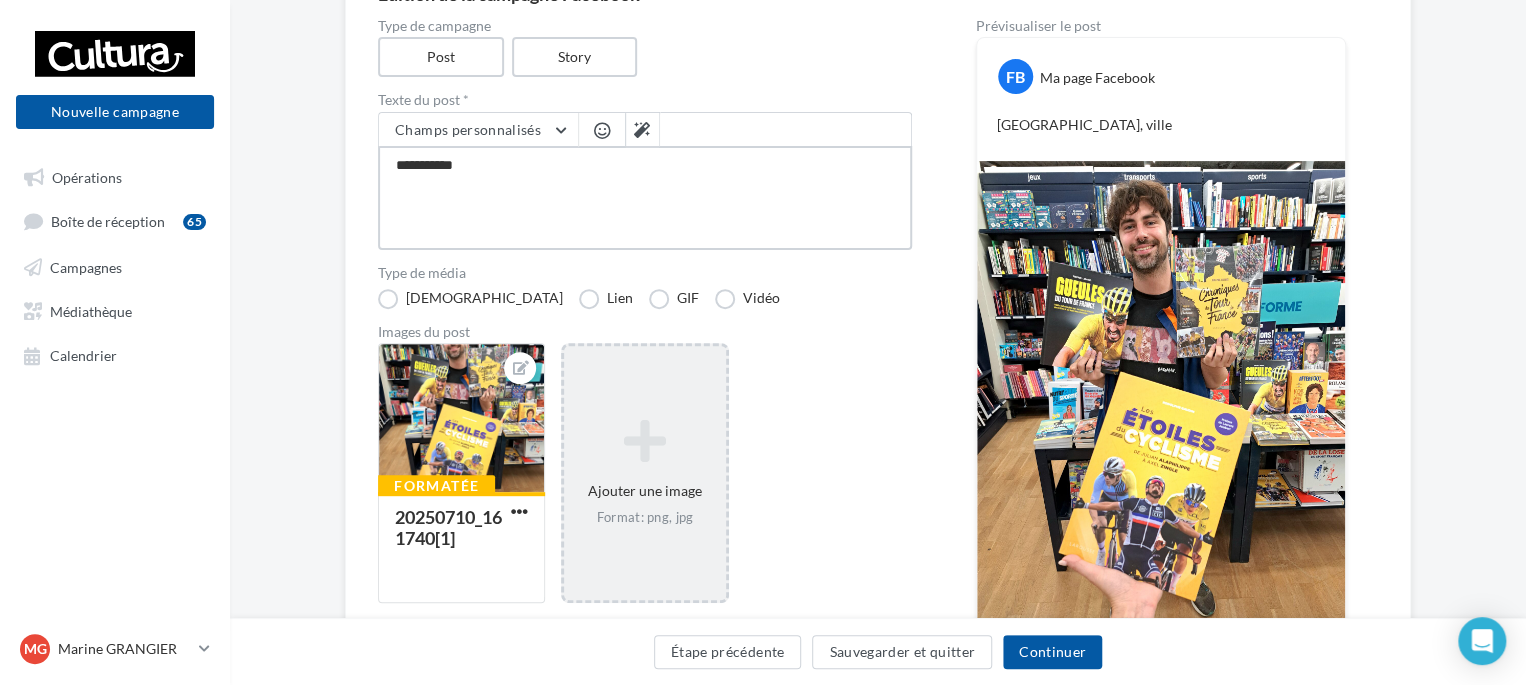 type on "*********" 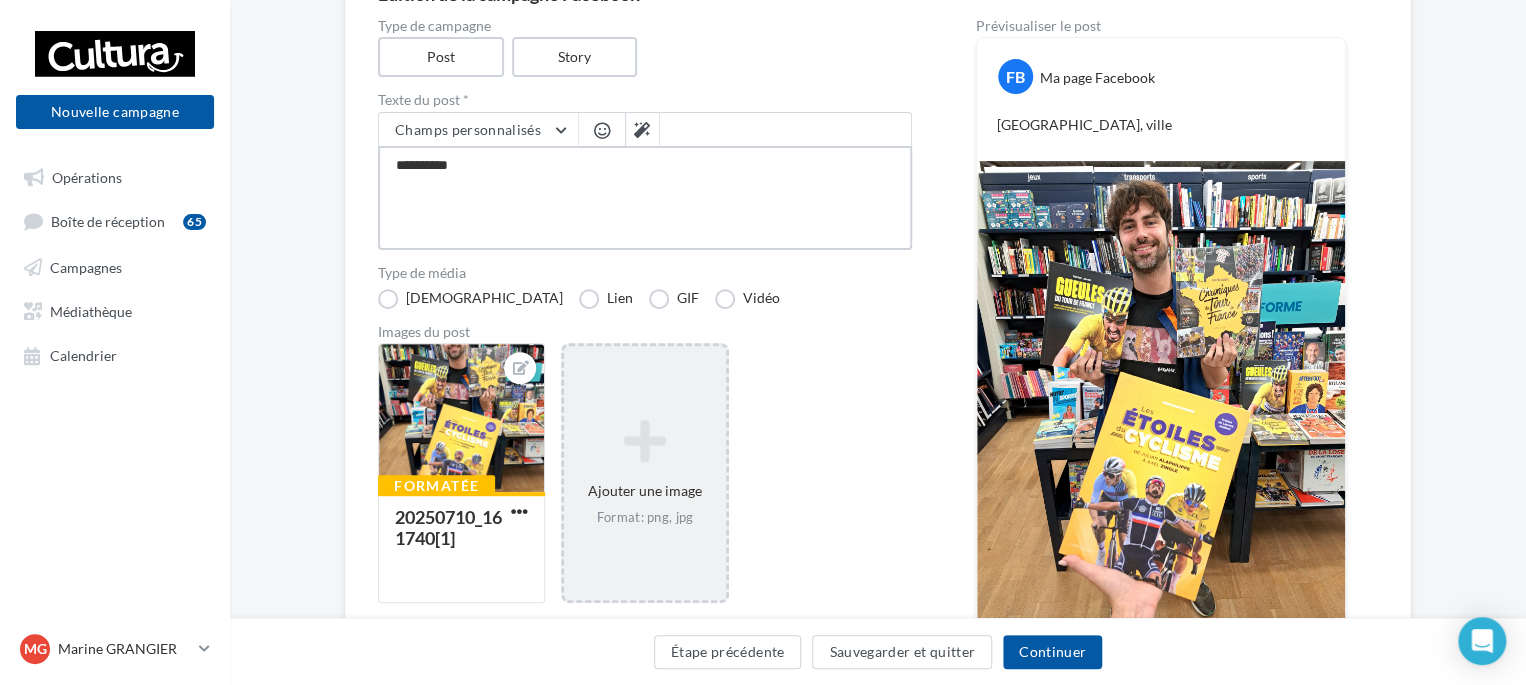 type on "*********" 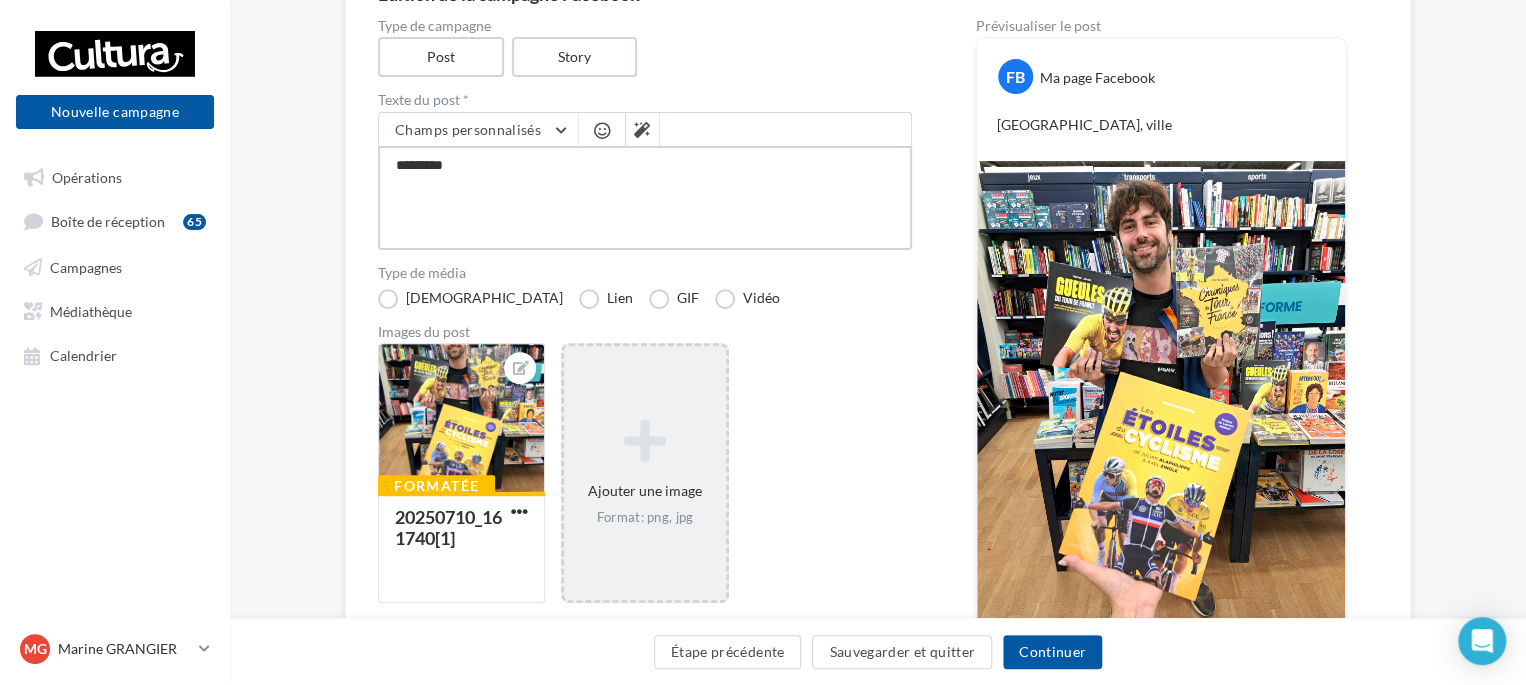 type on "********" 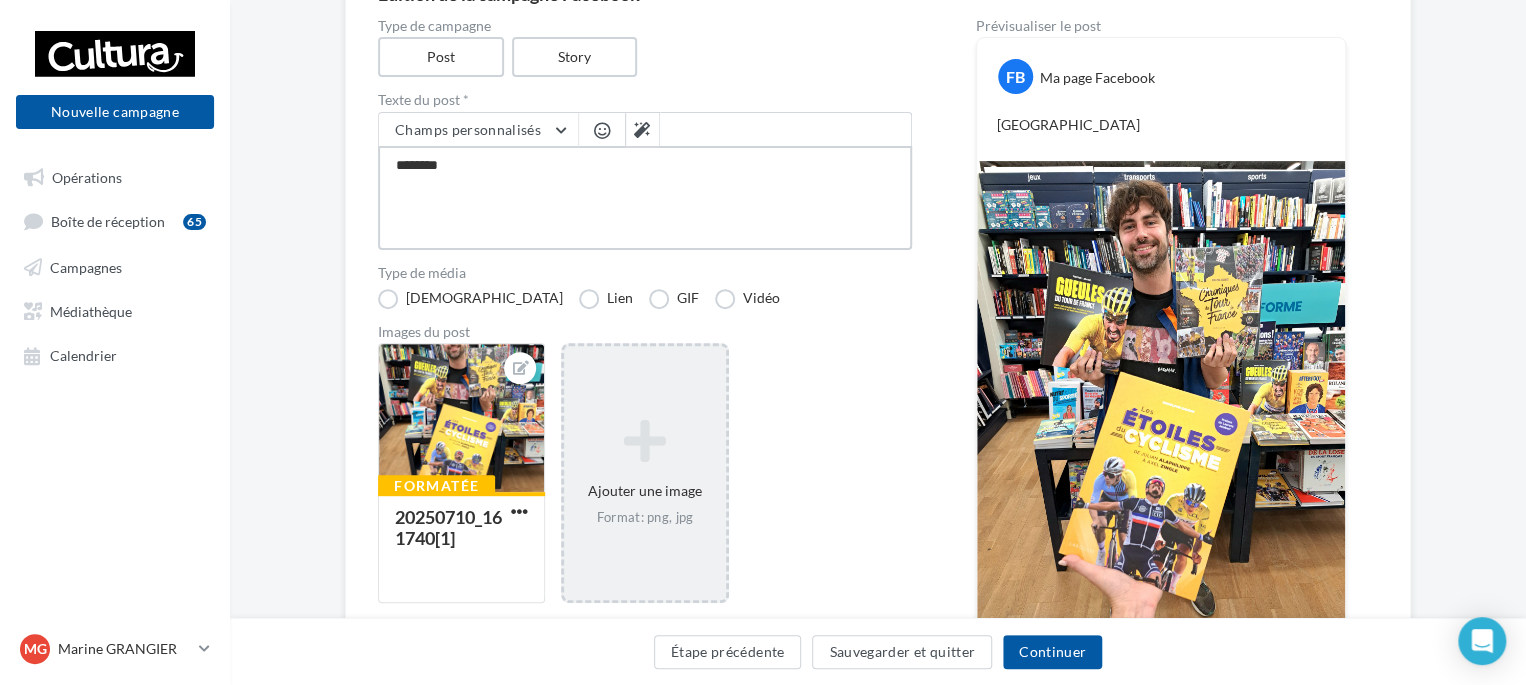 type on "*******" 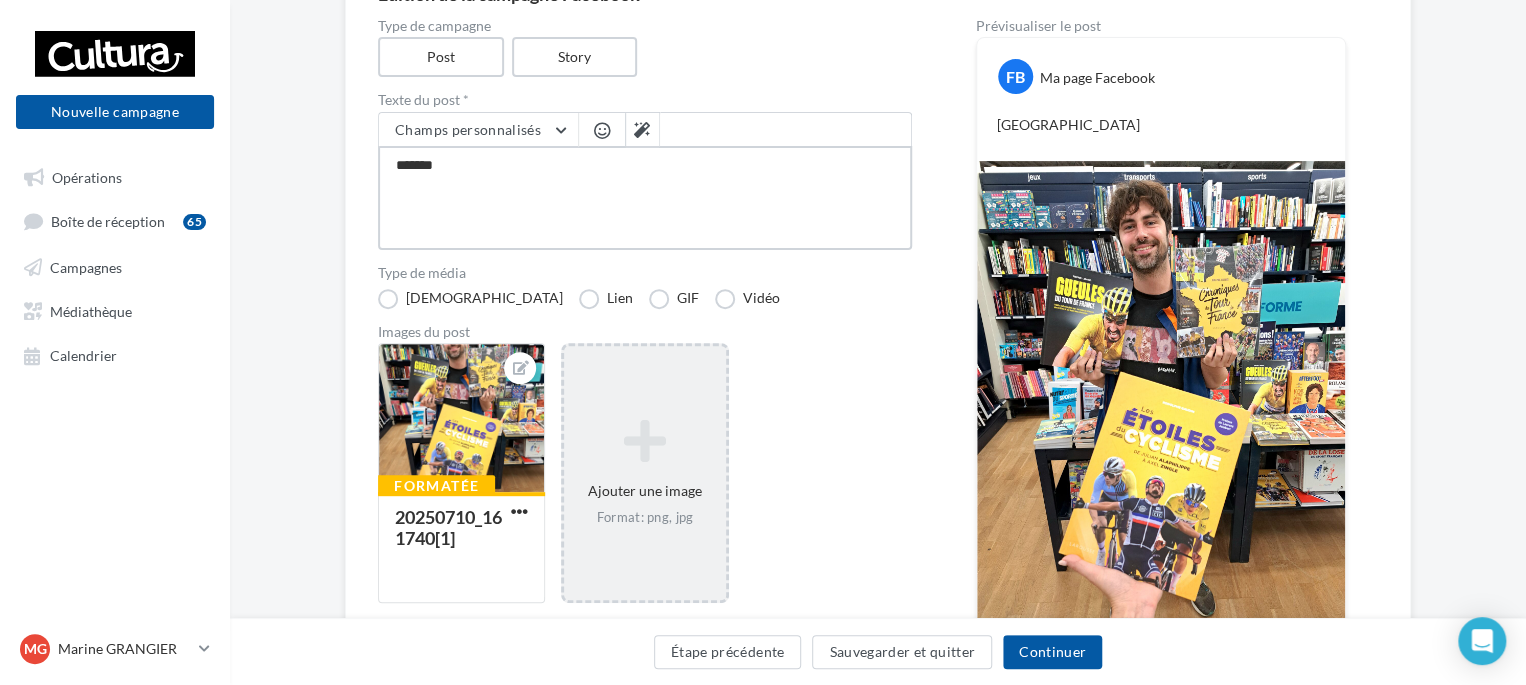 type on "******" 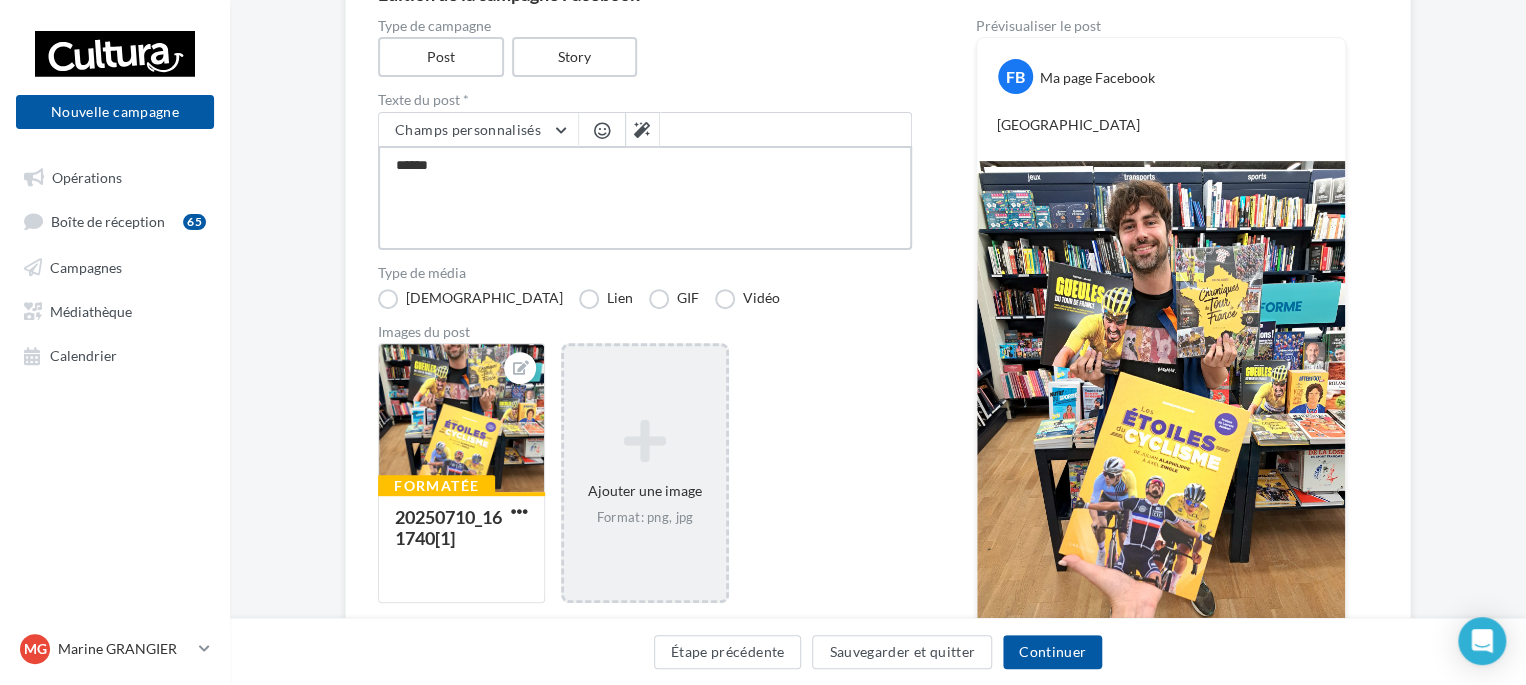 type on "*****" 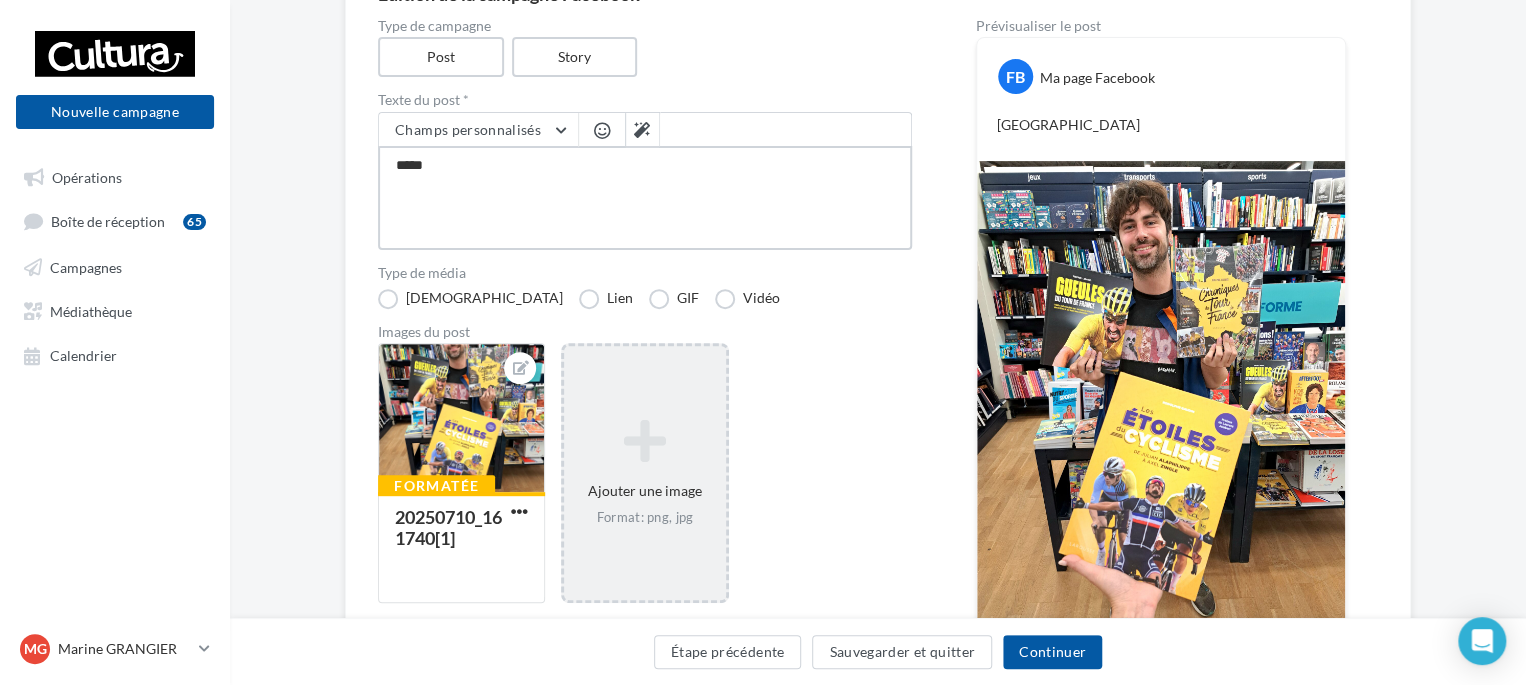 type on "****" 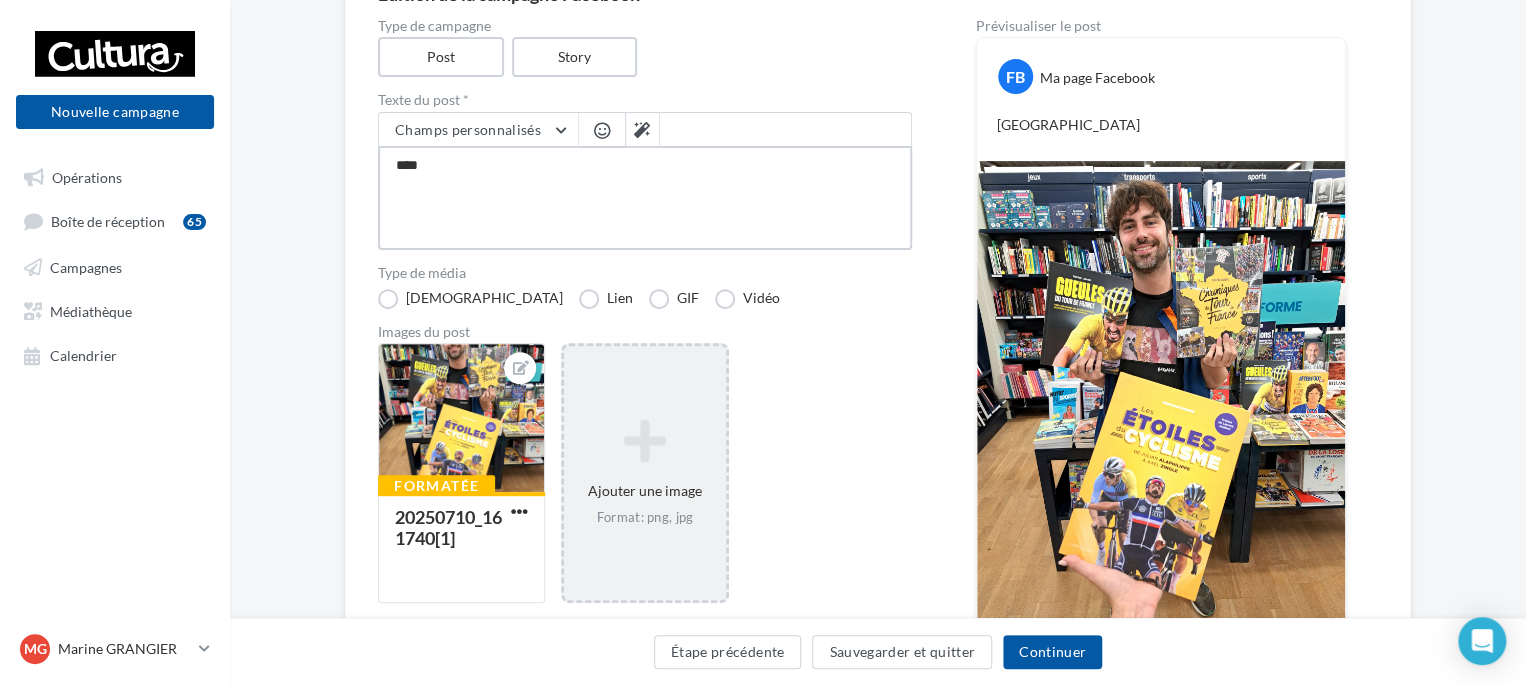 type on "*****" 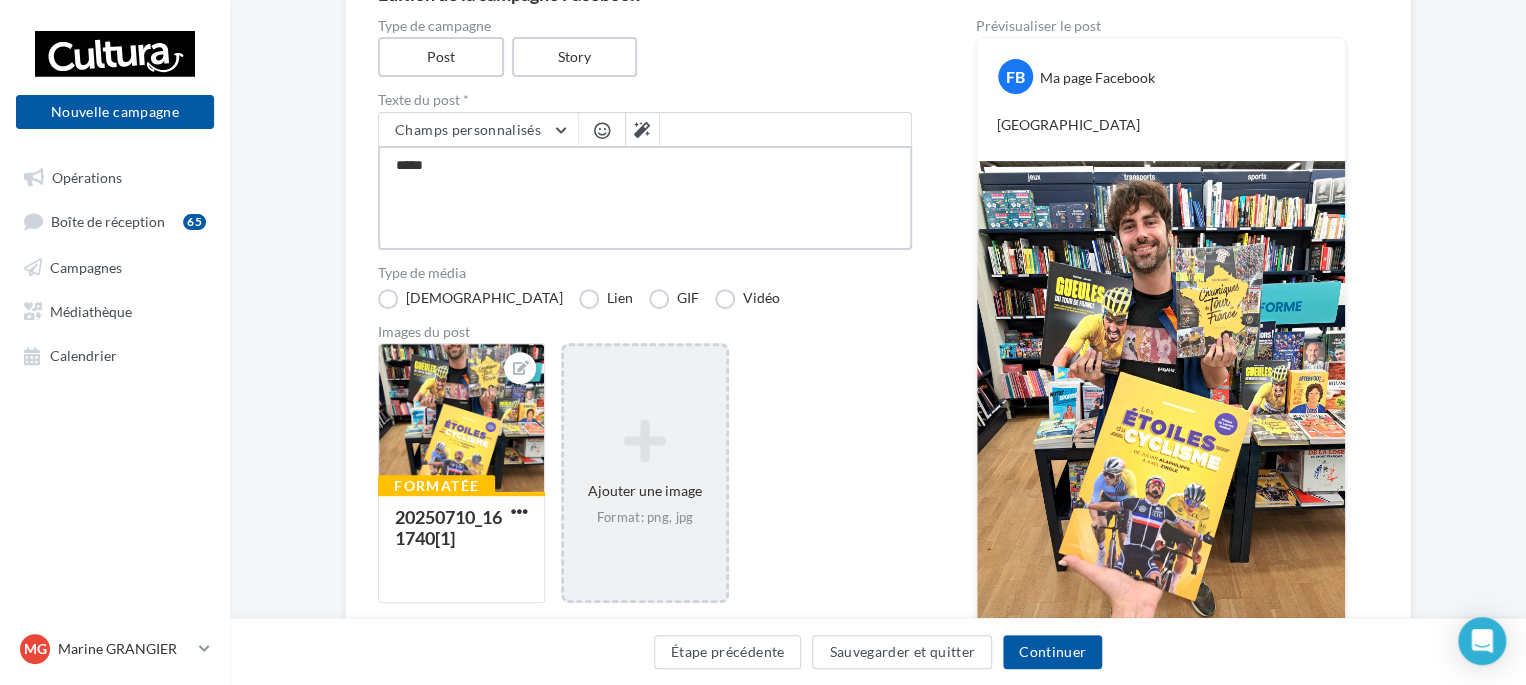type on "******" 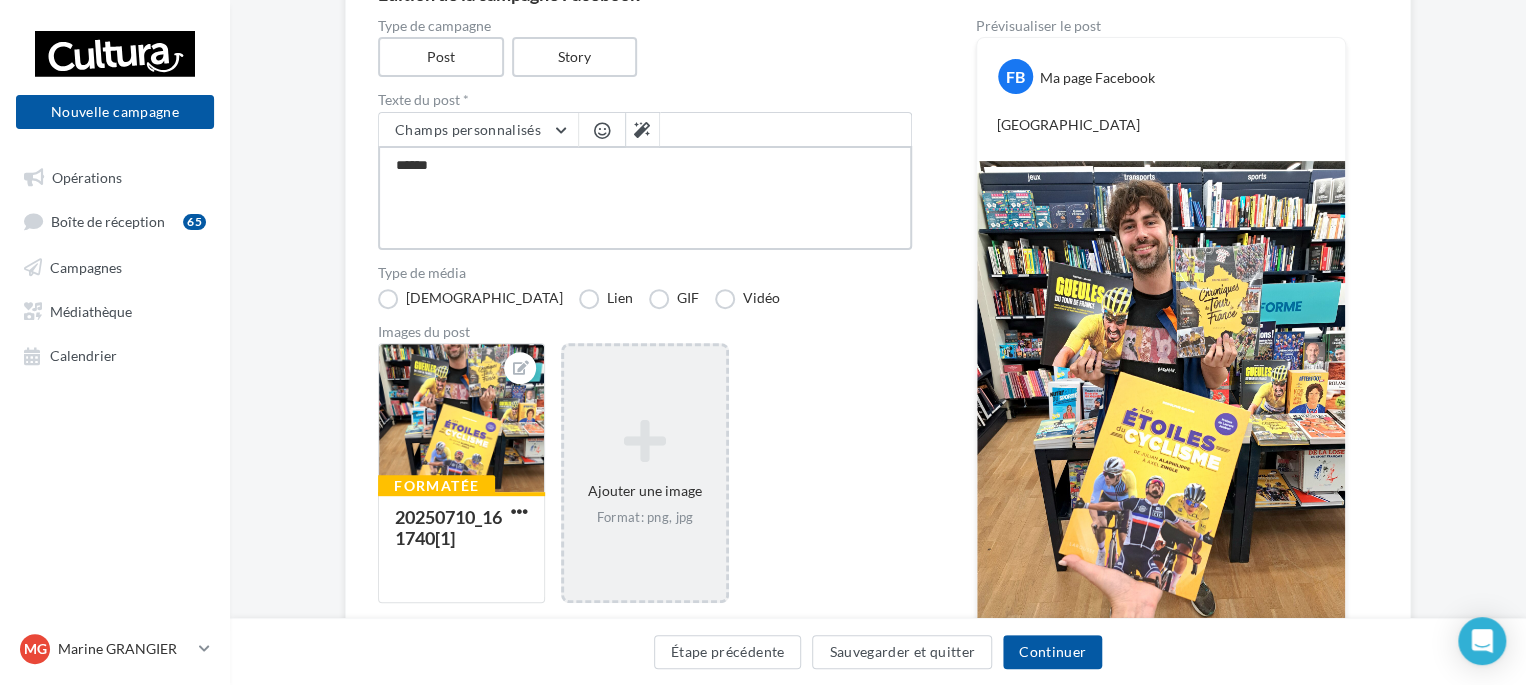 type on "*******" 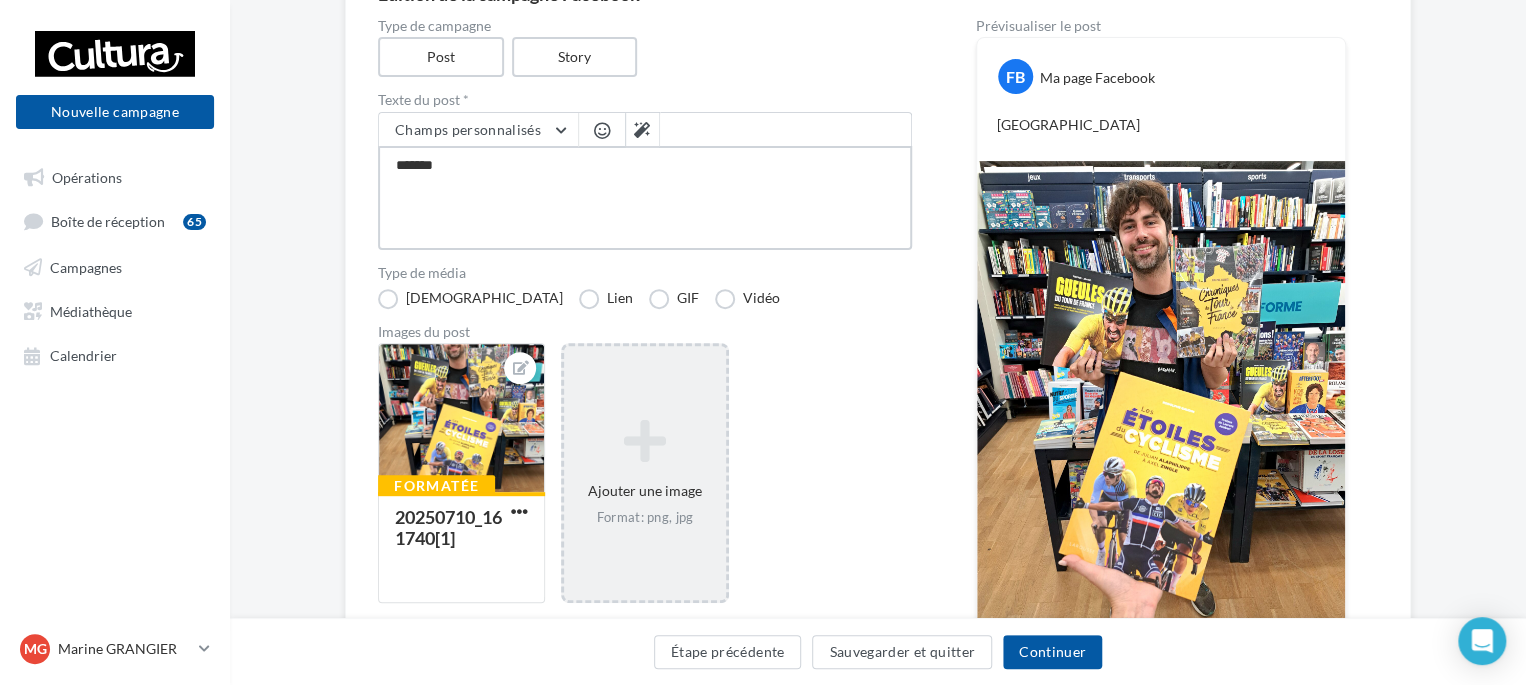 type on "********" 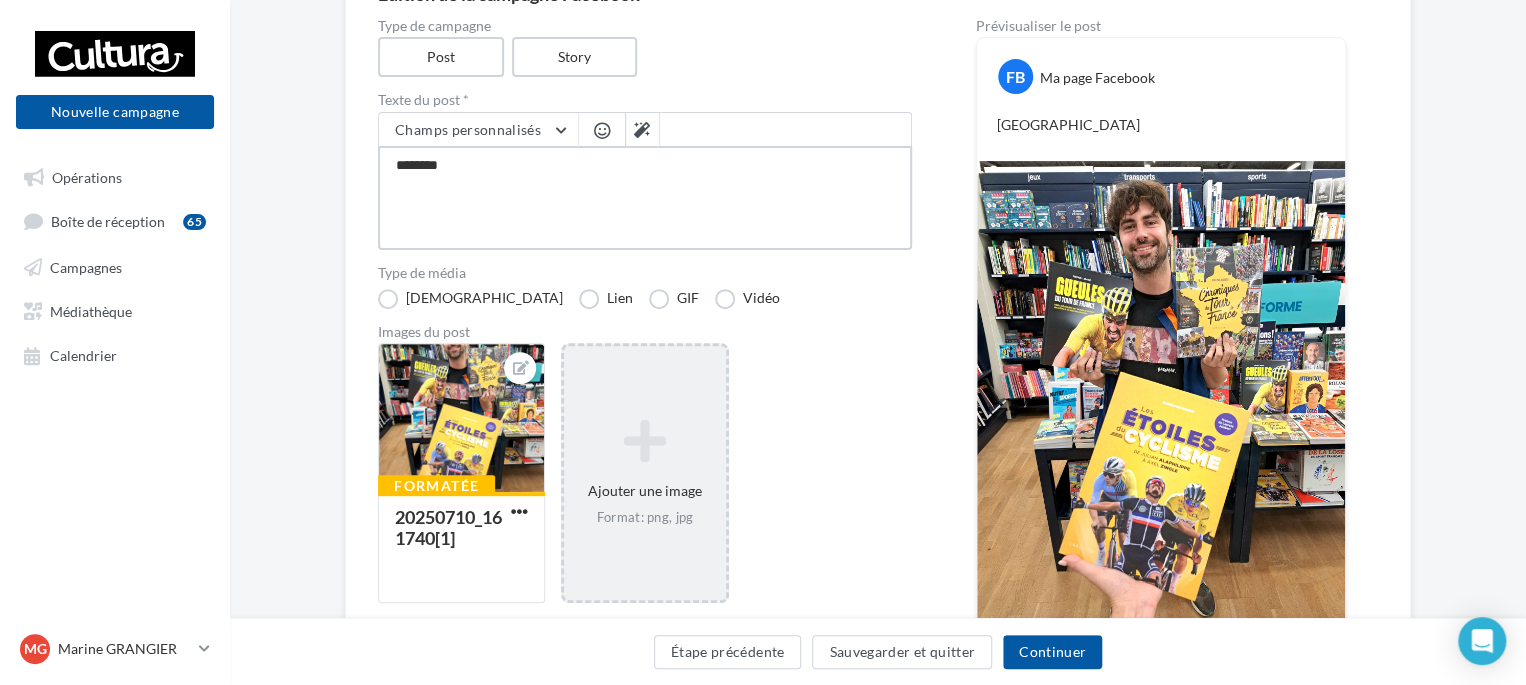 type on "********" 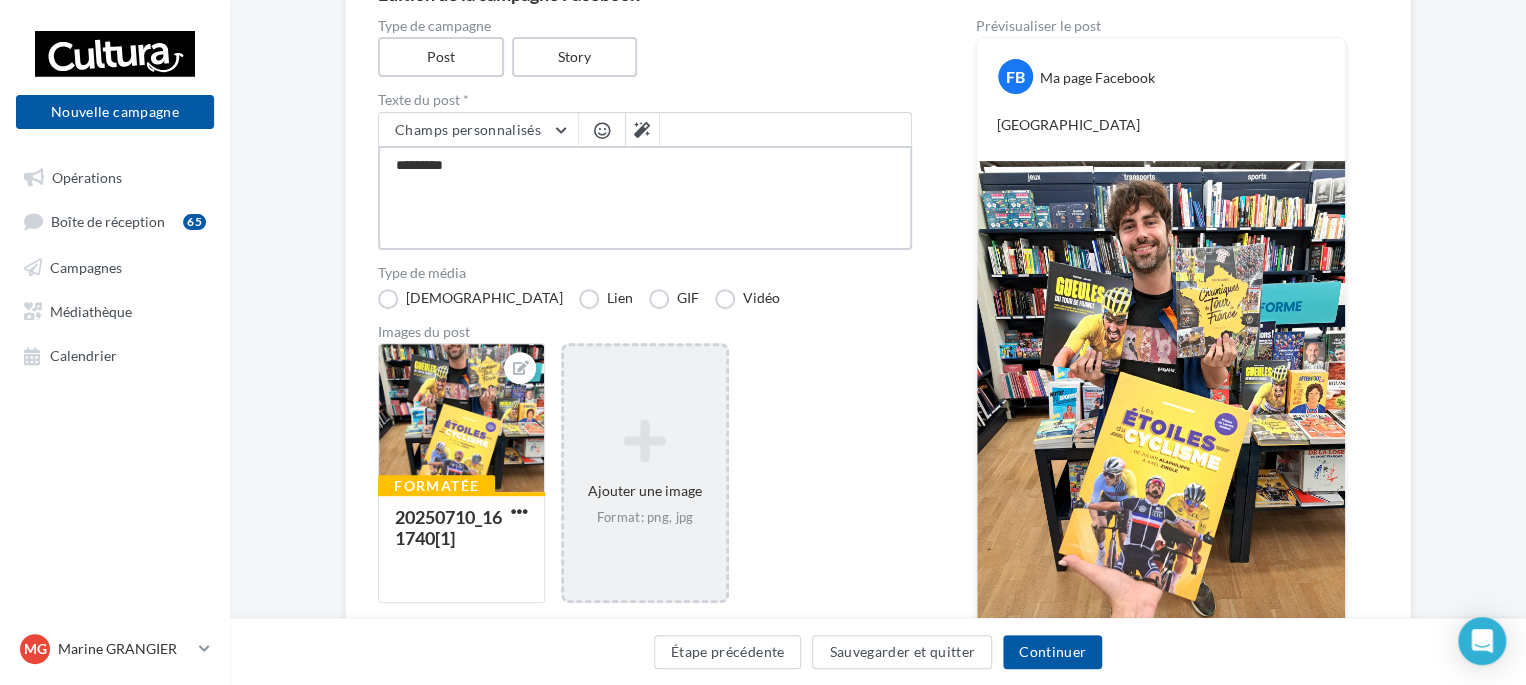type on "**********" 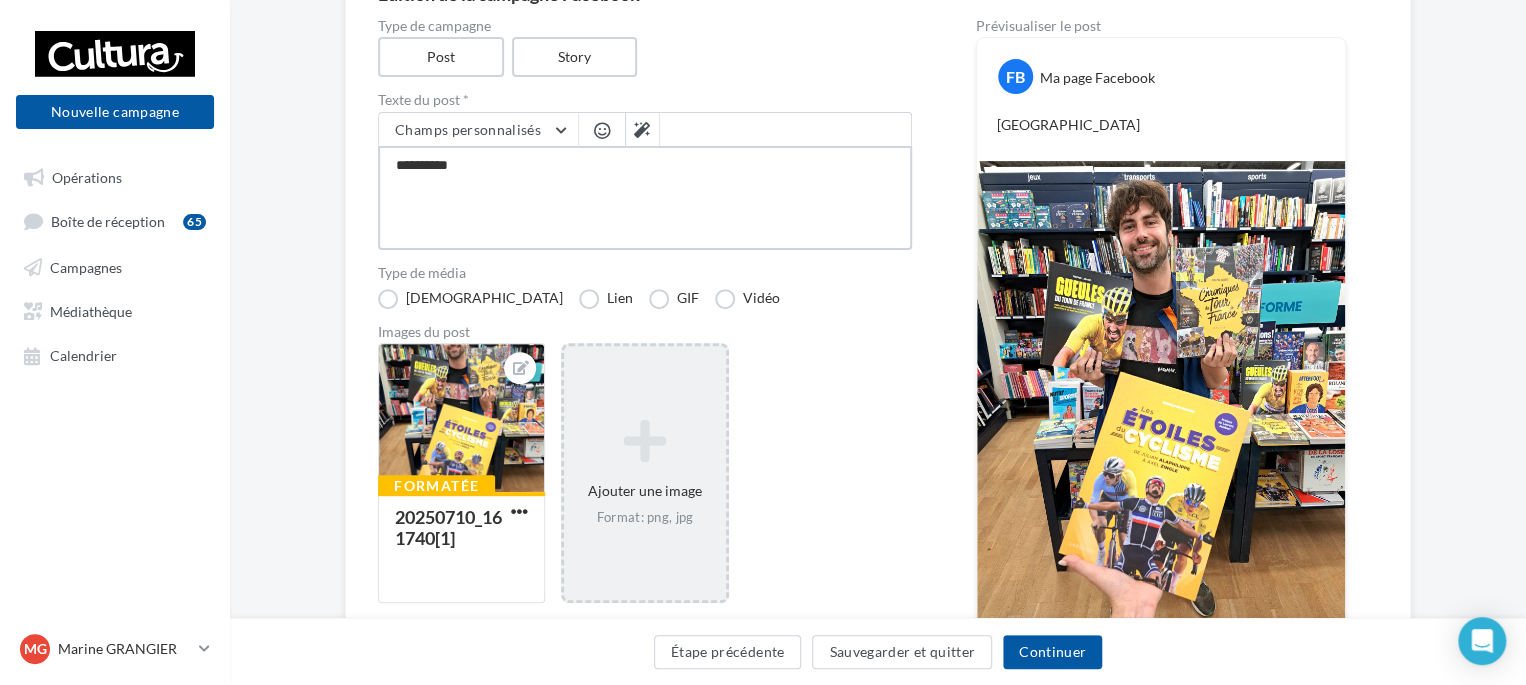 type on "**********" 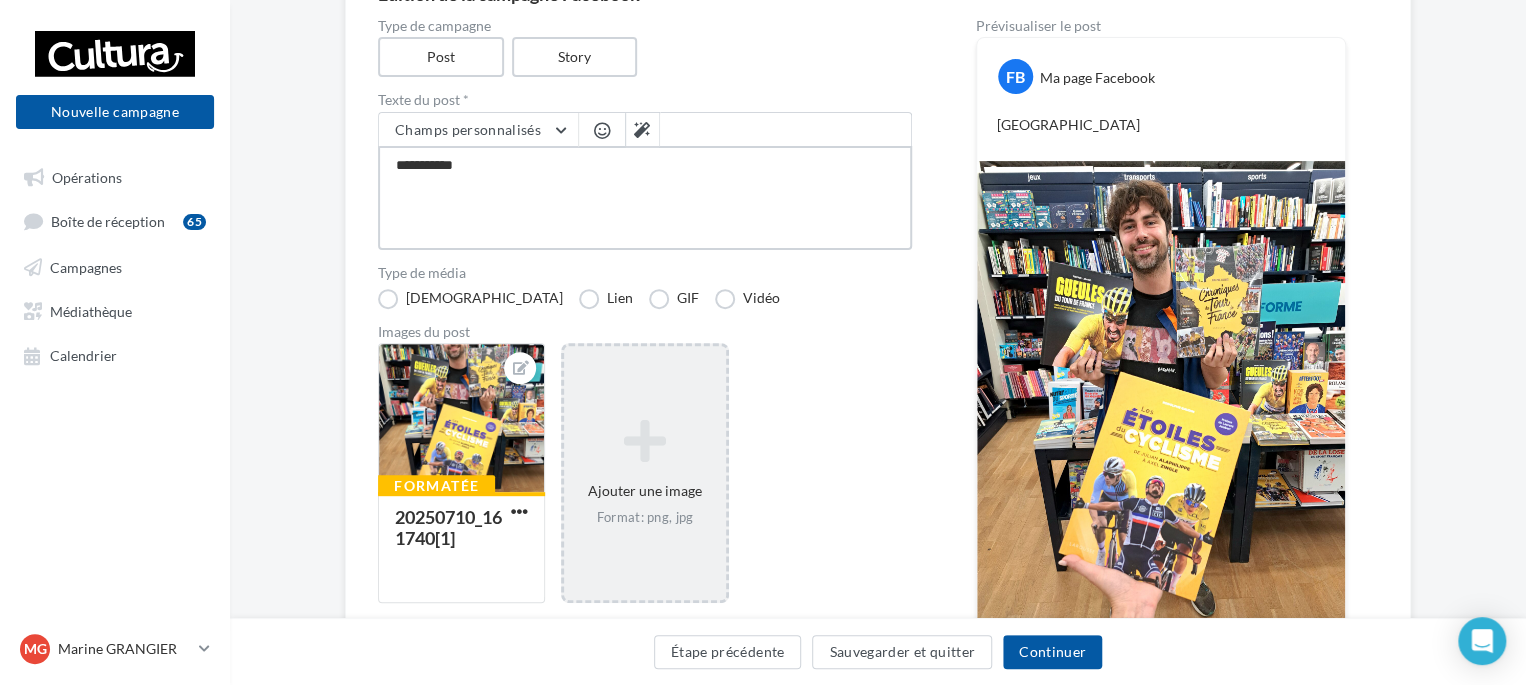 type on "**********" 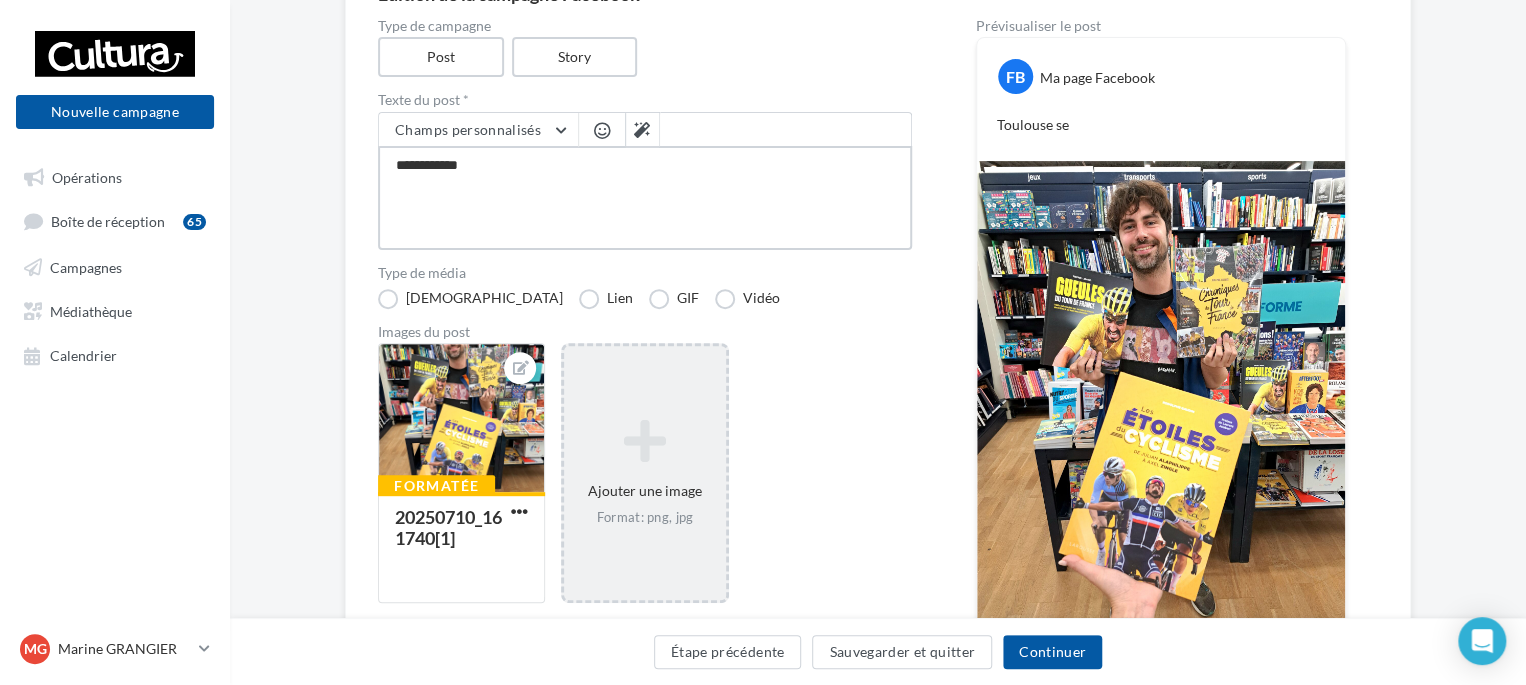 type on "**********" 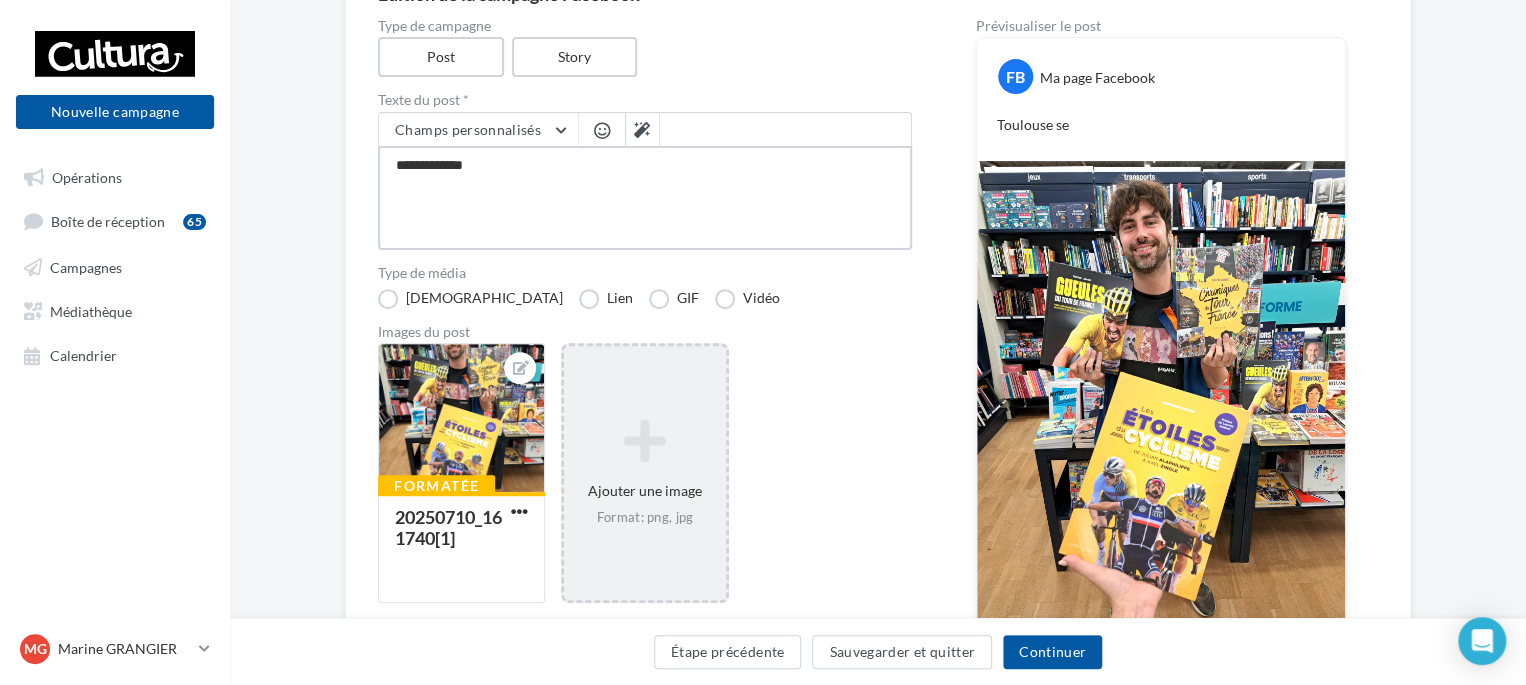 type on "**********" 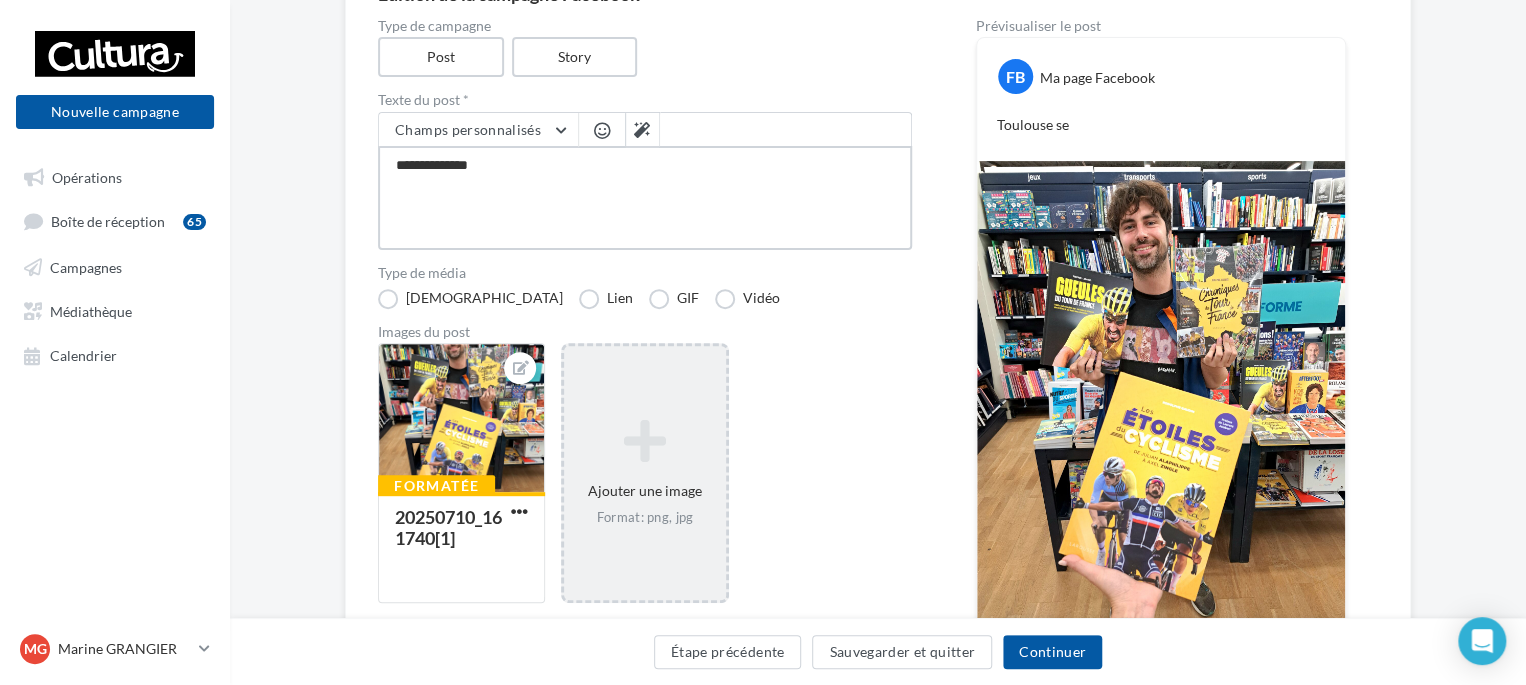 type on "**********" 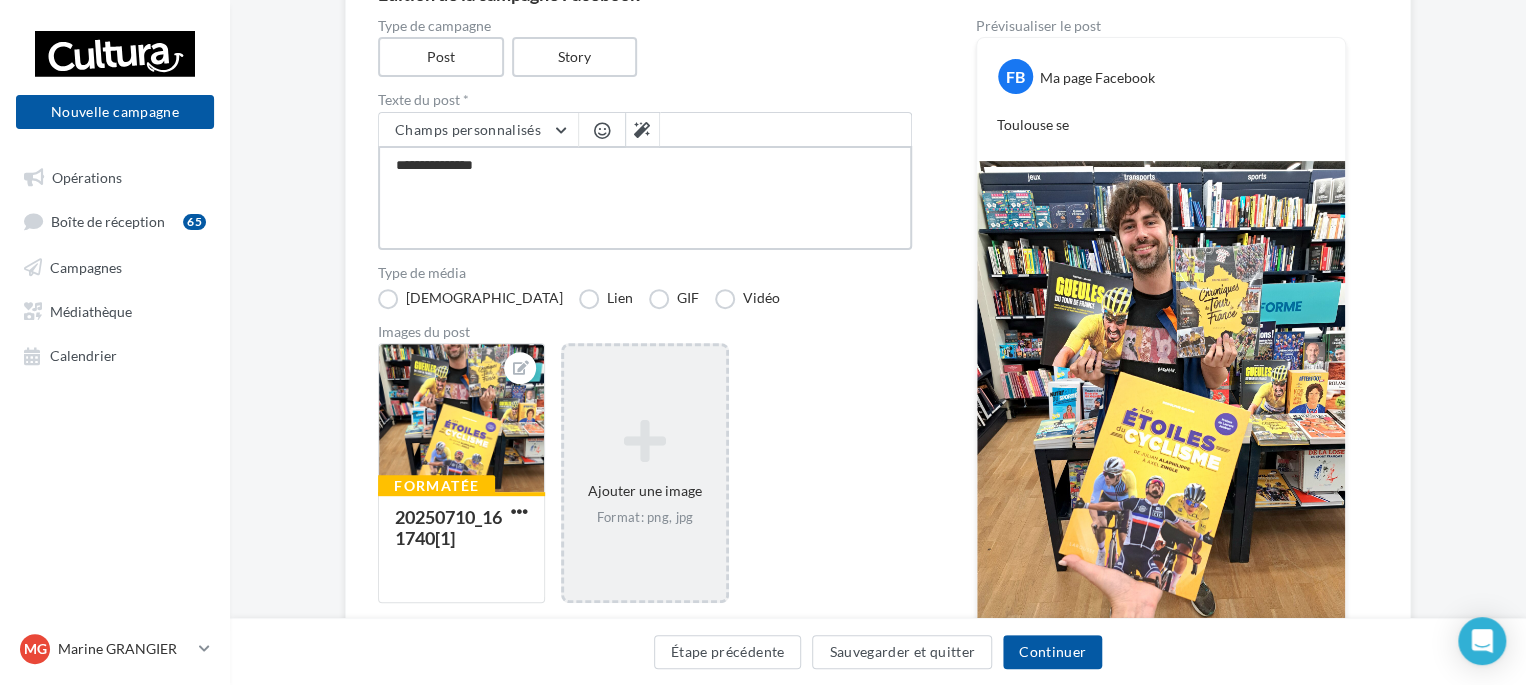 type on "**********" 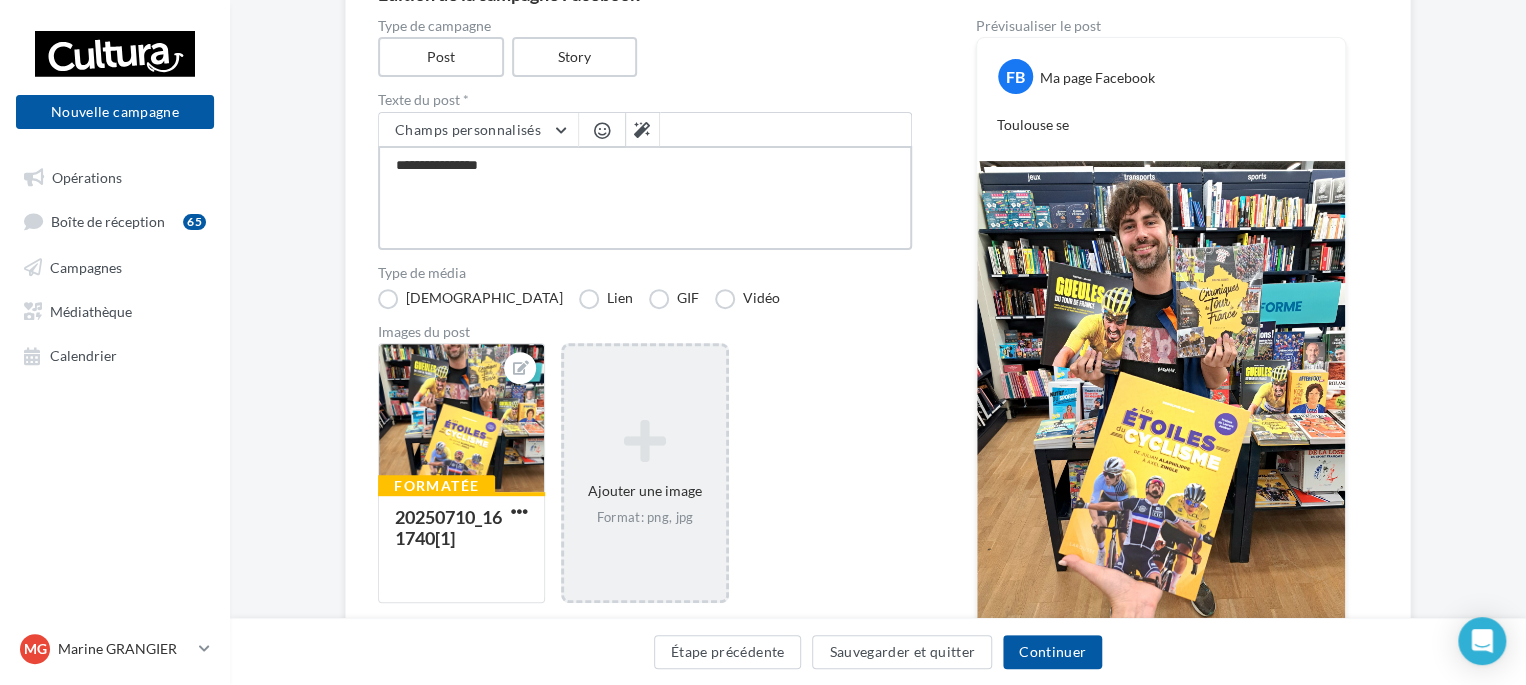 type on "**********" 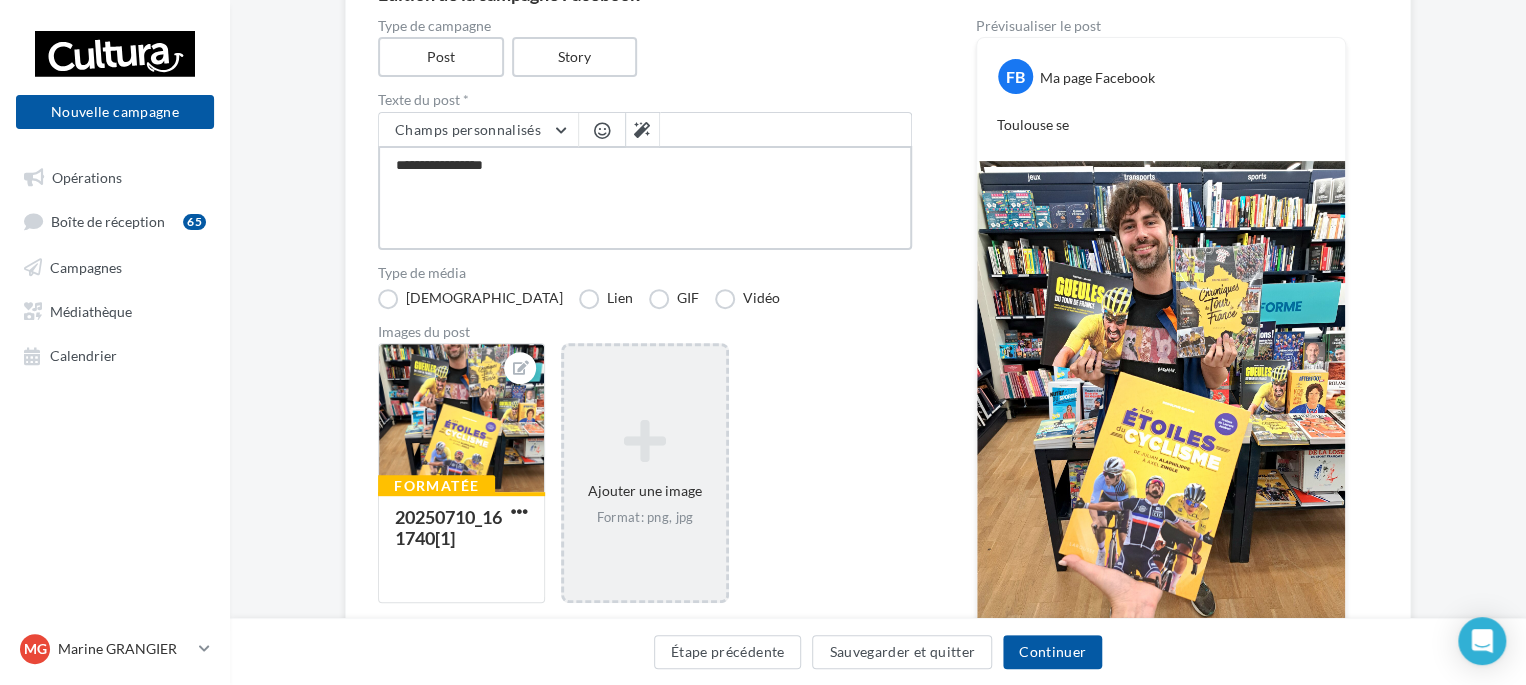 type on "**********" 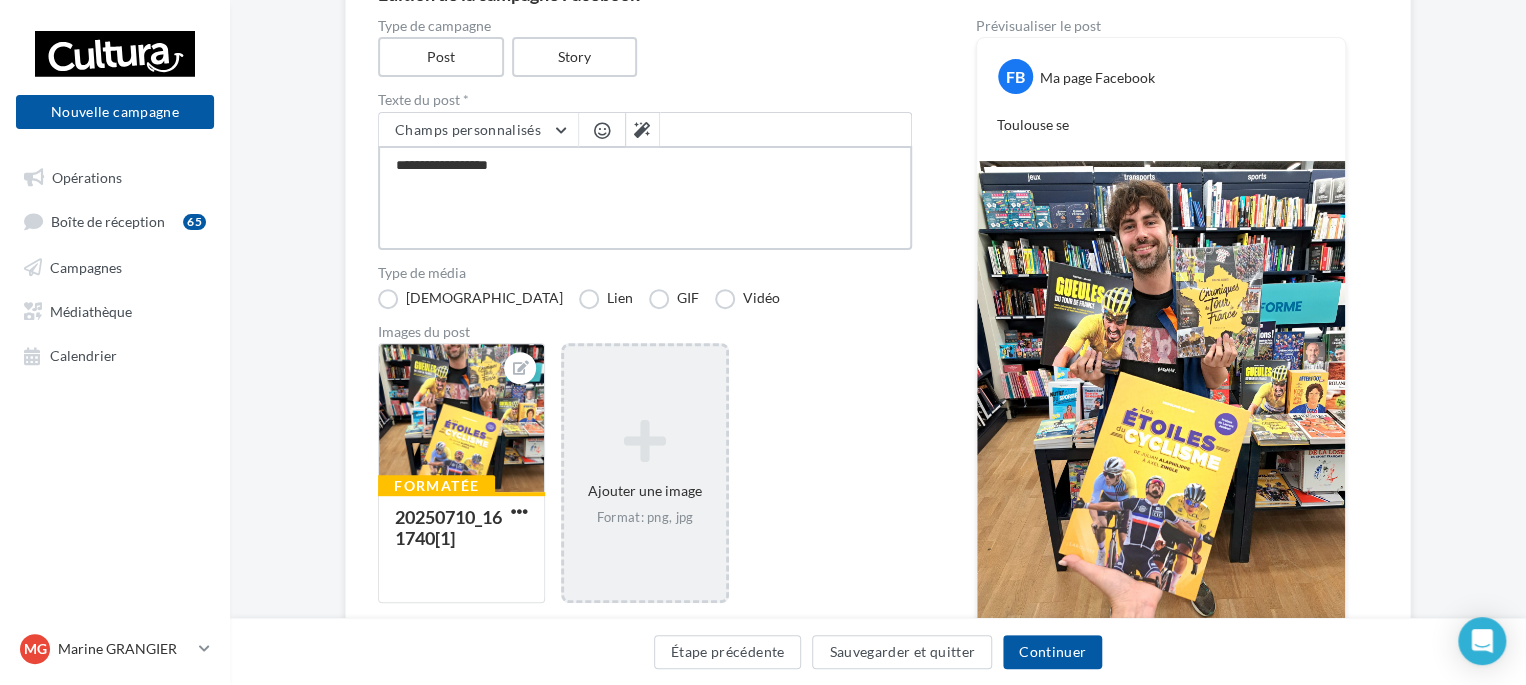 type on "**********" 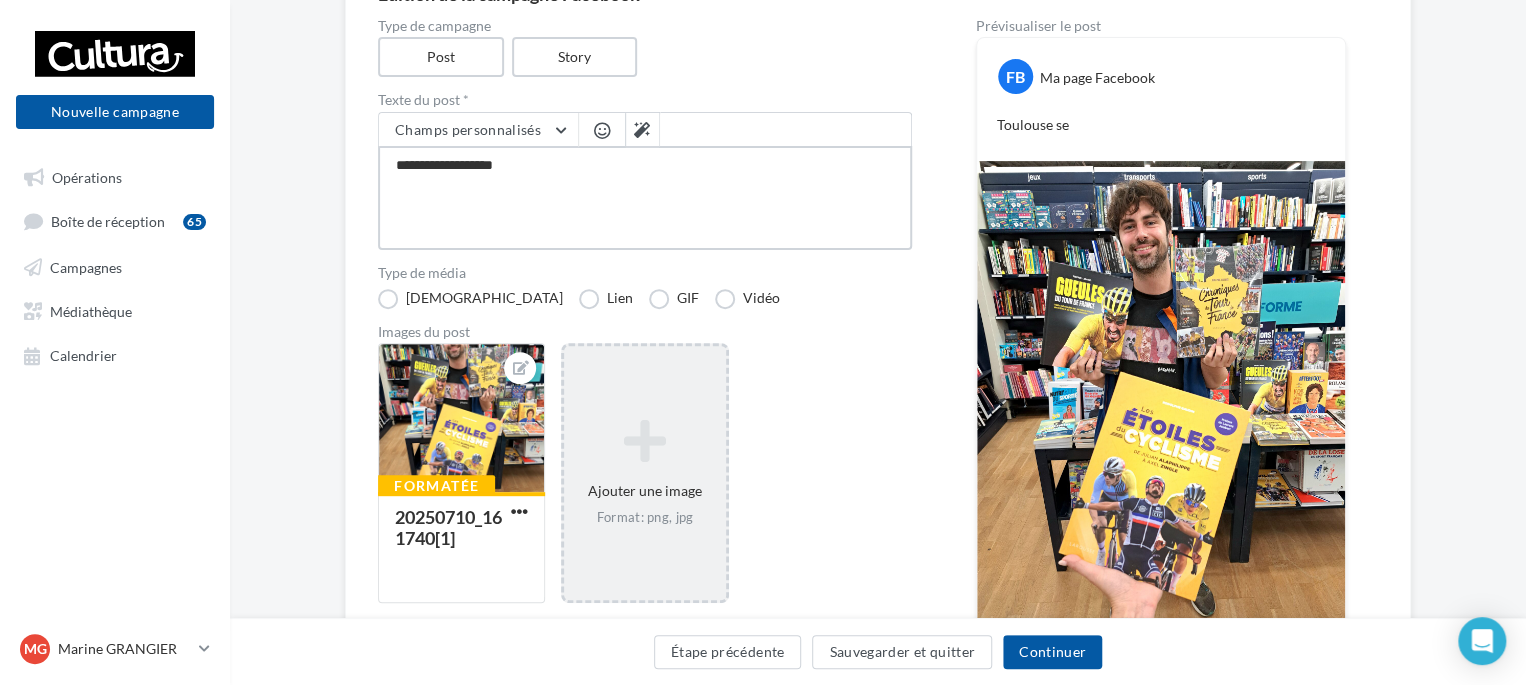 type on "**********" 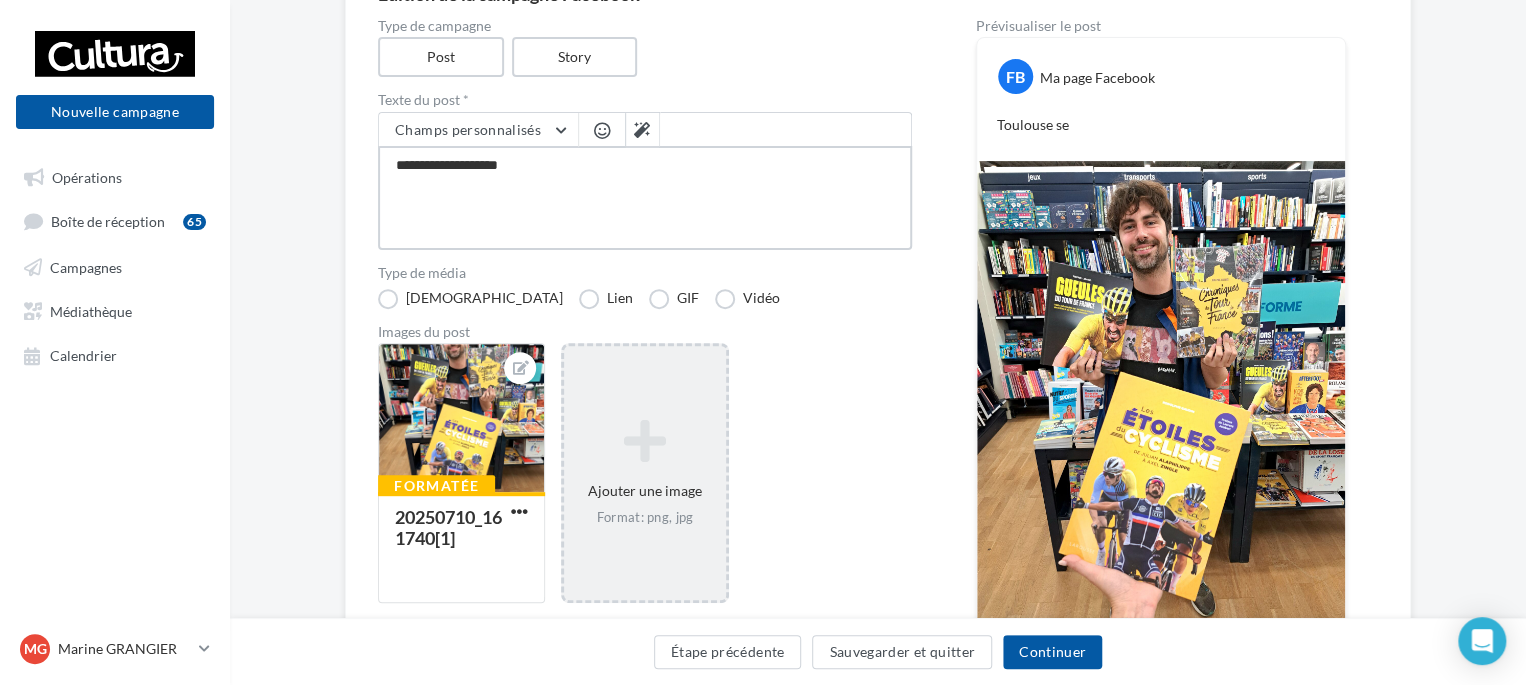 type on "**********" 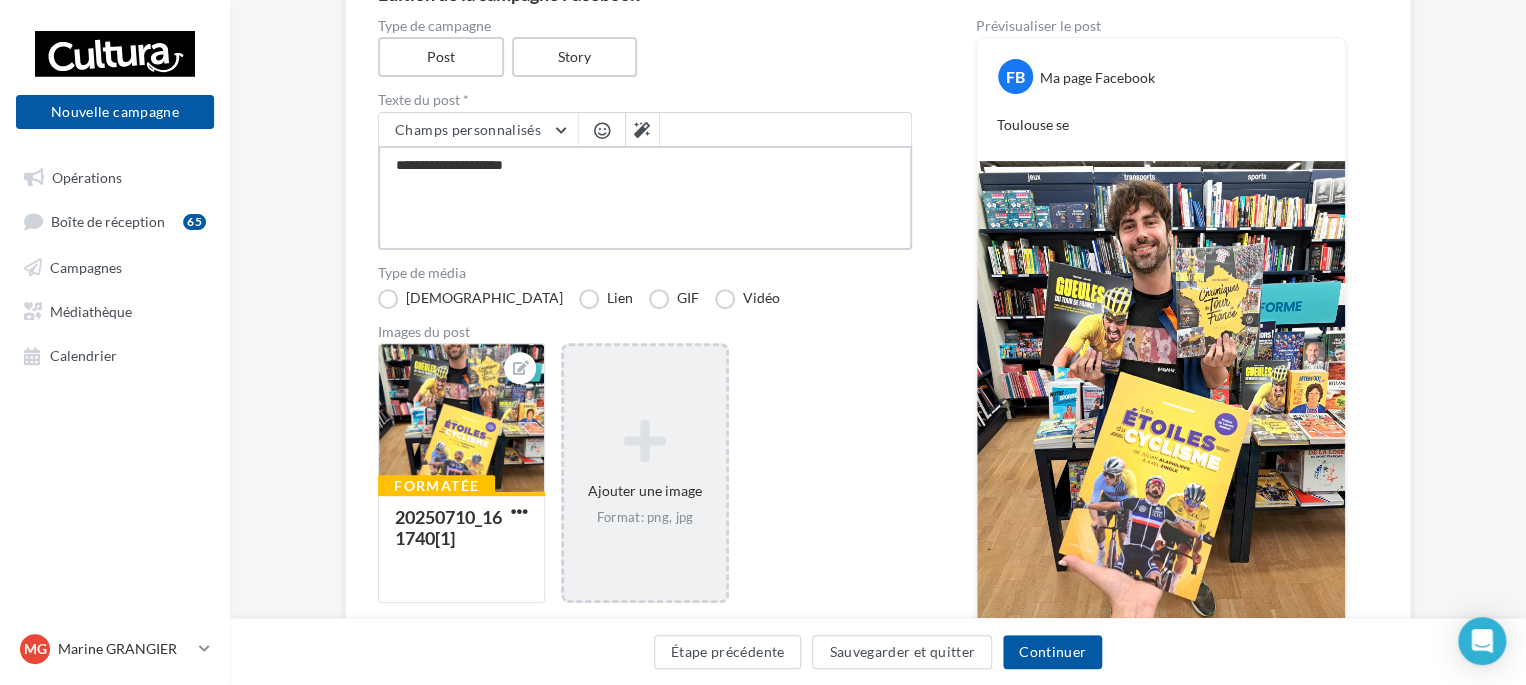 type on "**********" 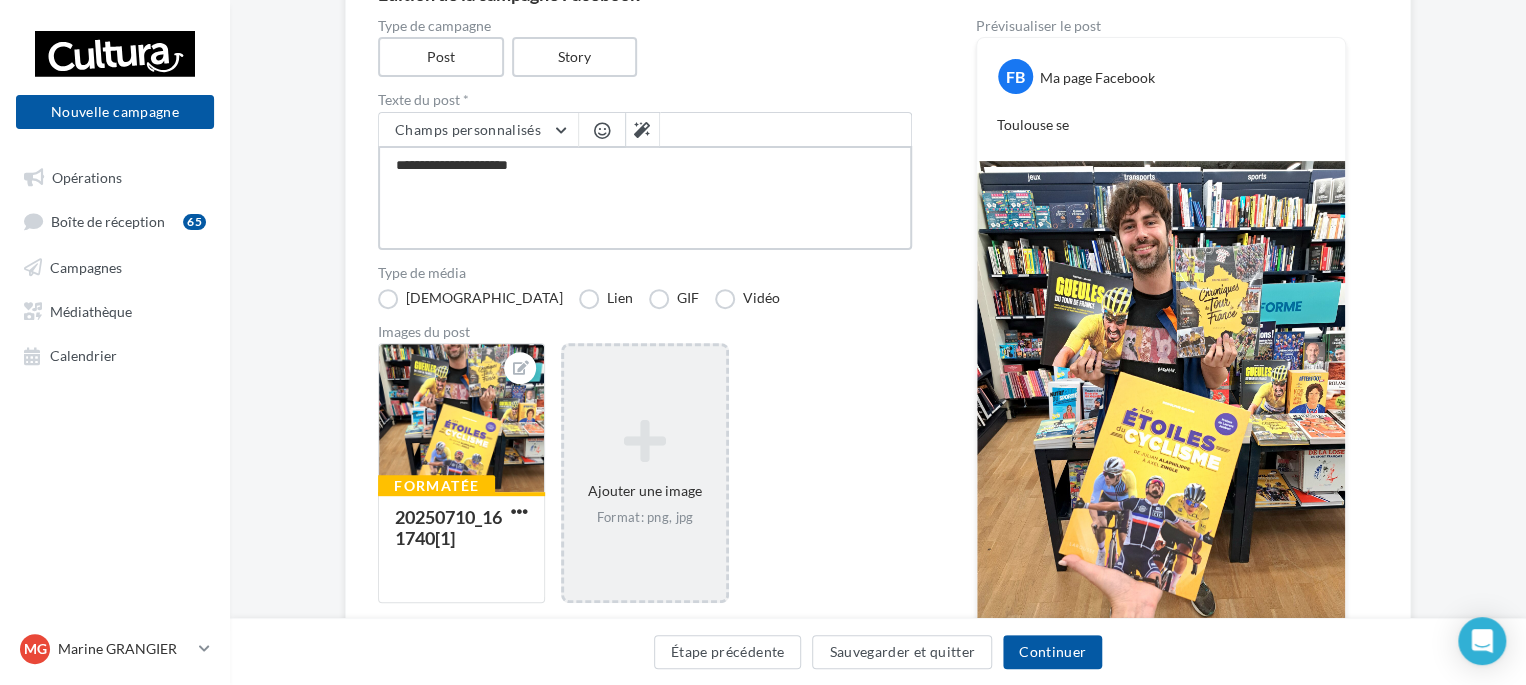 type on "**********" 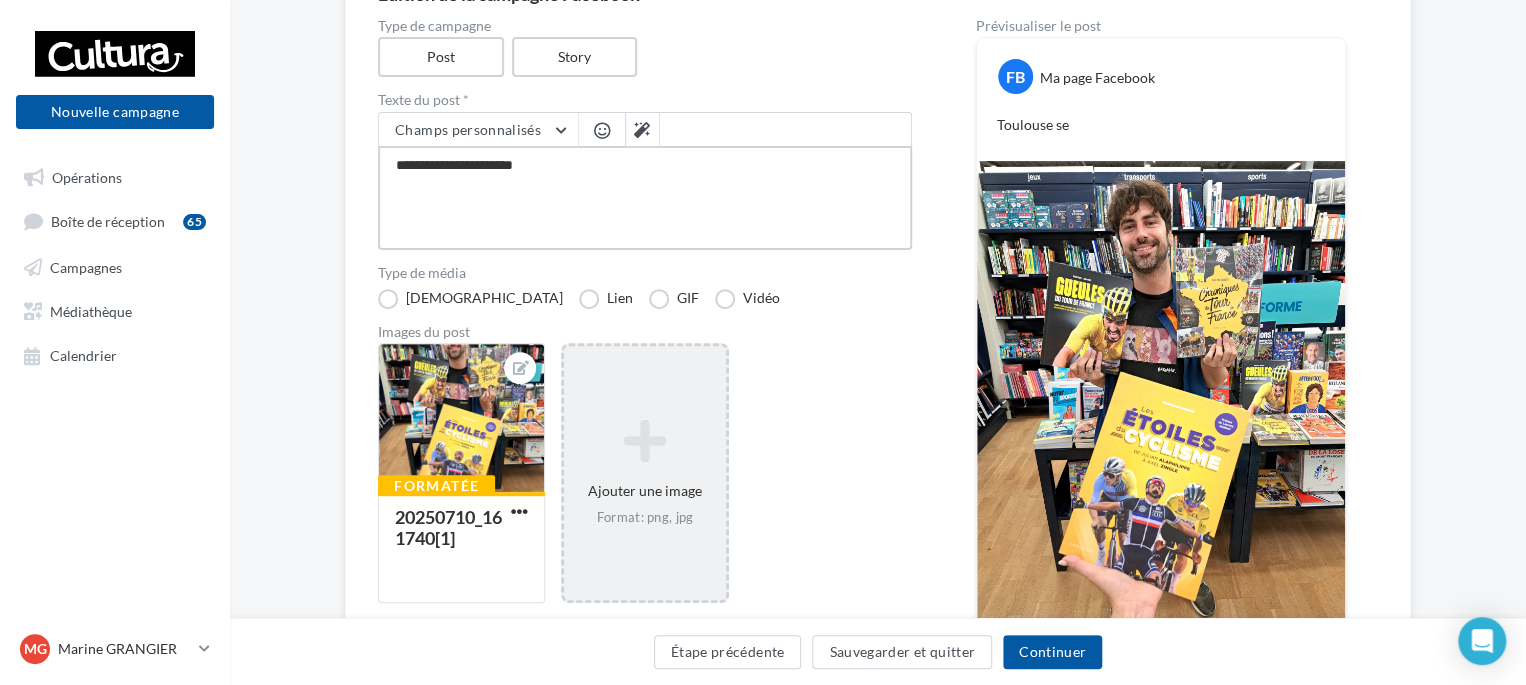 type on "**********" 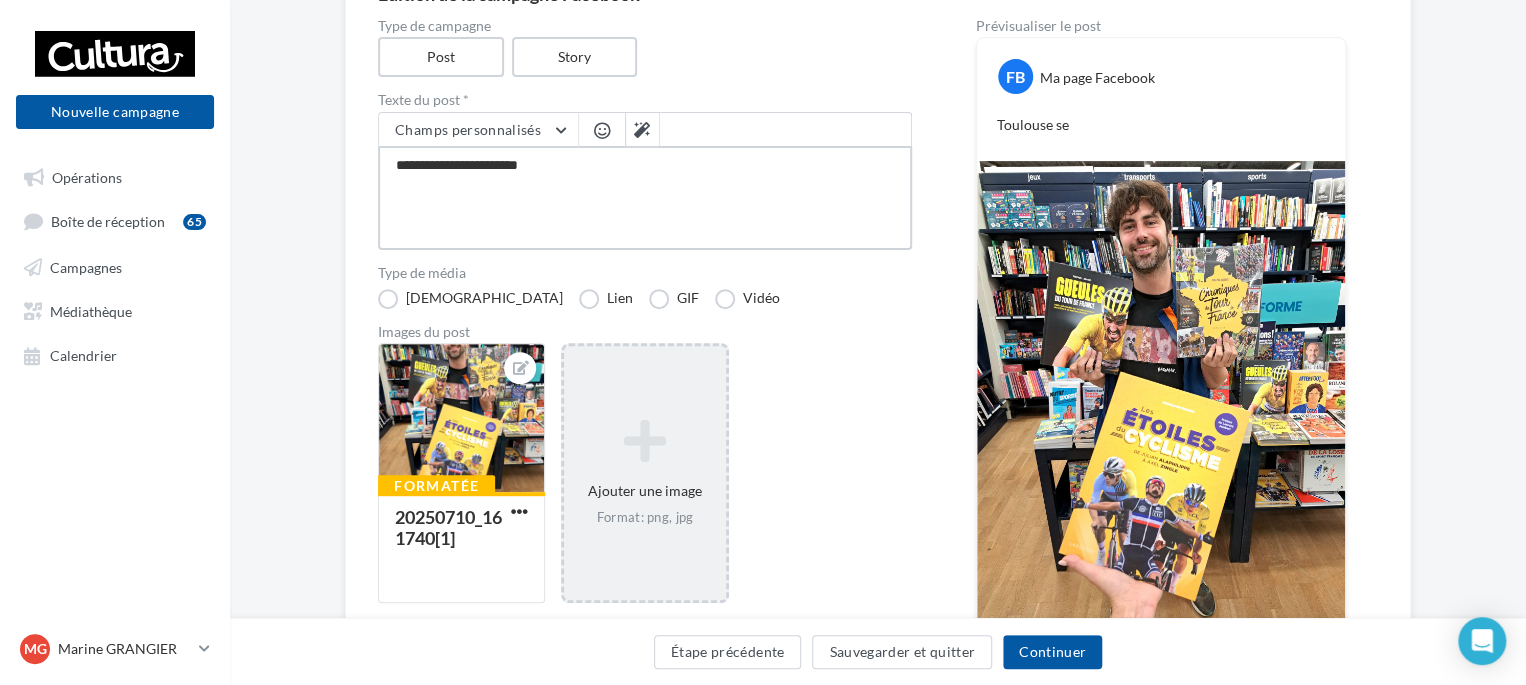 type on "**********" 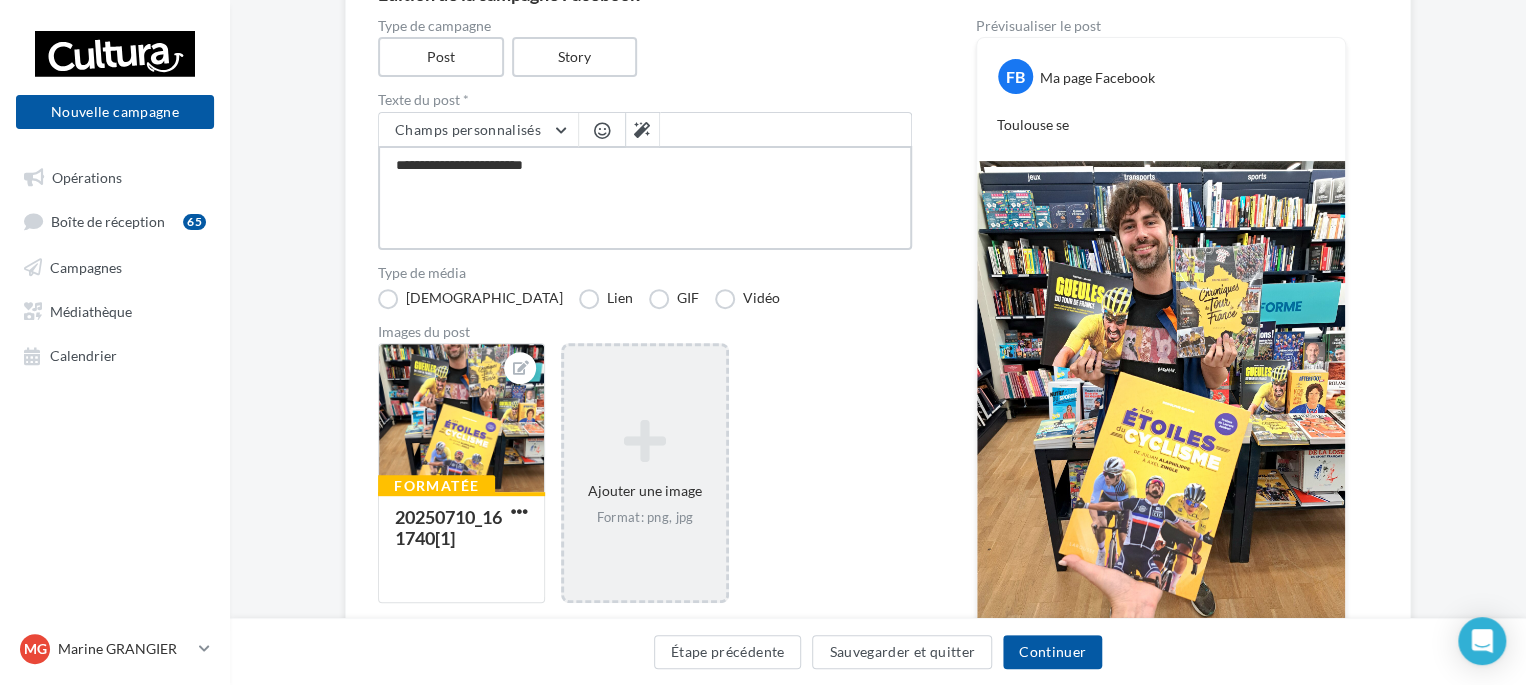 type on "**********" 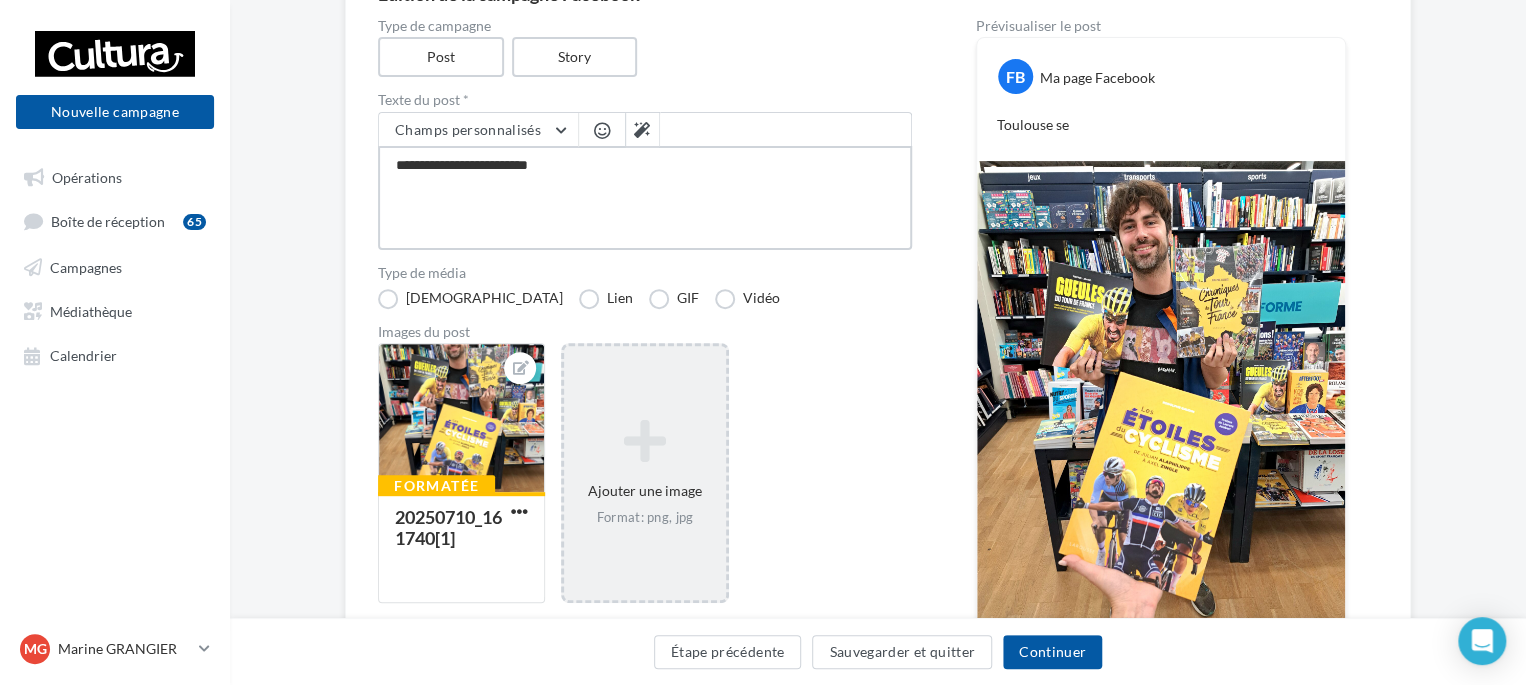 type on "**********" 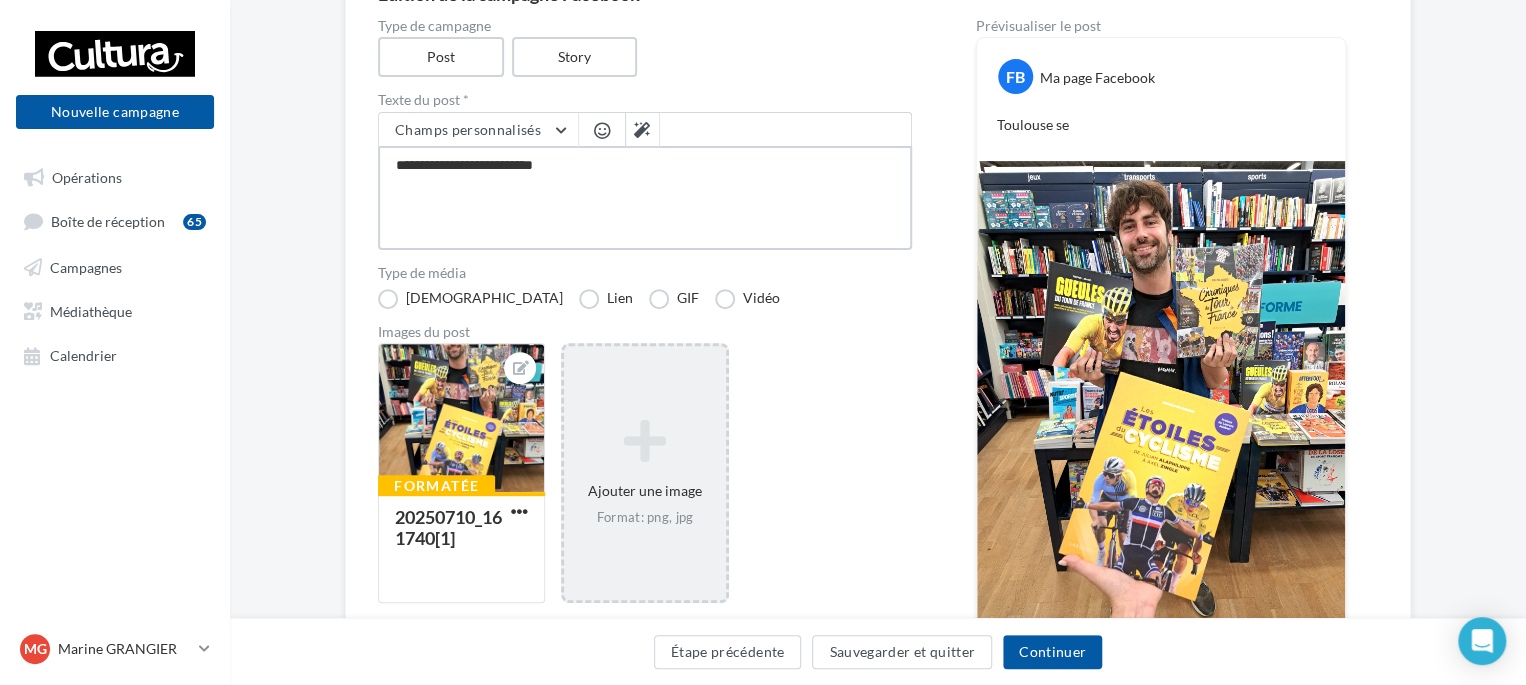 type on "**********" 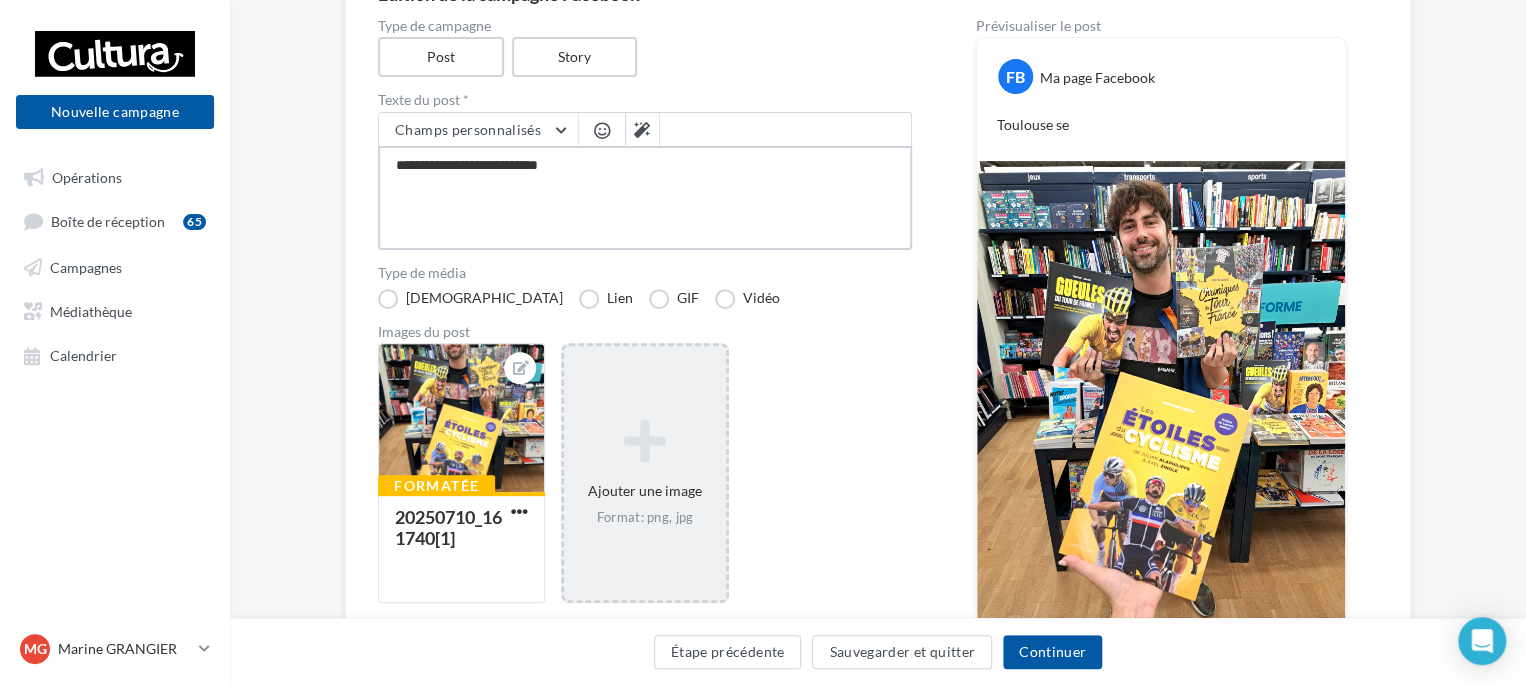 type on "**********" 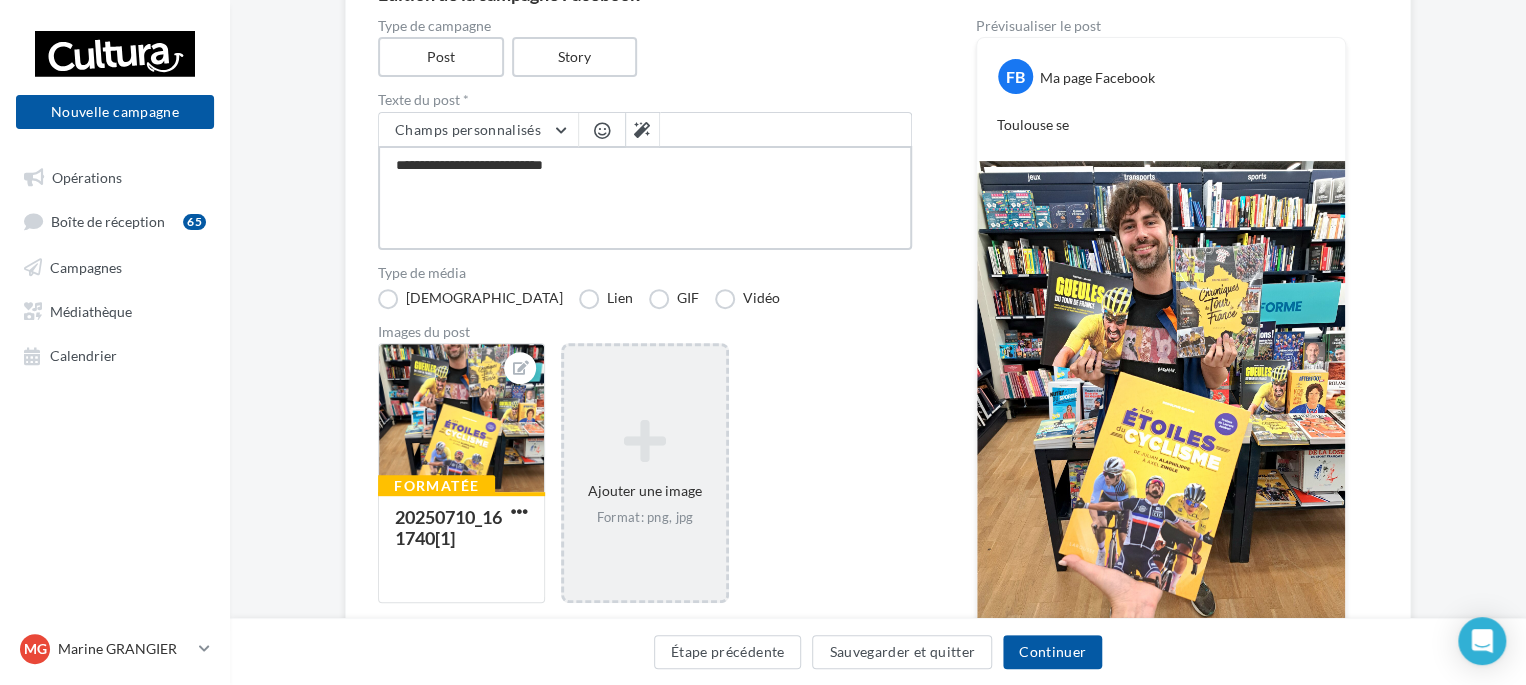 type on "**********" 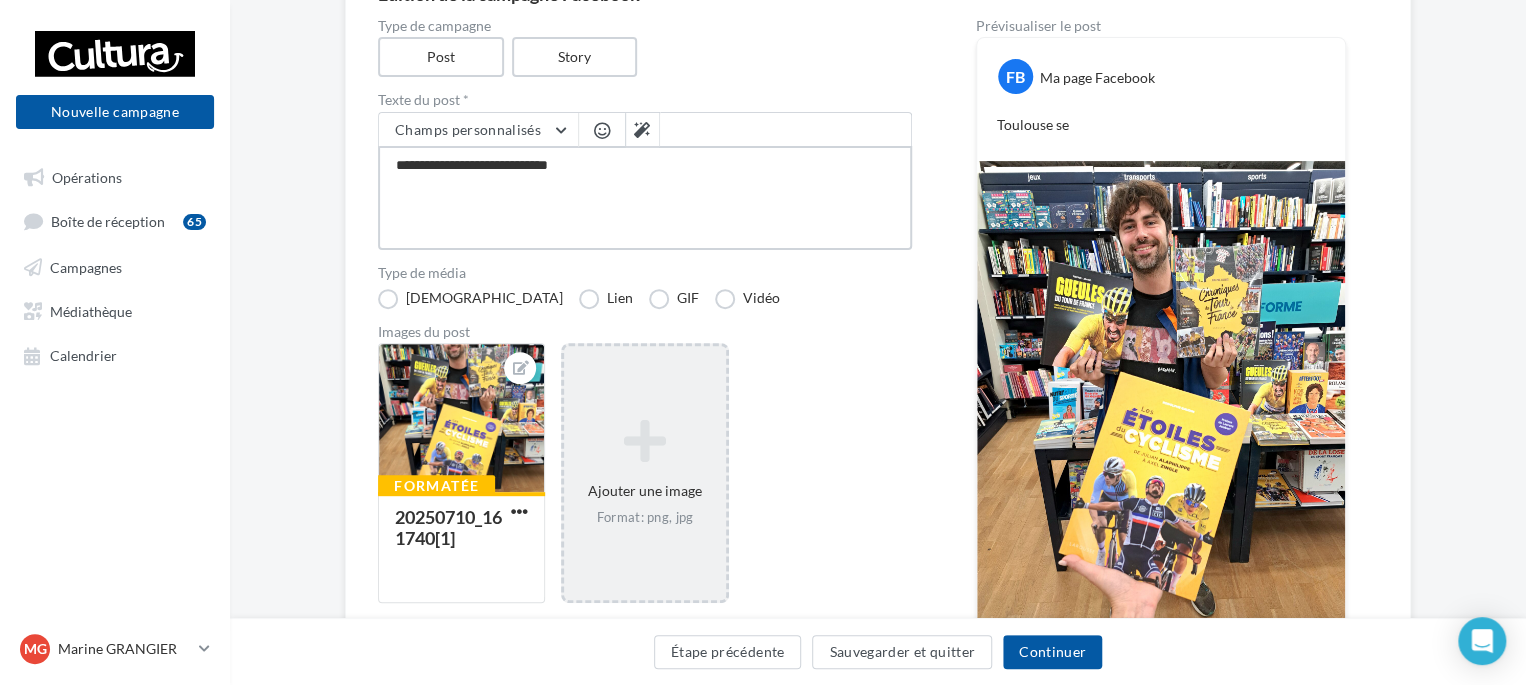 type on "**********" 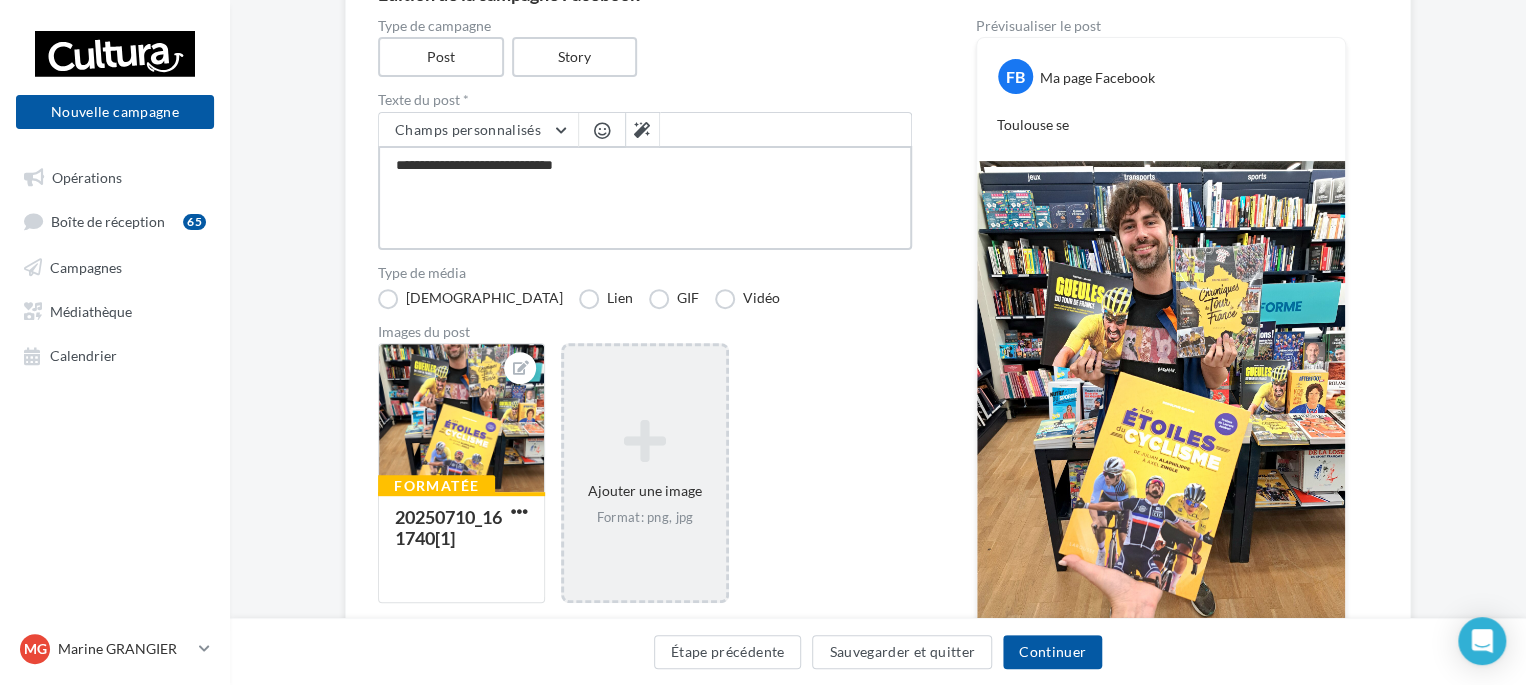 type on "**********" 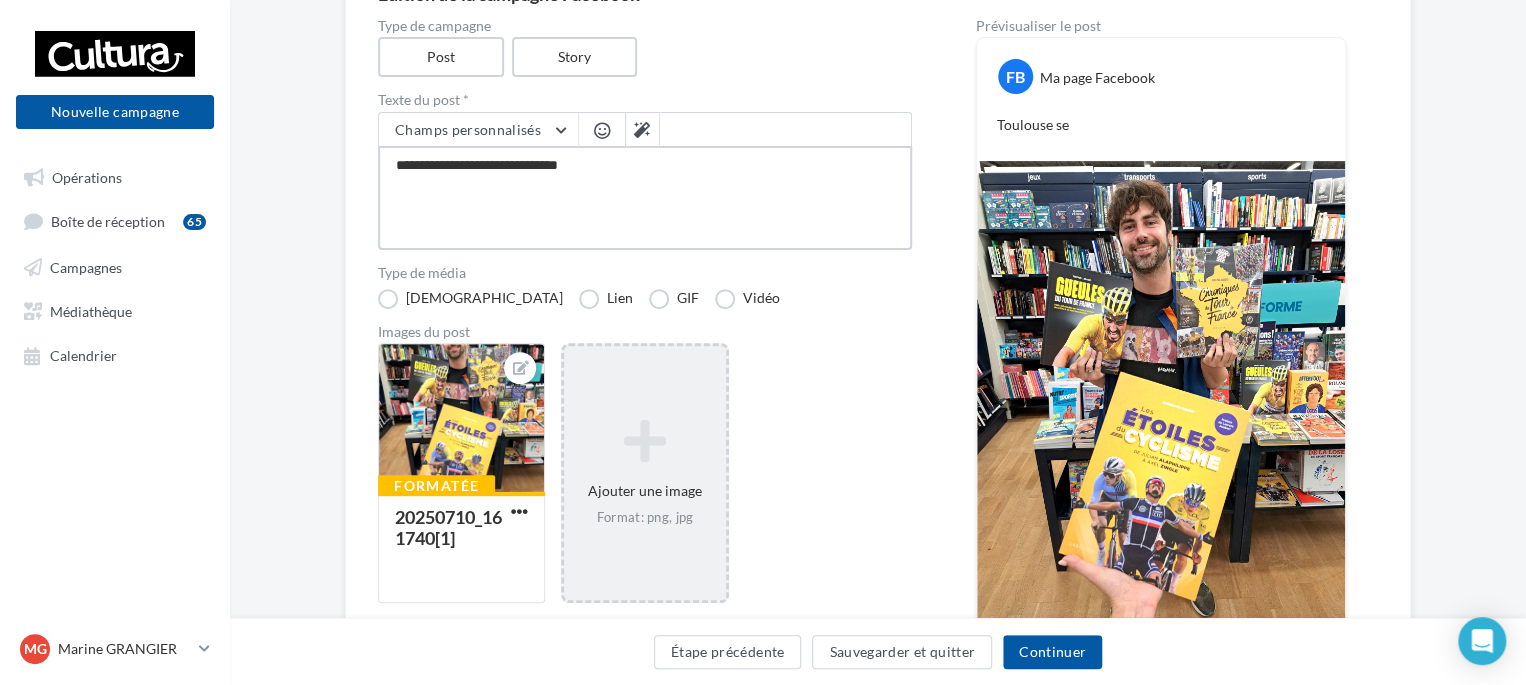 type on "**********" 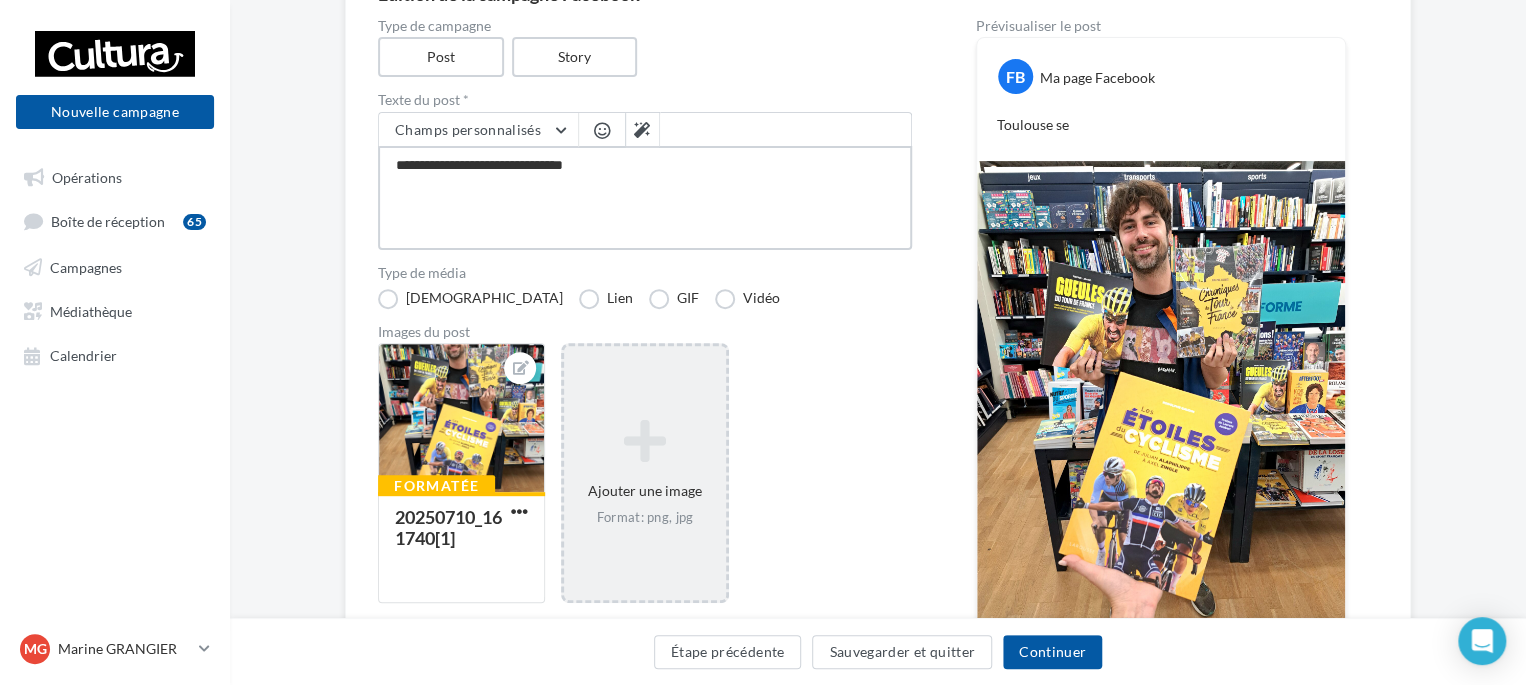 type on "**********" 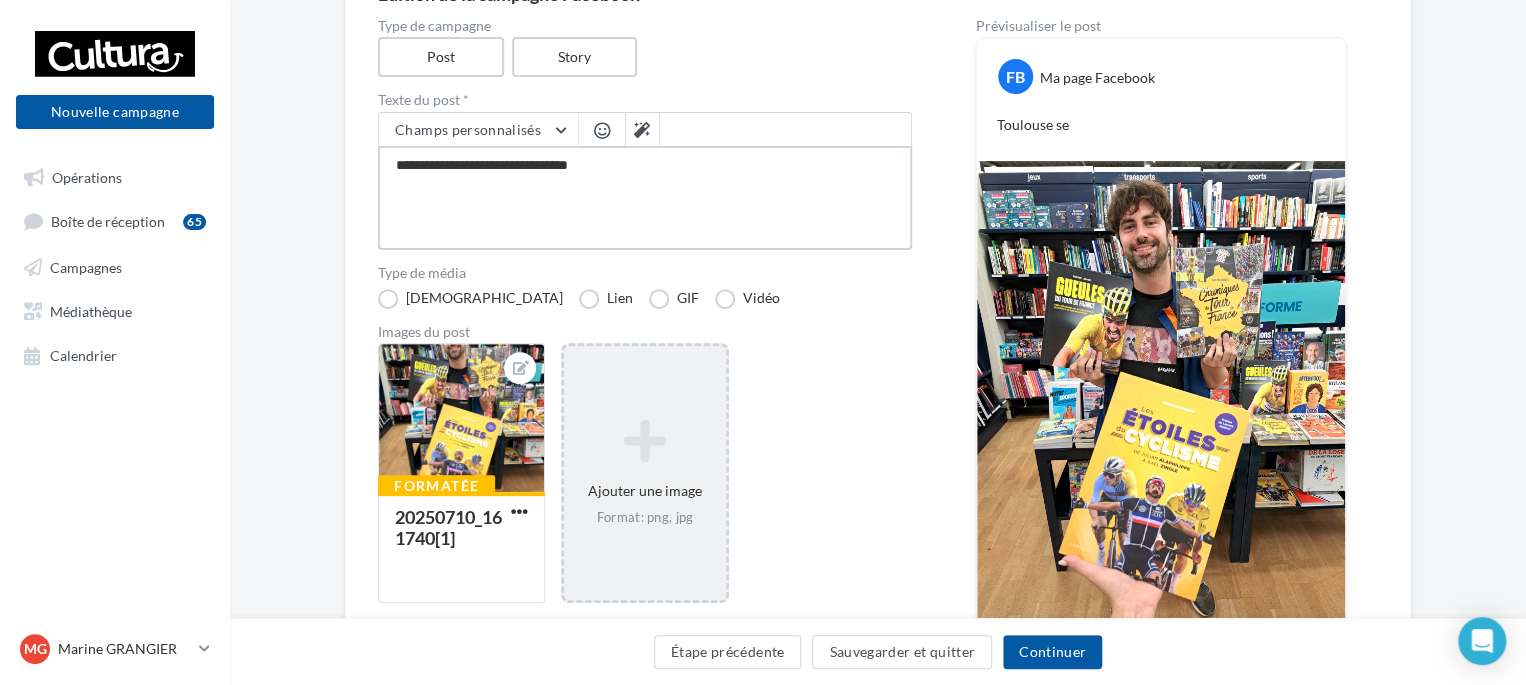type on "**********" 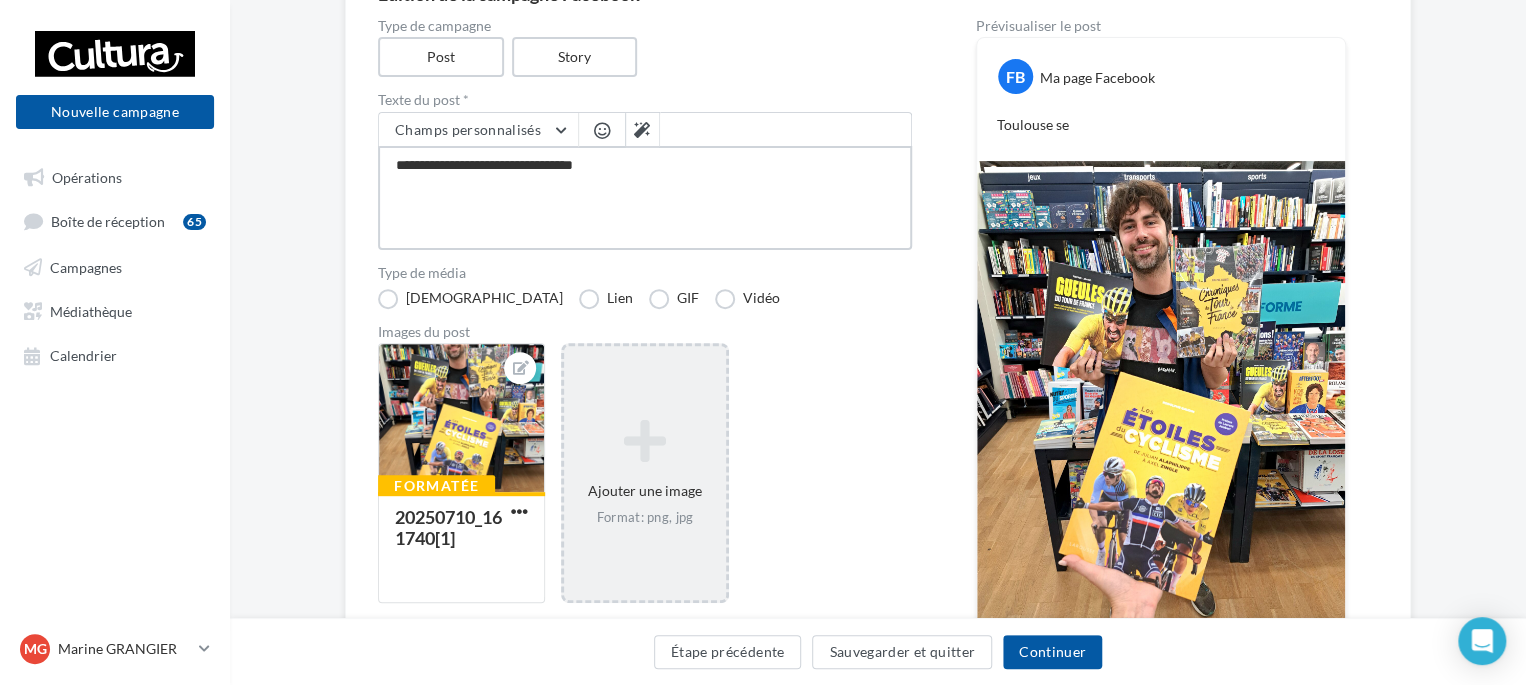 type on "**********" 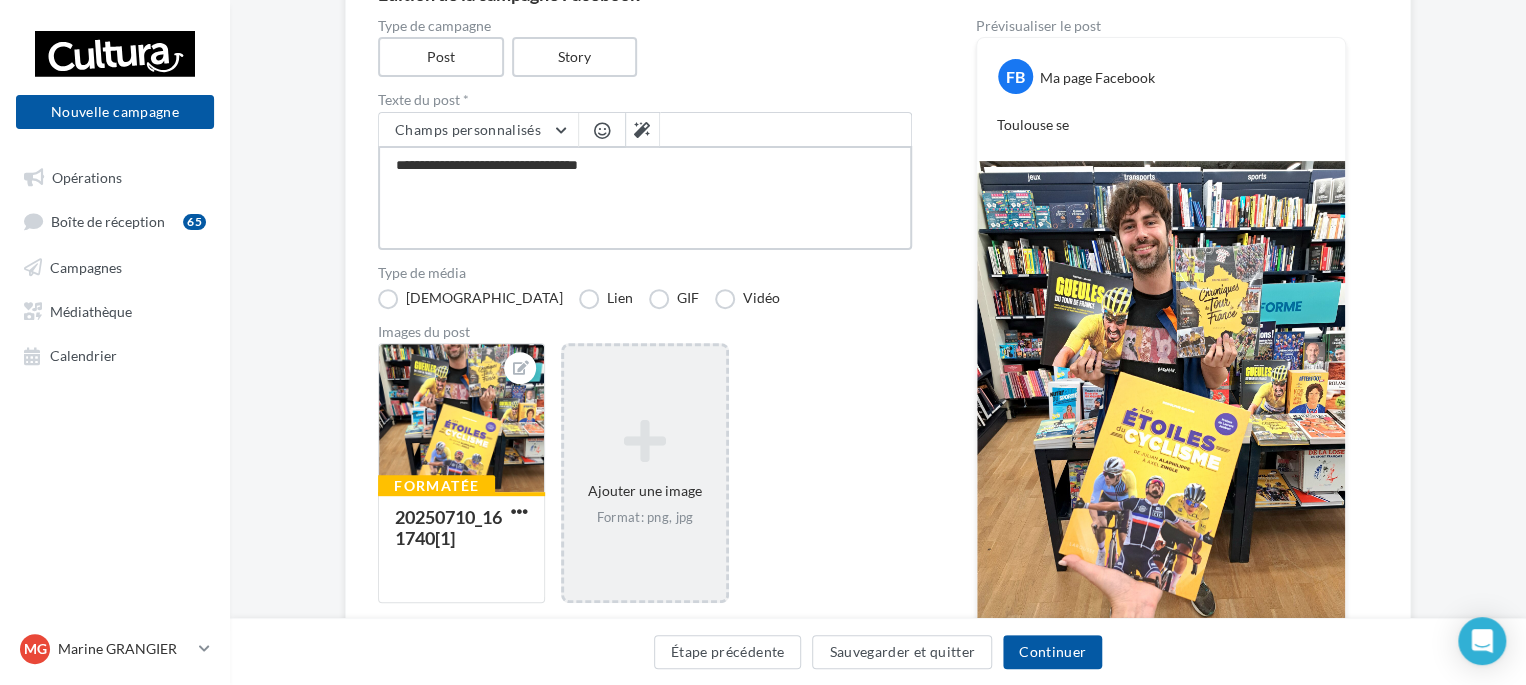 type on "**********" 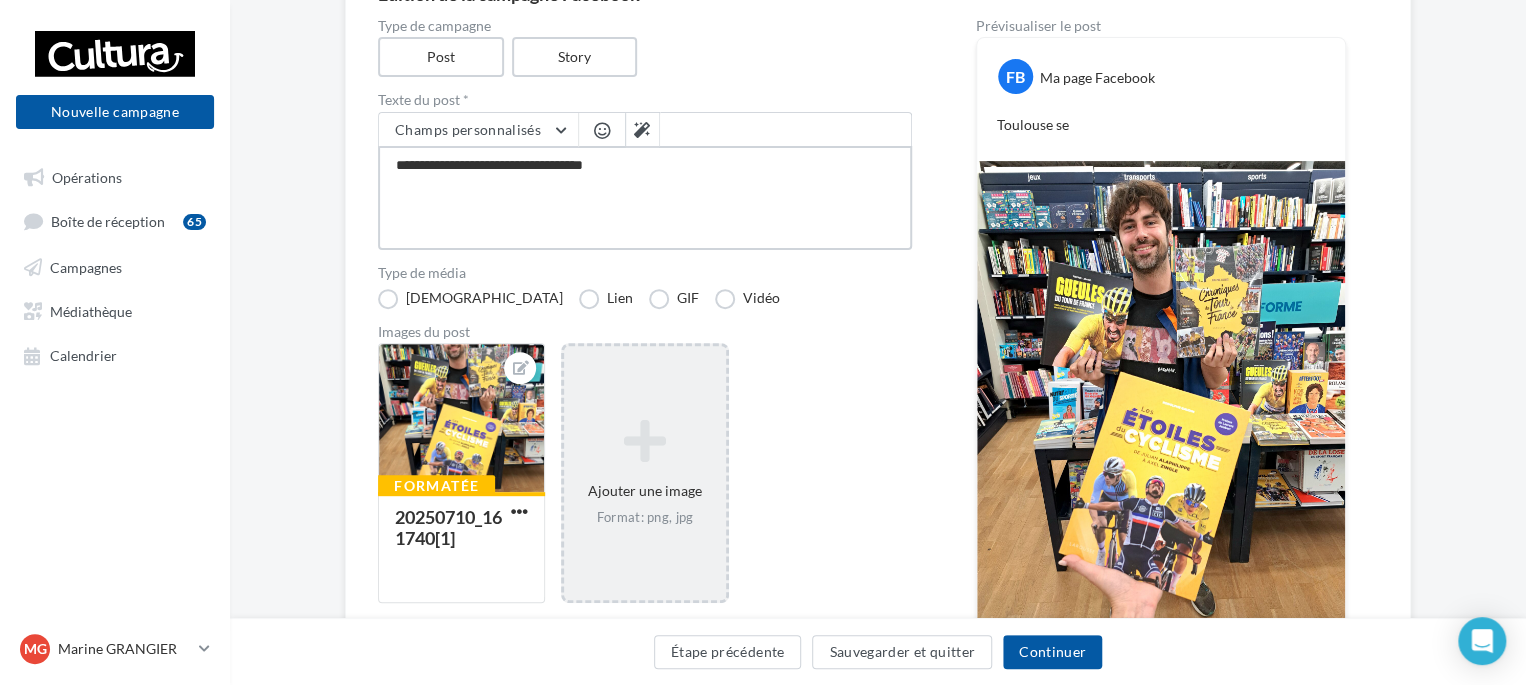 type on "**********" 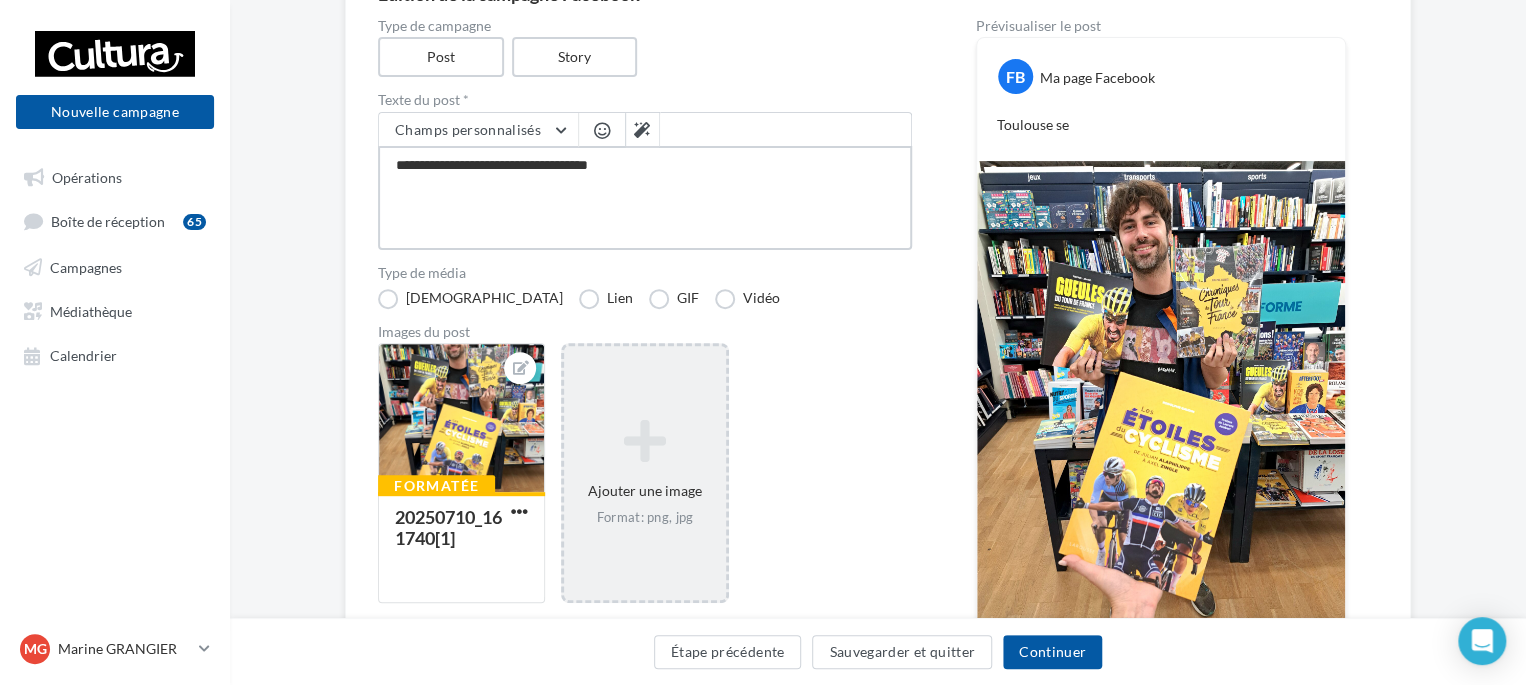 type on "**********" 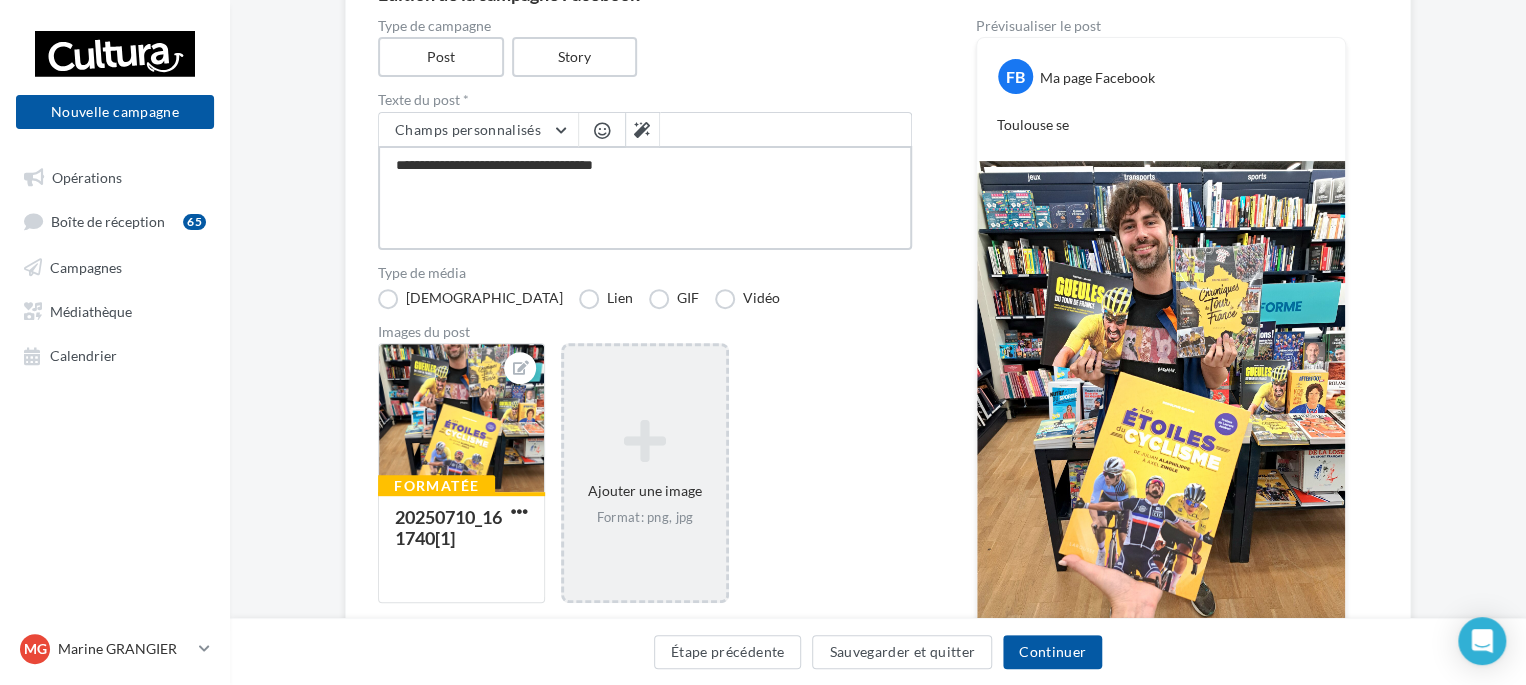 type on "**********" 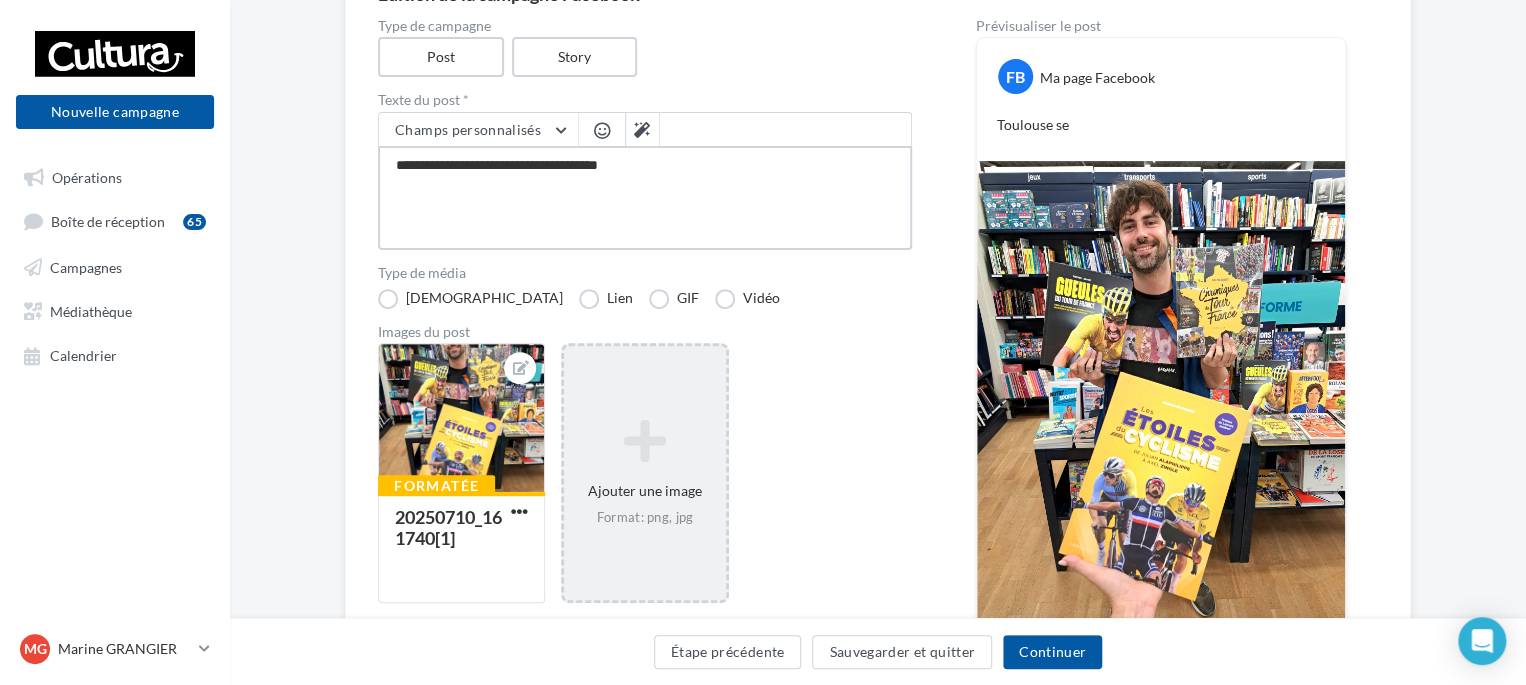 type on "**********" 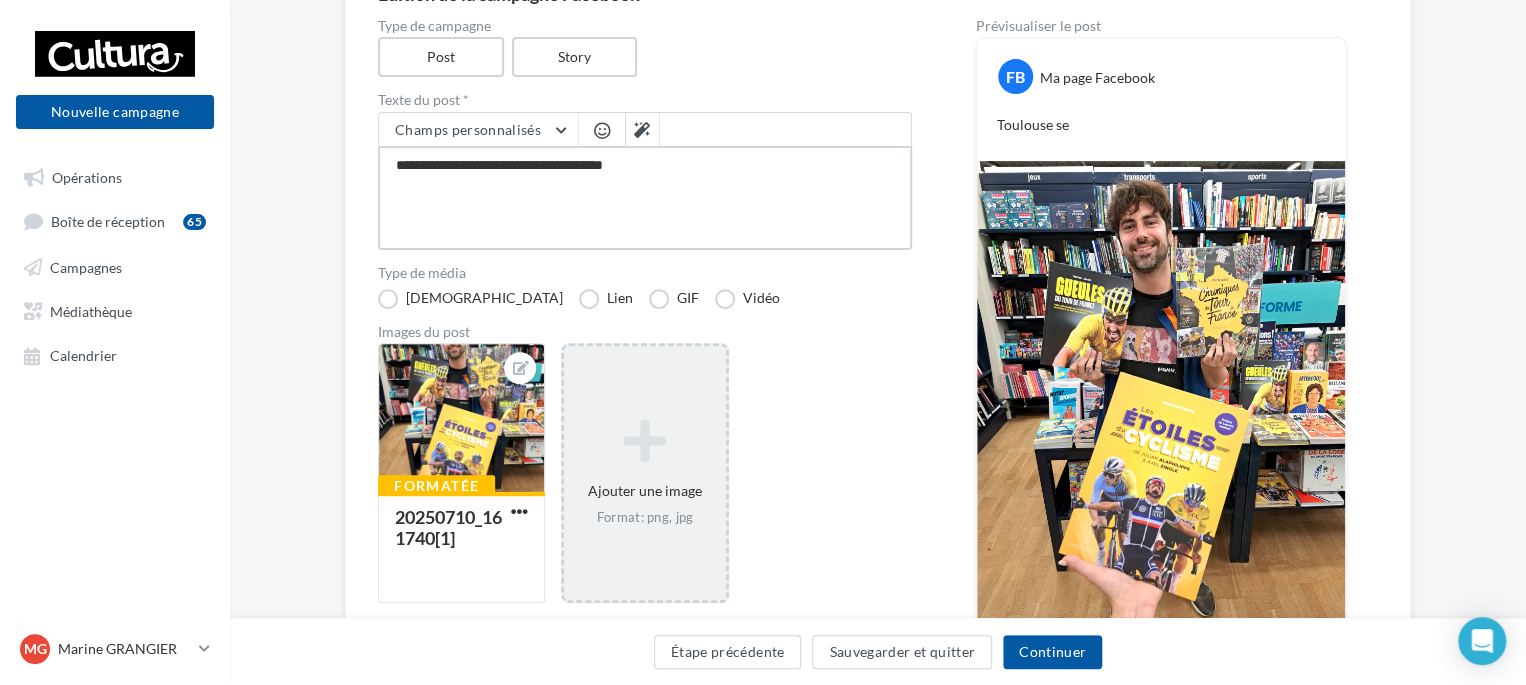 type on "**********" 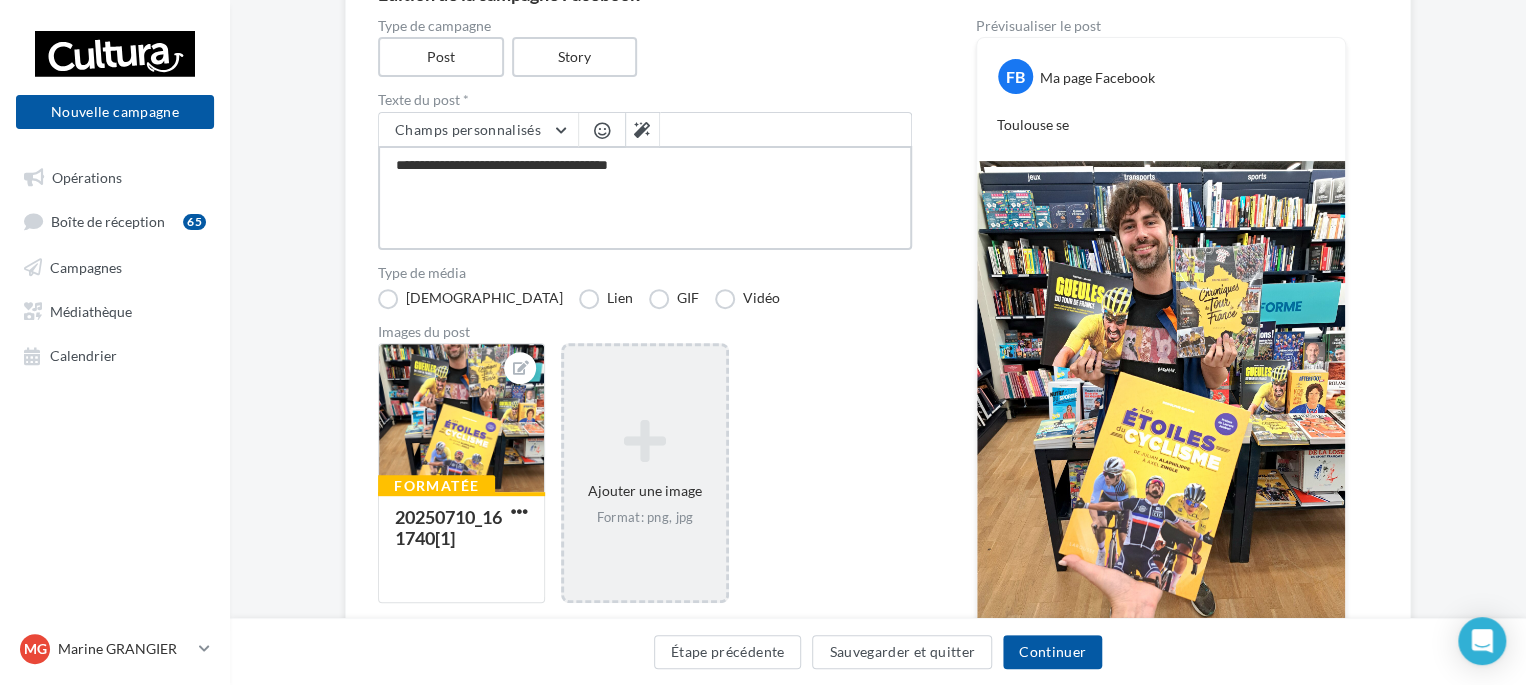 type on "**********" 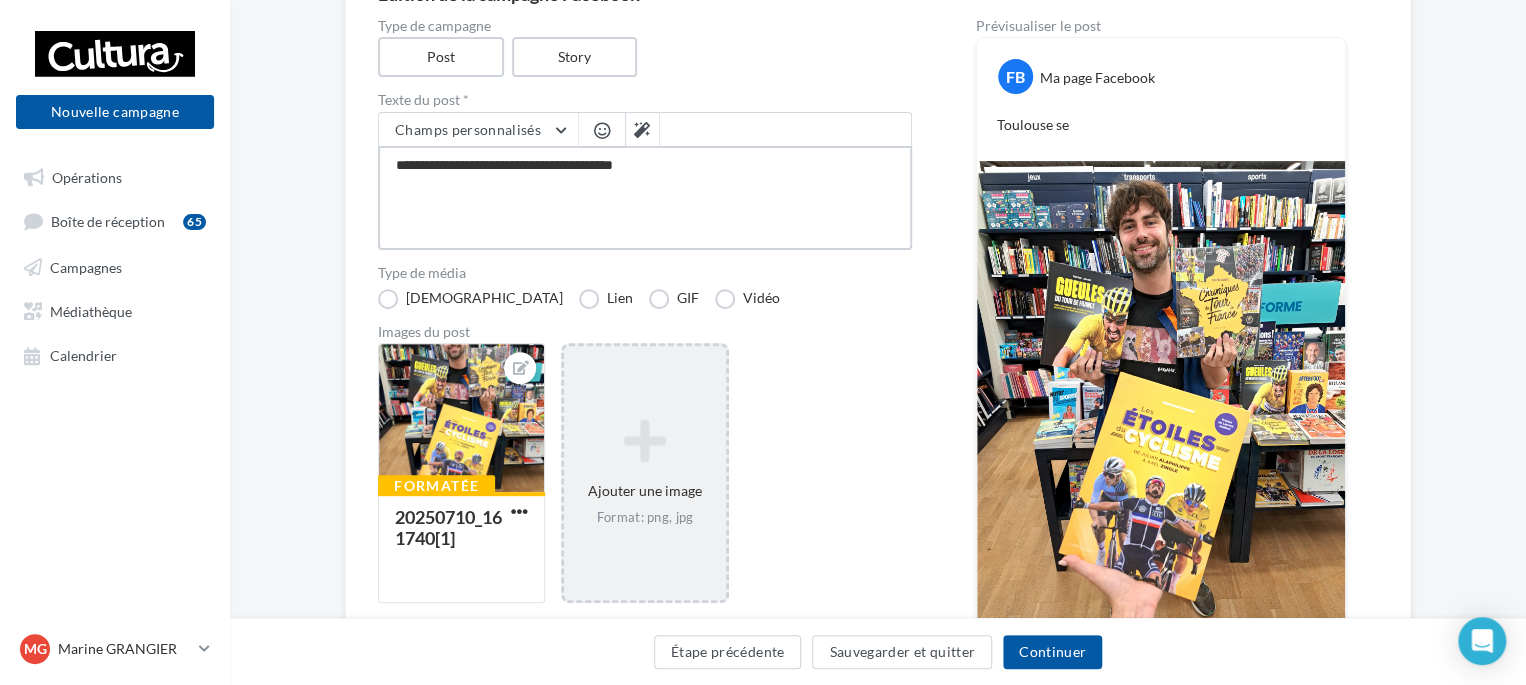 type on "**********" 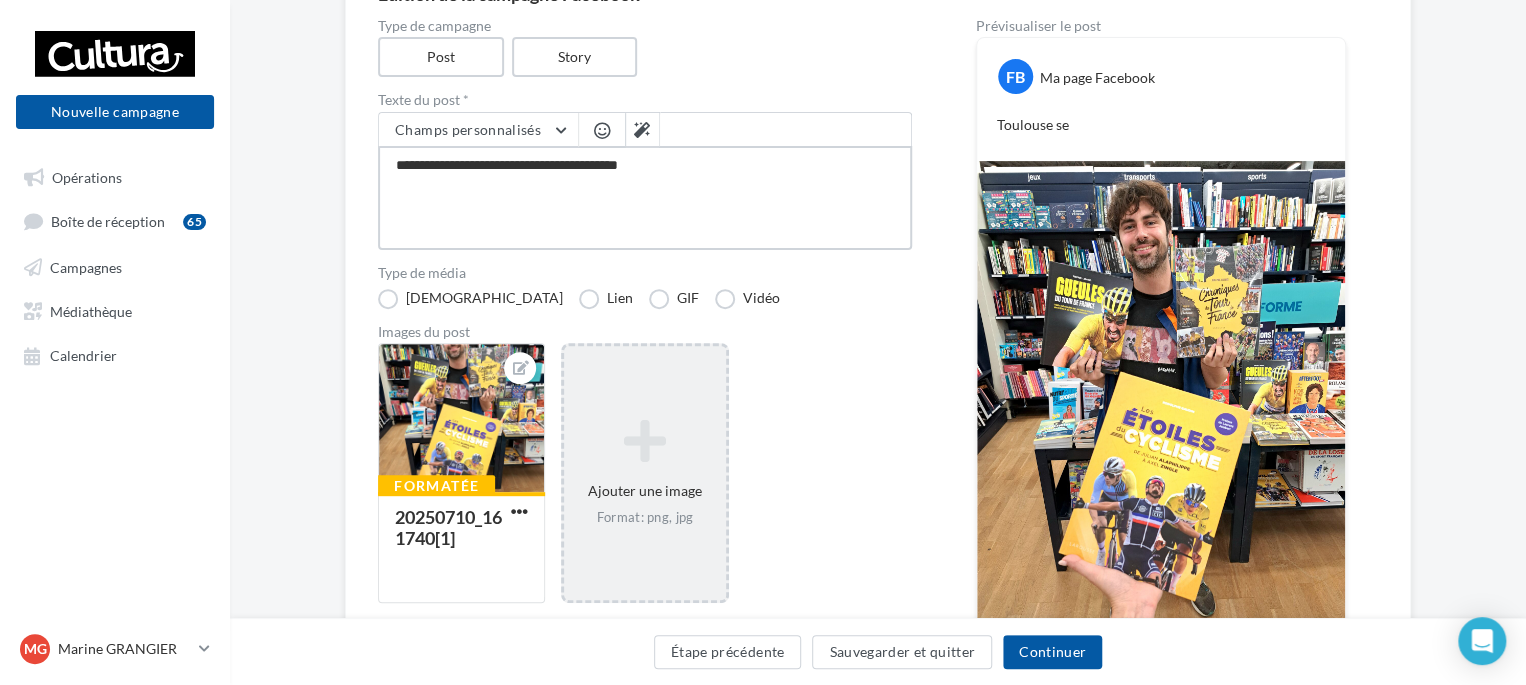 type on "**********" 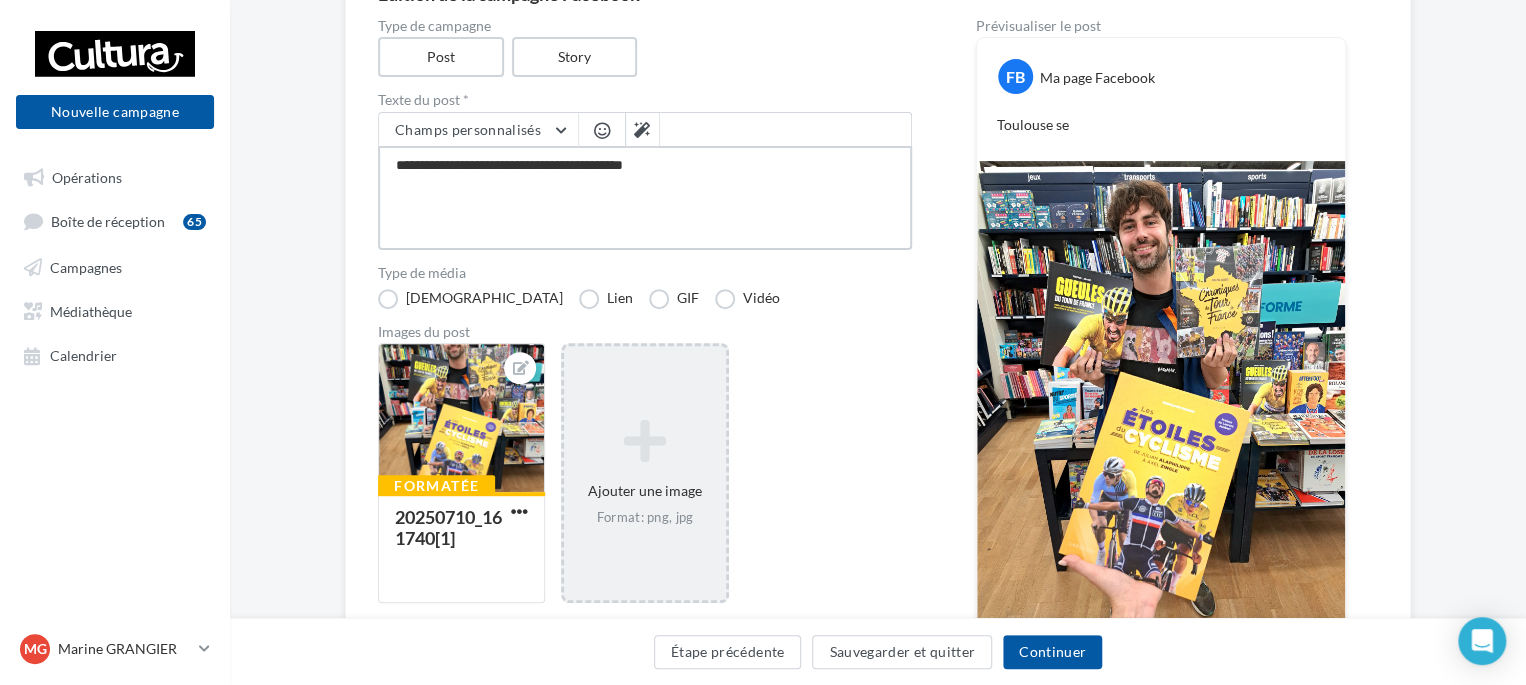 type on "**********" 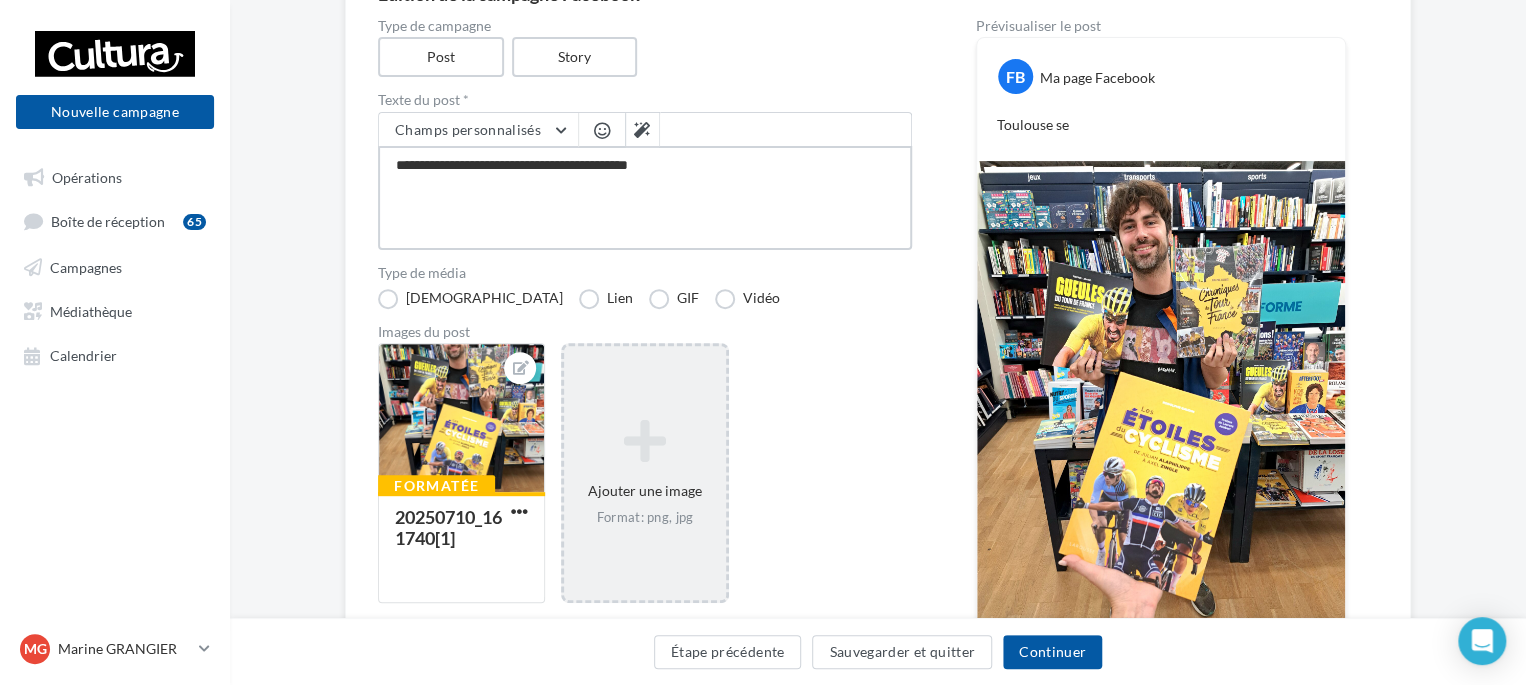 type on "**********" 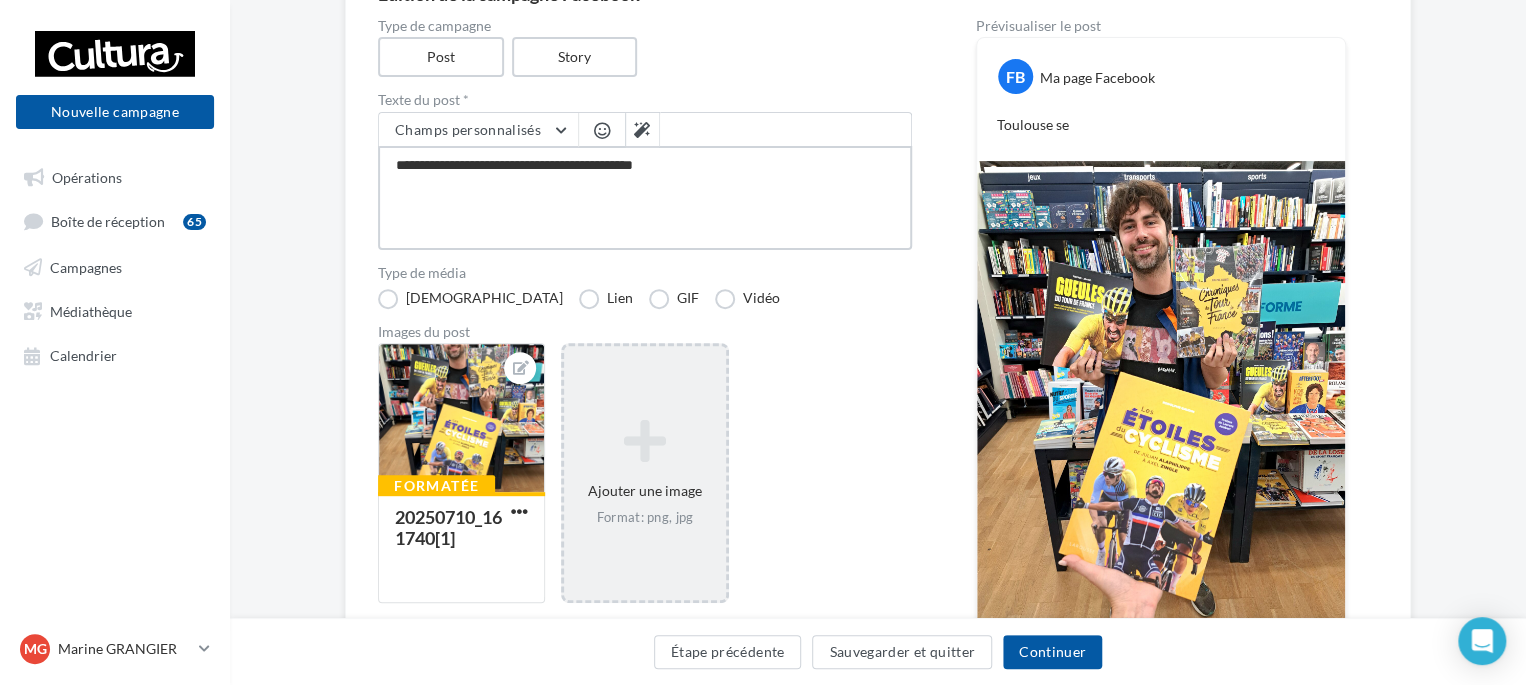 type on "**********" 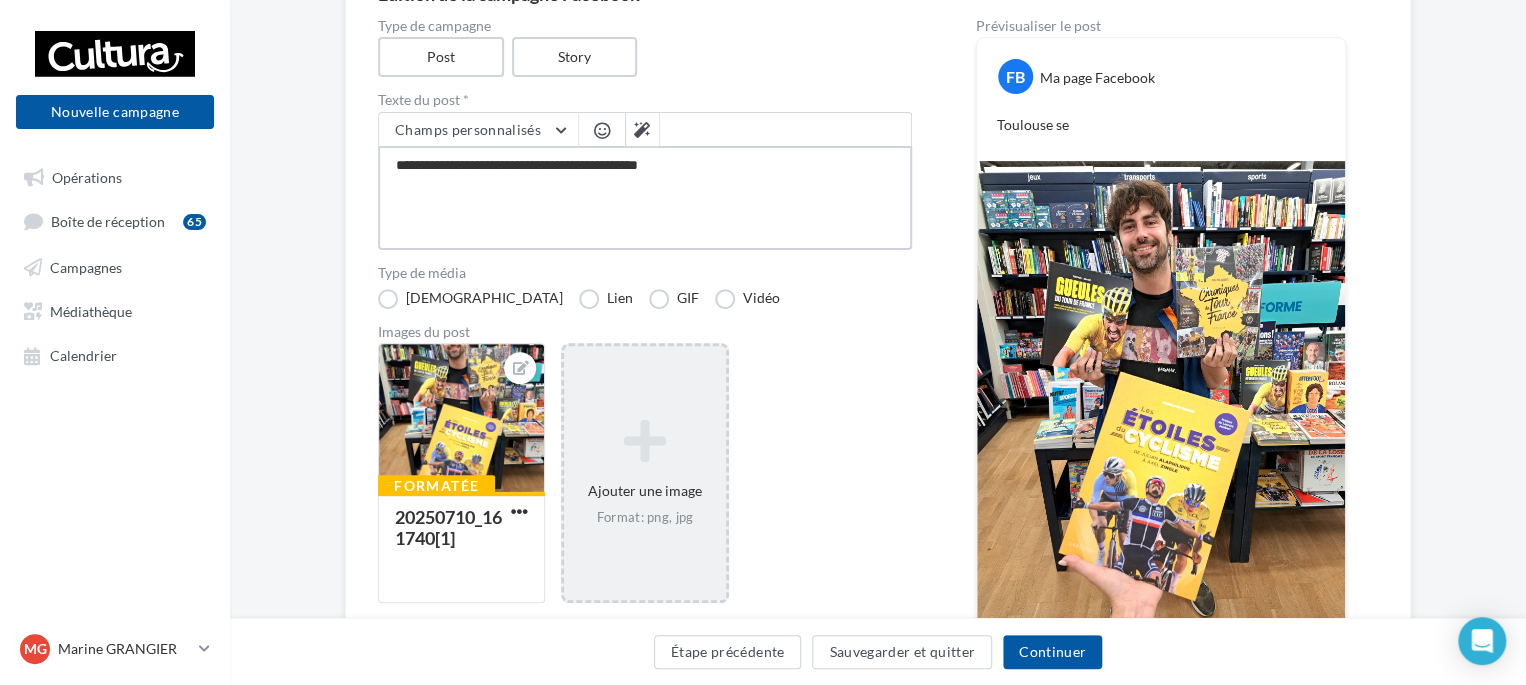 type on "**********" 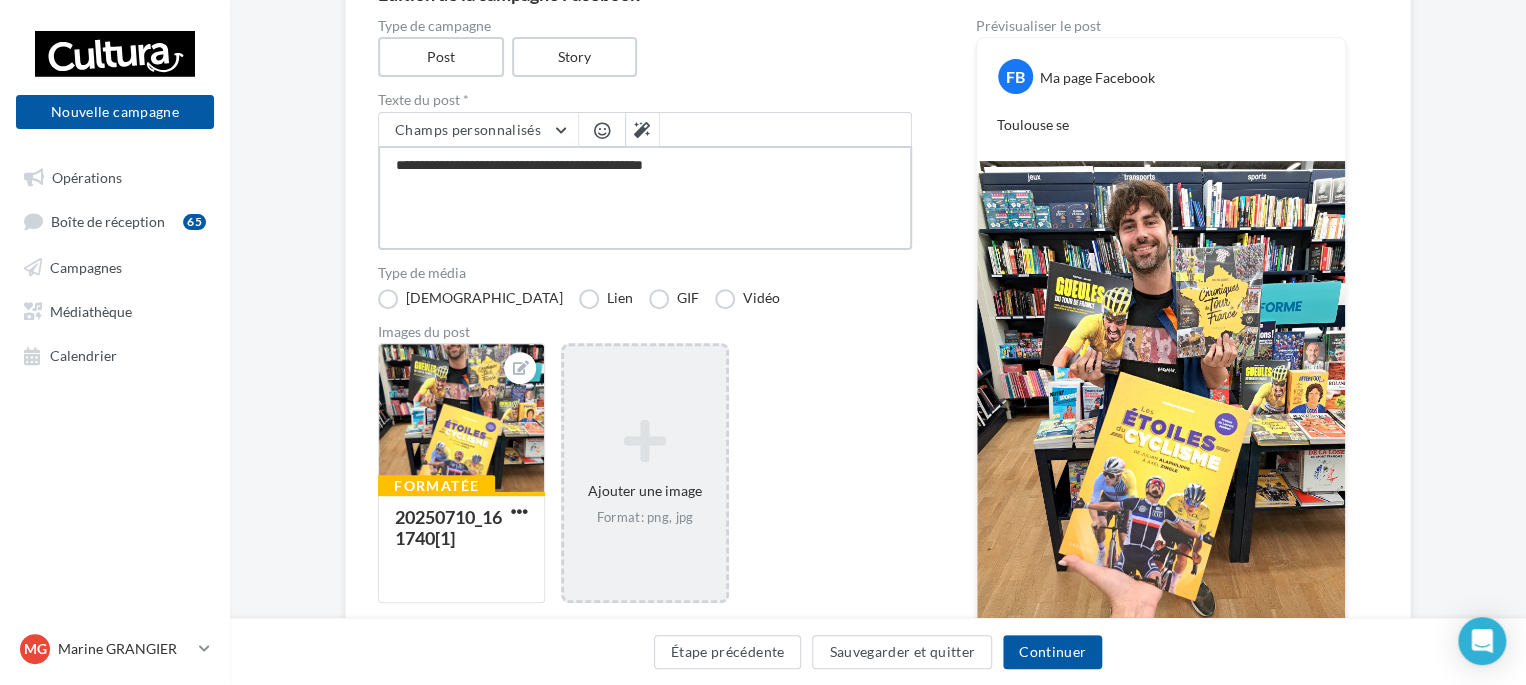 type on "**********" 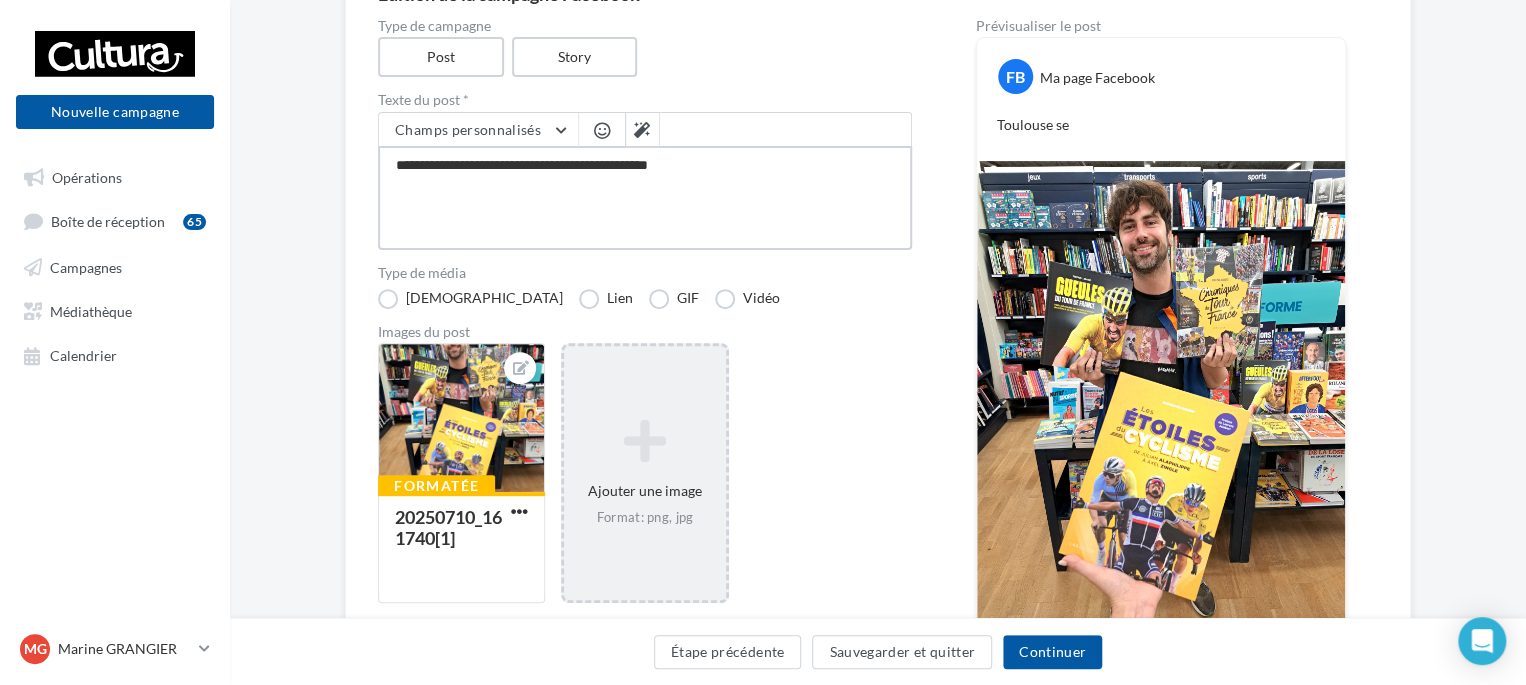 type on "**********" 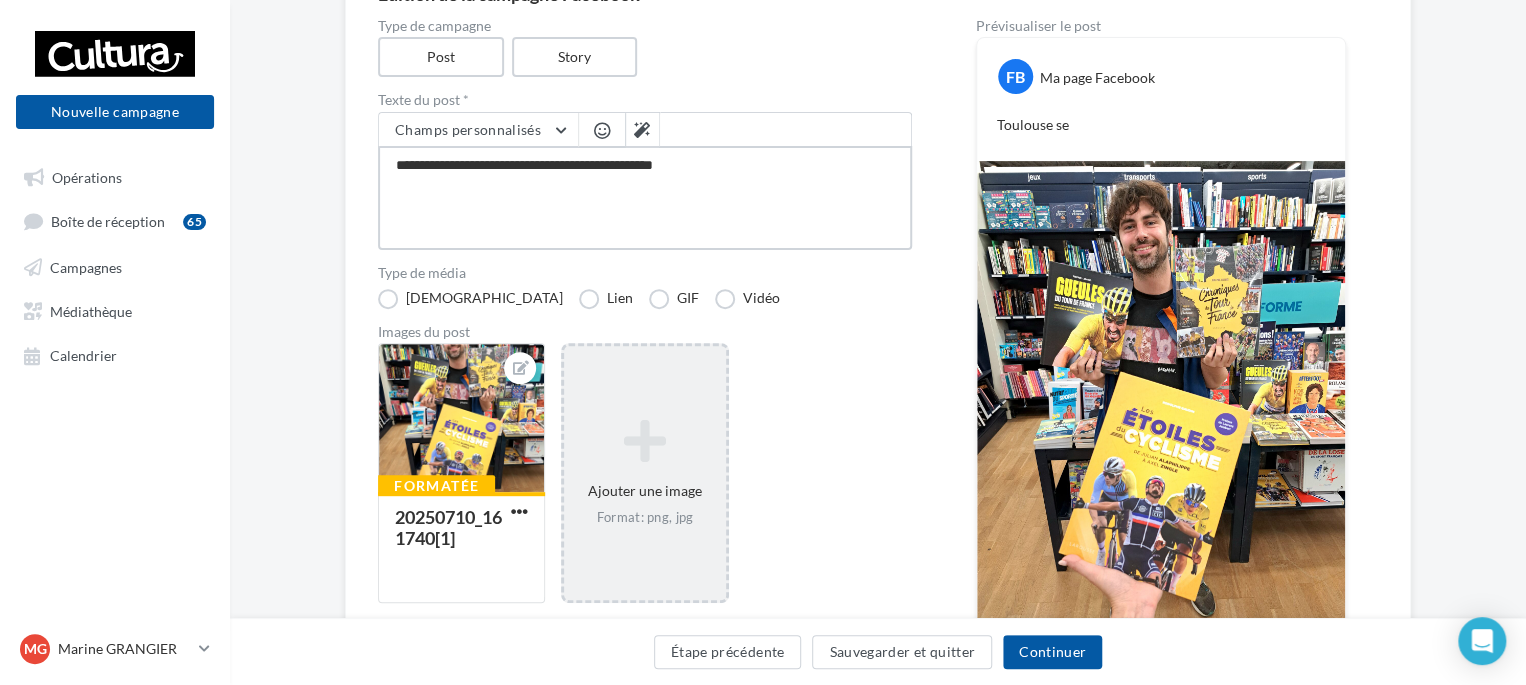 type on "**********" 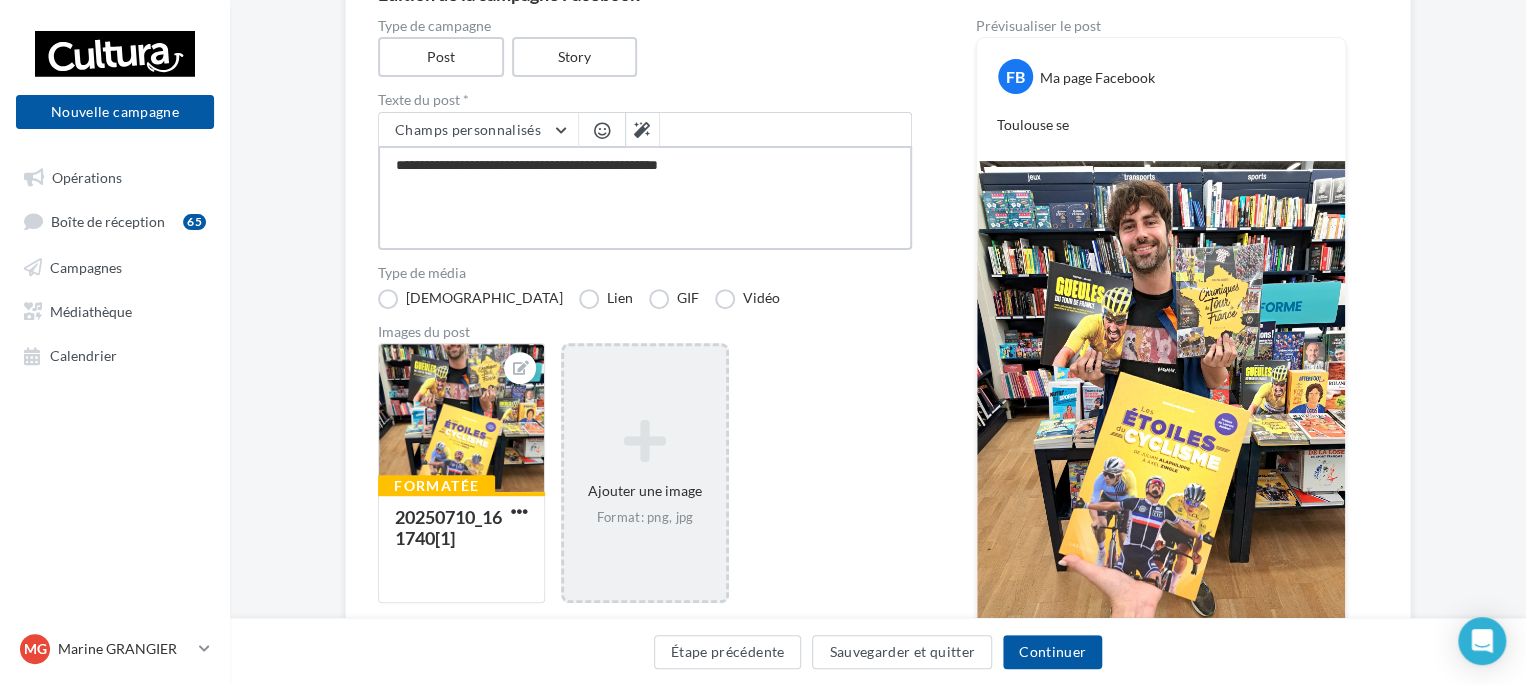 type on "**********" 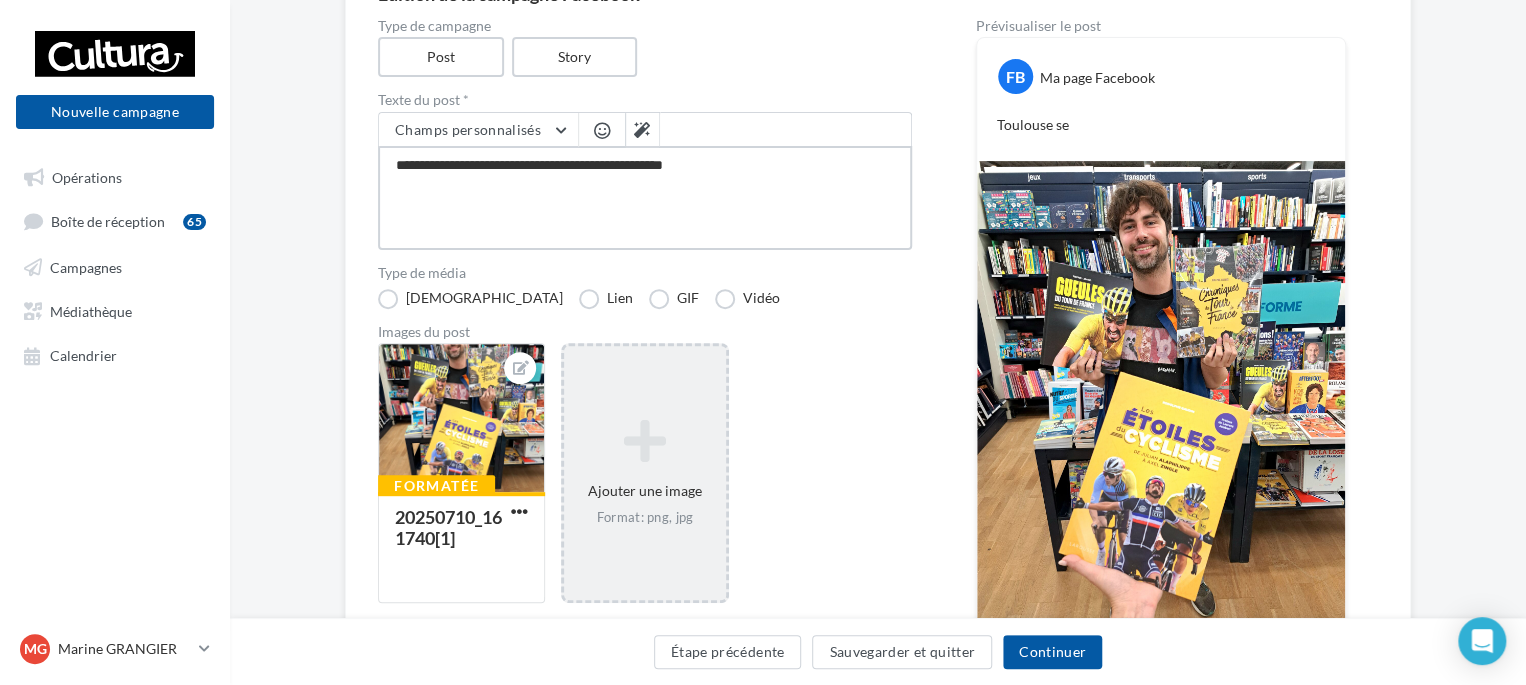 type on "**********" 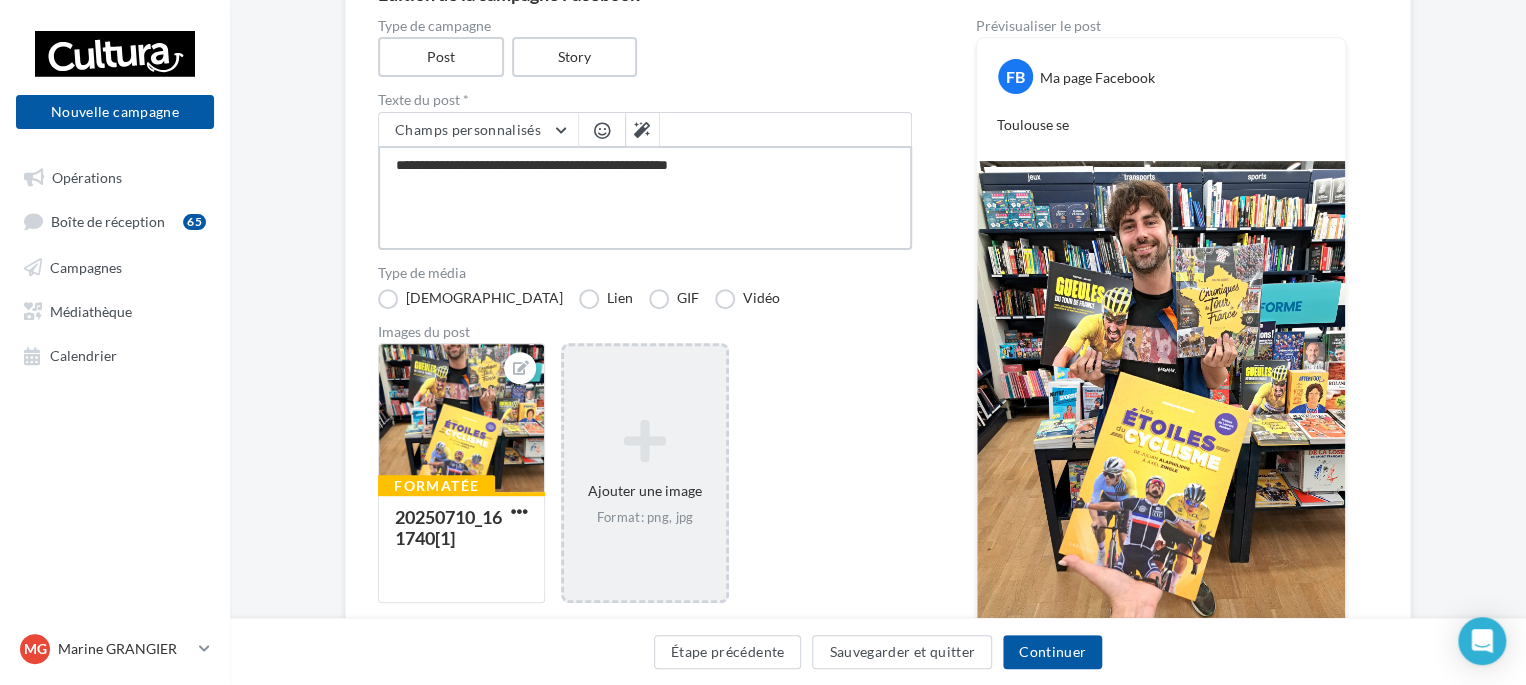 type on "**********" 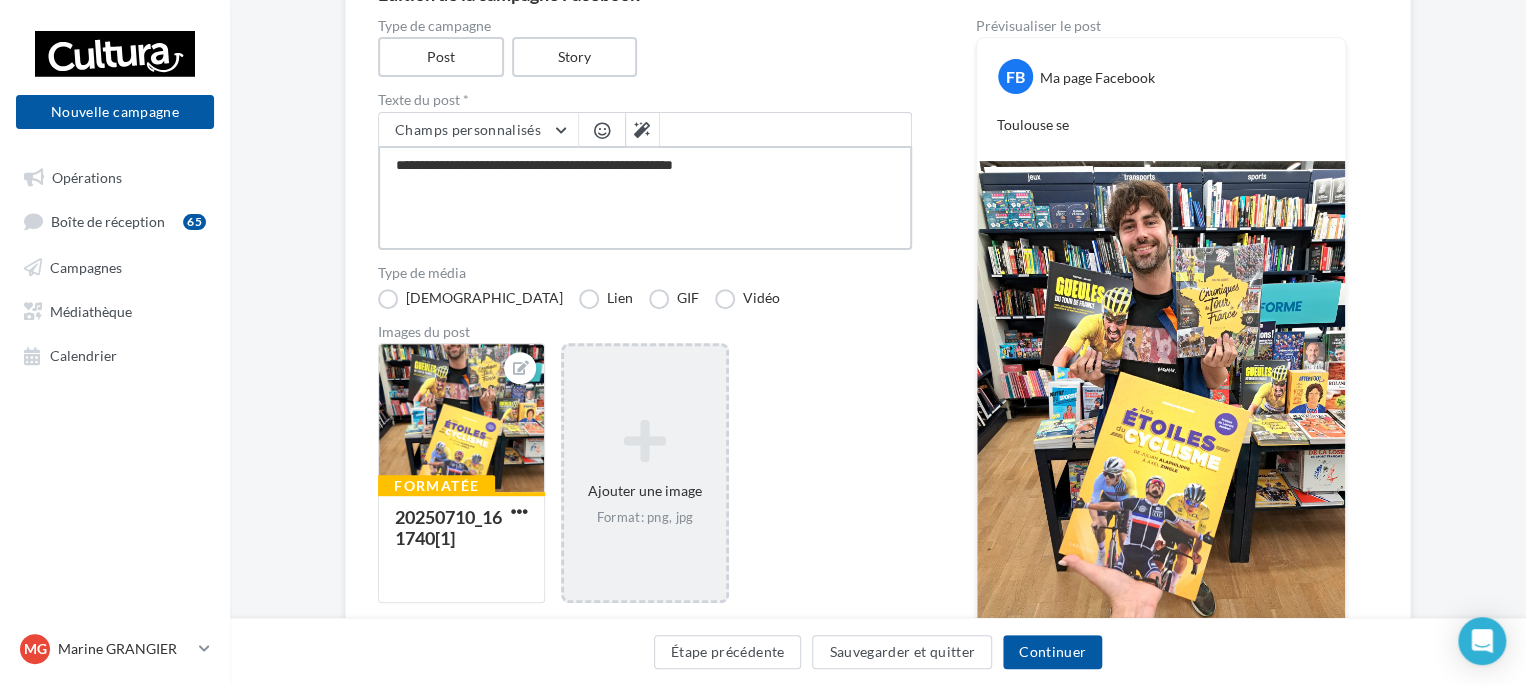 type on "**********" 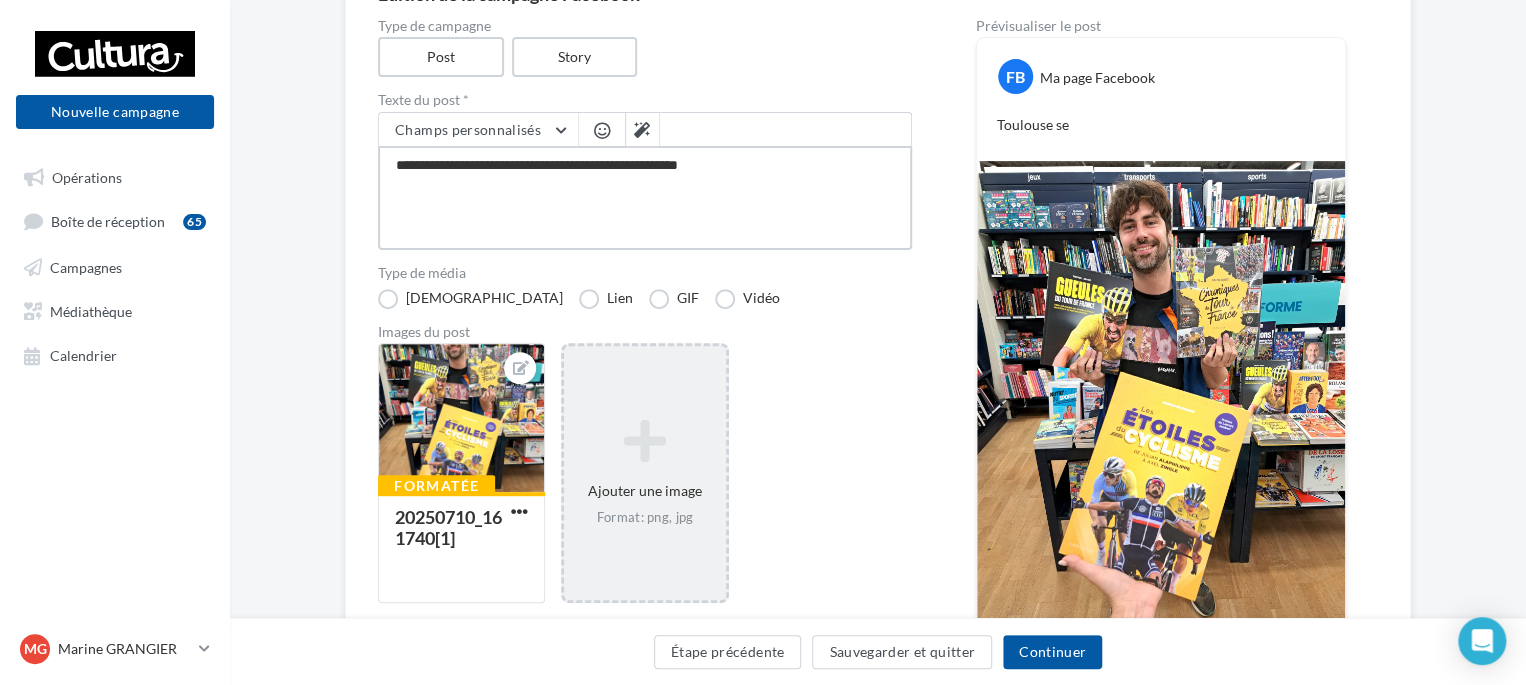 type on "**********" 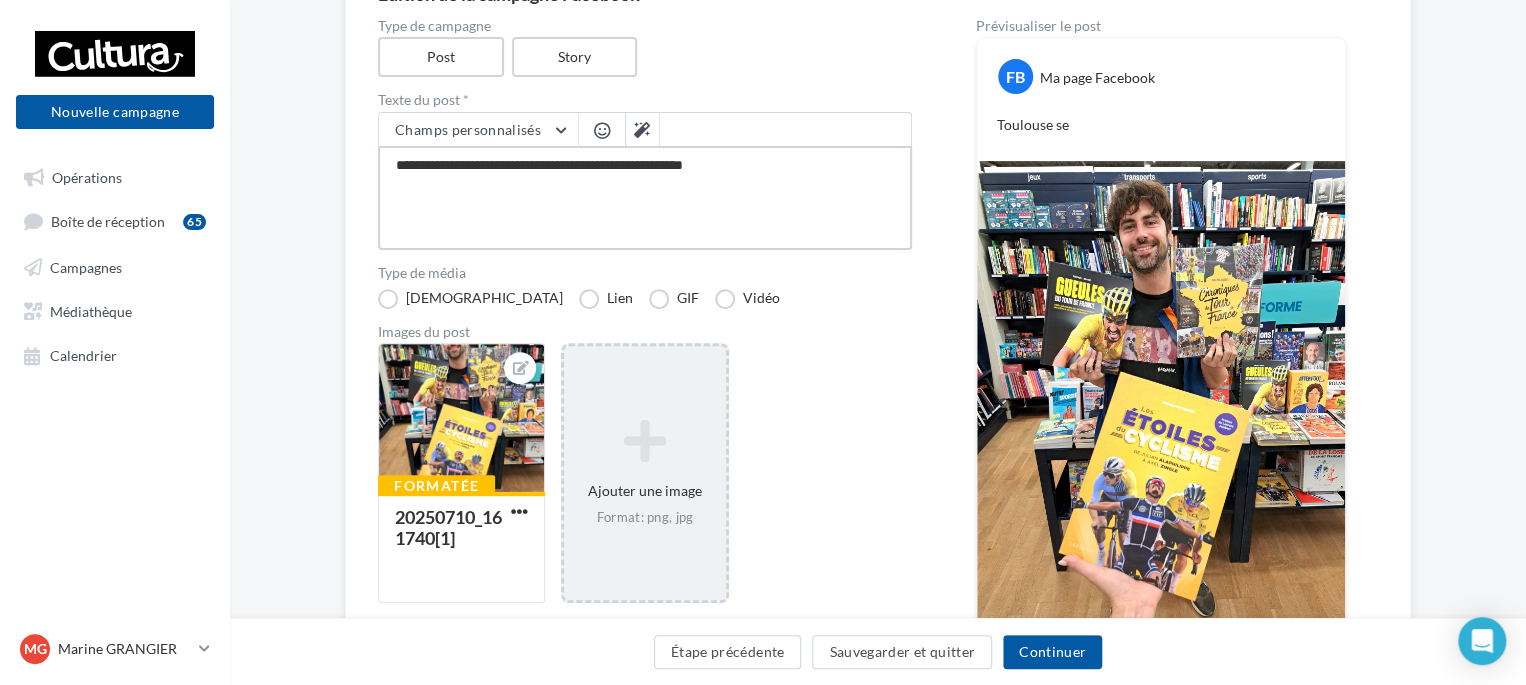 type on "**********" 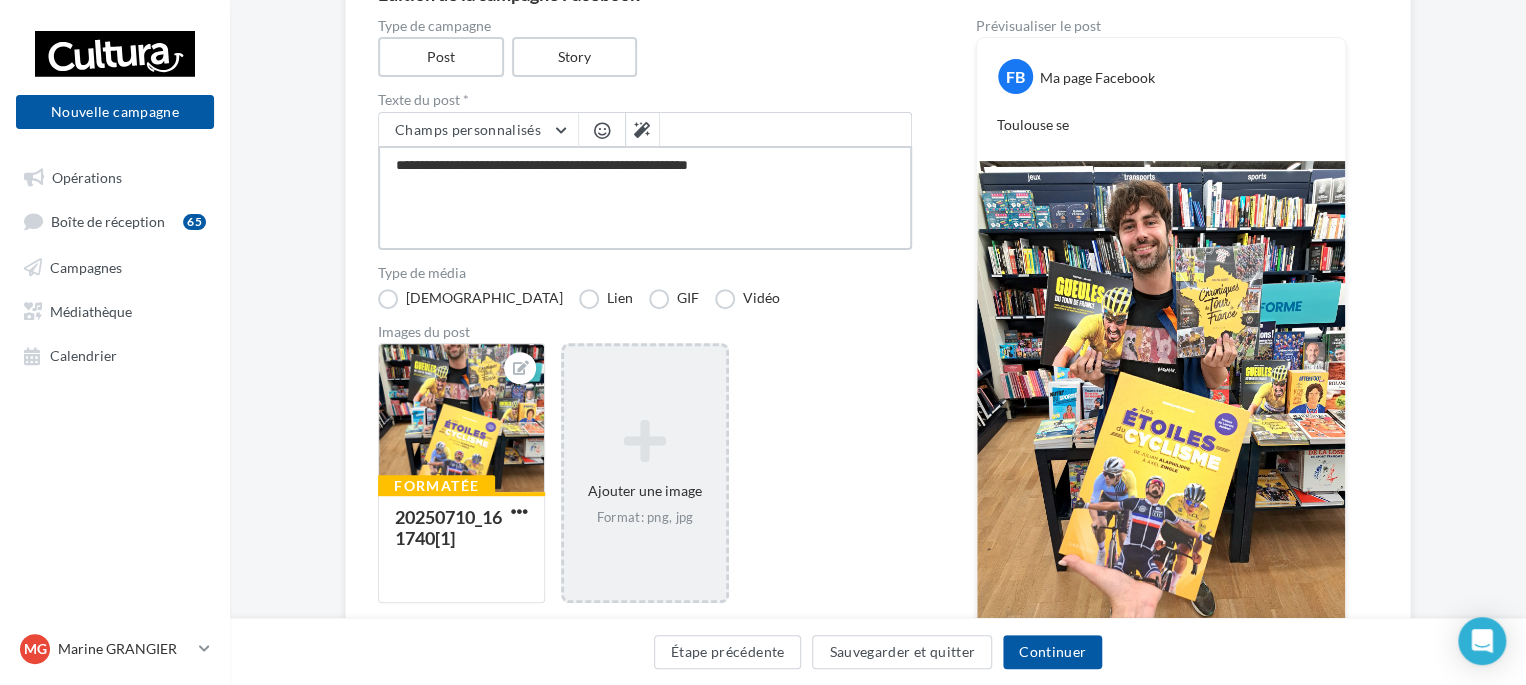 type on "**********" 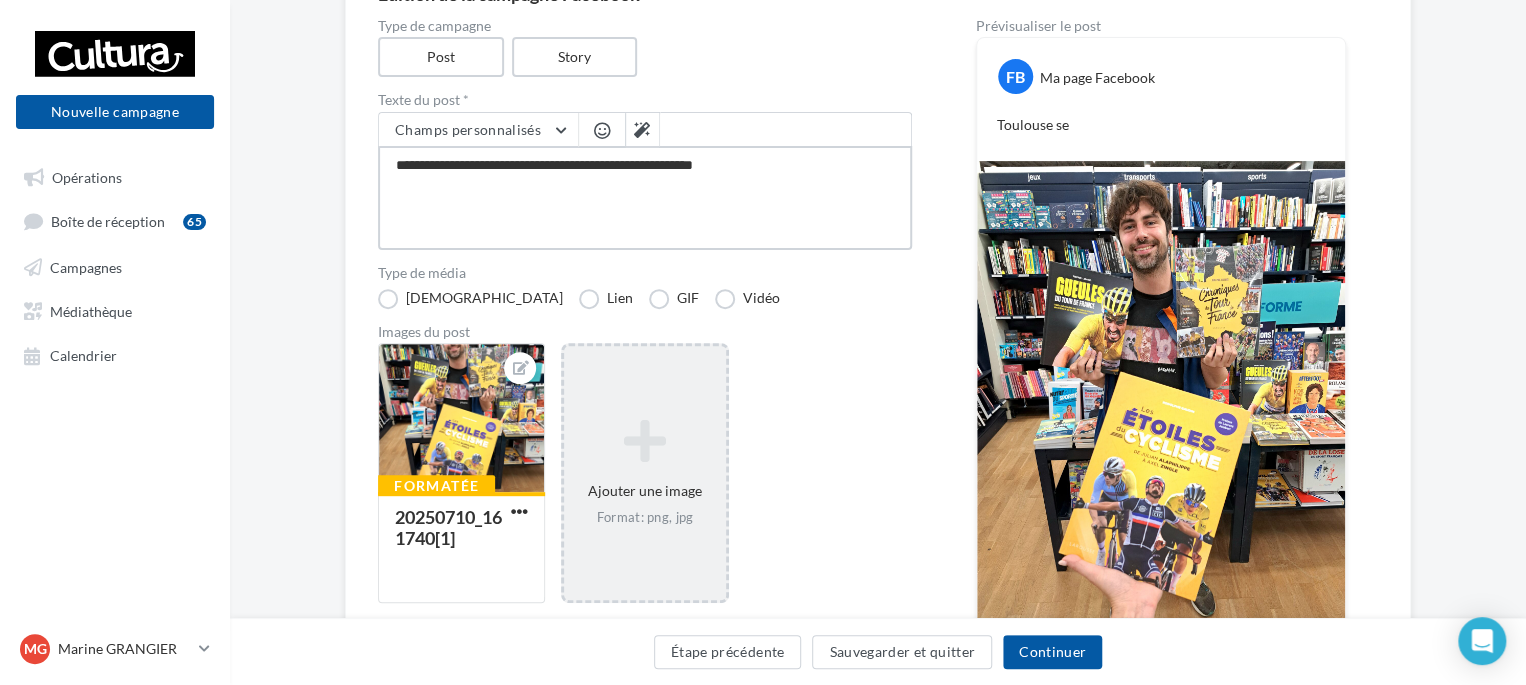 type on "**********" 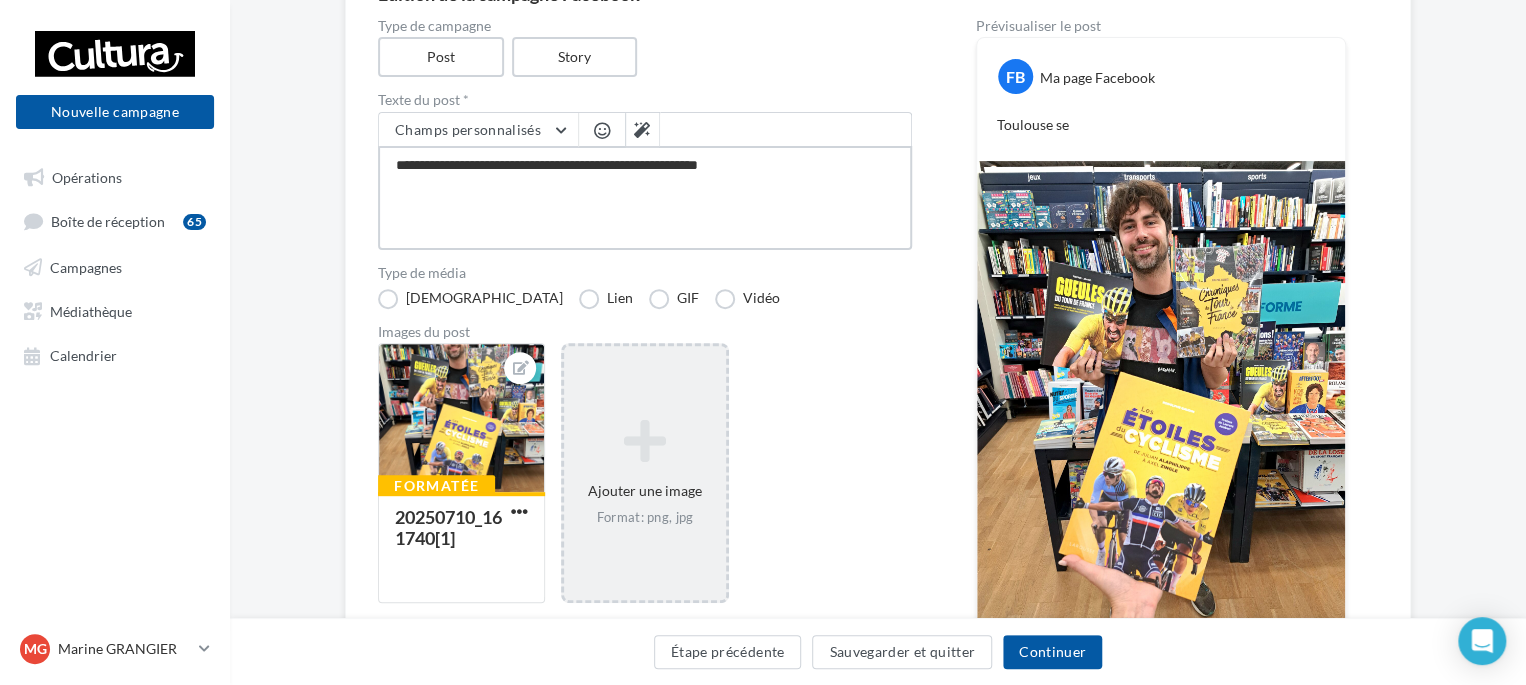 type on "**********" 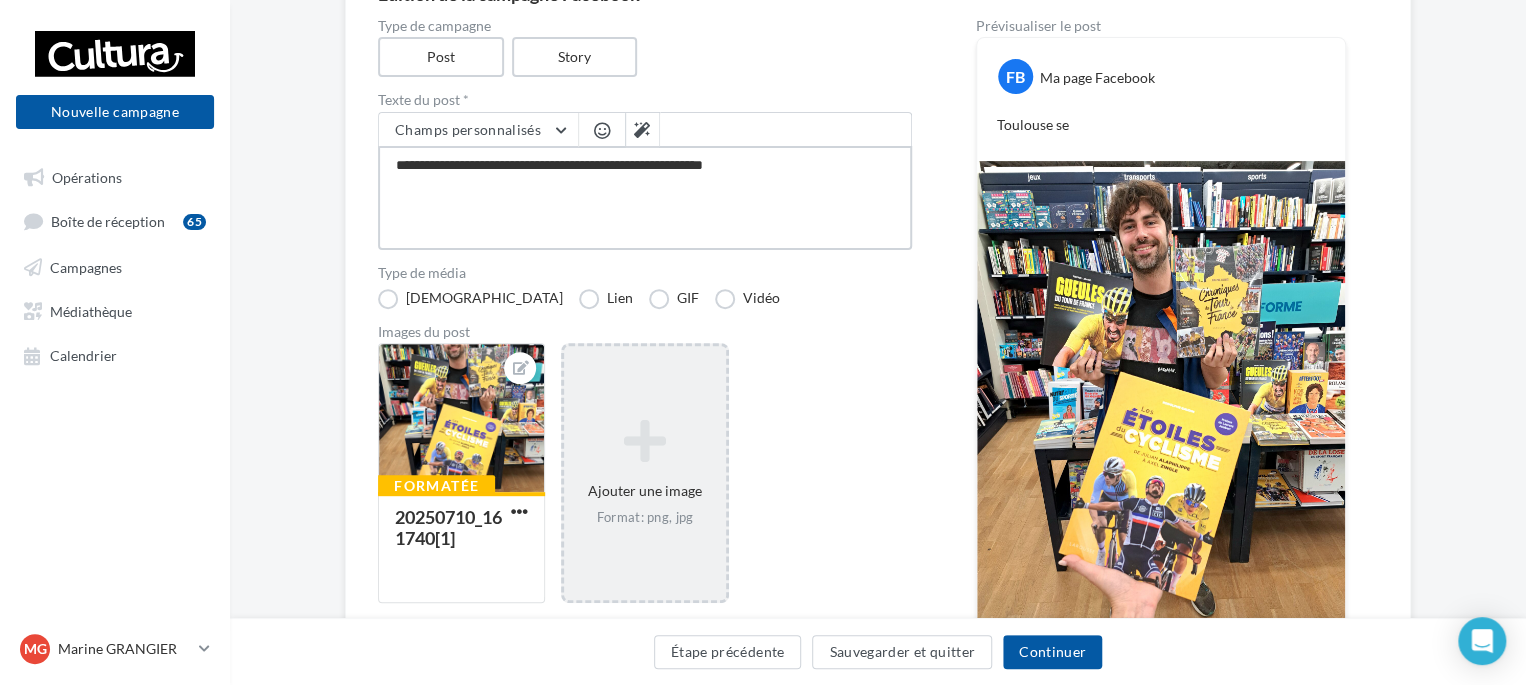 type on "**********" 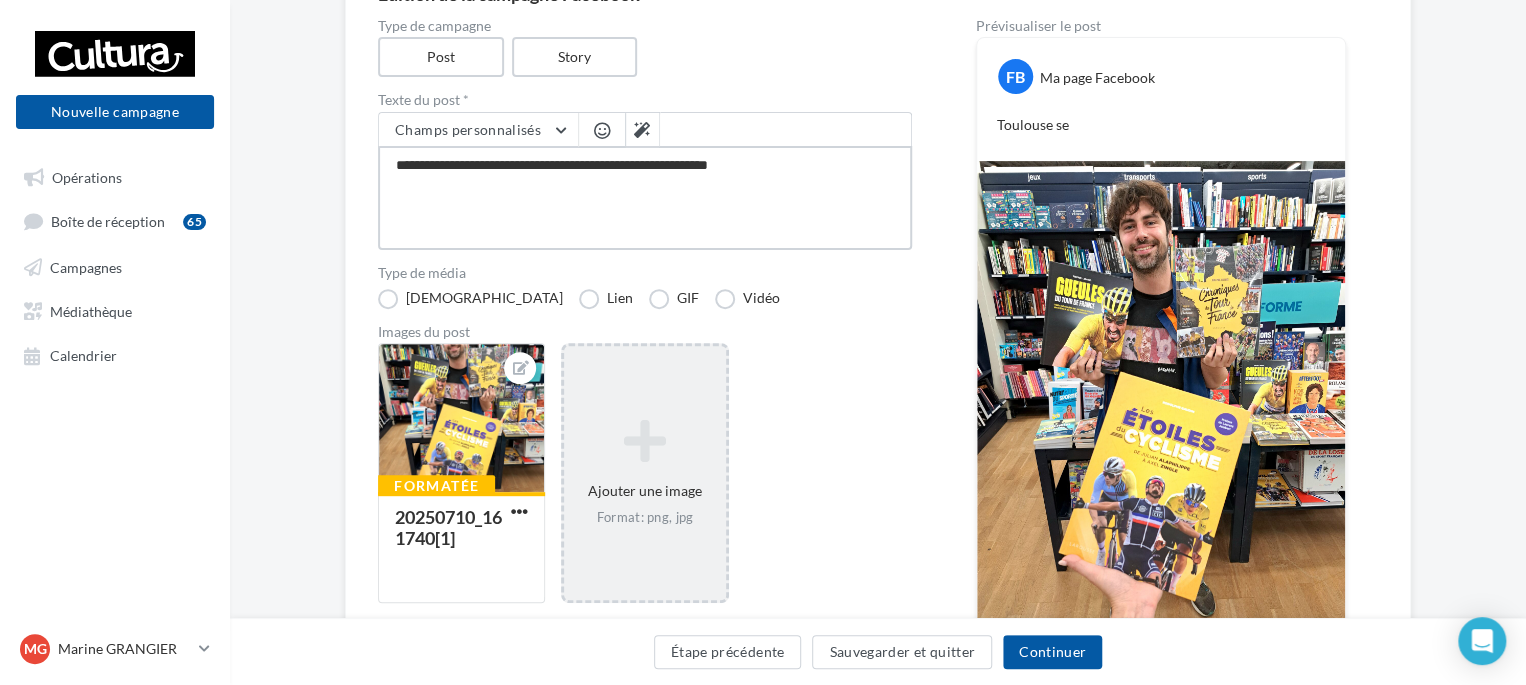 type on "**********" 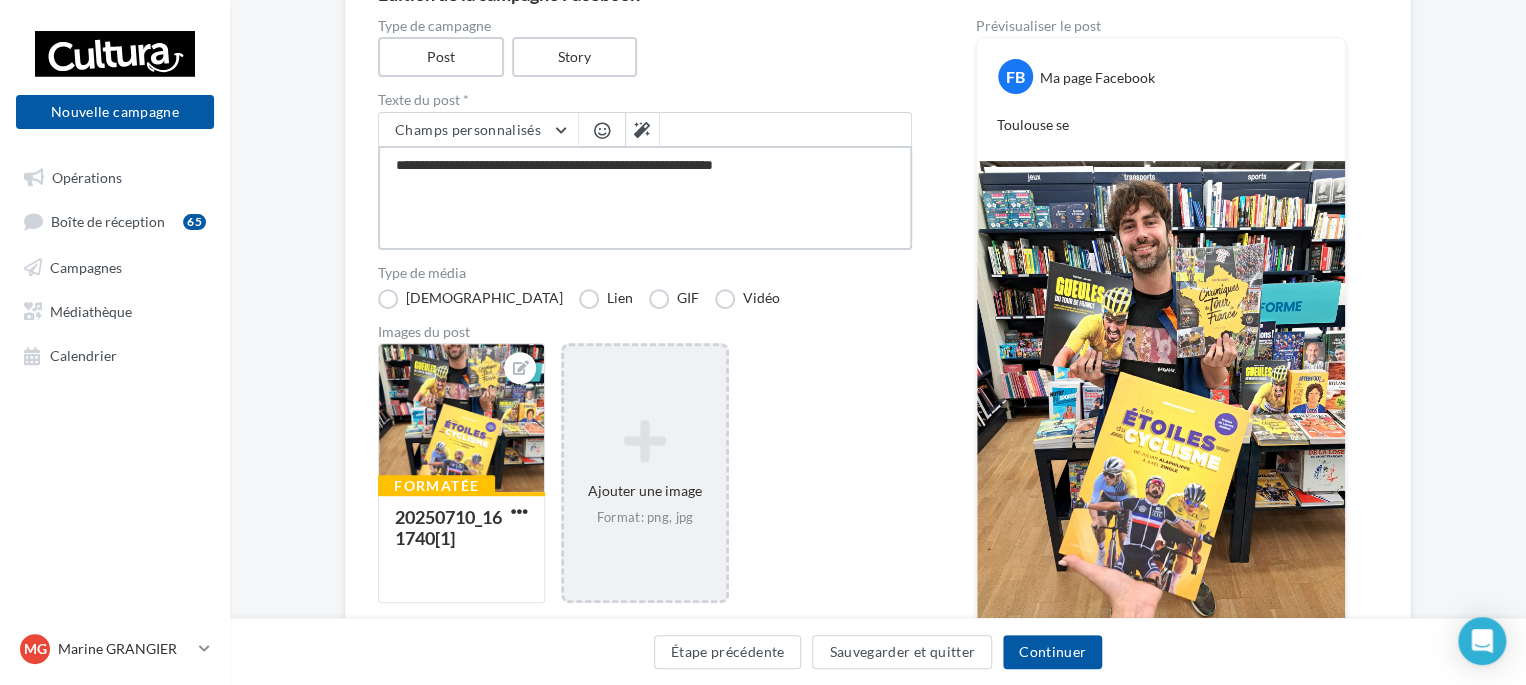 type on "**********" 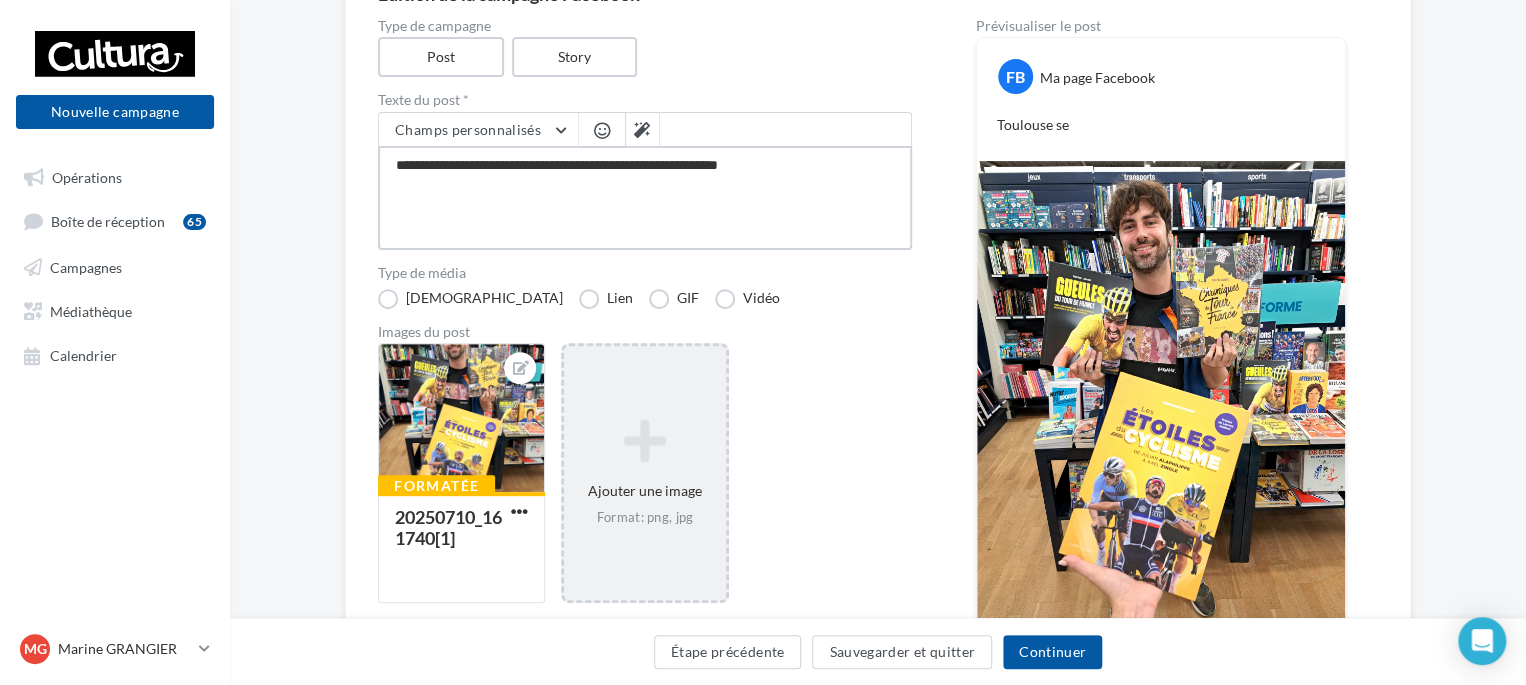 type on "**********" 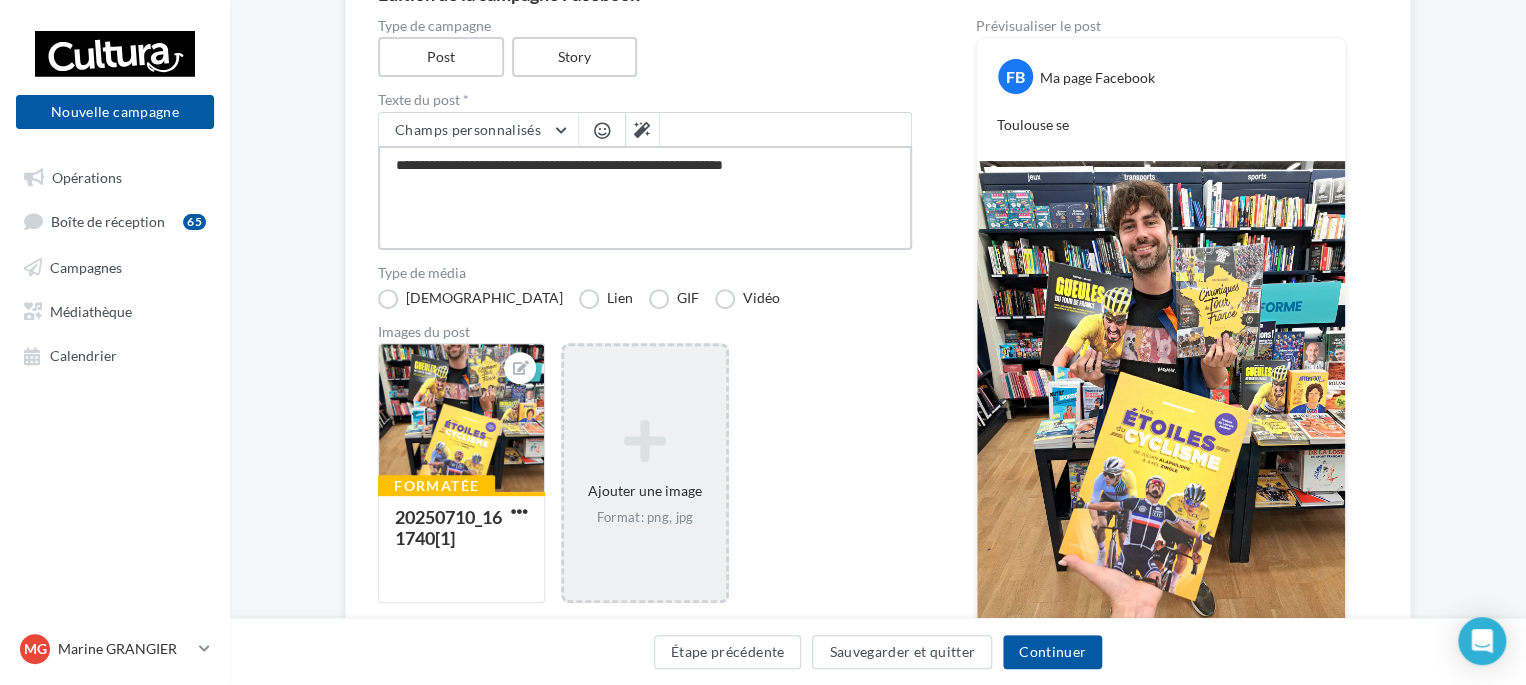 type on "**********" 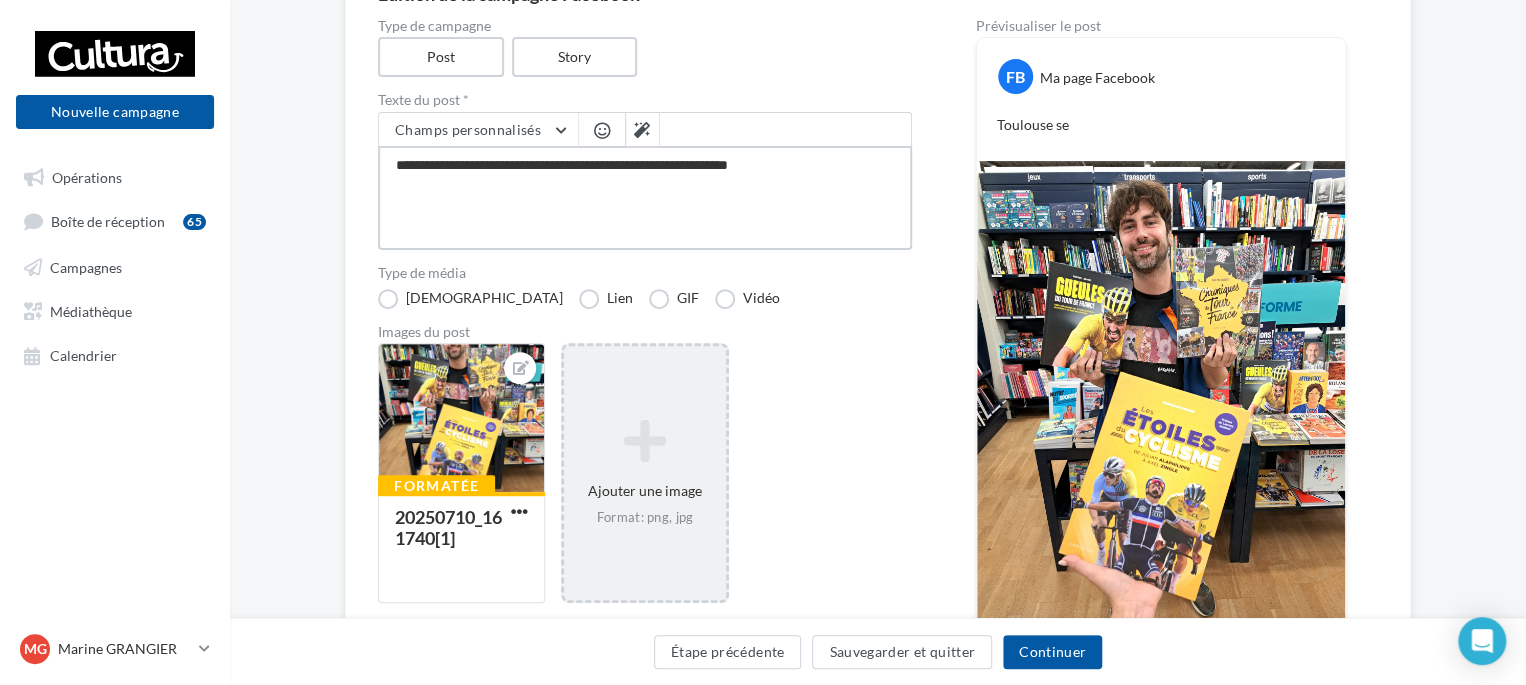type on "**********" 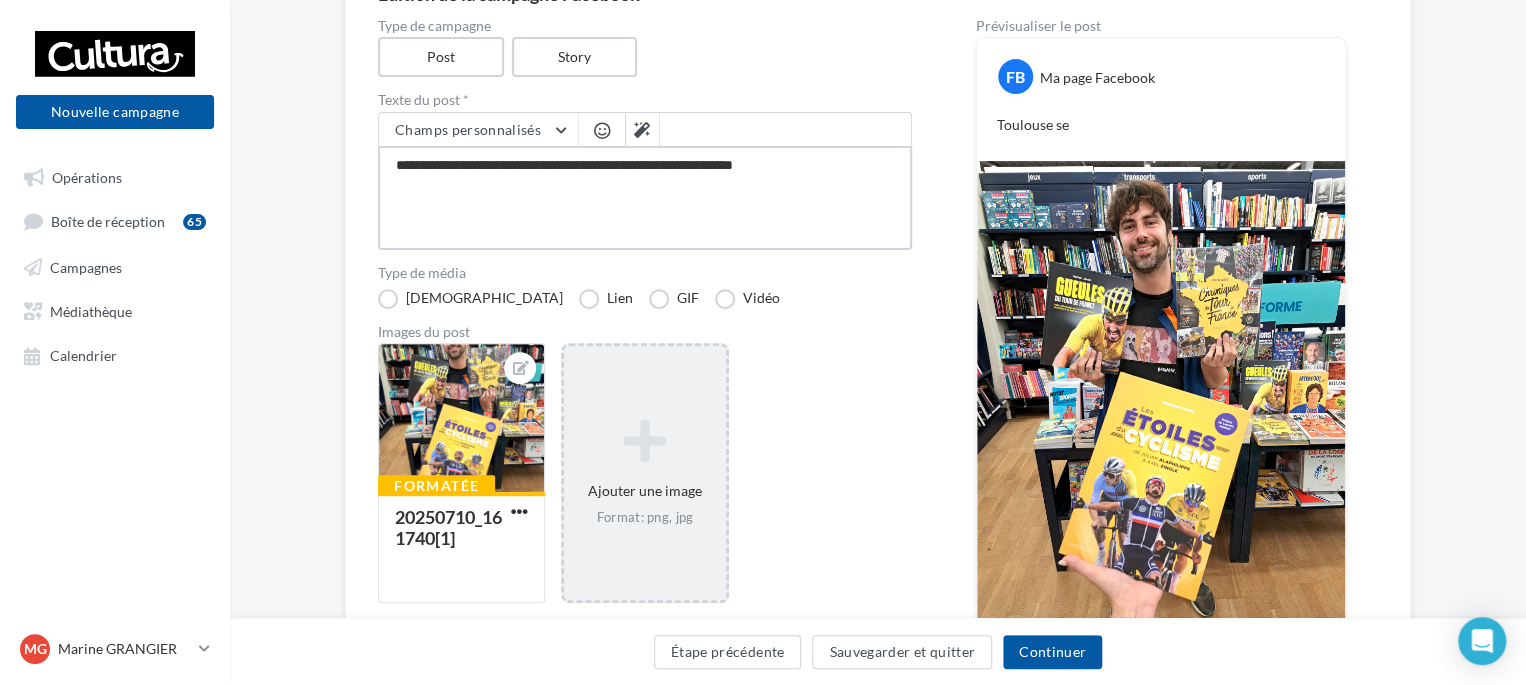 type on "**********" 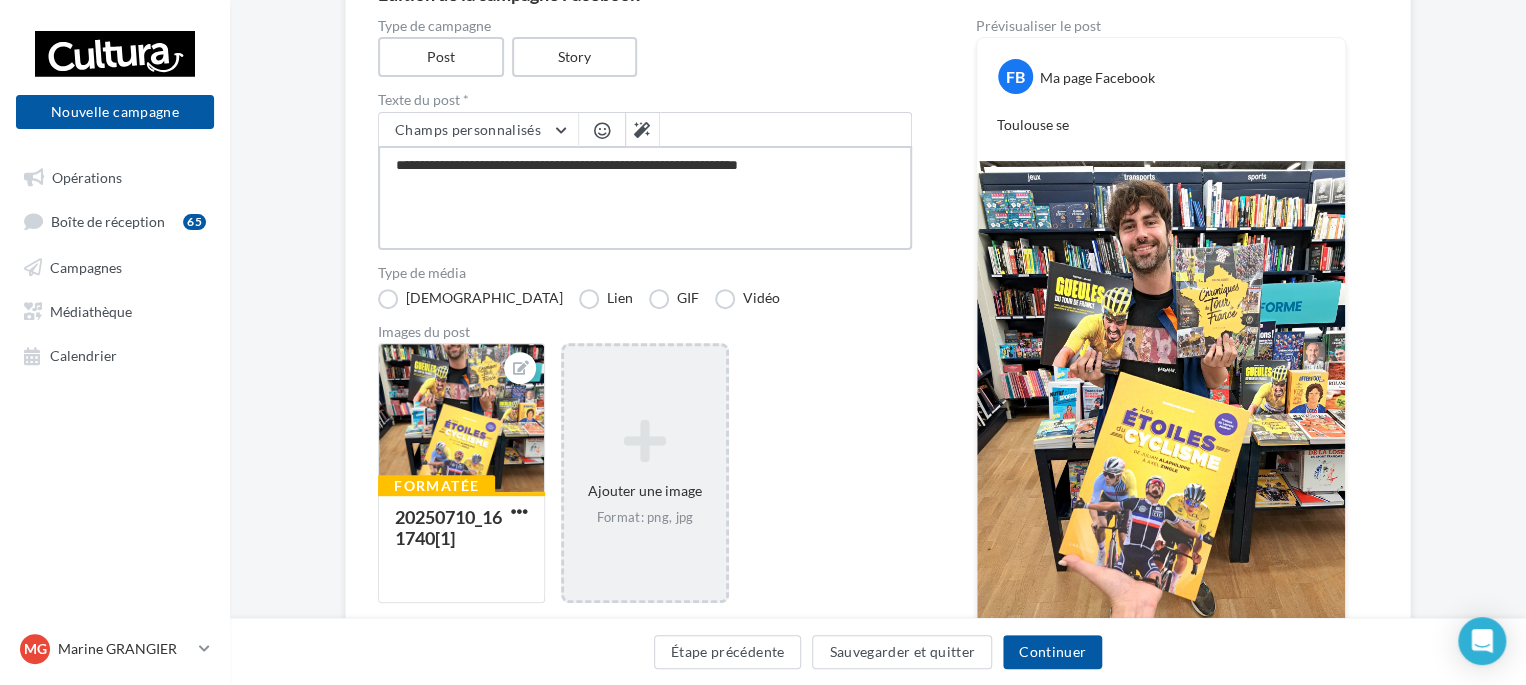 type on "**********" 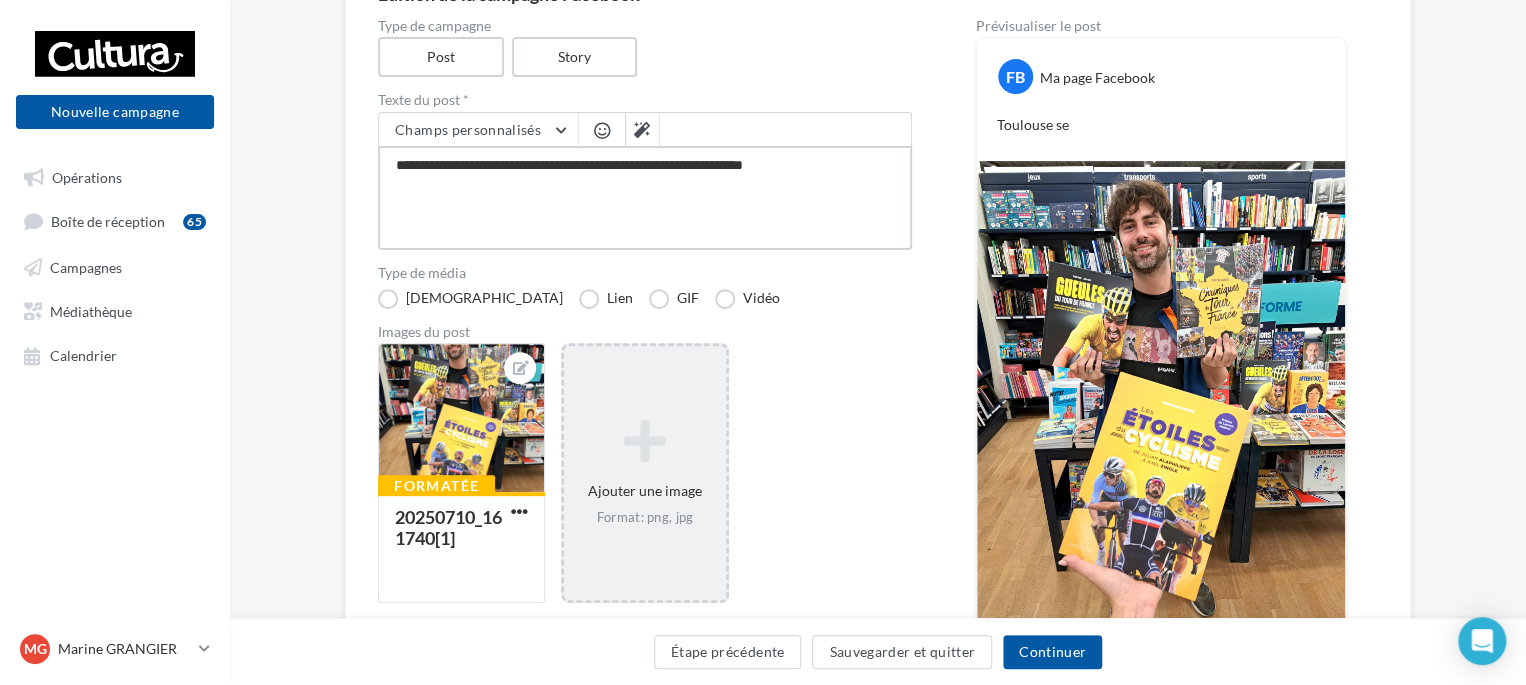 type on "**********" 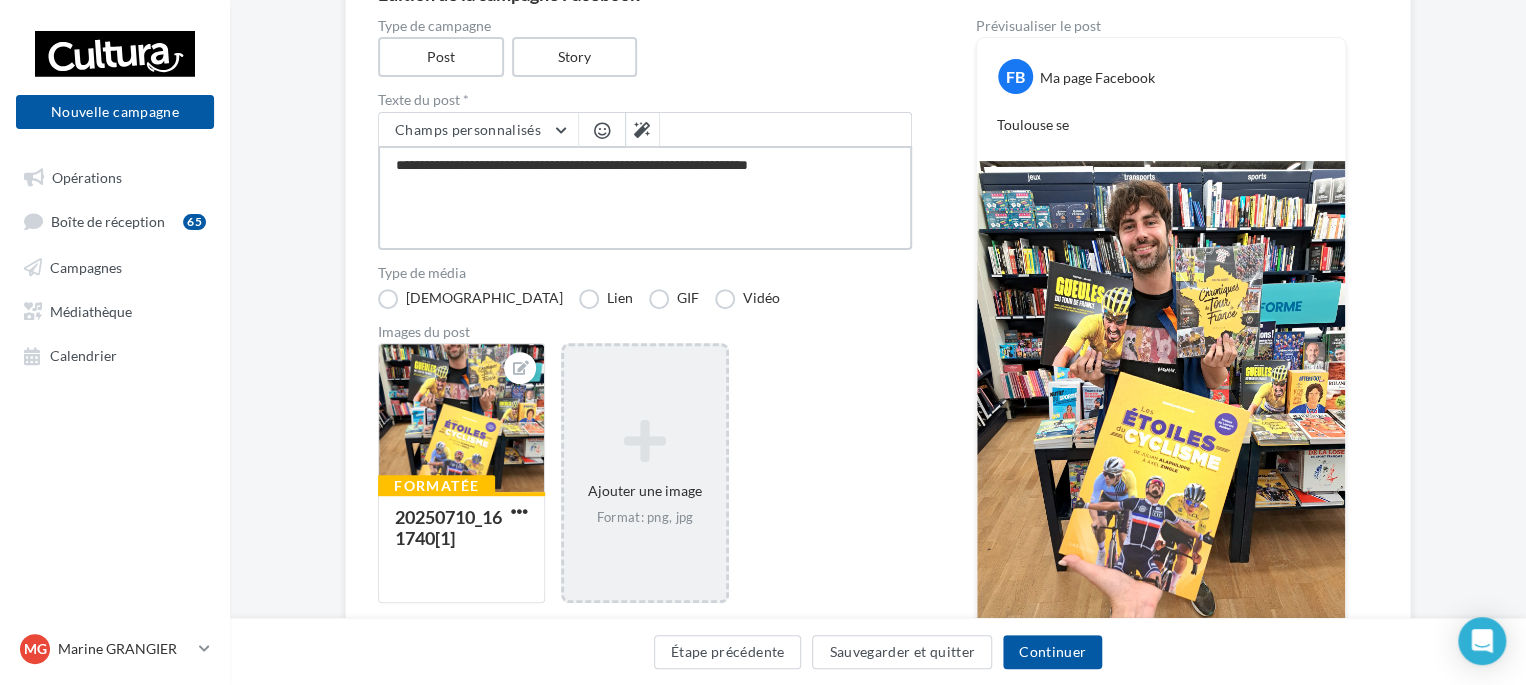 type on "**********" 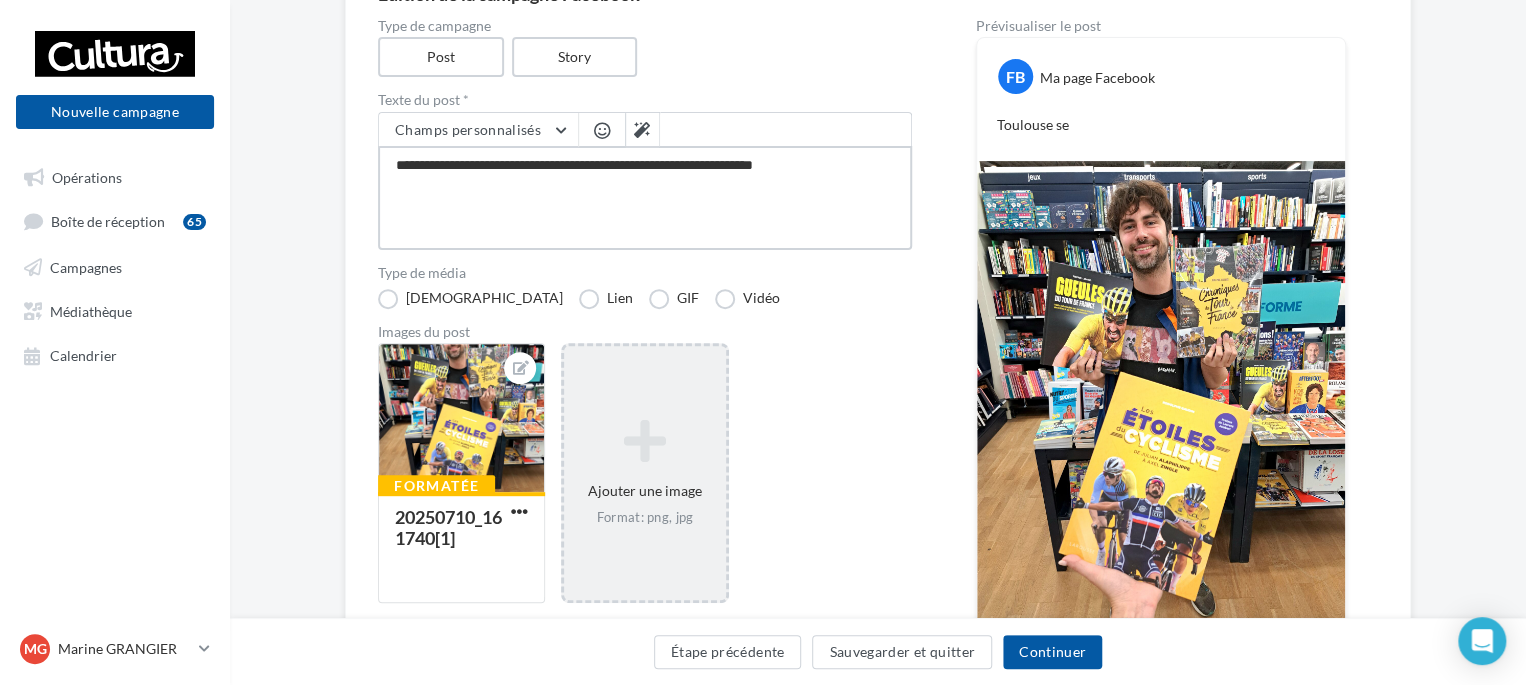 type on "**********" 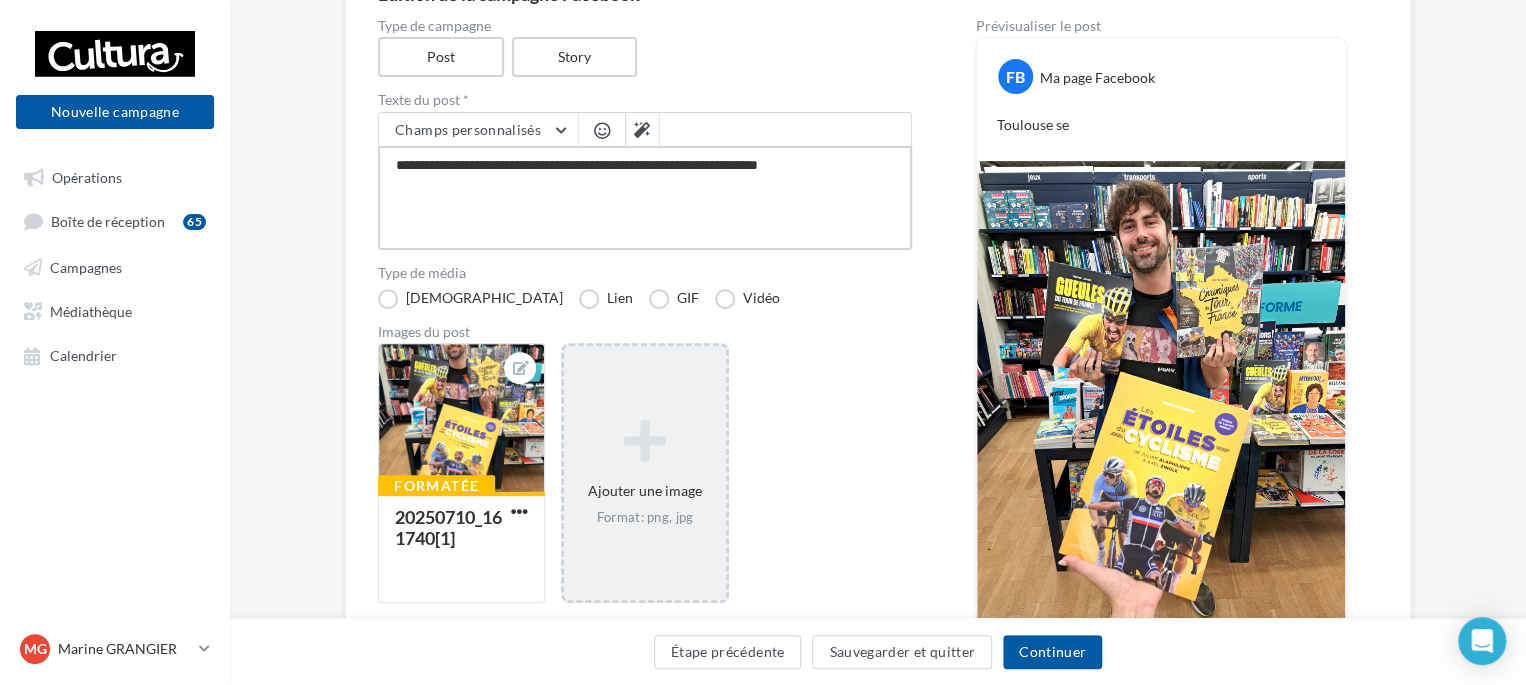 type on "**********" 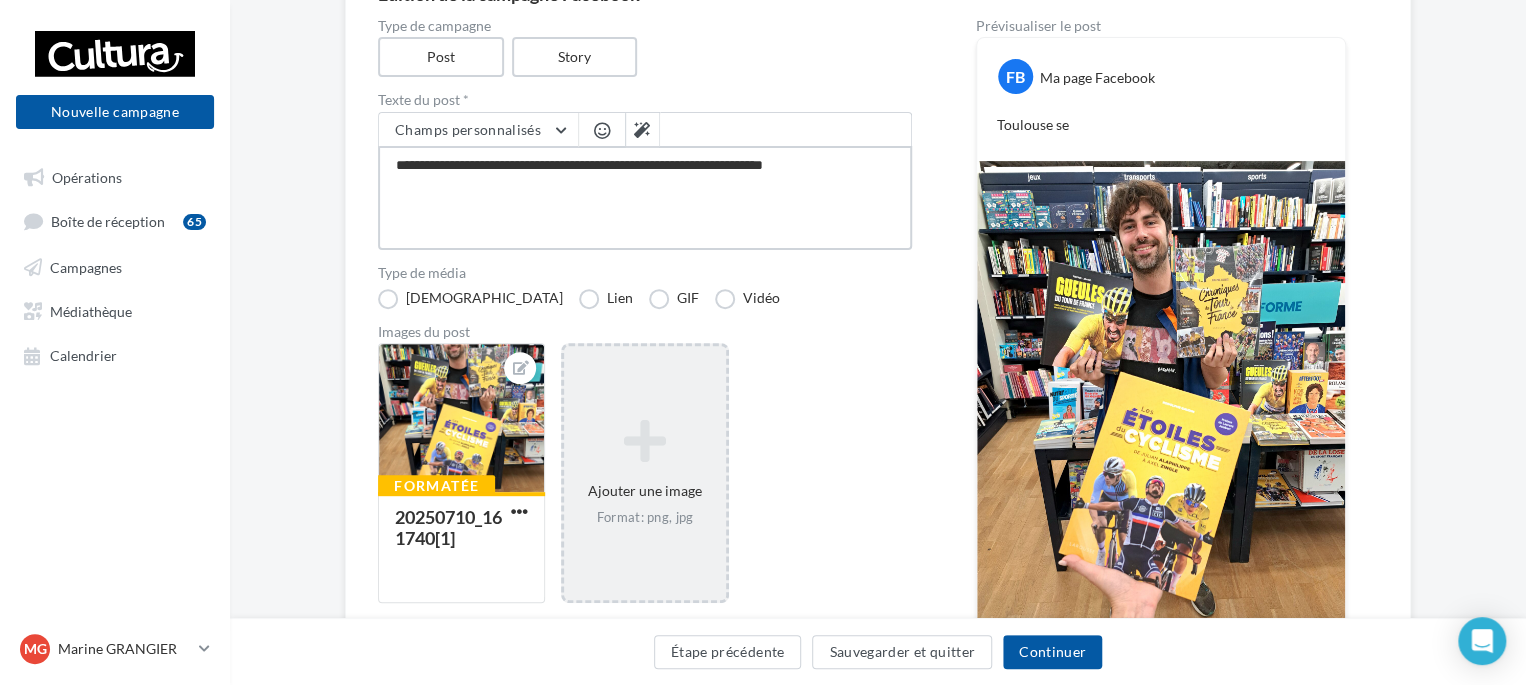 click on "**********" at bounding box center [645, 198] 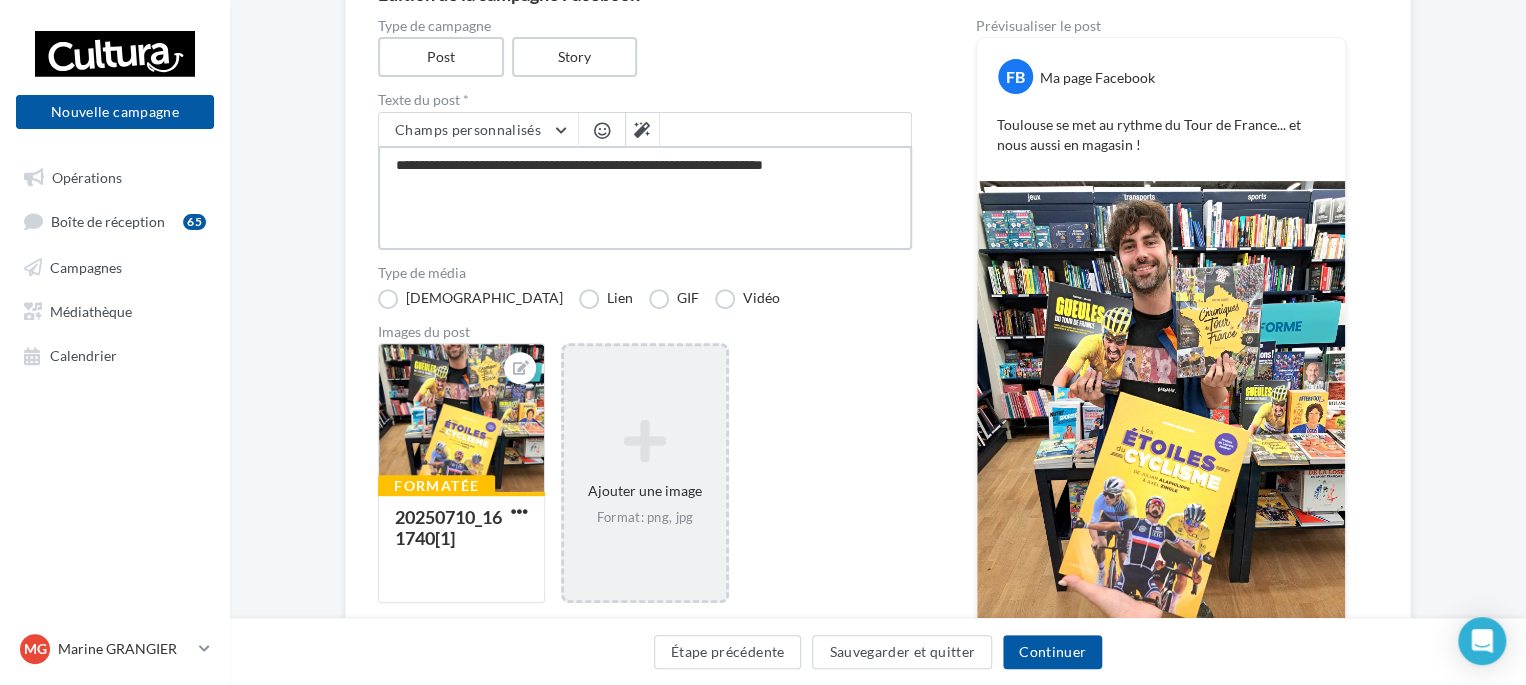 type on "**********" 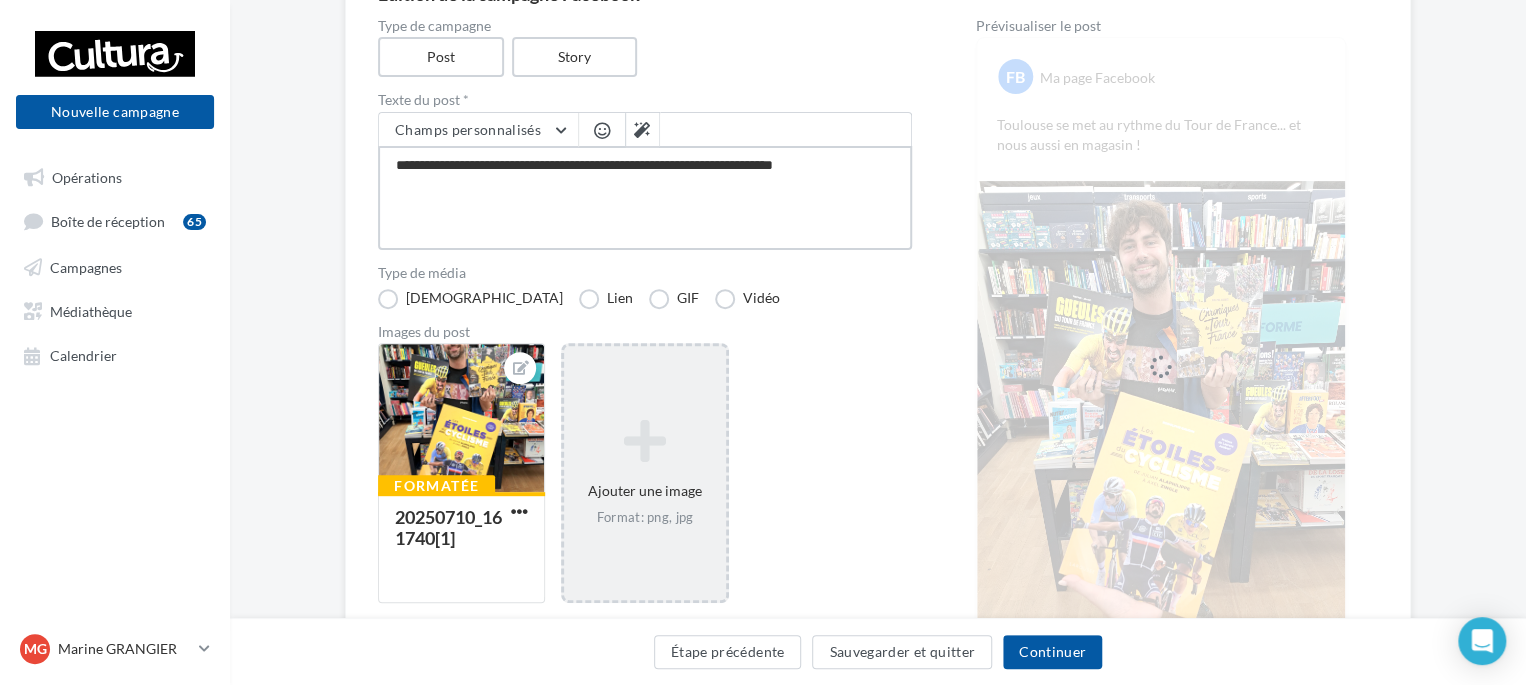 type on "**********" 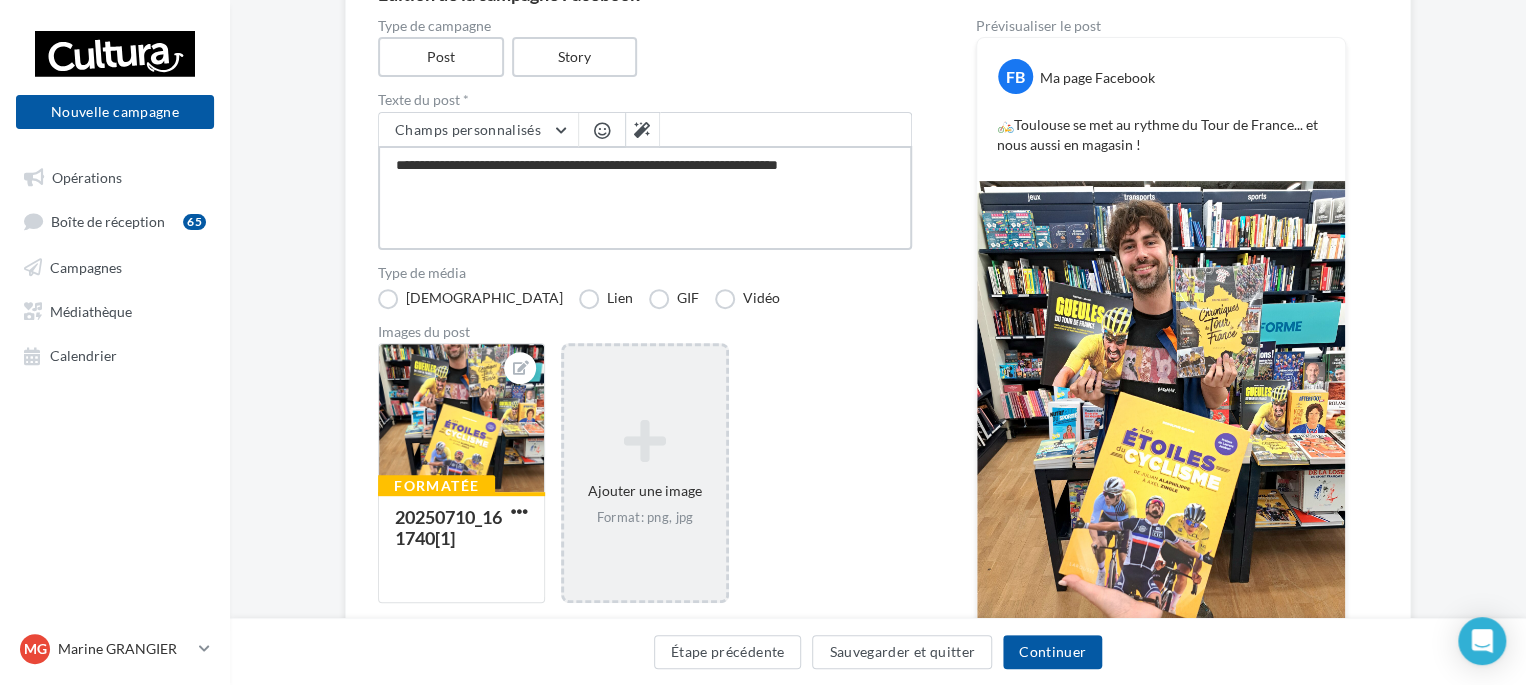 click on "**********" at bounding box center (645, 198) 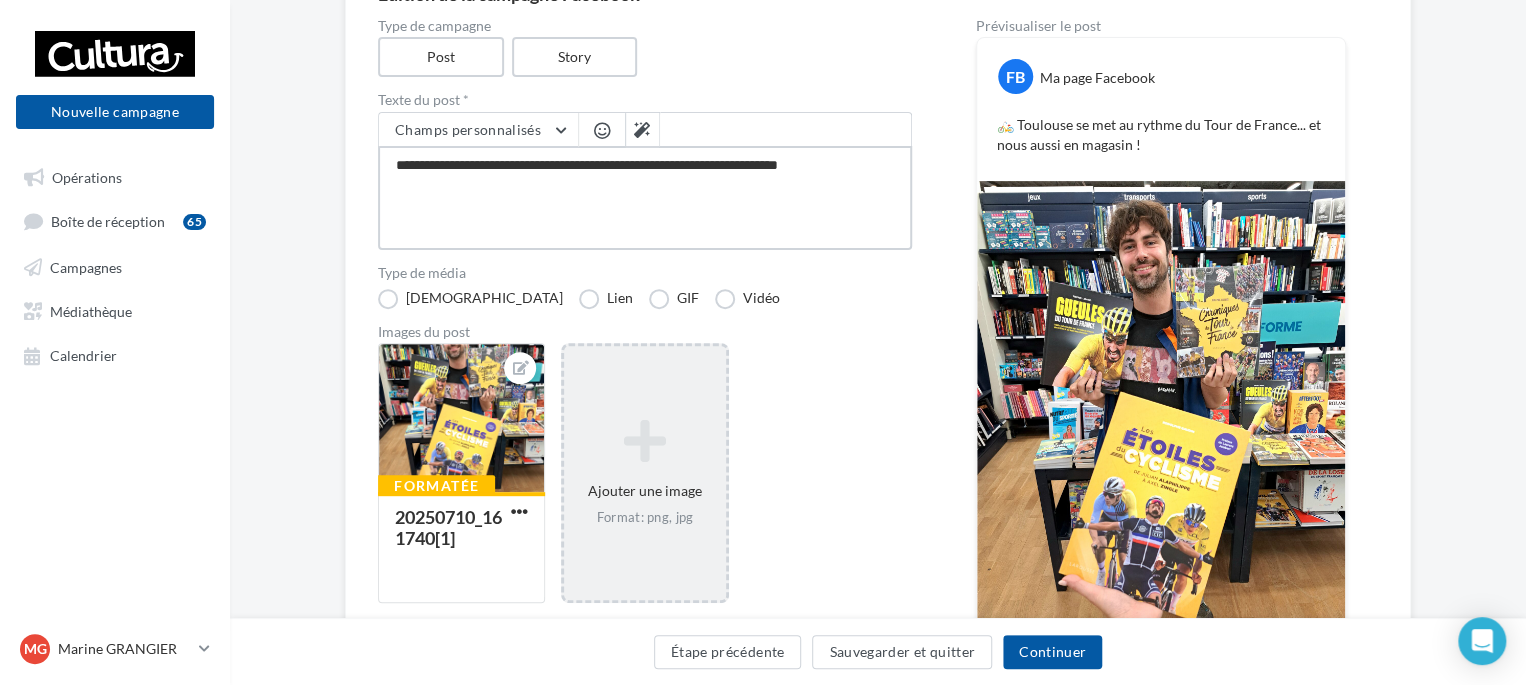 type on "**********" 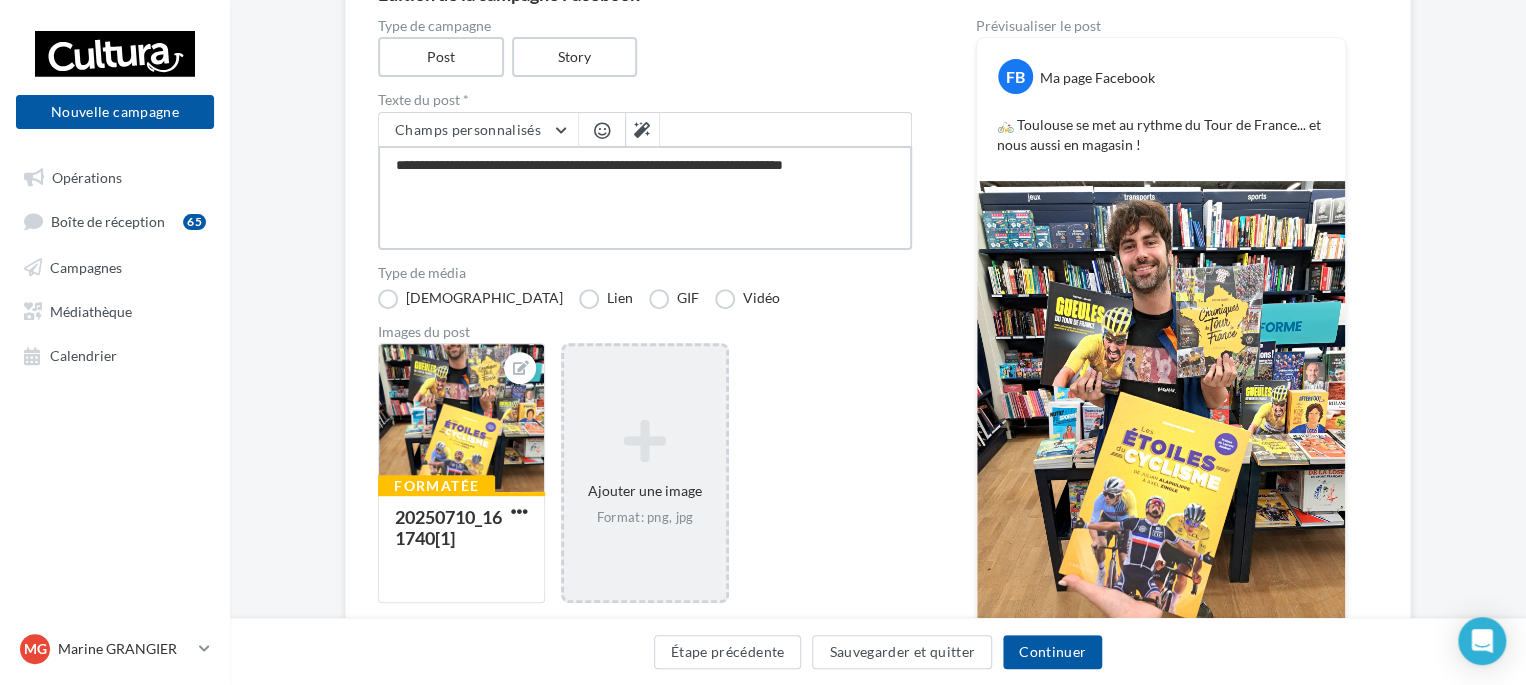 type on "**********" 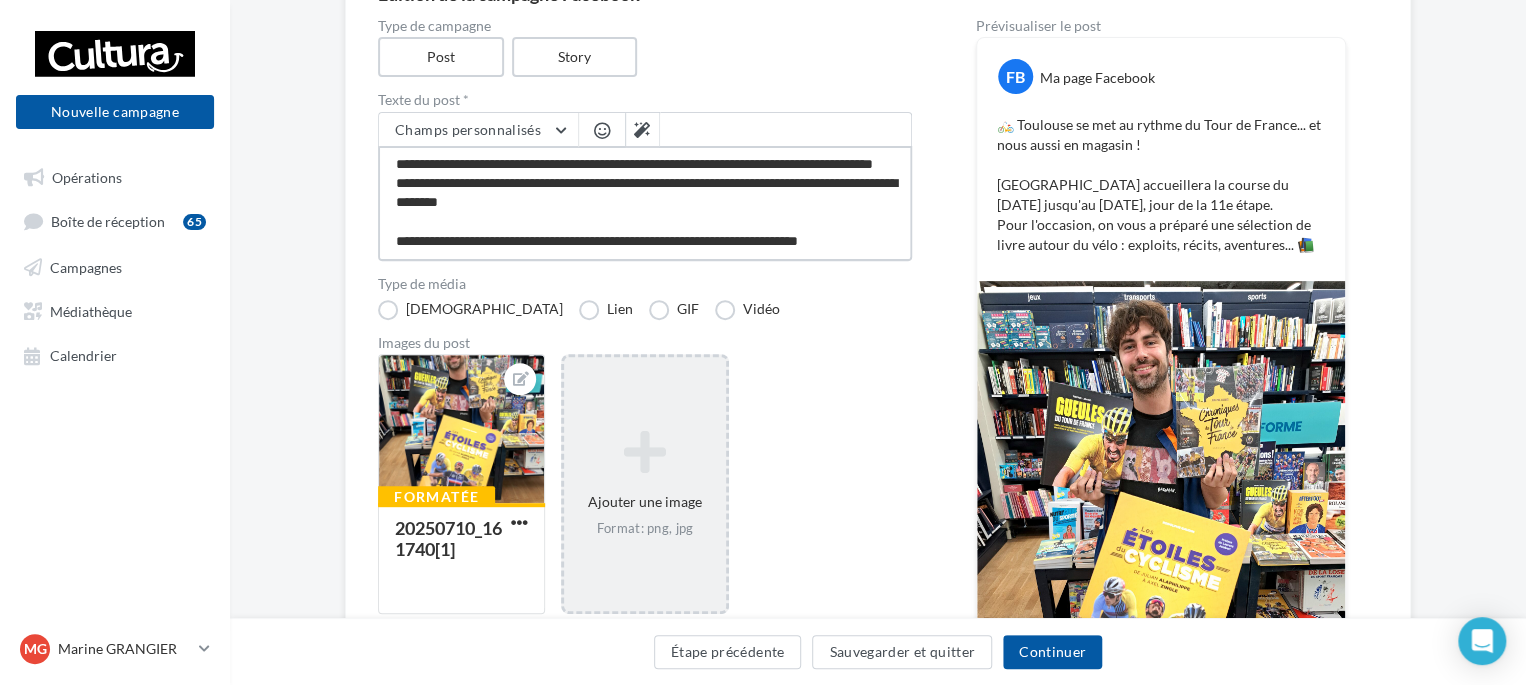 scroll, scrollTop: 68, scrollLeft: 0, axis: vertical 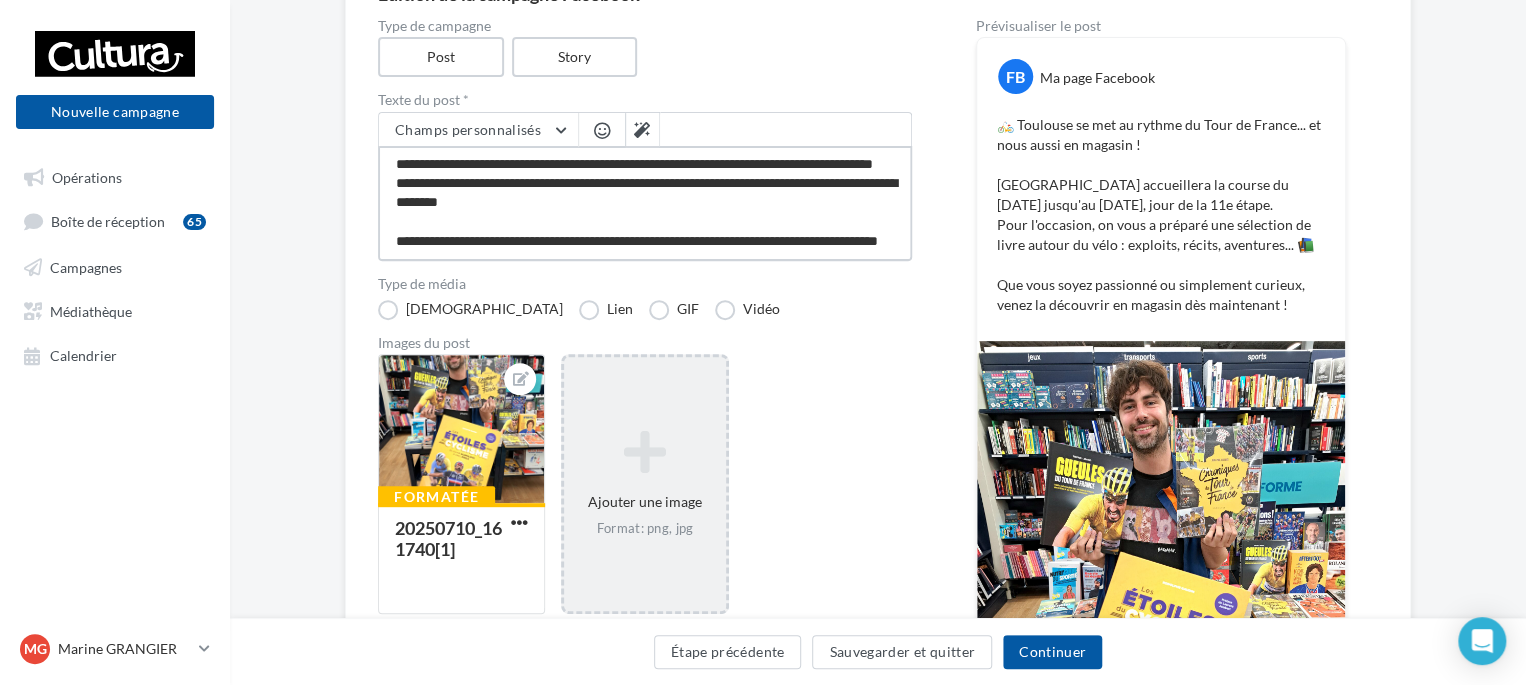click on "**********" at bounding box center [645, 203] 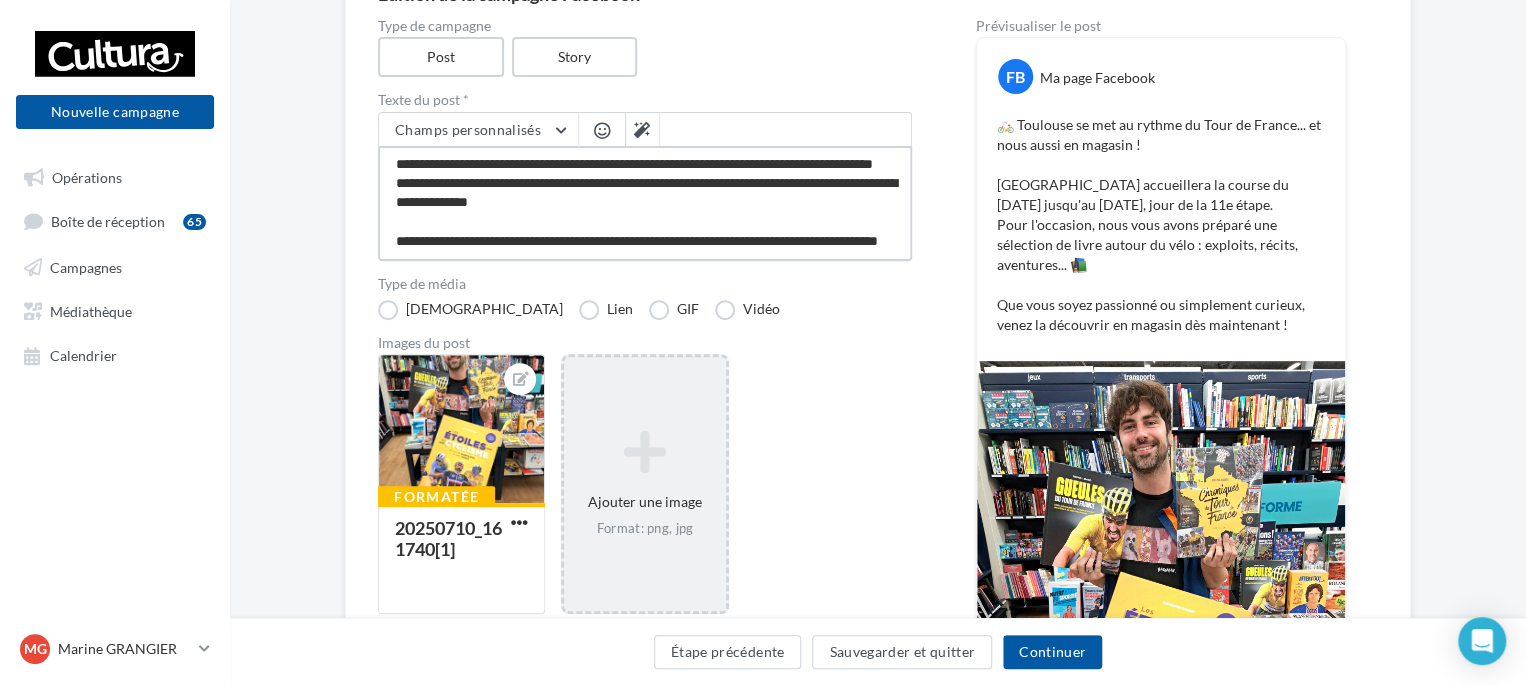 scroll, scrollTop: 76, scrollLeft: 0, axis: vertical 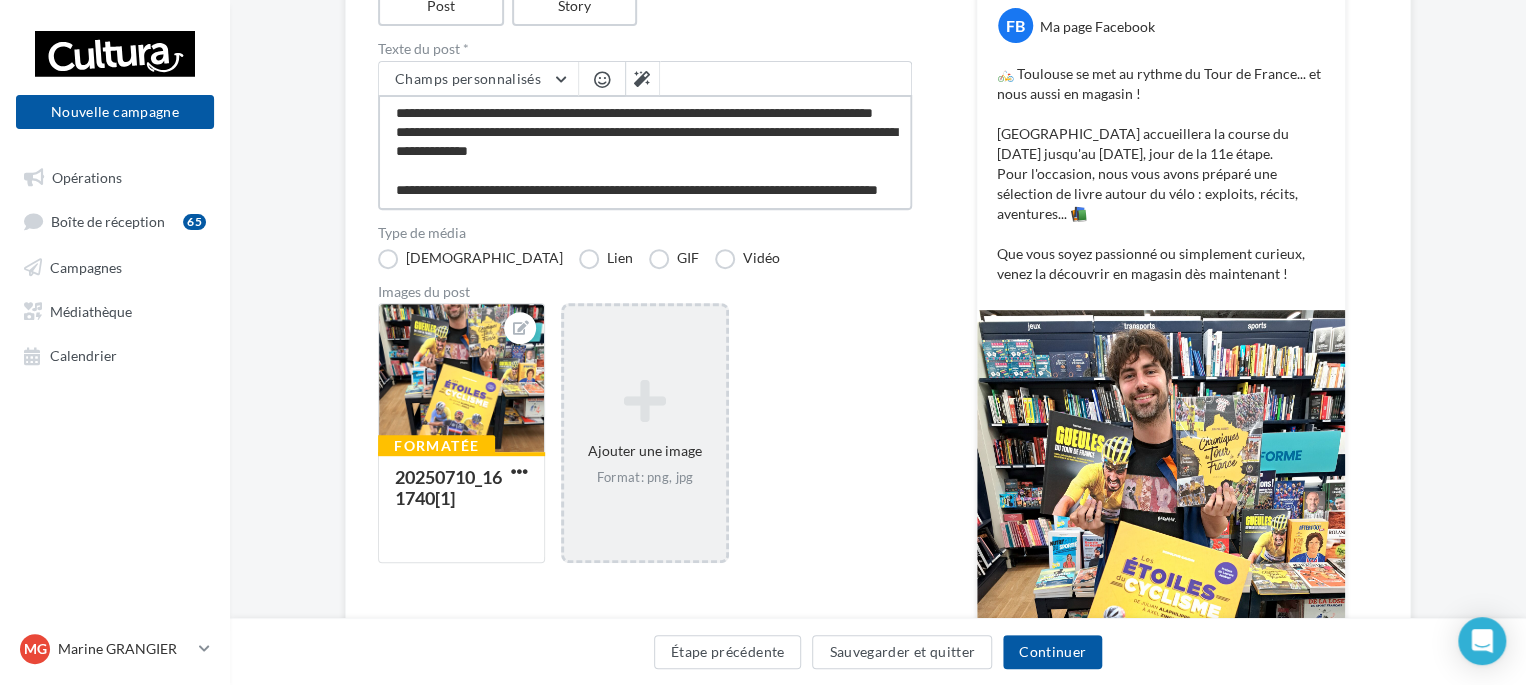 click on "**********" at bounding box center [645, 152] 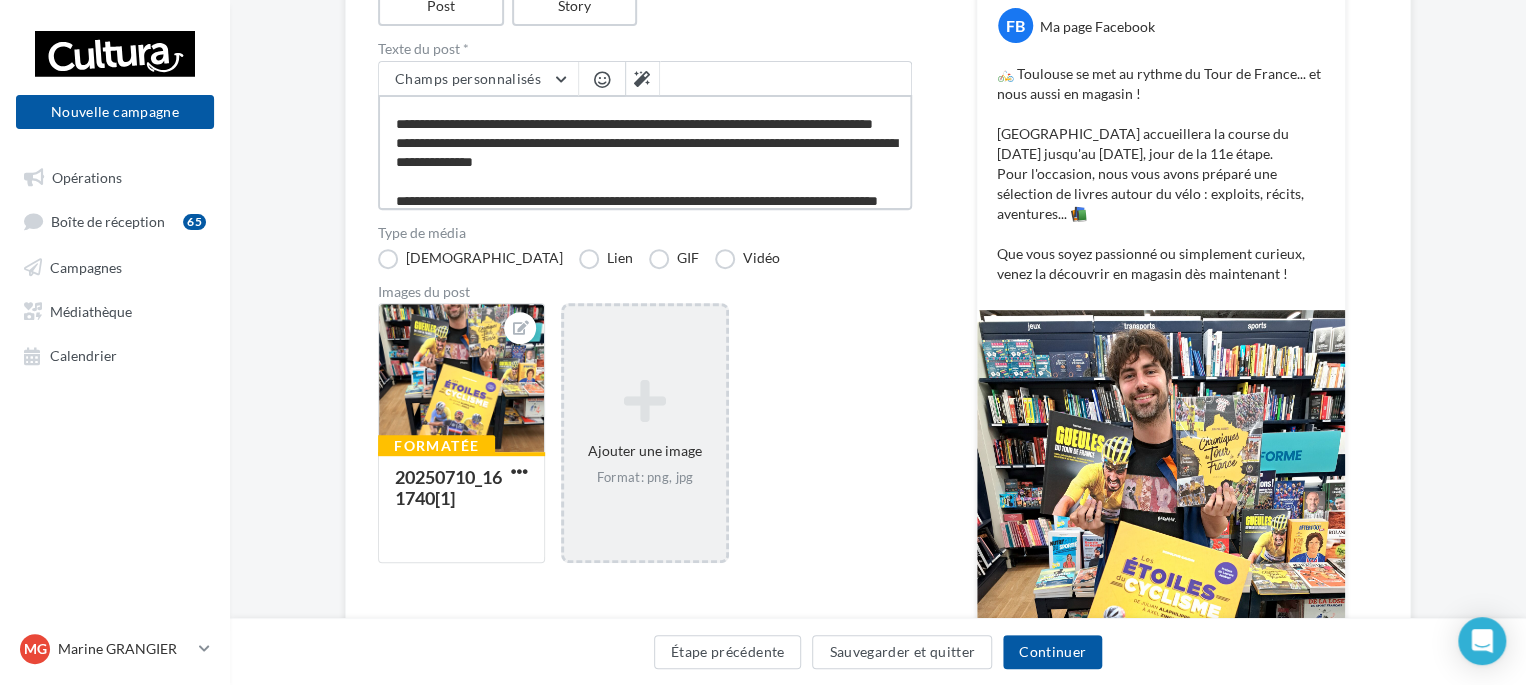 scroll, scrollTop: 0, scrollLeft: 0, axis: both 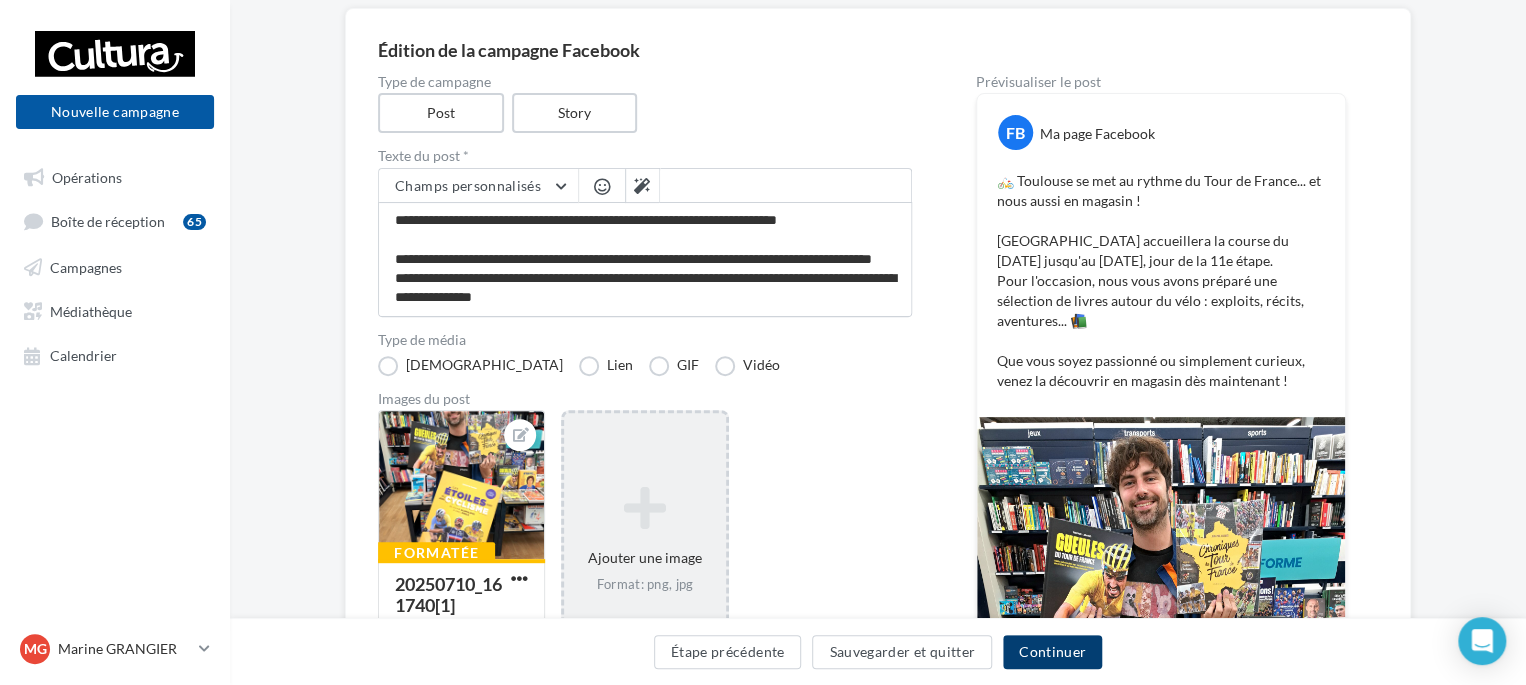 click on "Continuer" at bounding box center [1052, 652] 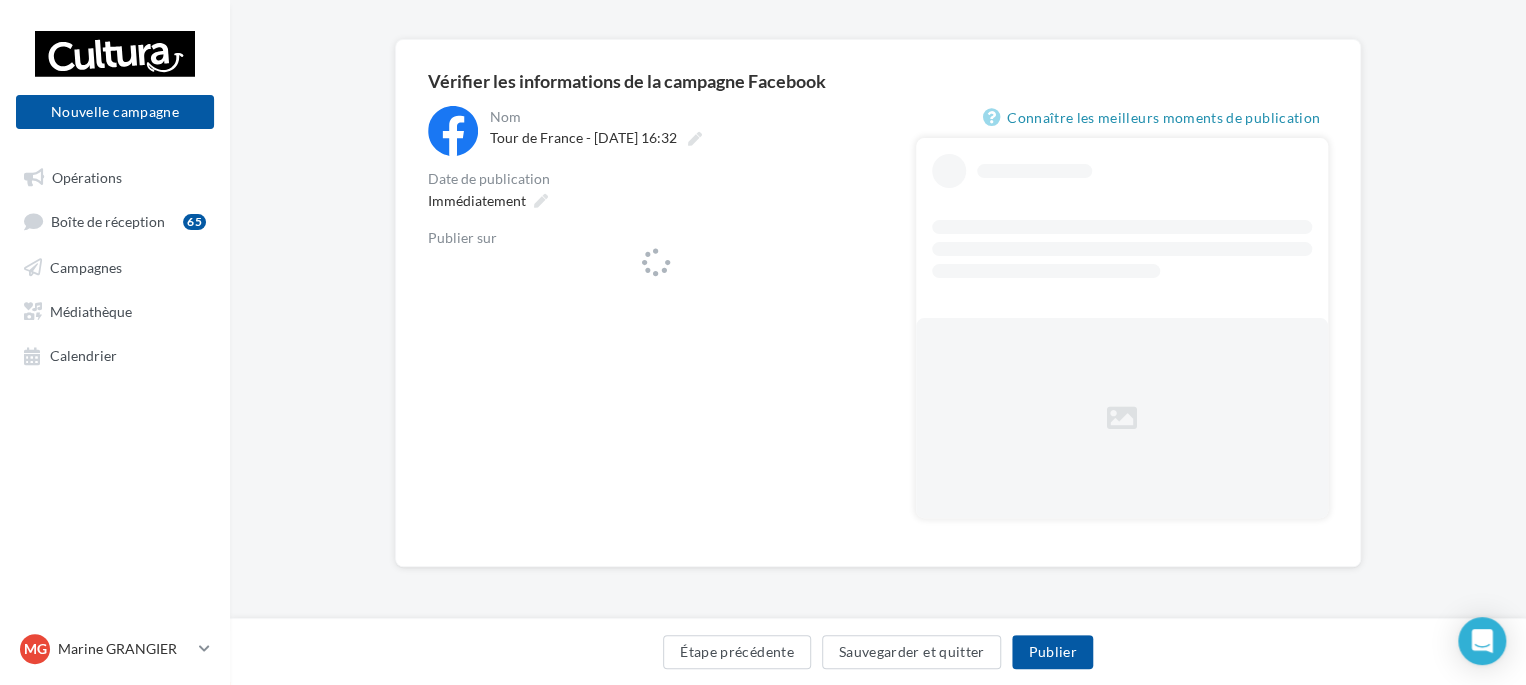 scroll, scrollTop: 0, scrollLeft: 0, axis: both 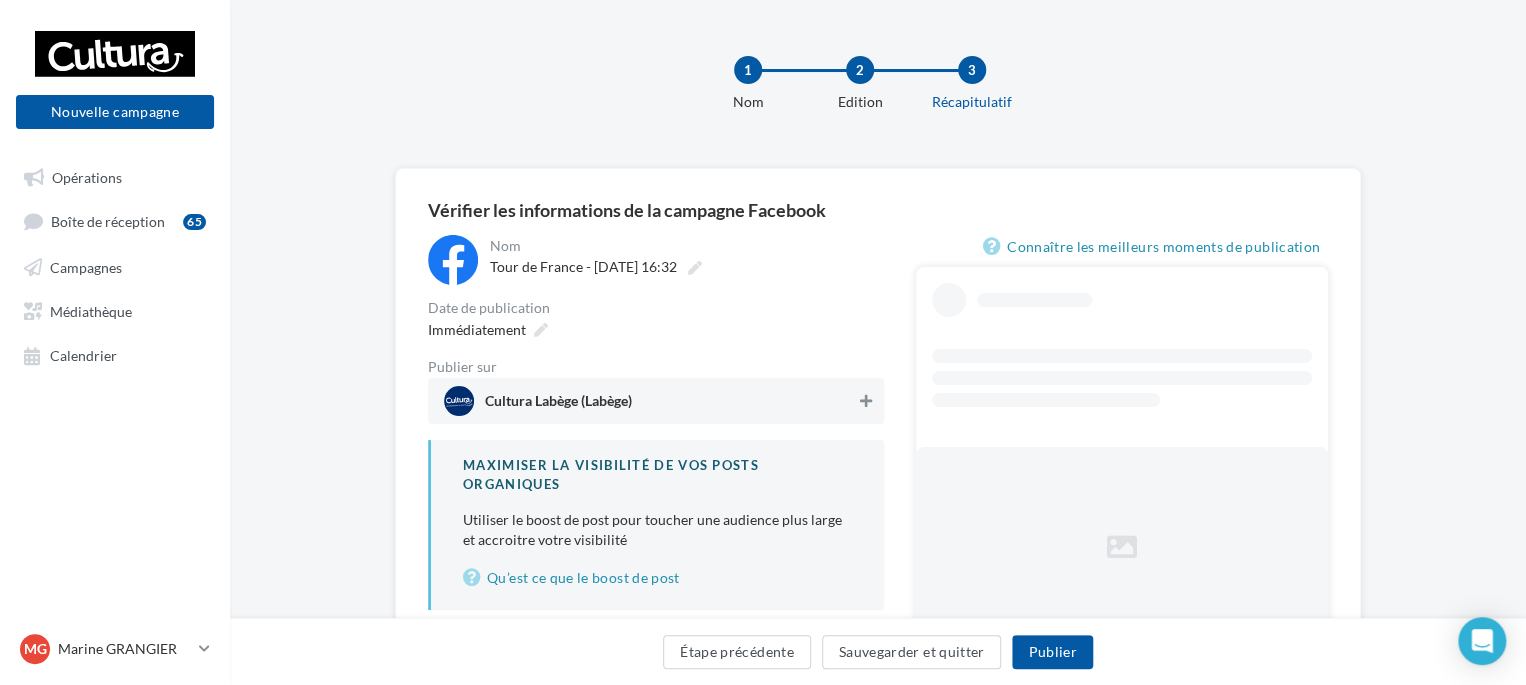 click at bounding box center (866, 401) 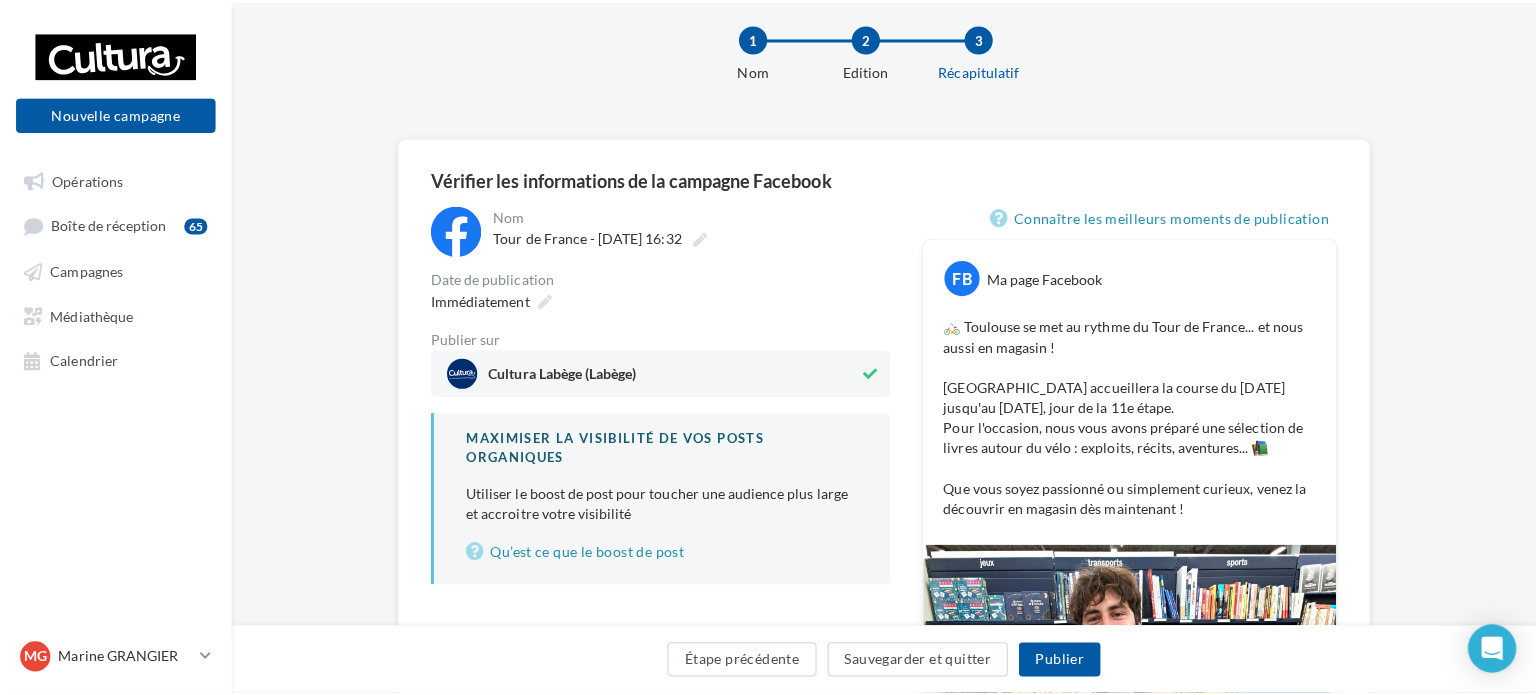 scroll, scrollTop: 189, scrollLeft: 0, axis: vertical 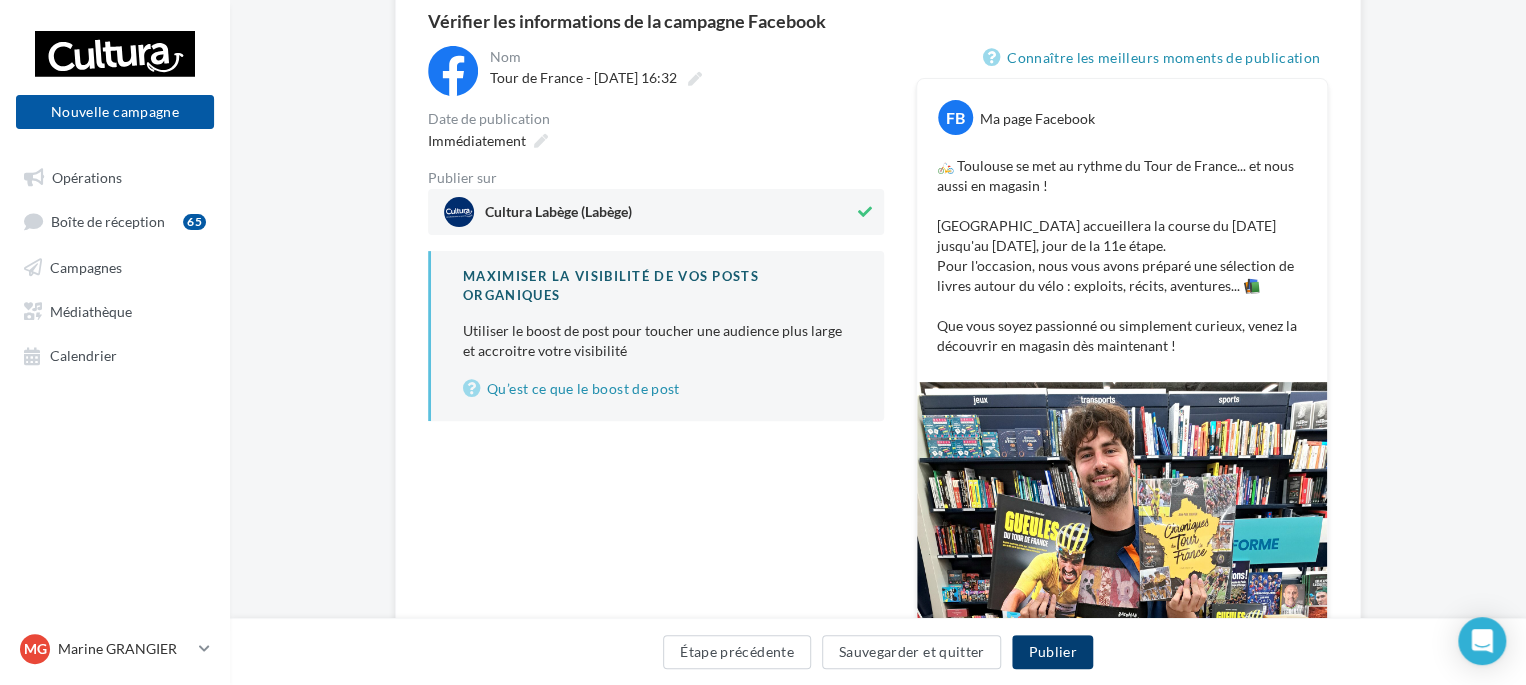 click on "Publier" at bounding box center [1052, 652] 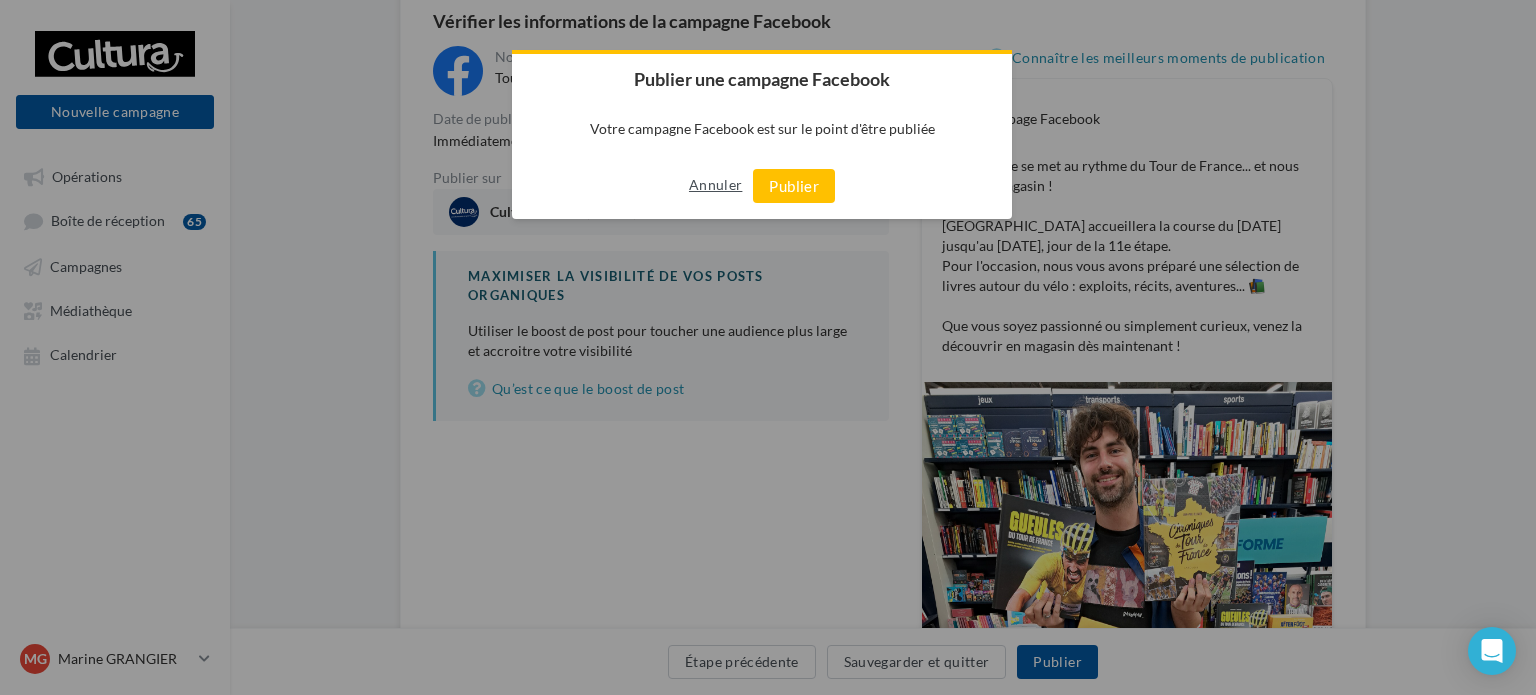 click on "Annuler" at bounding box center [715, 185] 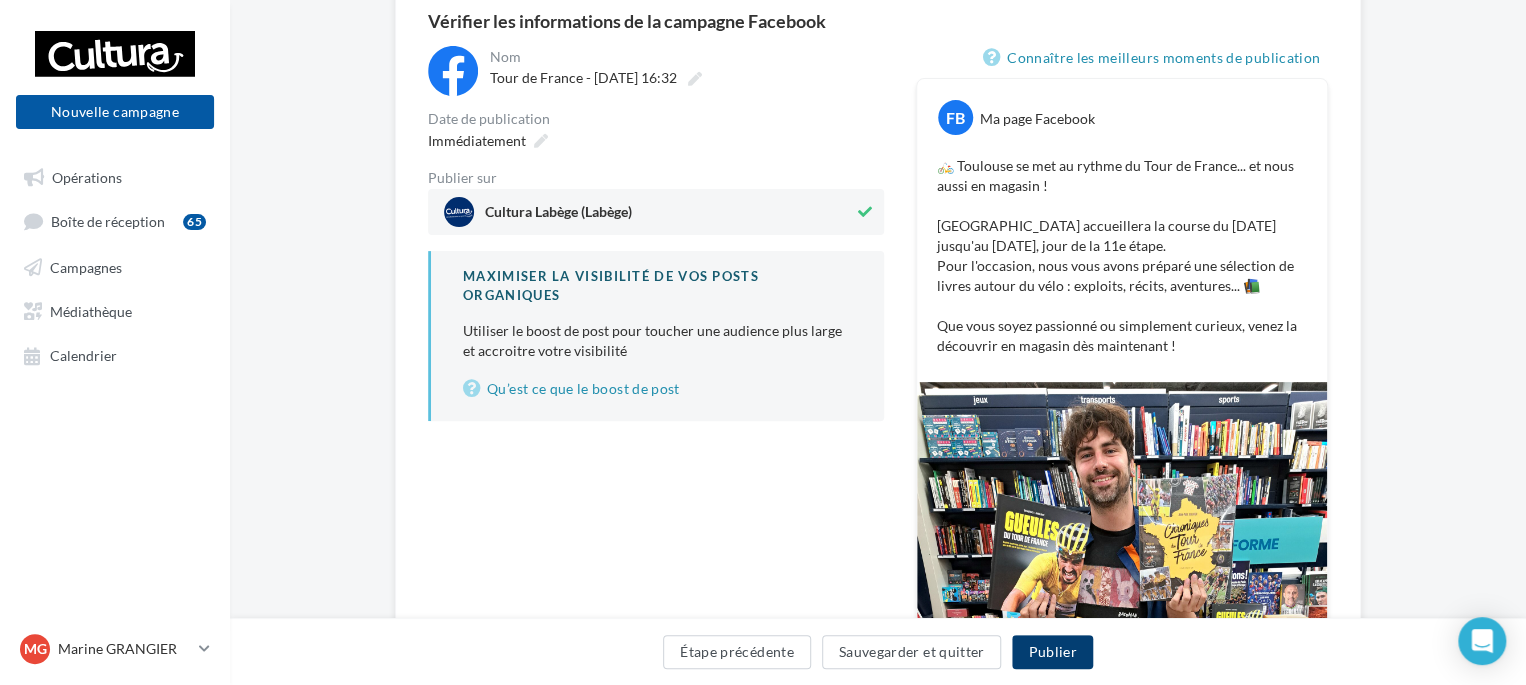 click on "Publier" at bounding box center (1052, 652) 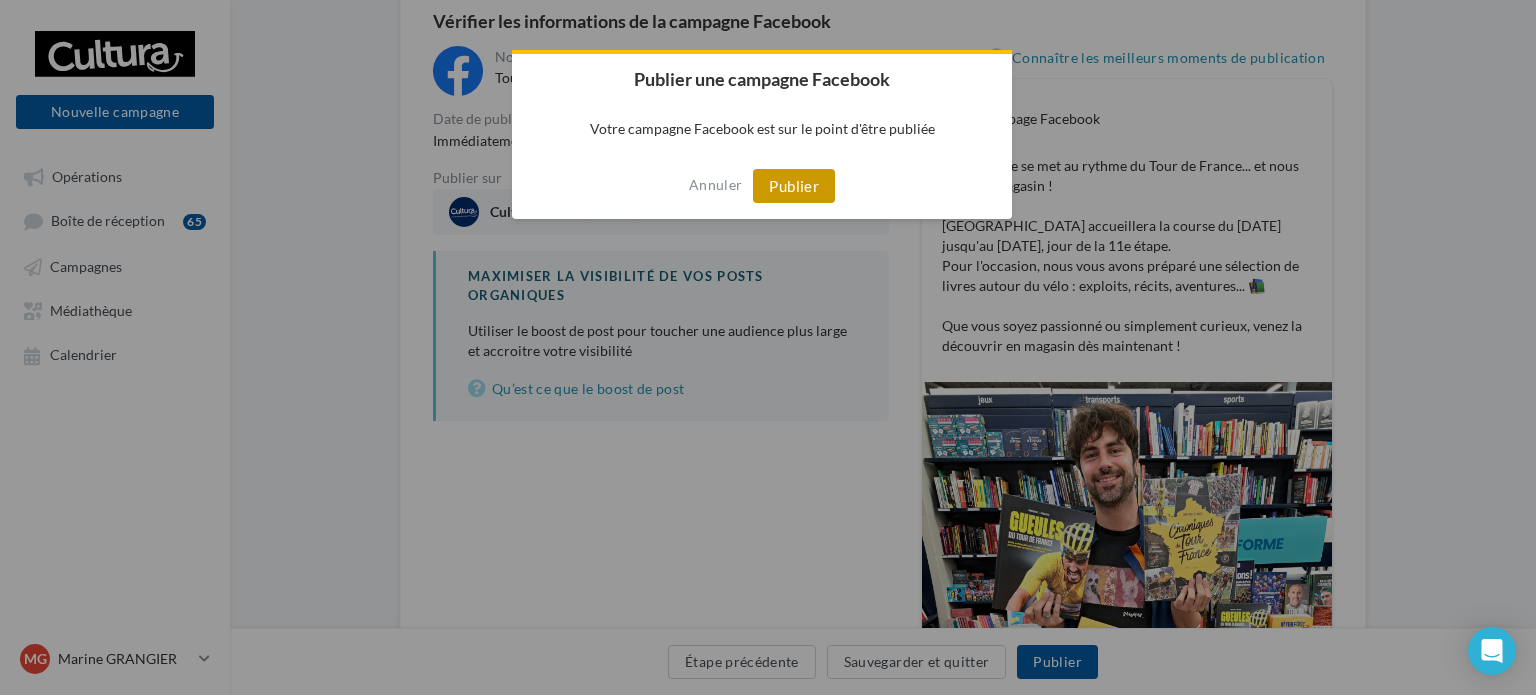 click on "Publier" at bounding box center [794, 186] 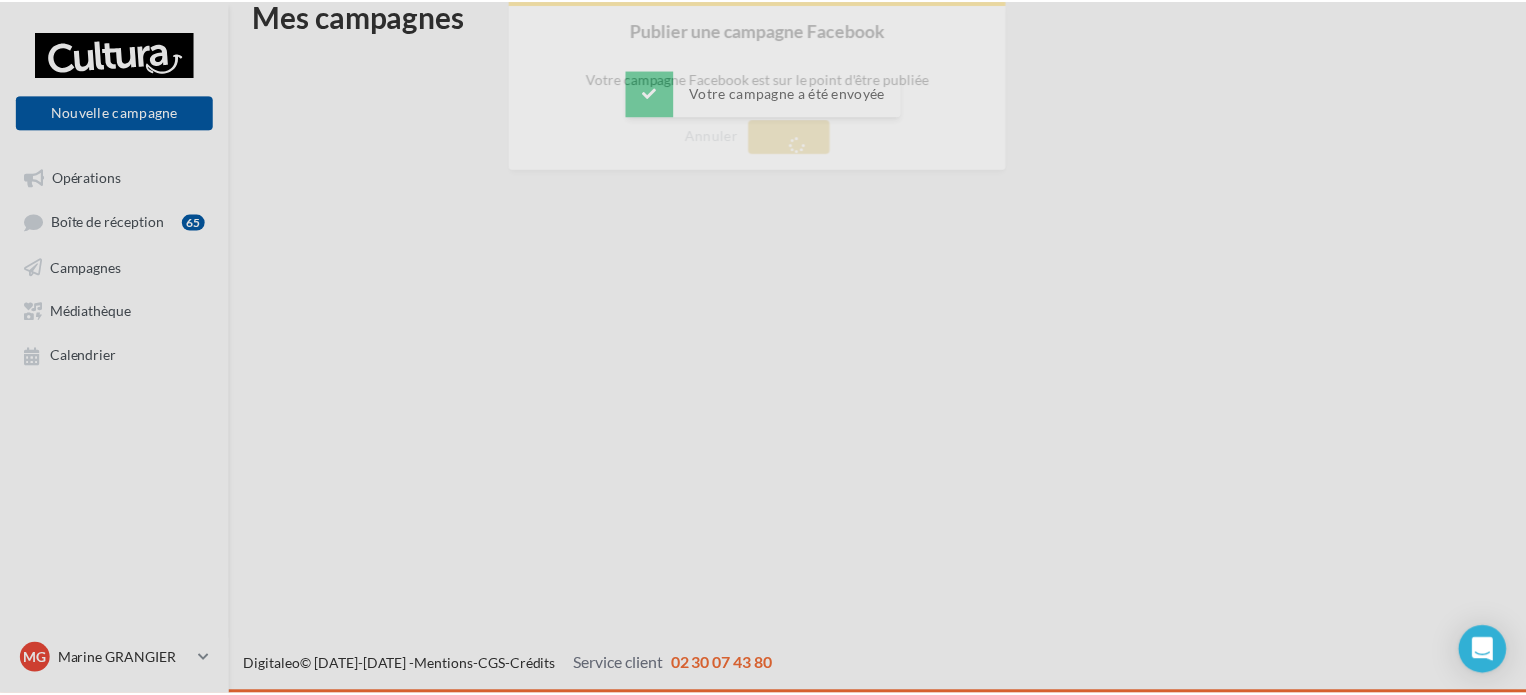 scroll, scrollTop: 32, scrollLeft: 0, axis: vertical 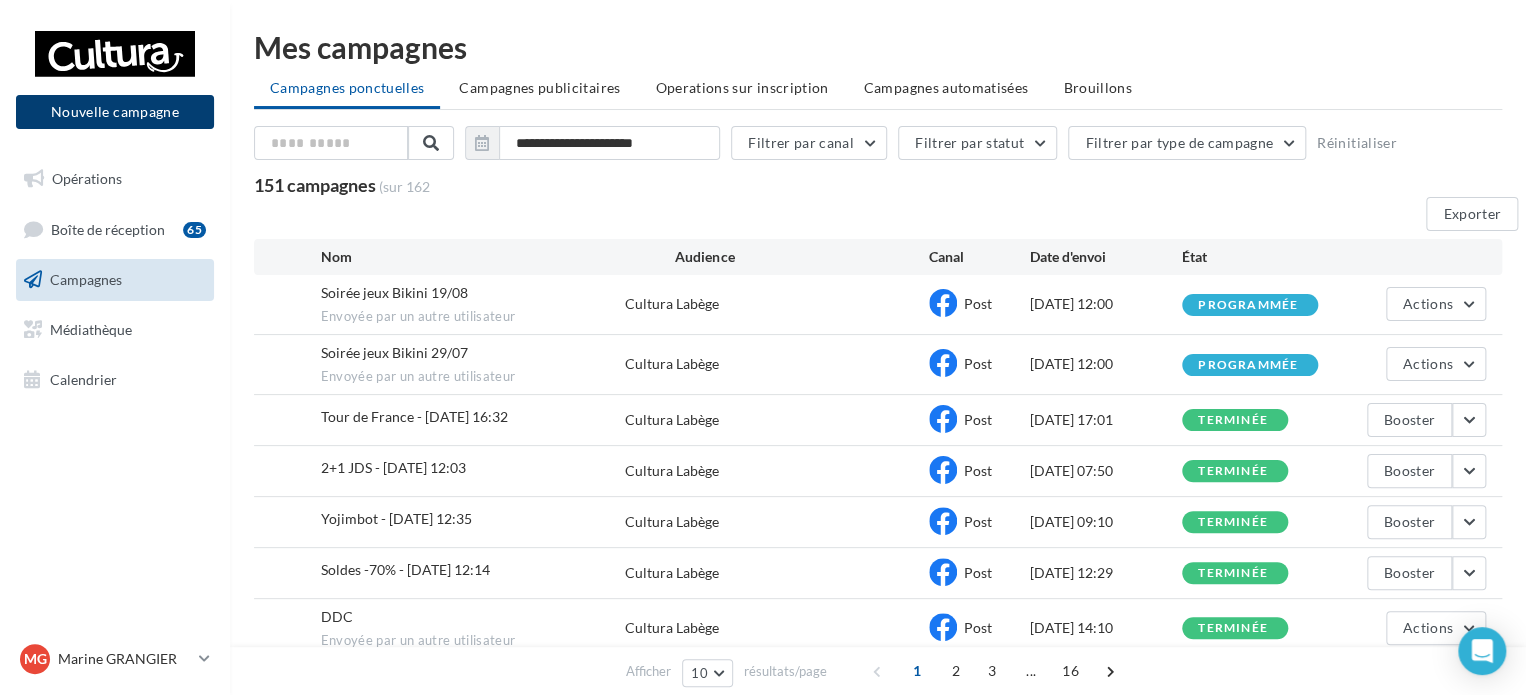 click on "Nouvelle campagne" at bounding box center (115, 112) 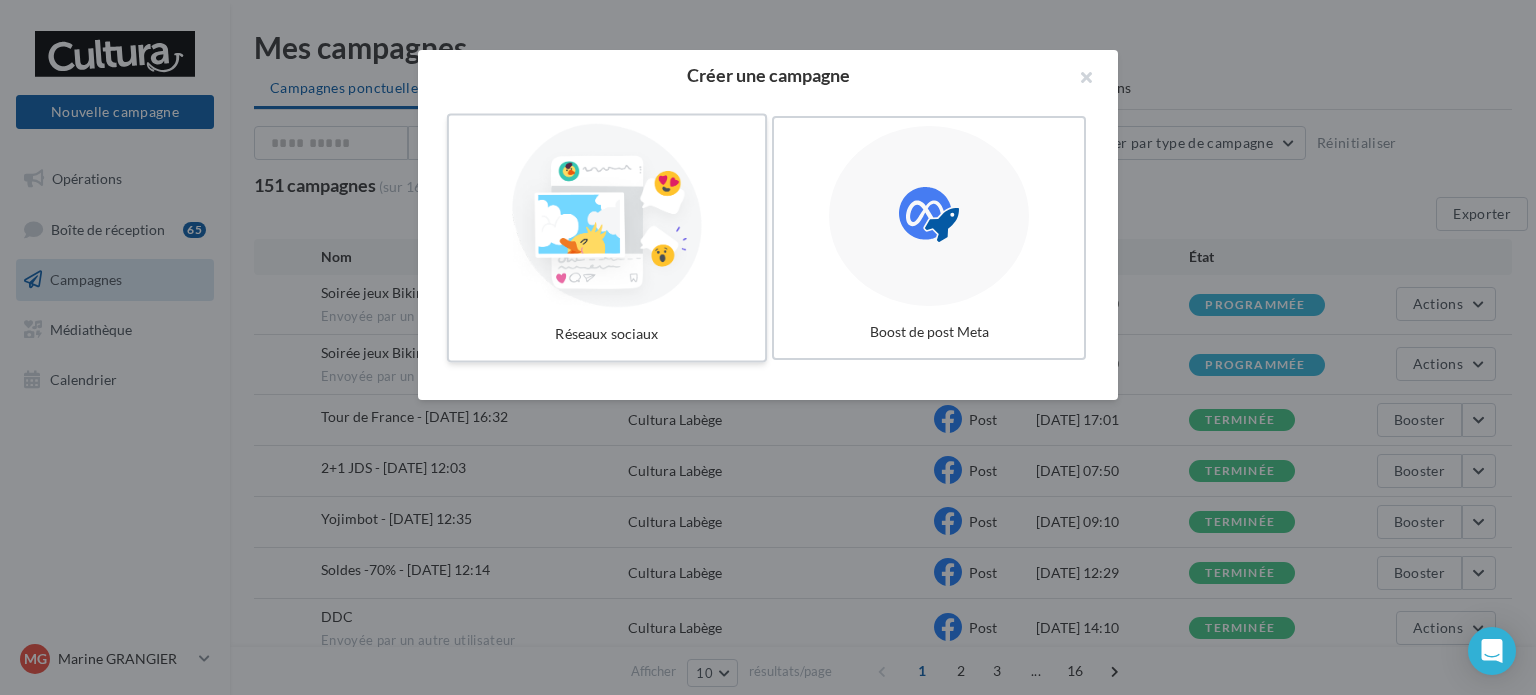 click at bounding box center [607, 216] 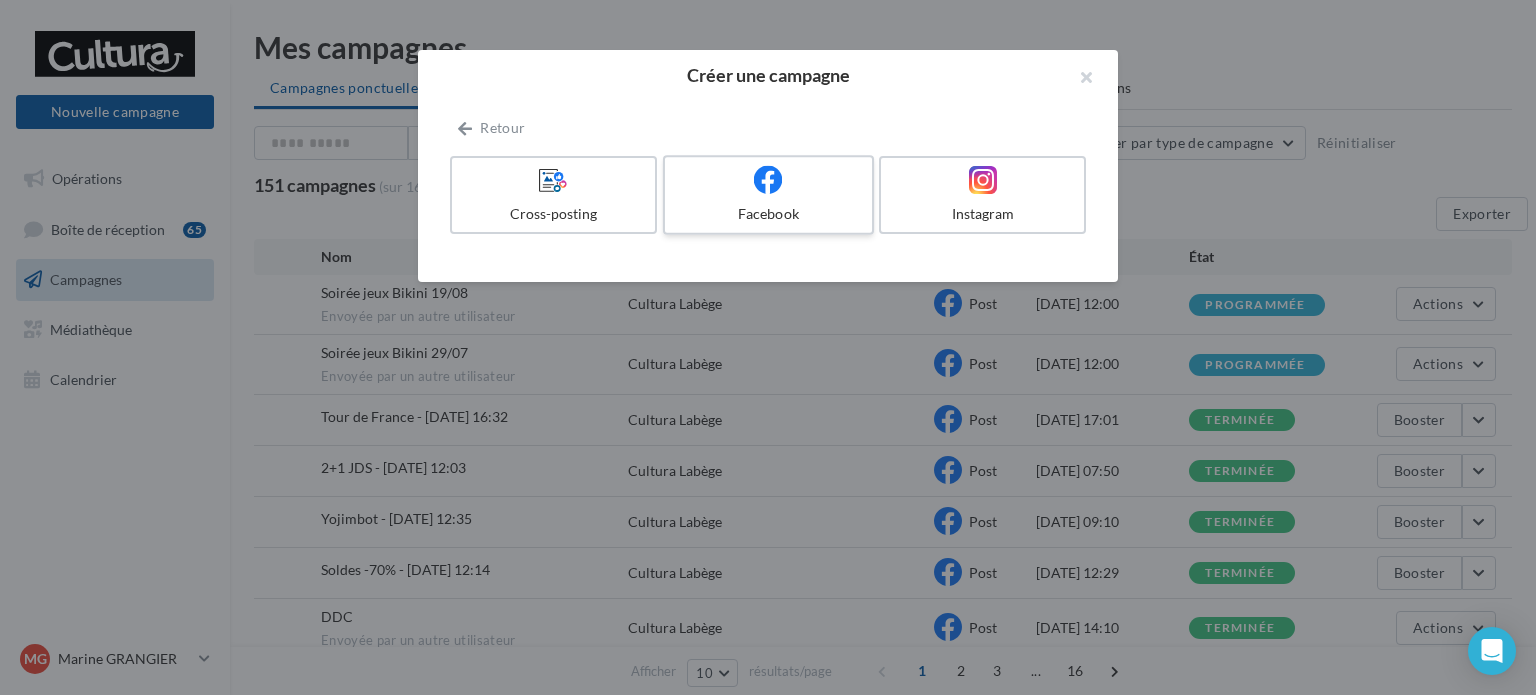 click on "Facebook" at bounding box center (768, 214) 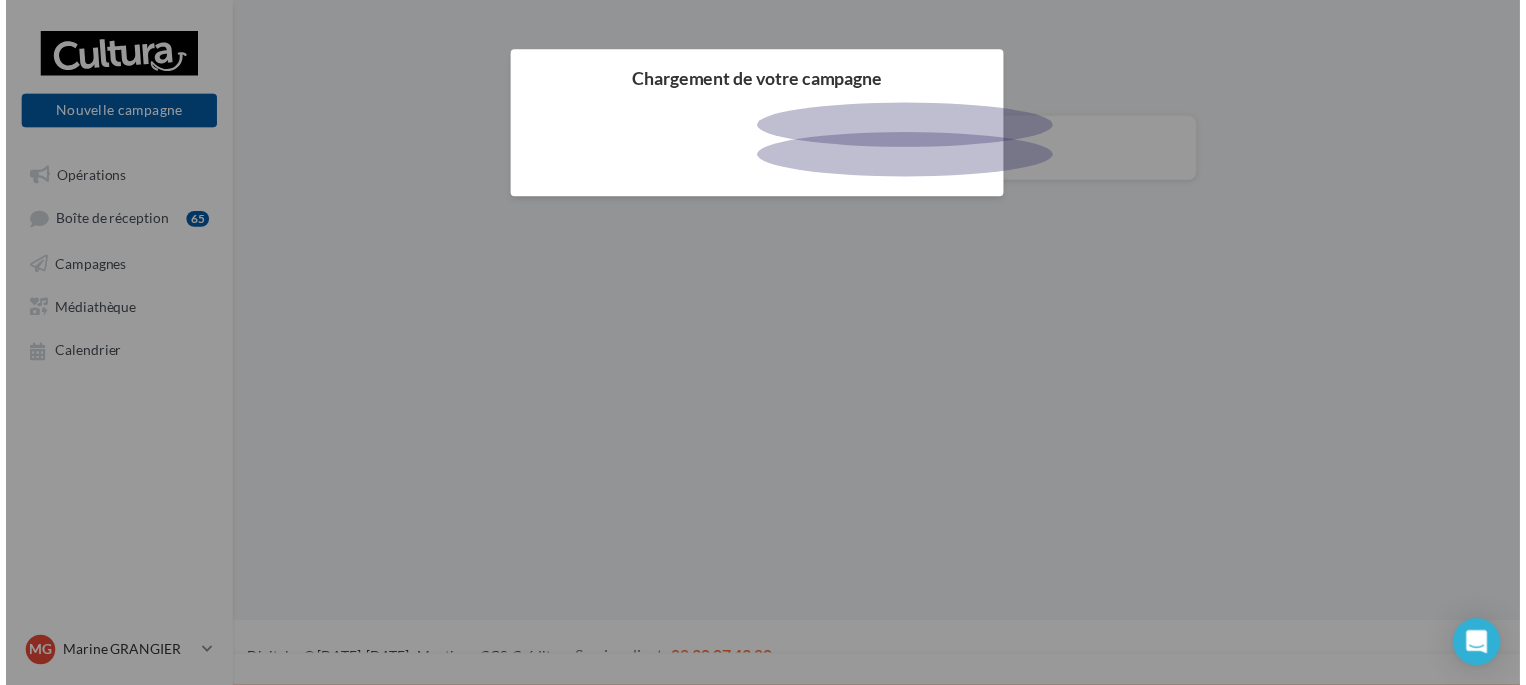 scroll, scrollTop: 0, scrollLeft: 0, axis: both 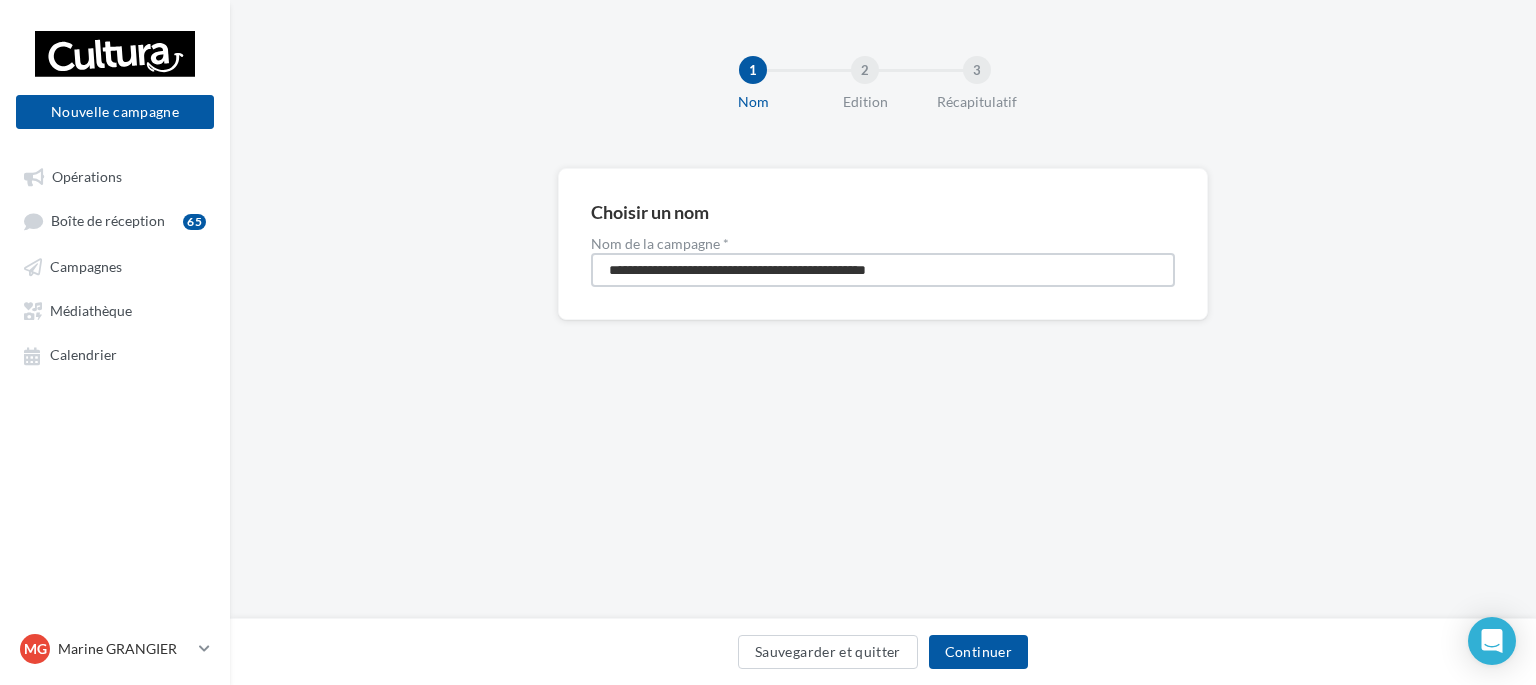 drag, startPoint x: 827, startPoint y: 270, endPoint x: 509, endPoint y: 257, distance: 318.26562 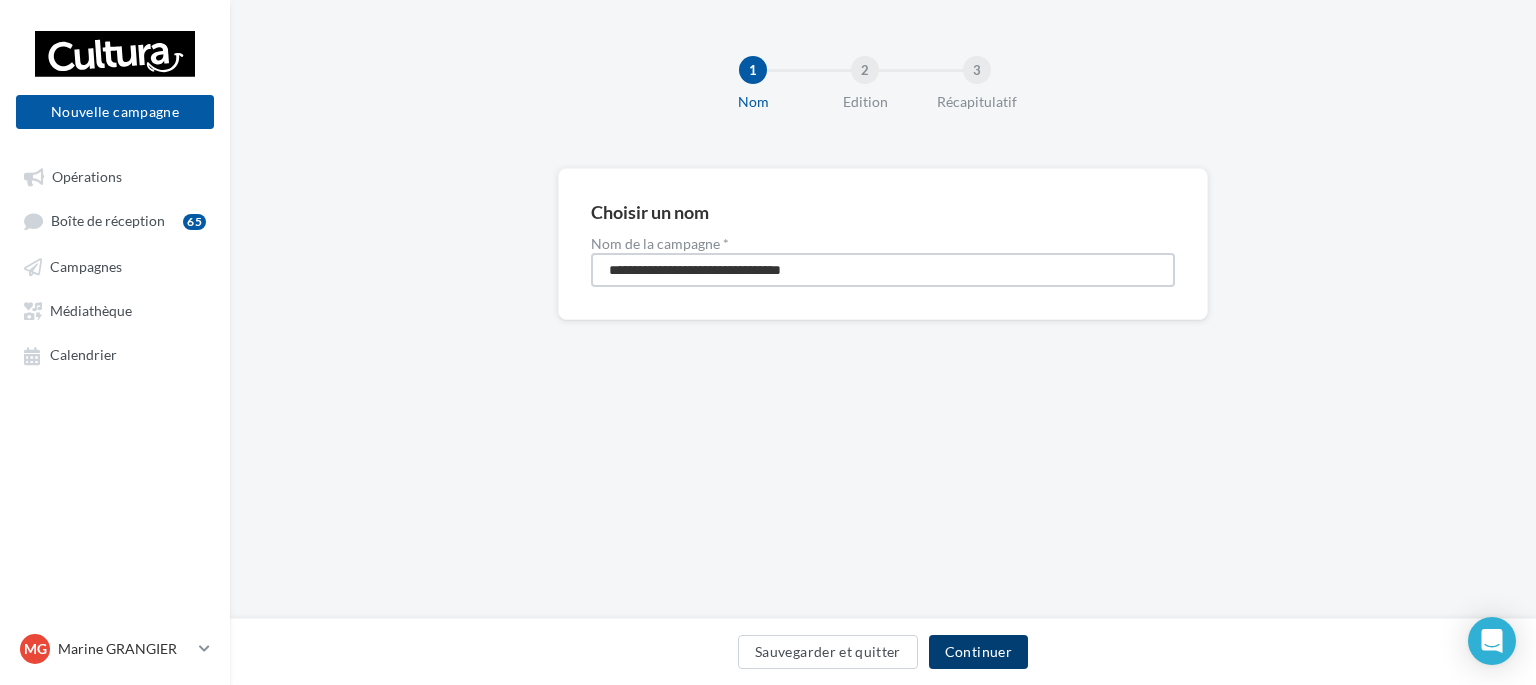 type on "**********" 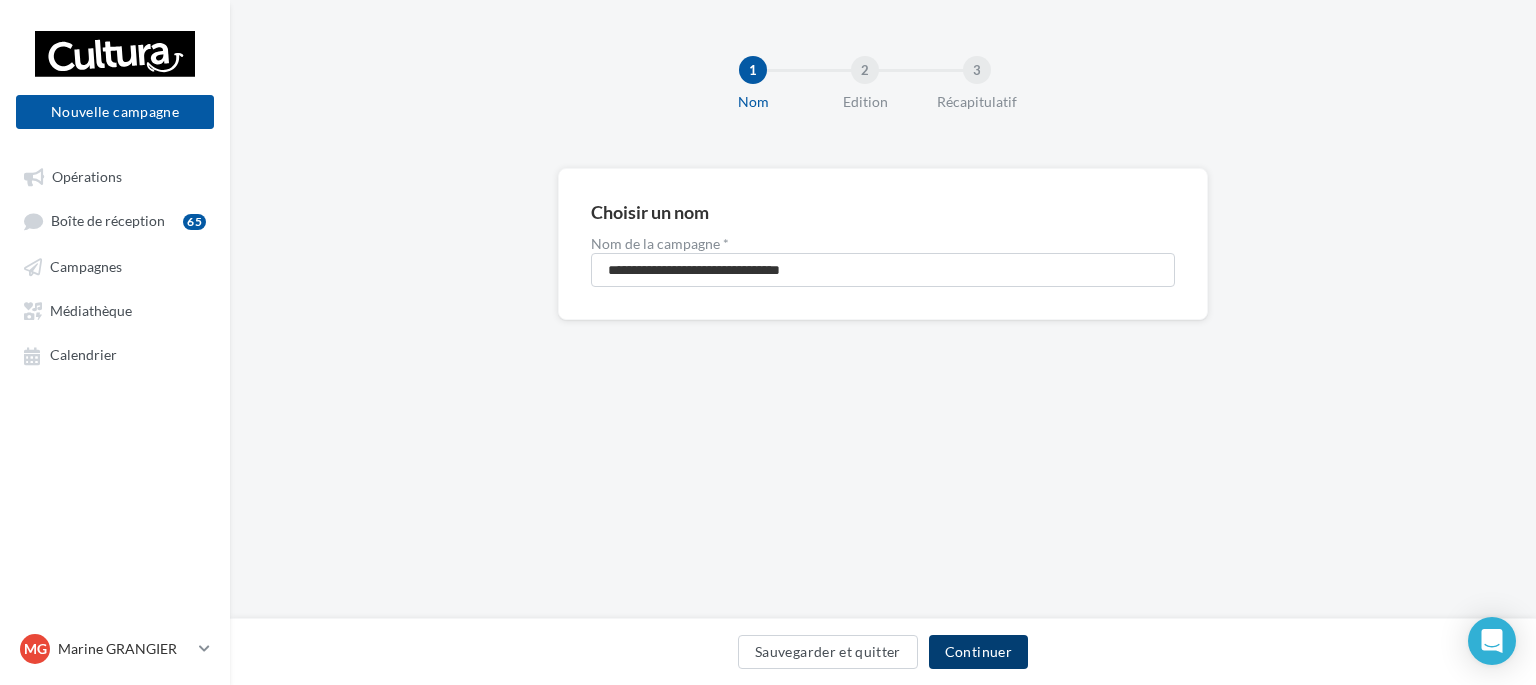 click on "Continuer" at bounding box center (978, 652) 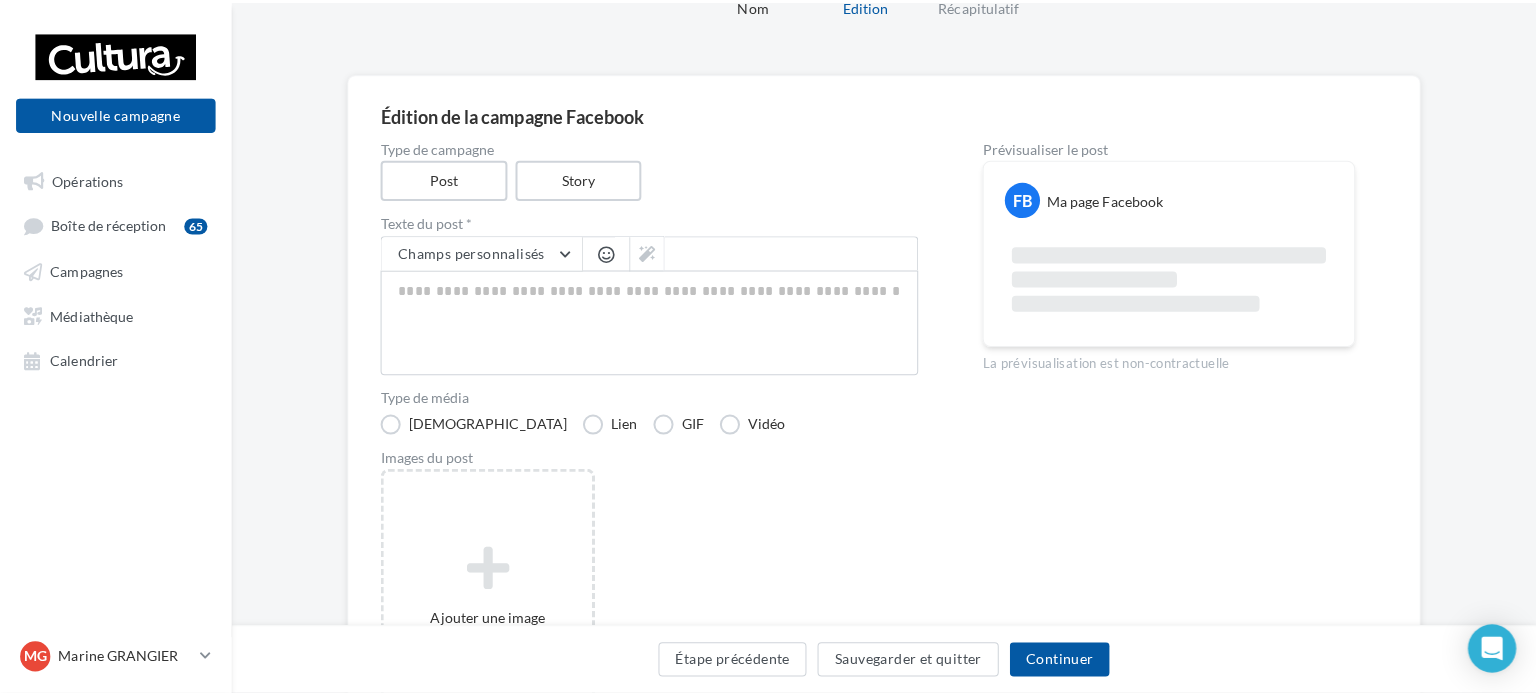 scroll, scrollTop: 97, scrollLeft: 0, axis: vertical 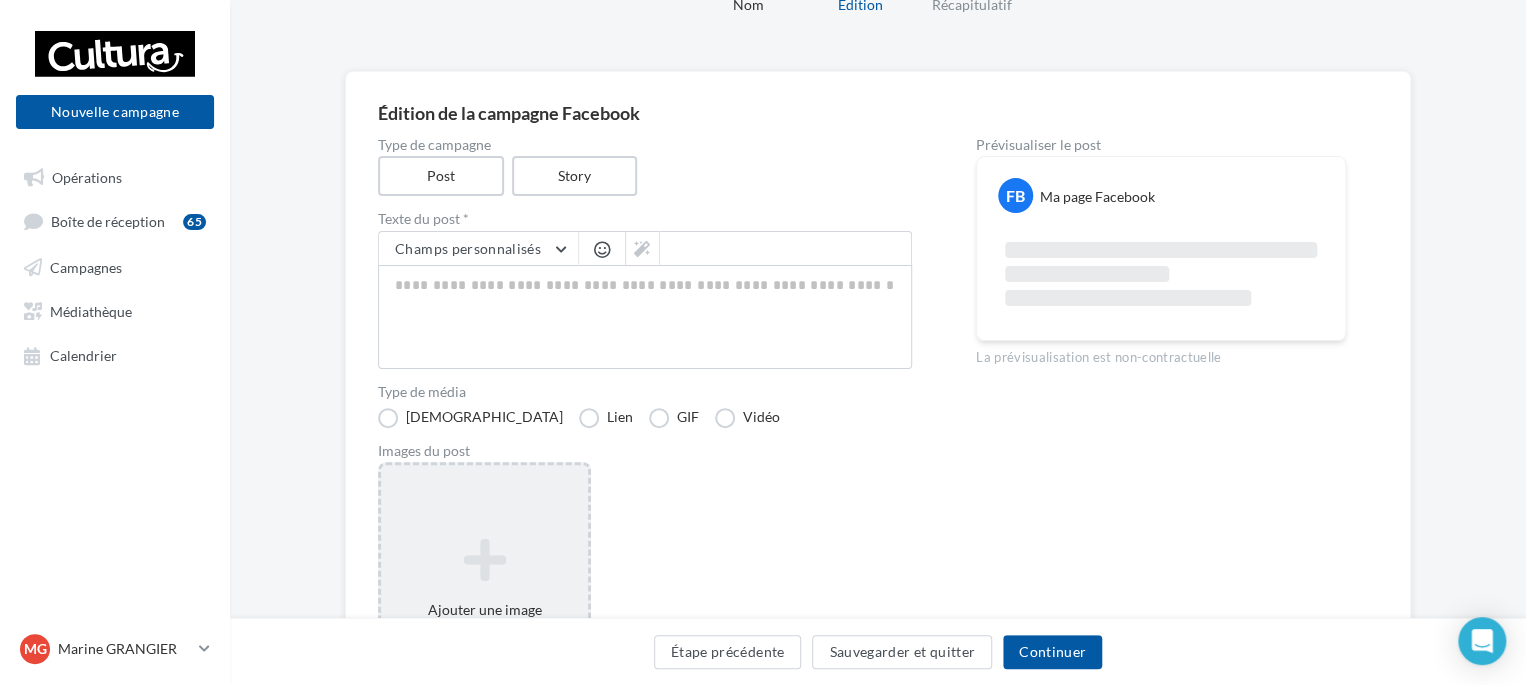click on "Ajouter une image     Format: png, jpg" at bounding box center [484, 592] 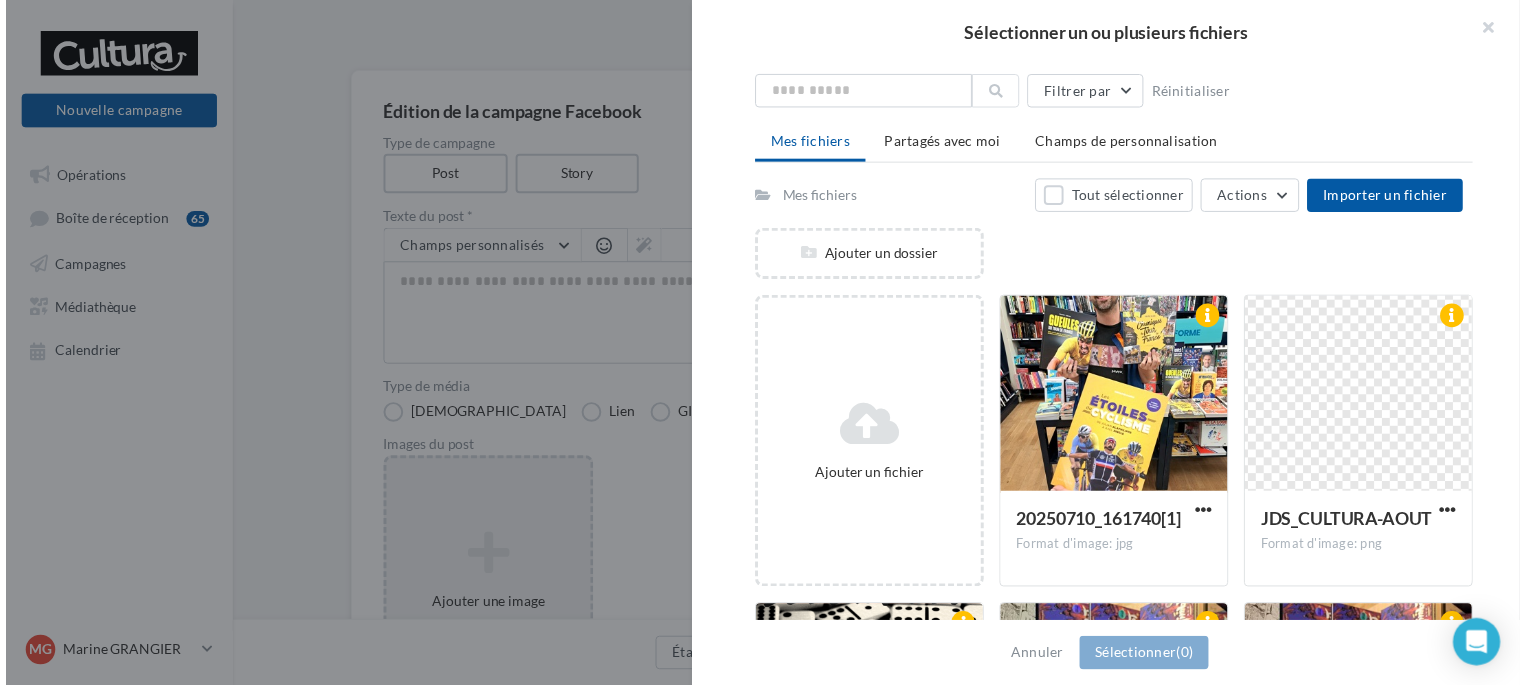 scroll, scrollTop: 58, scrollLeft: 0, axis: vertical 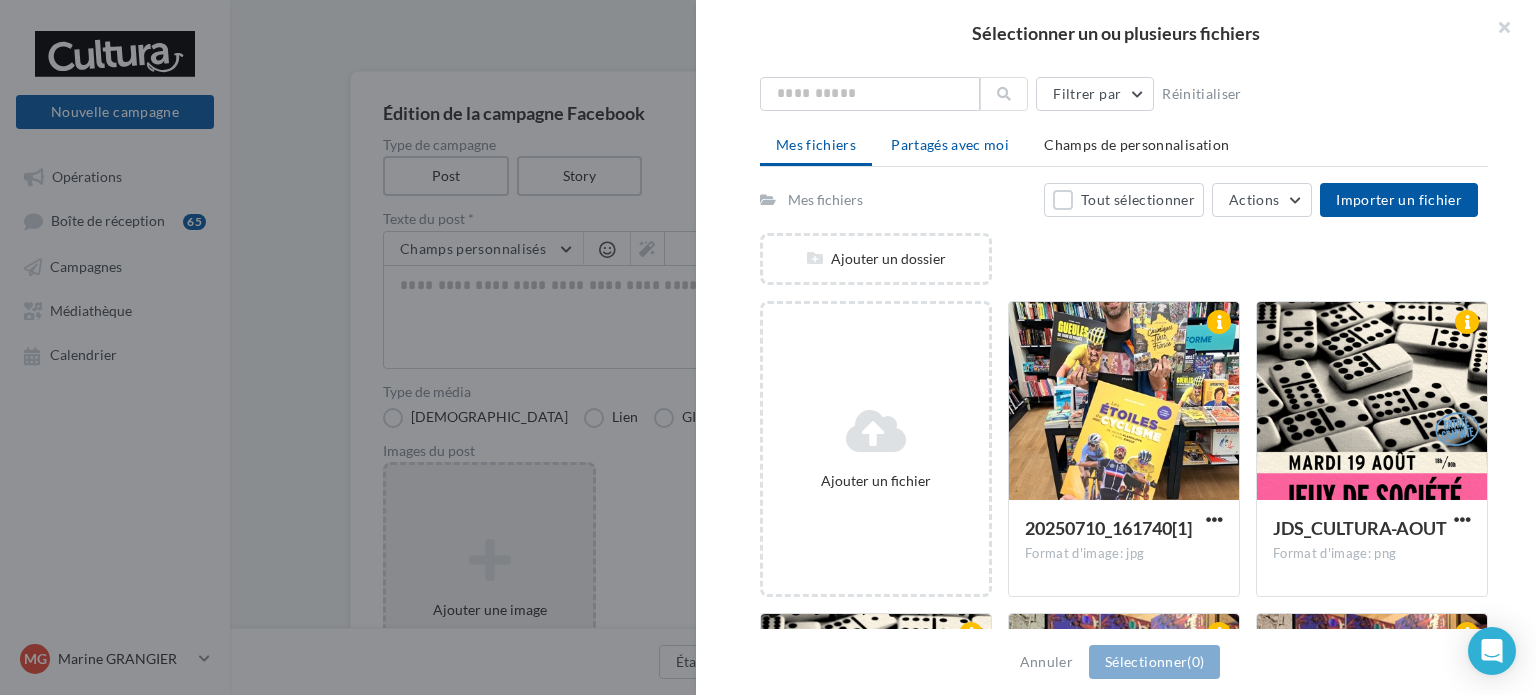click on "Partagés avec moi" at bounding box center (950, 144) 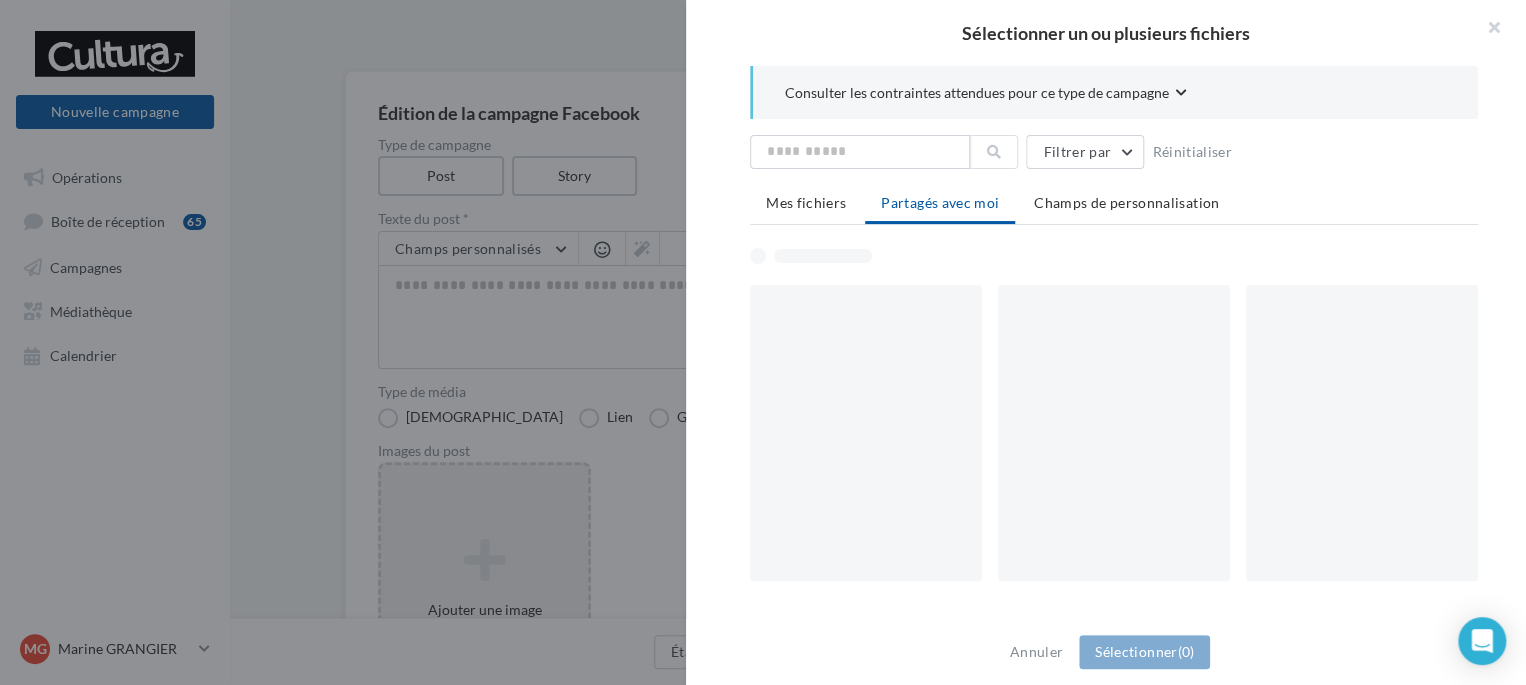 scroll, scrollTop: 0, scrollLeft: 0, axis: both 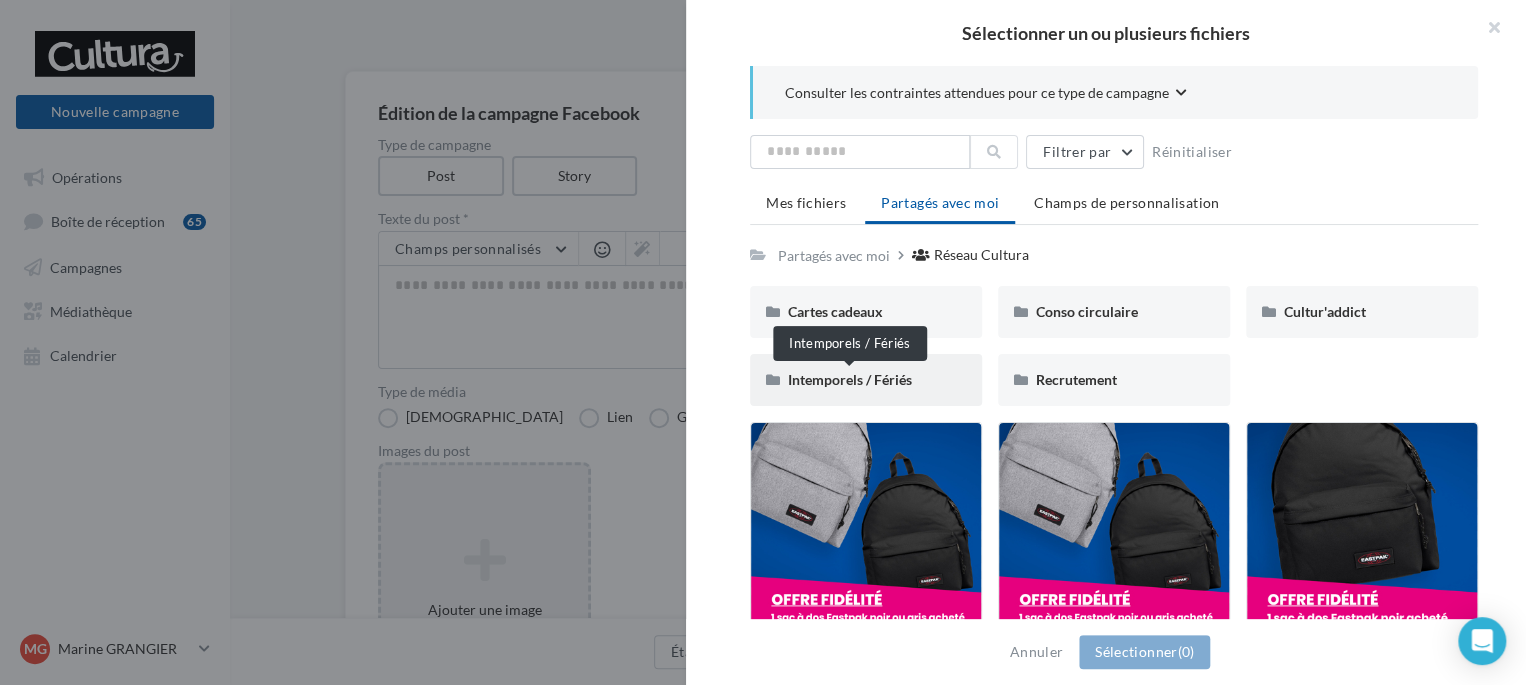 click on "Intemporels / Fériés" at bounding box center (850, 379) 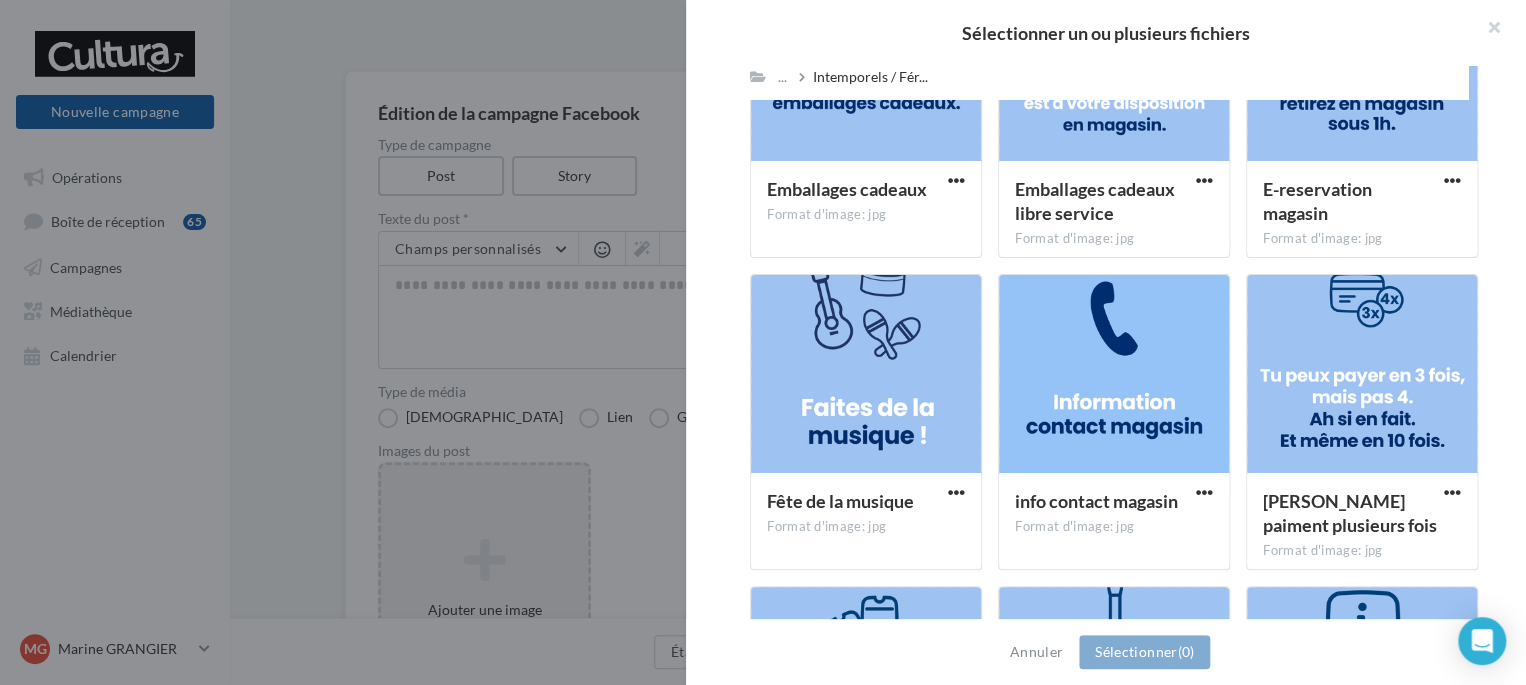 scroll, scrollTop: 916, scrollLeft: 0, axis: vertical 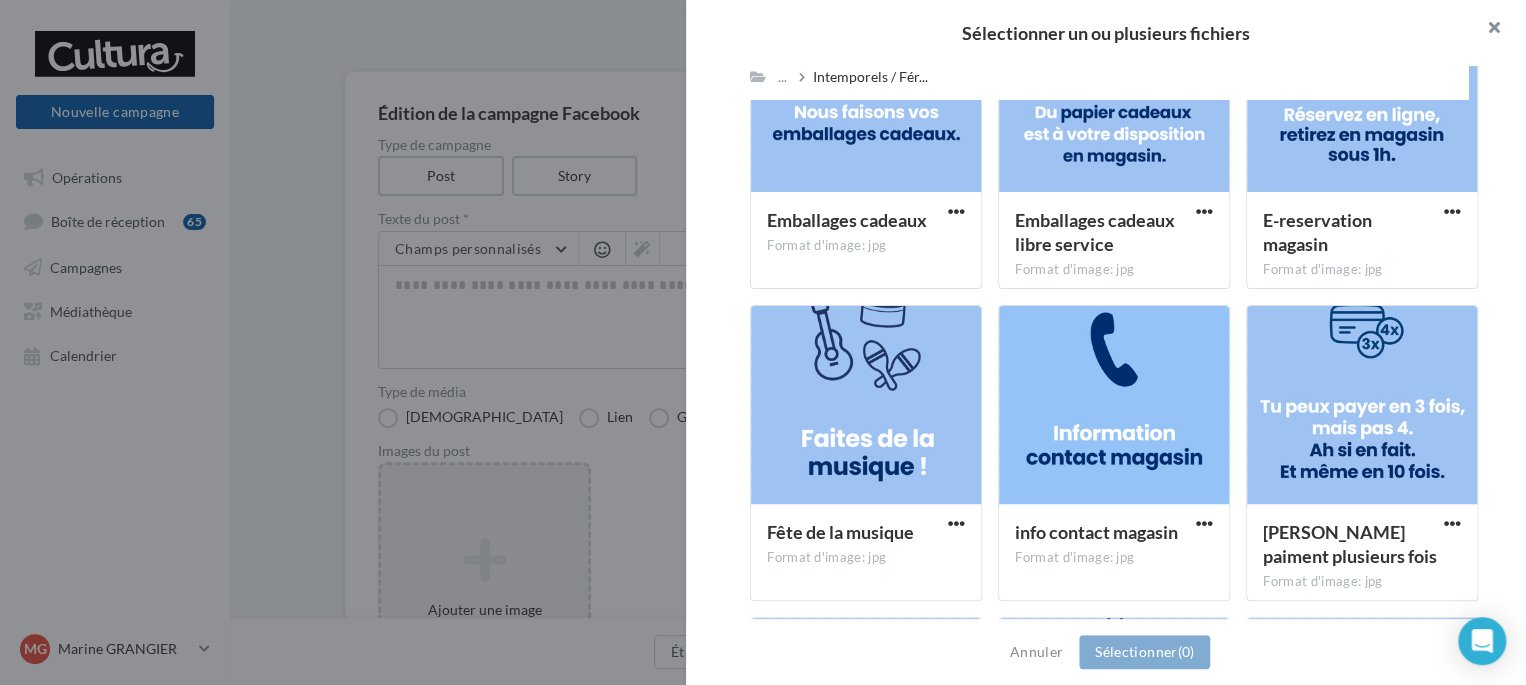 click at bounding box center [1486, 30] 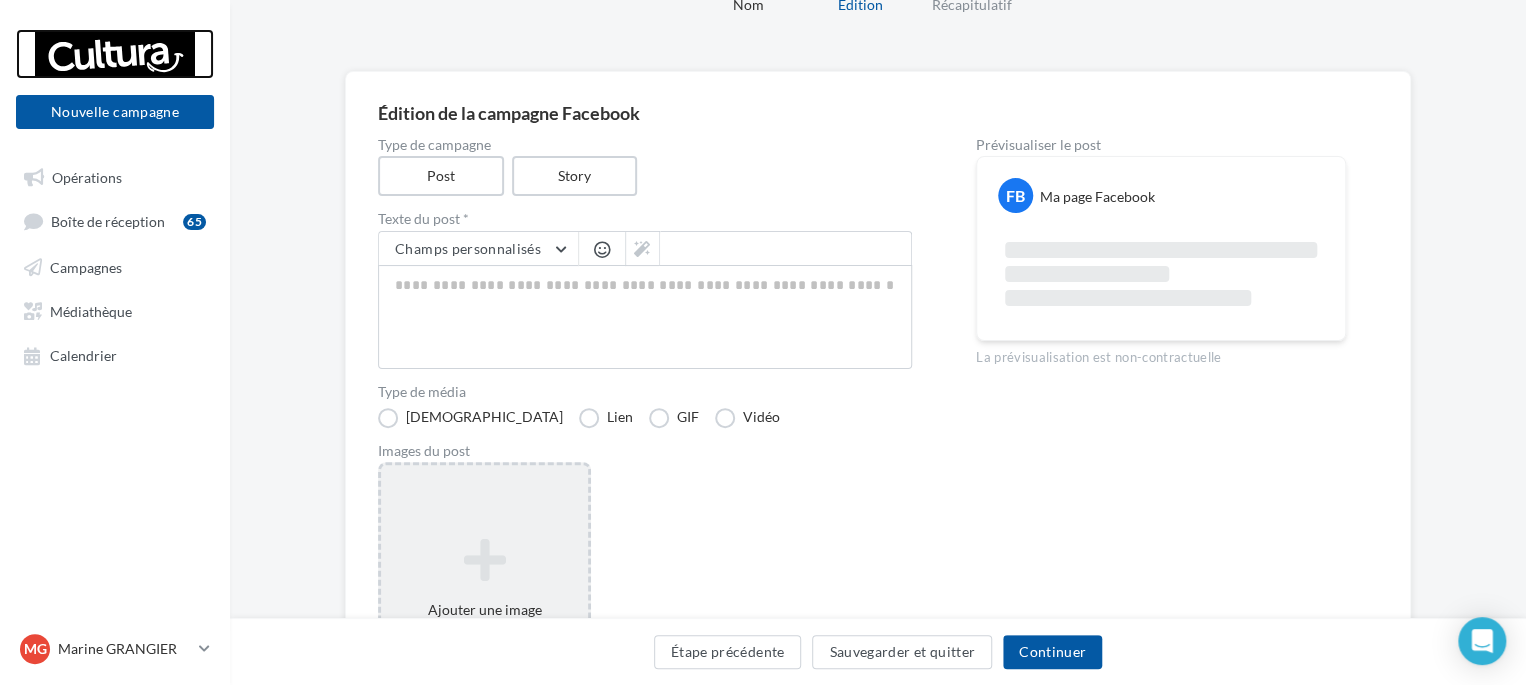 click at bounding box center (115, 54) 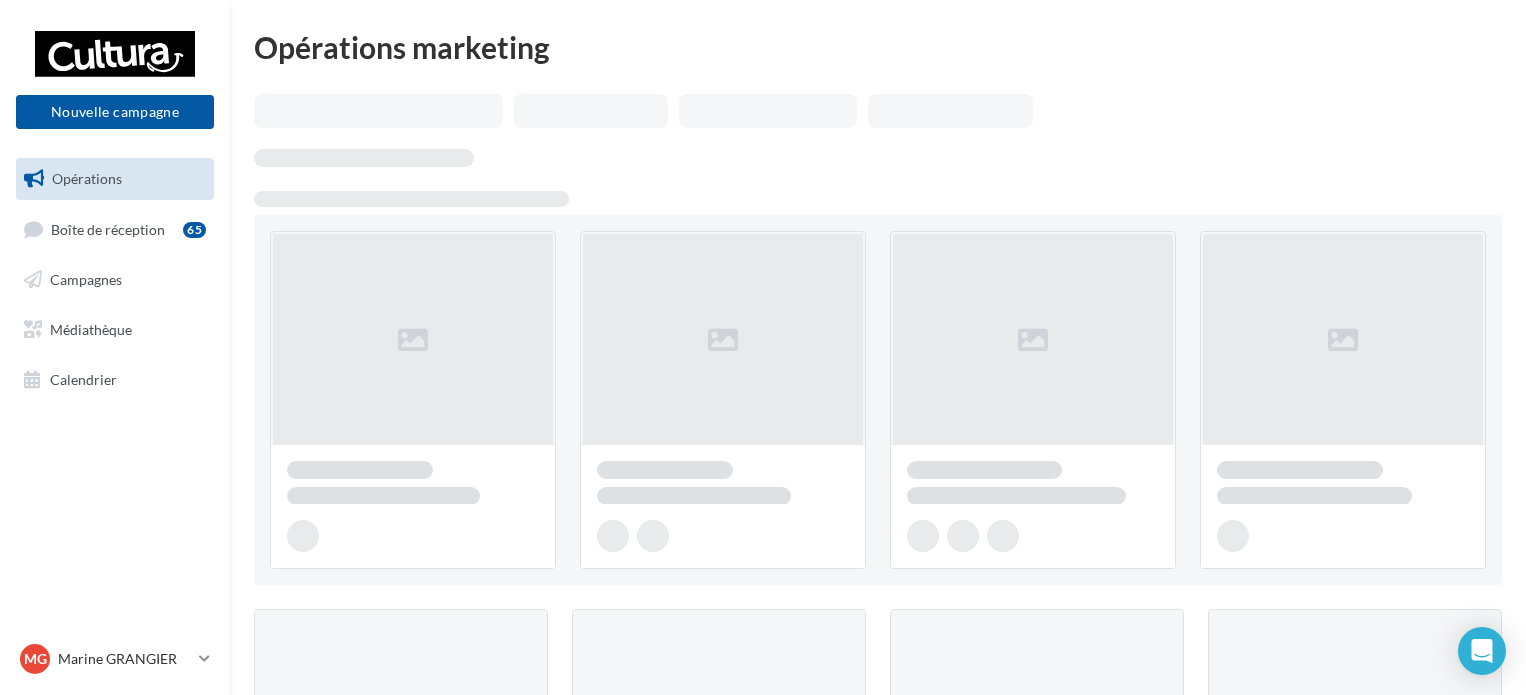 scroll, scrollTop: 0, scrollLeft: 0, axis: both 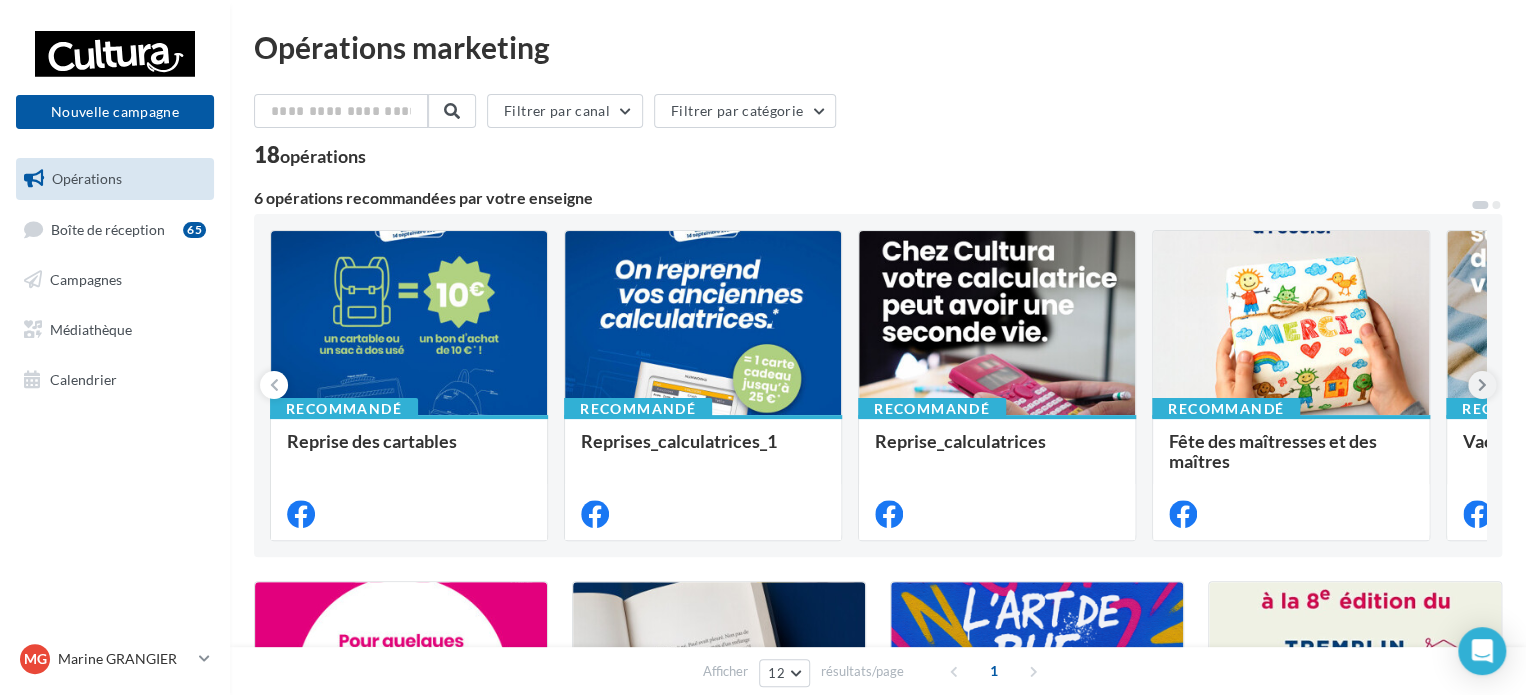 click at bounding box center (1482, 385) 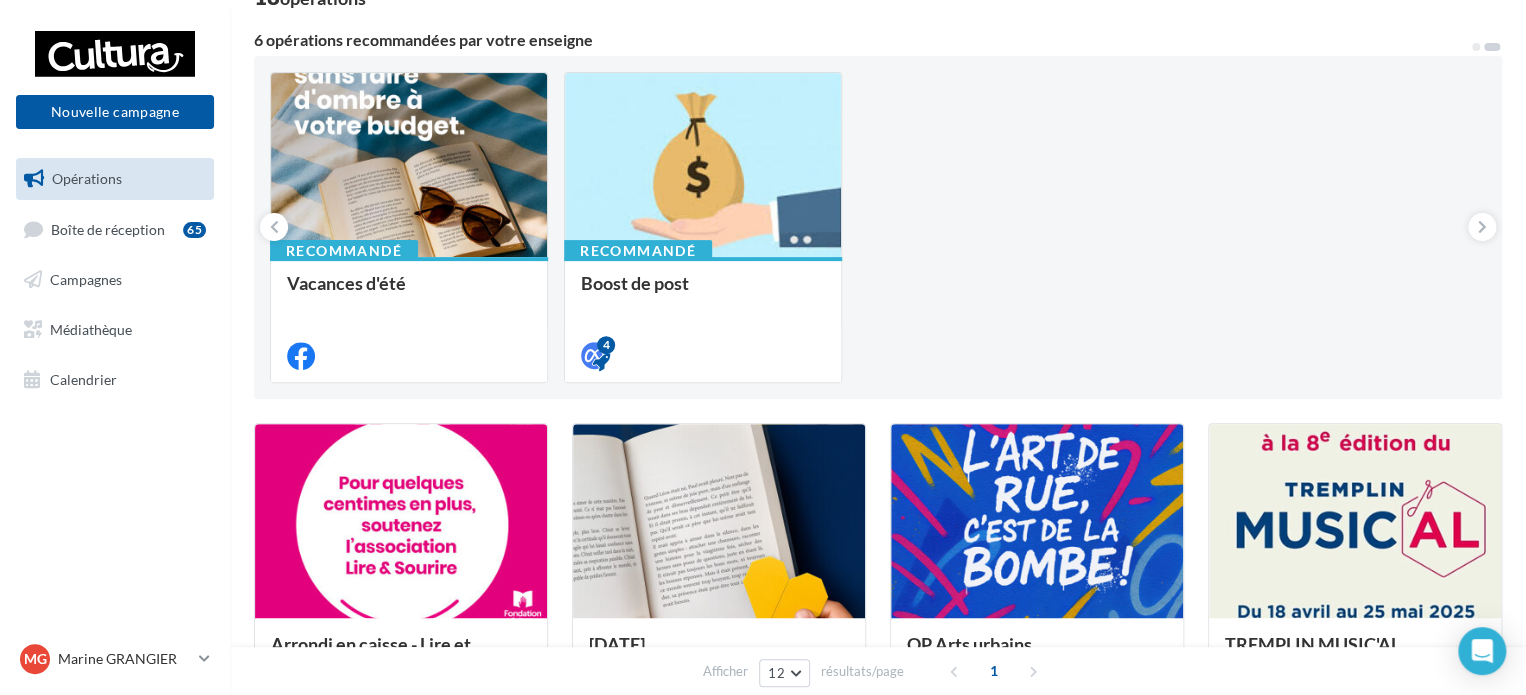 scroll, scrollTop: 0, scrollLeft: 0, axis: both 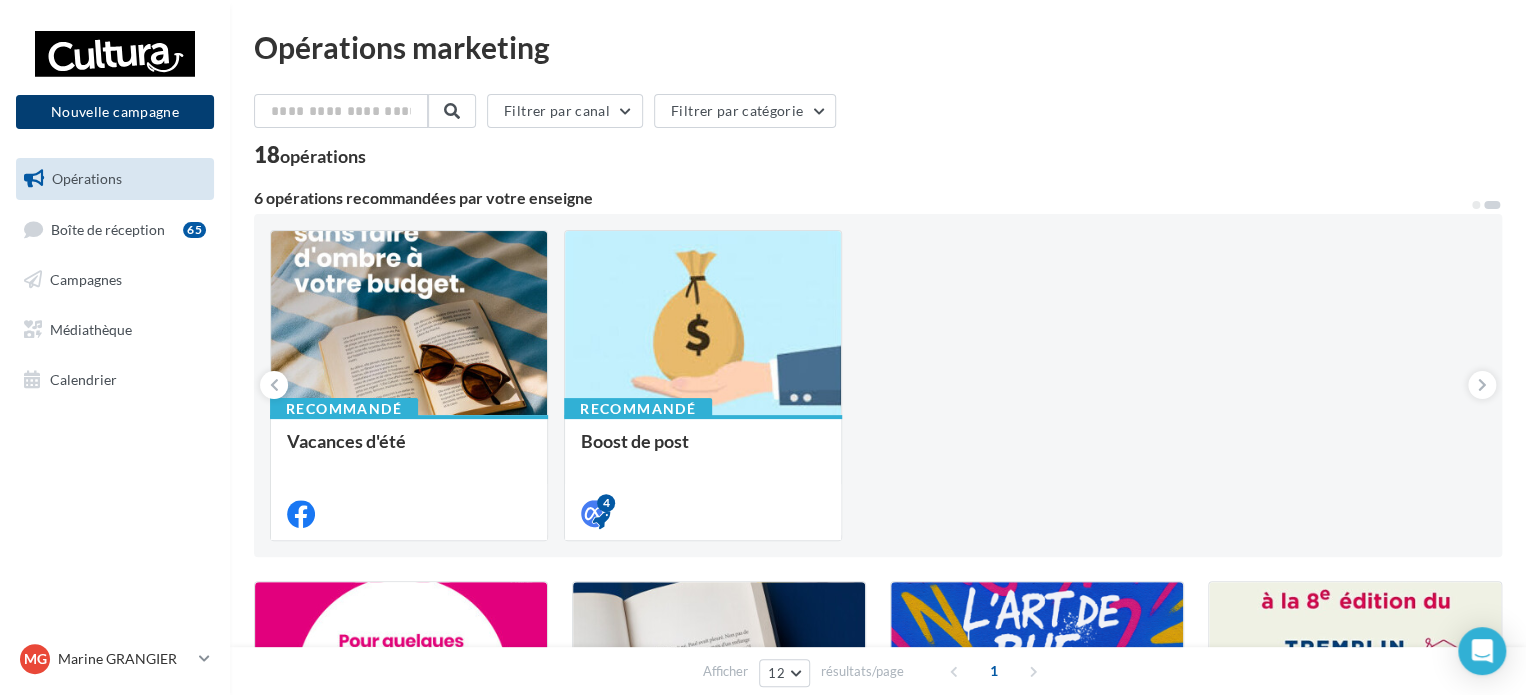 click on "Nouvelle campagne" at bounding box center [115, 112] 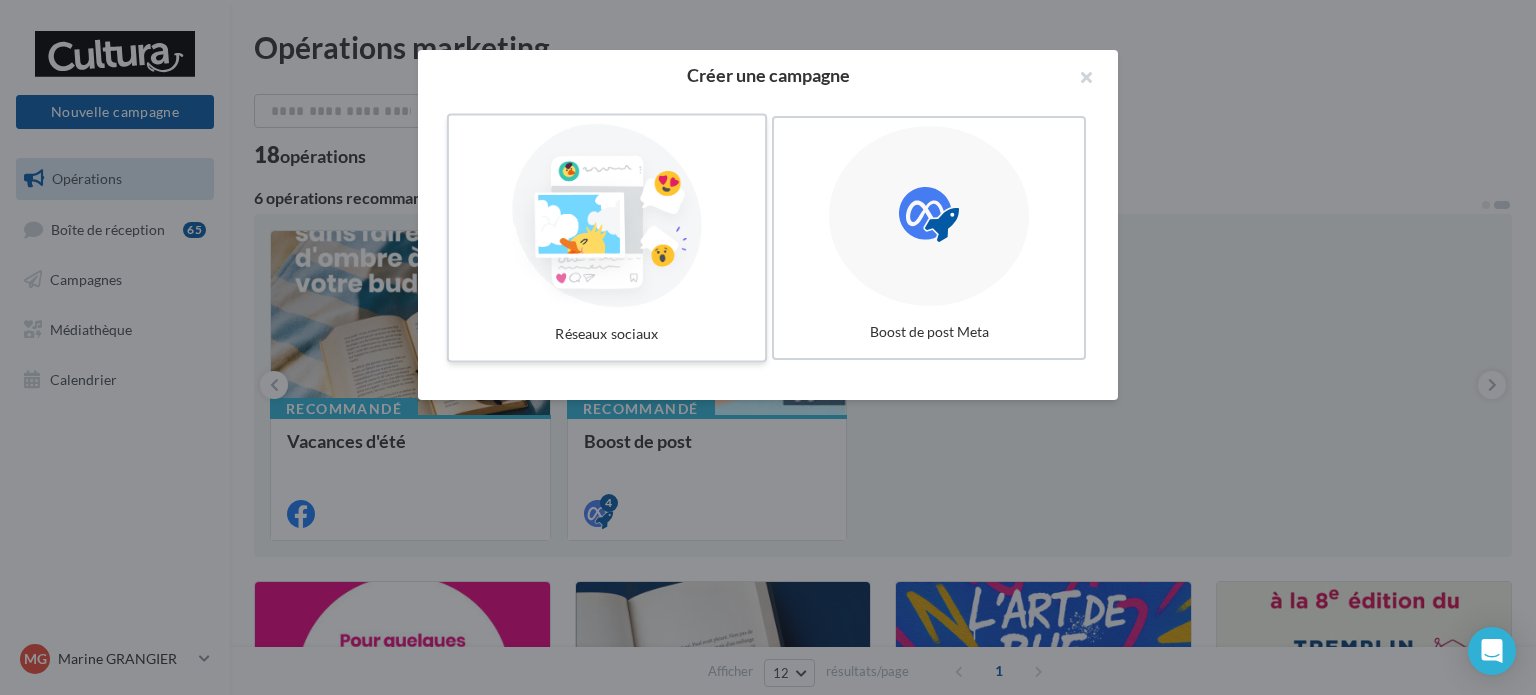click at bounding box center [607, 216] 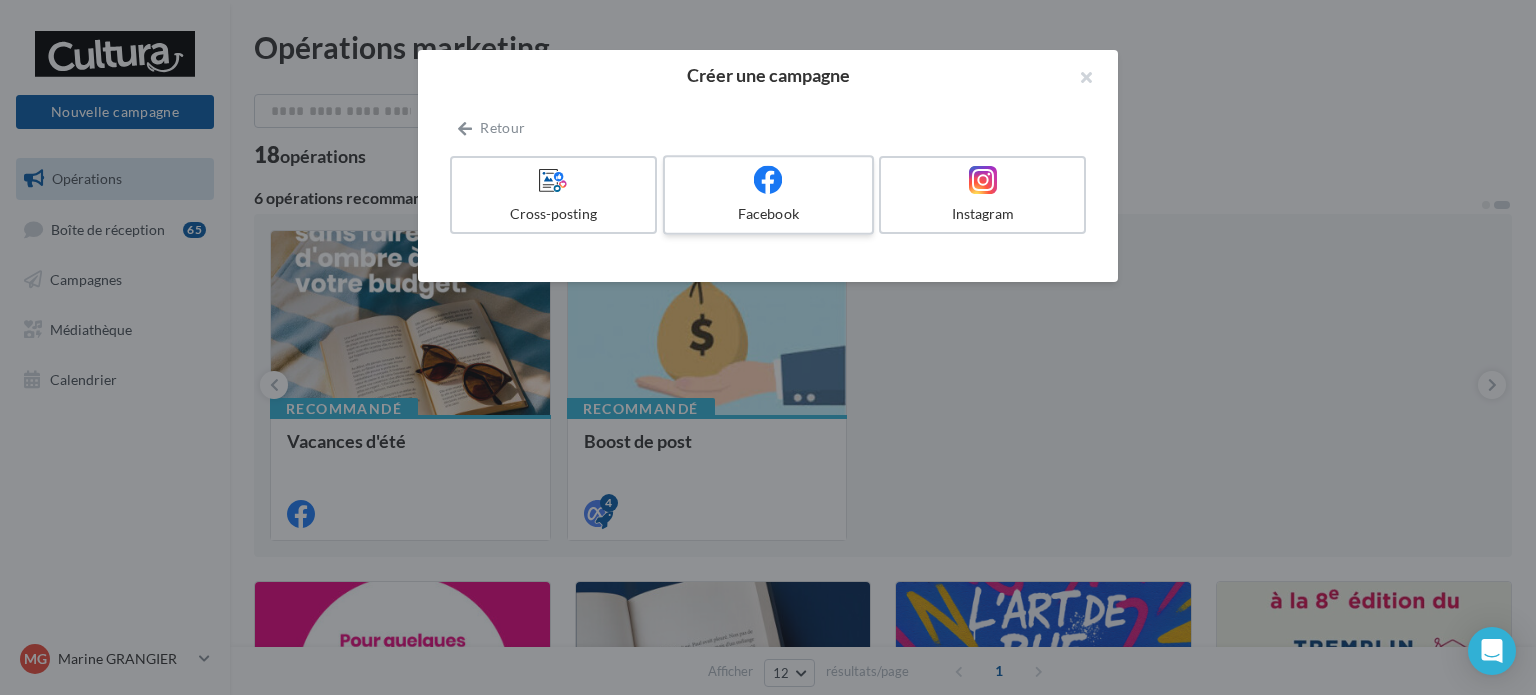 click at bounding box center (768, 180) 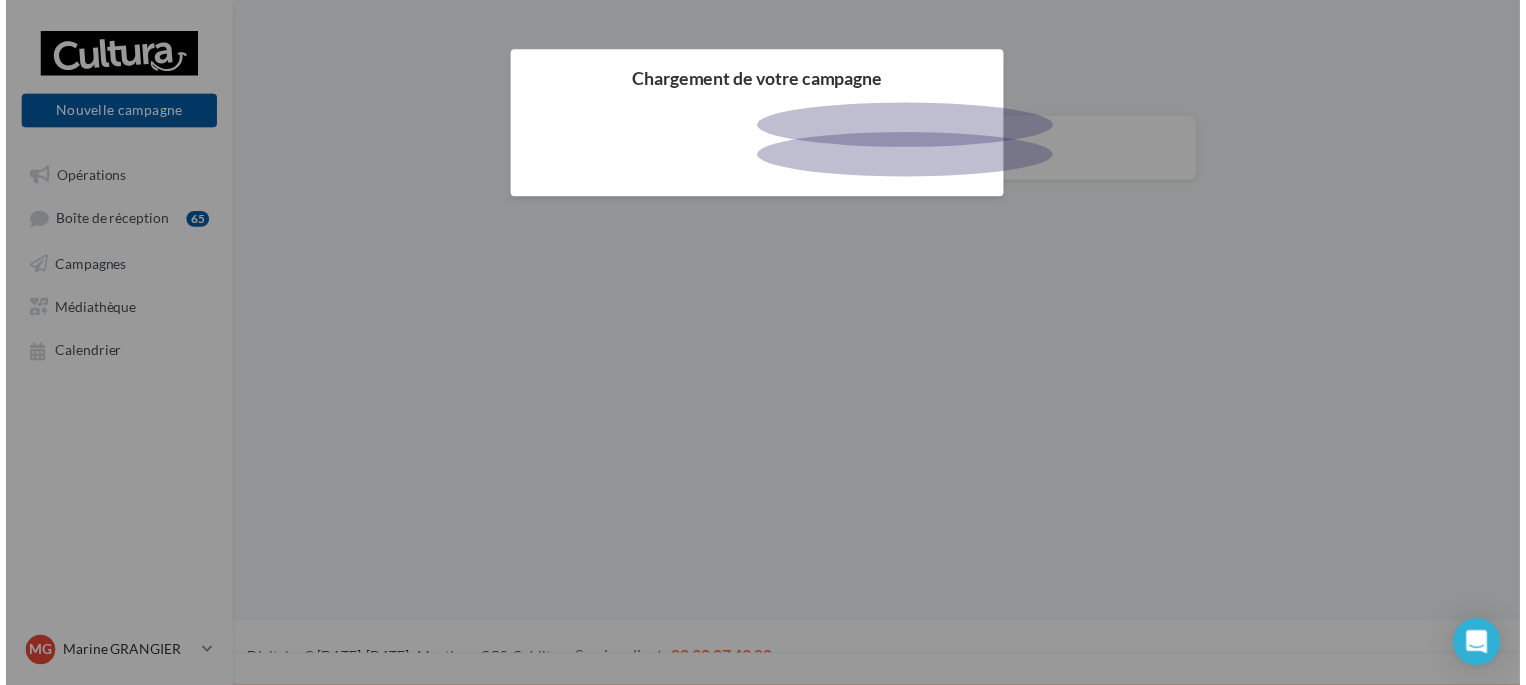 scroll, scrollTop: 0, scrollLeft: 0, axis: both 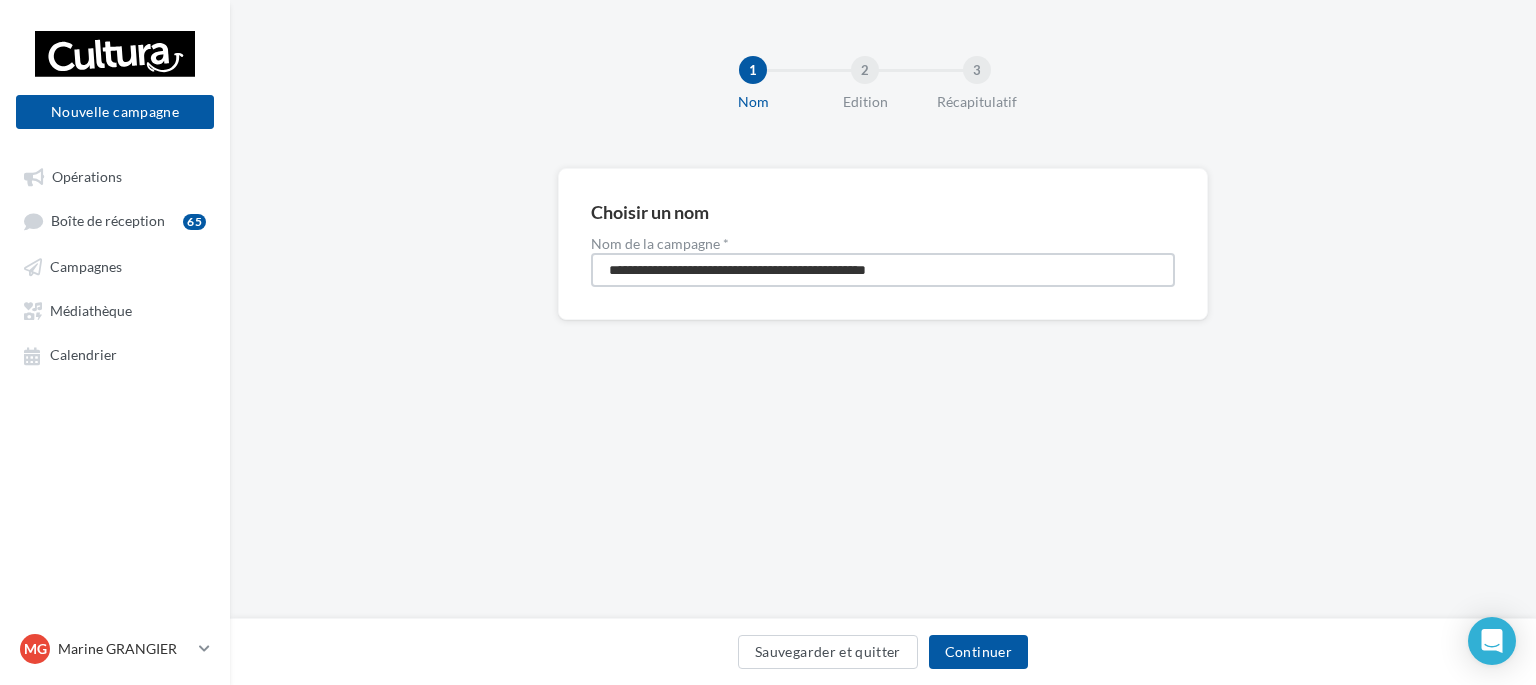 drag, startPoint x: 827, startPoint y: 273, endPoint x: 588, endPoint y: 270, distance: 239.01883 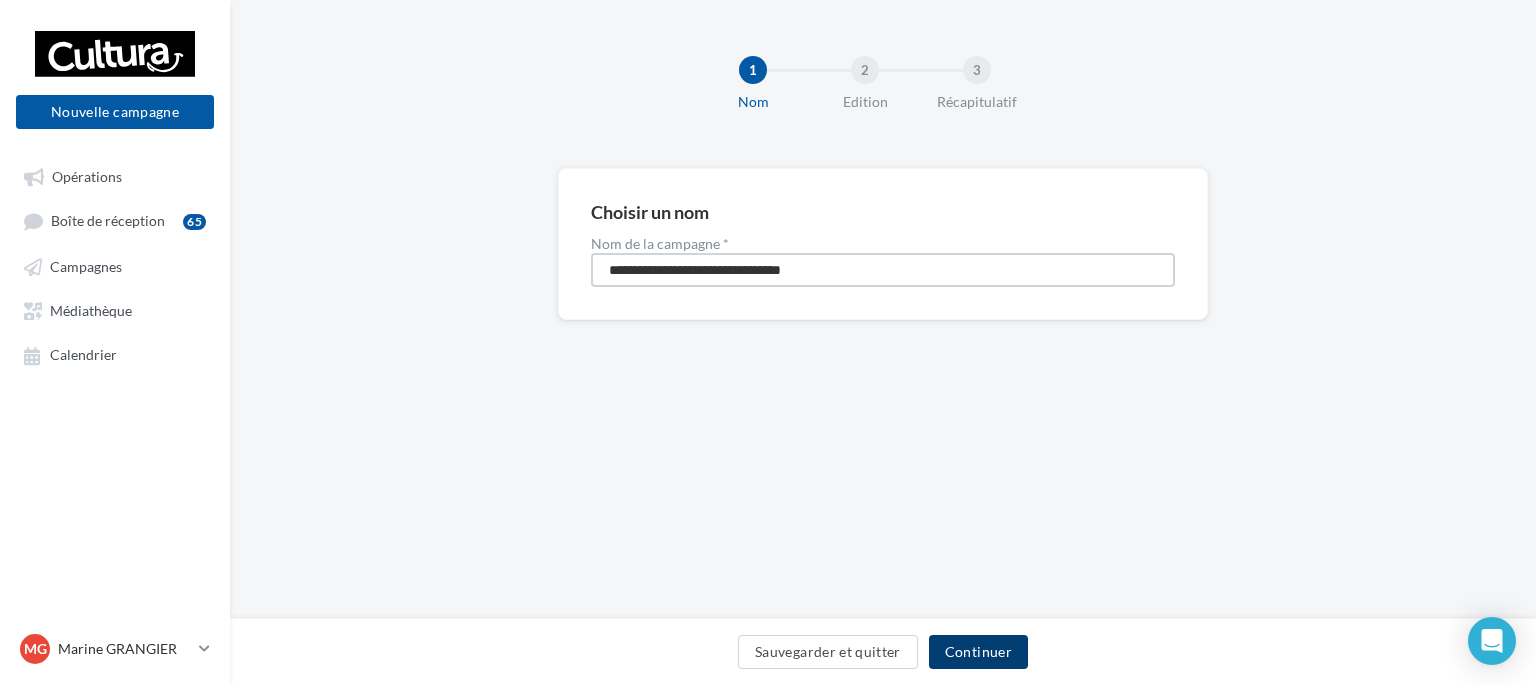 type on "**********" 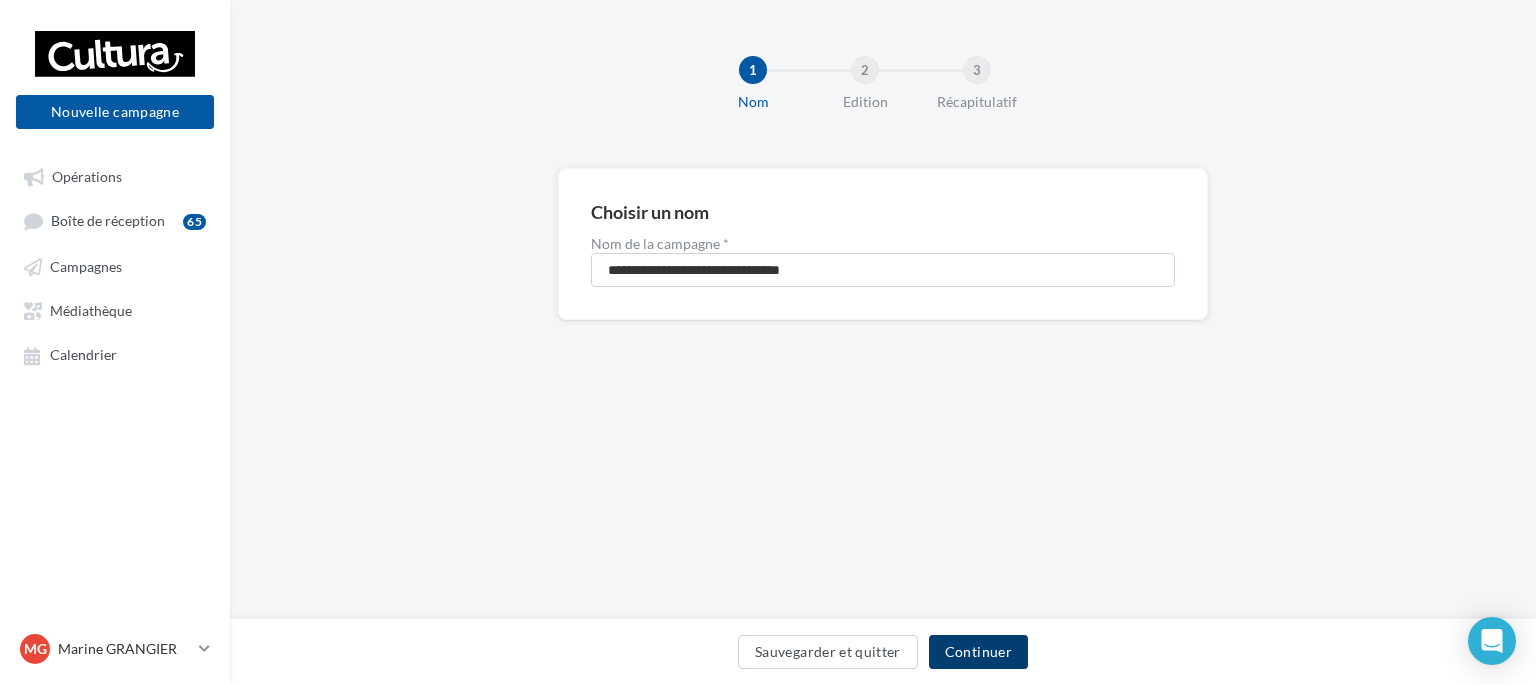 click on "Continuer" at bounding box center (978, 652) 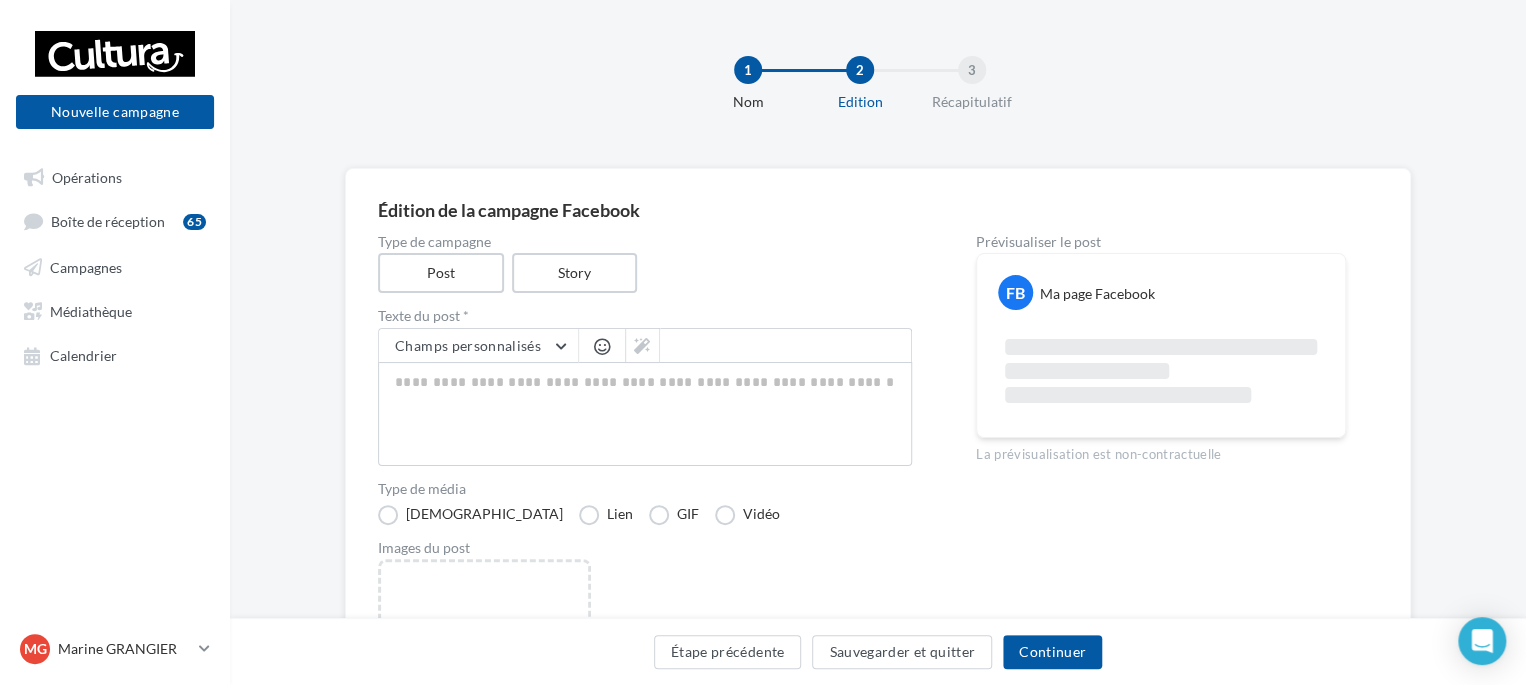 scroll, scrollTop: 297, scrollLeft: 0, axis: vertical 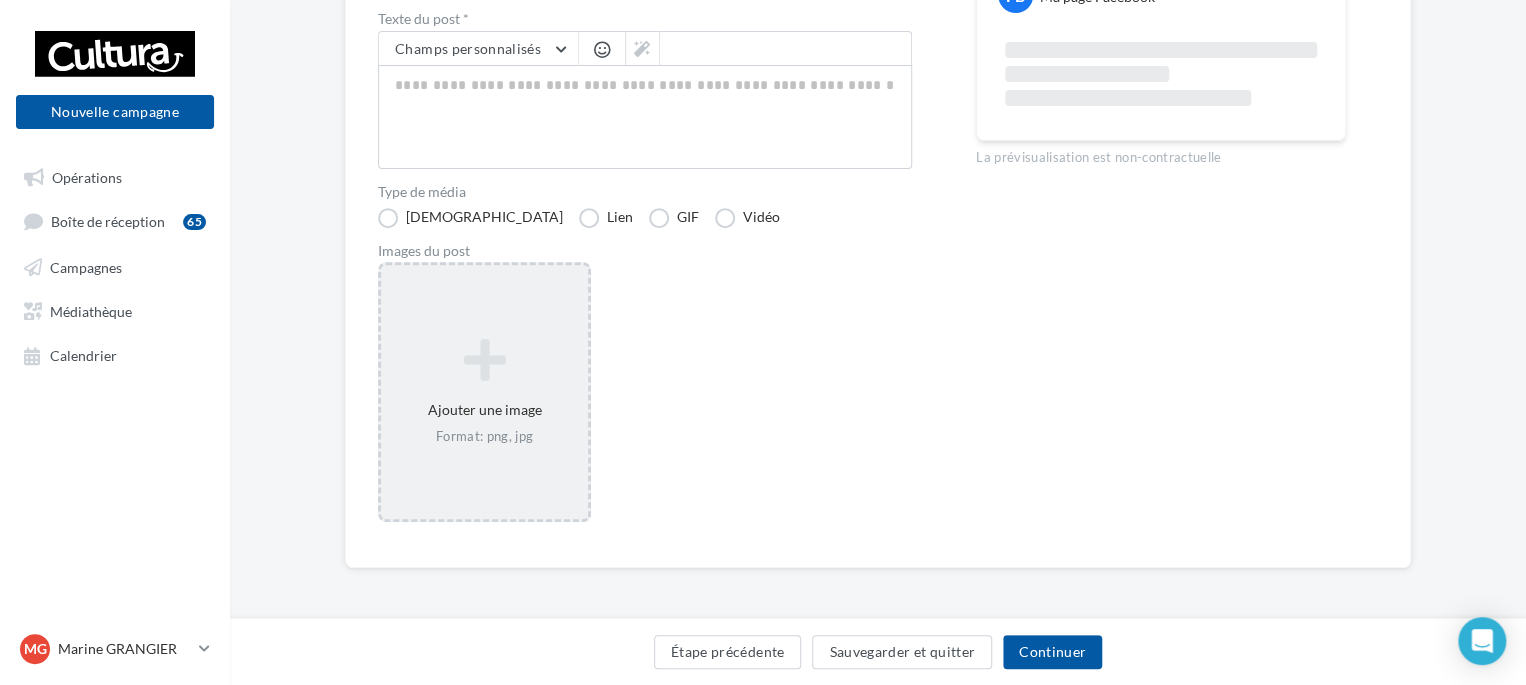 click at bounding box center [484, 360] 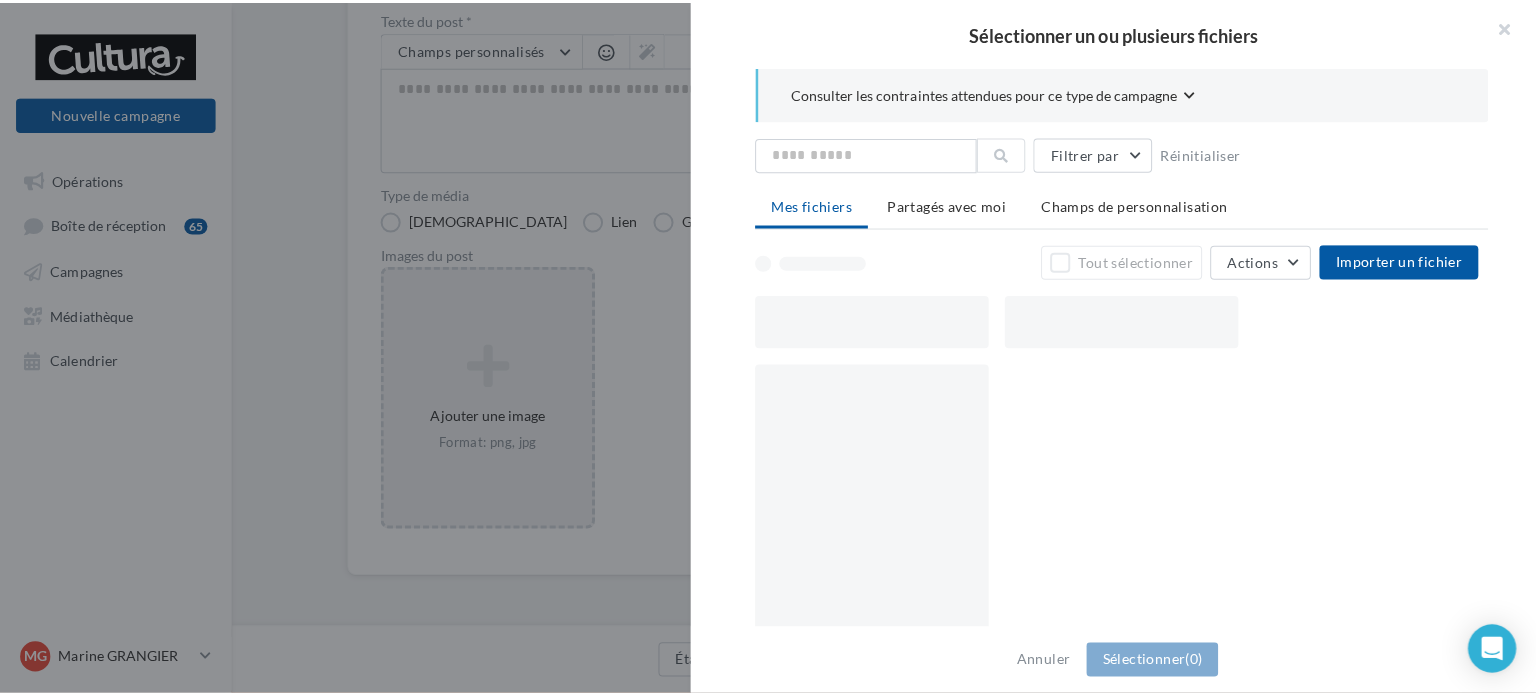 scroll, scrollTop: 287, scrollLeft: 0, axis: vertical 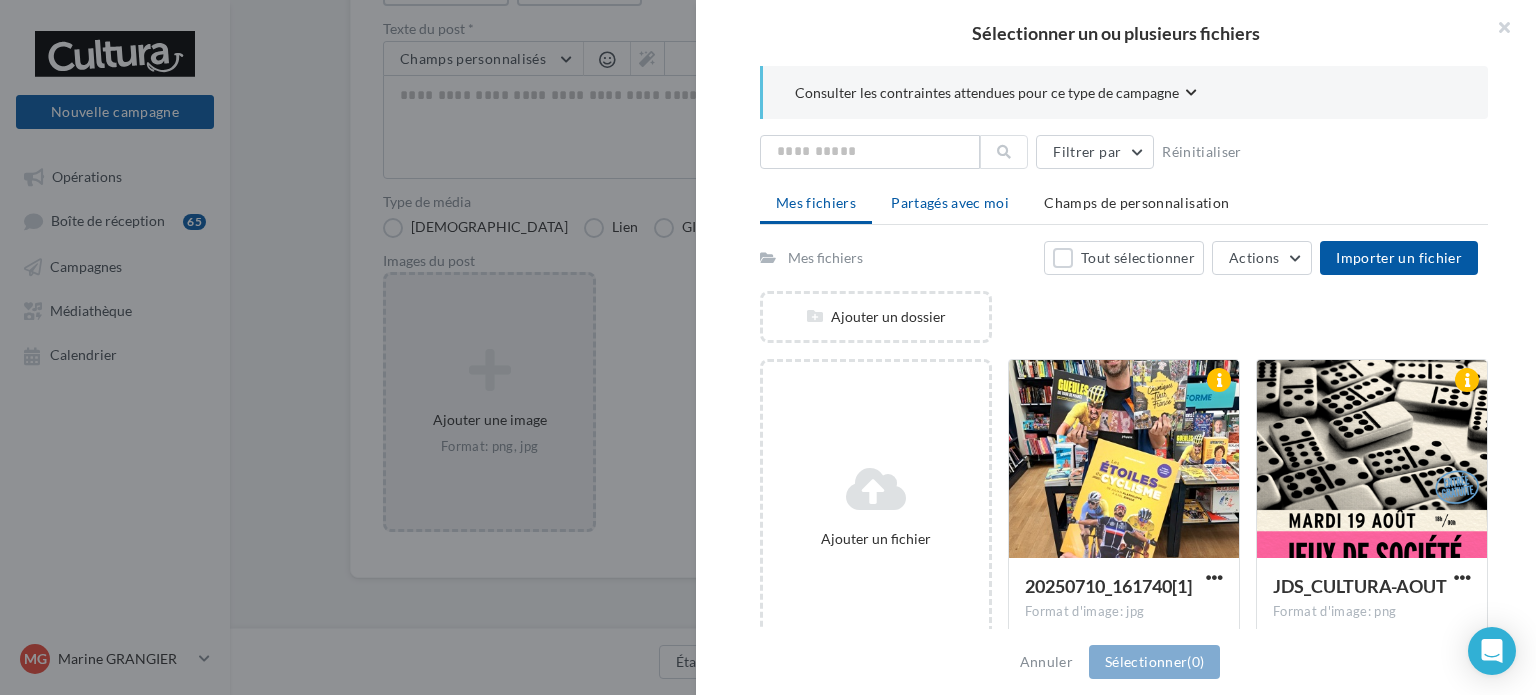 click on "Partagés avec moi" at bounding box center [950, 202] 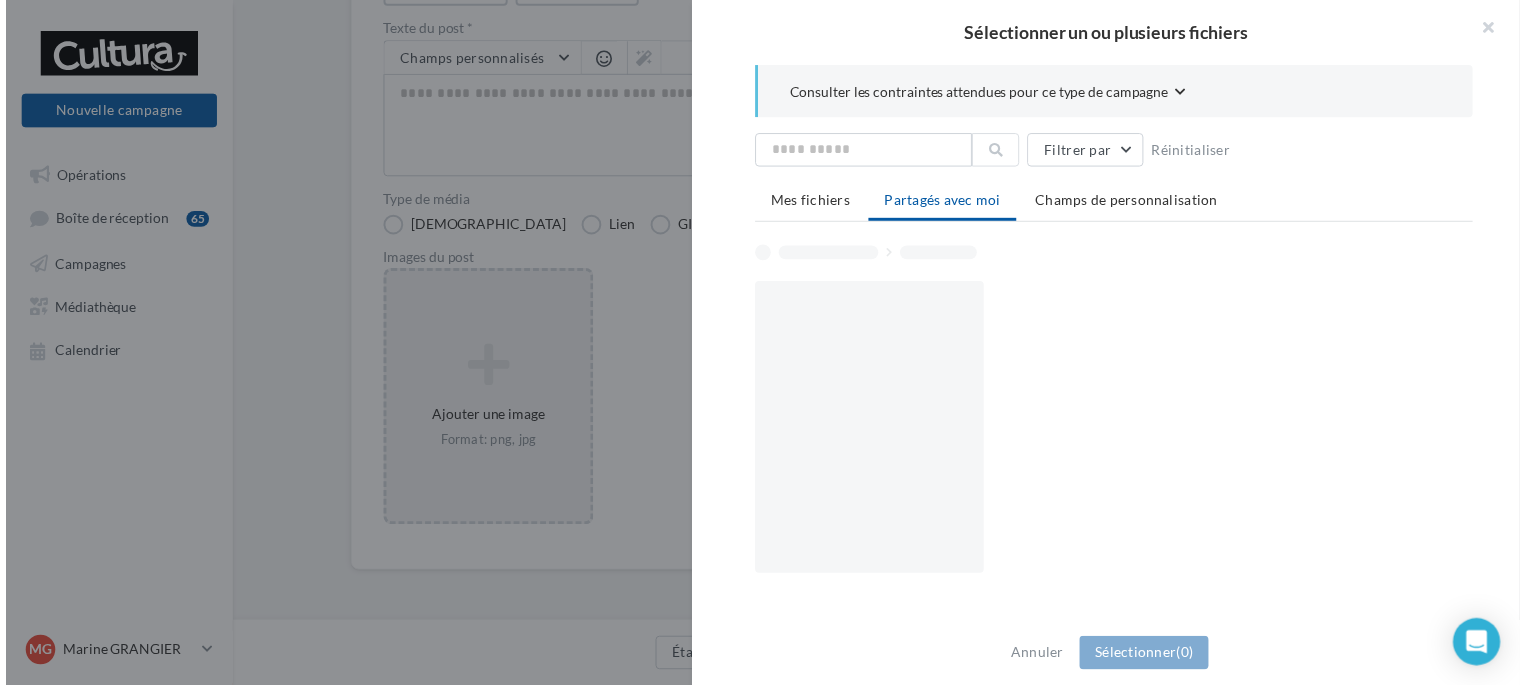 scroll, scrollTop: 297, scrollLeft: 0, axis: vertical 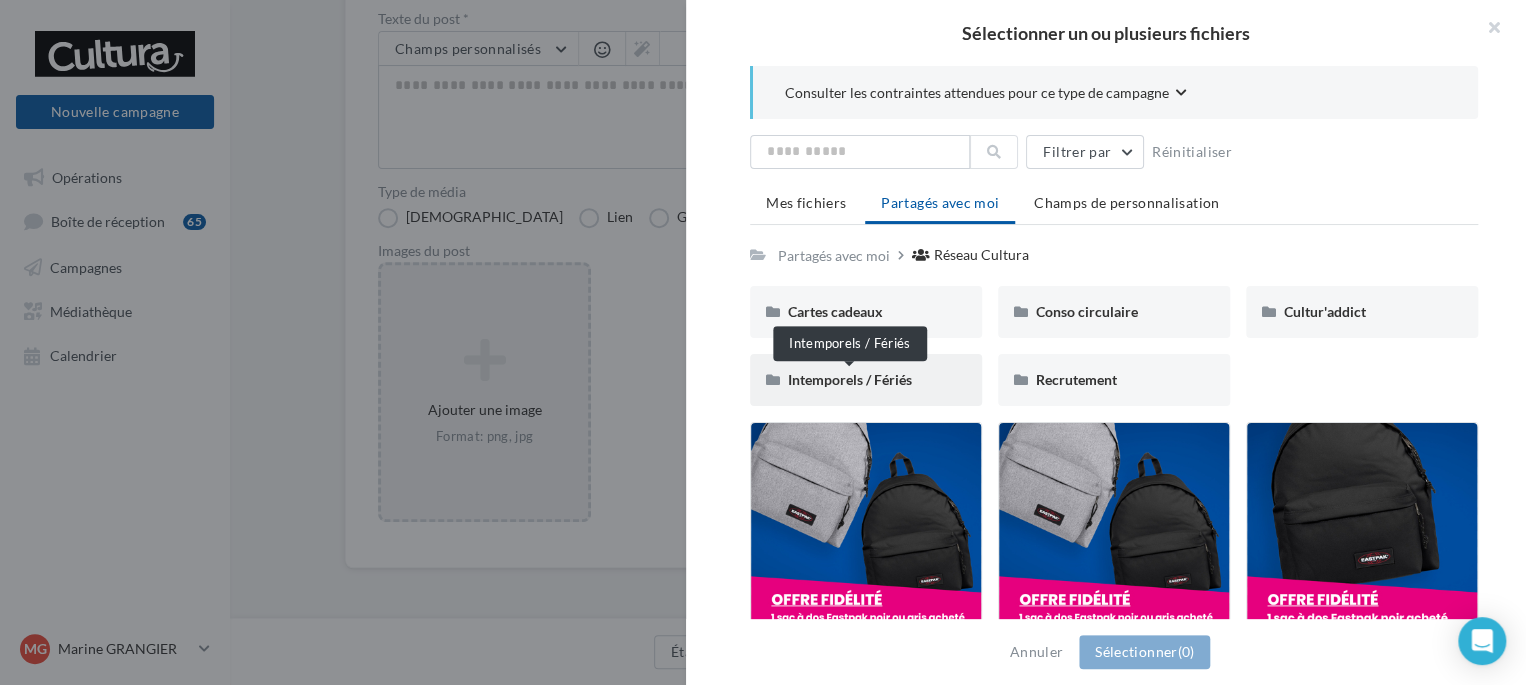 click on "Intemporels / Fériés" at bounding box center [850, 379] 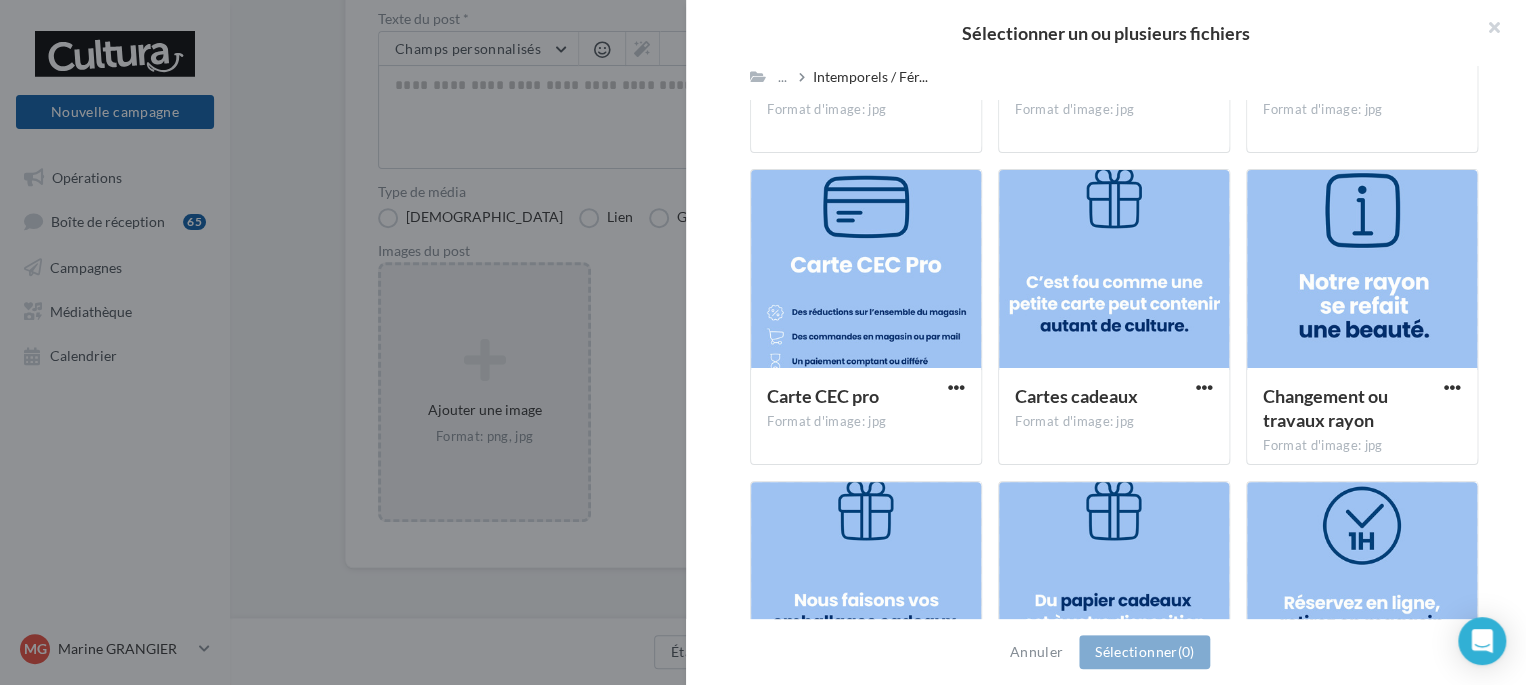 scroll, scrollTop: 0, scrollLeft: 0, axis: both 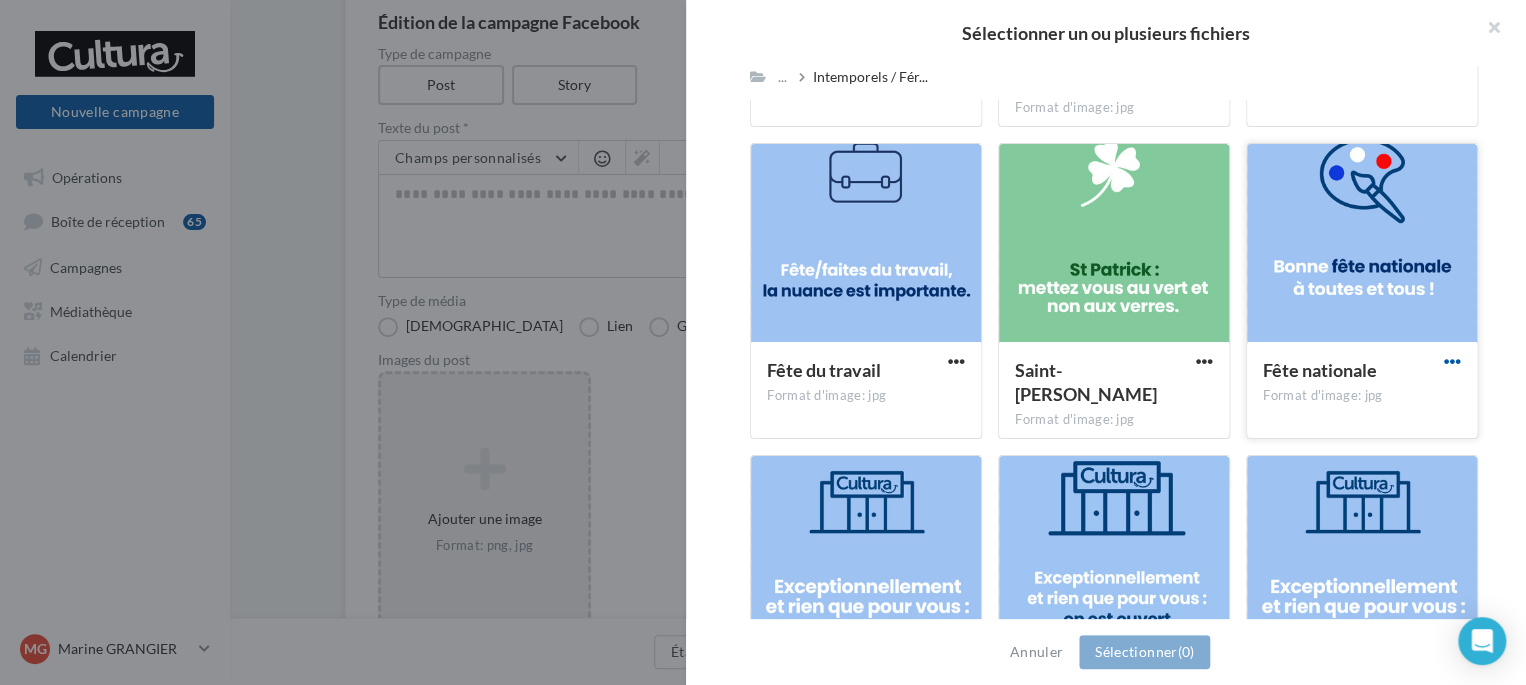 click at bounding box center (1452, 361) 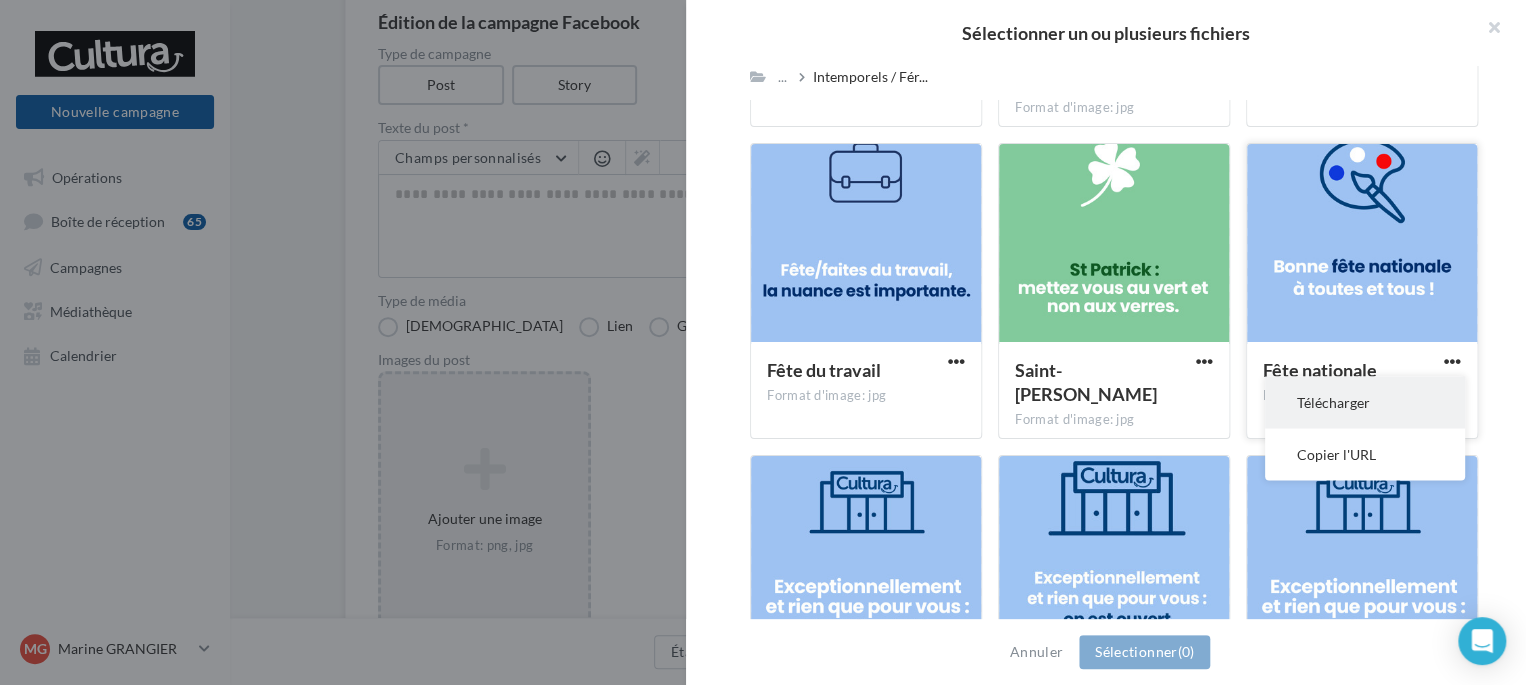 click on "Télécharger" at bounding box center [1365, 402] 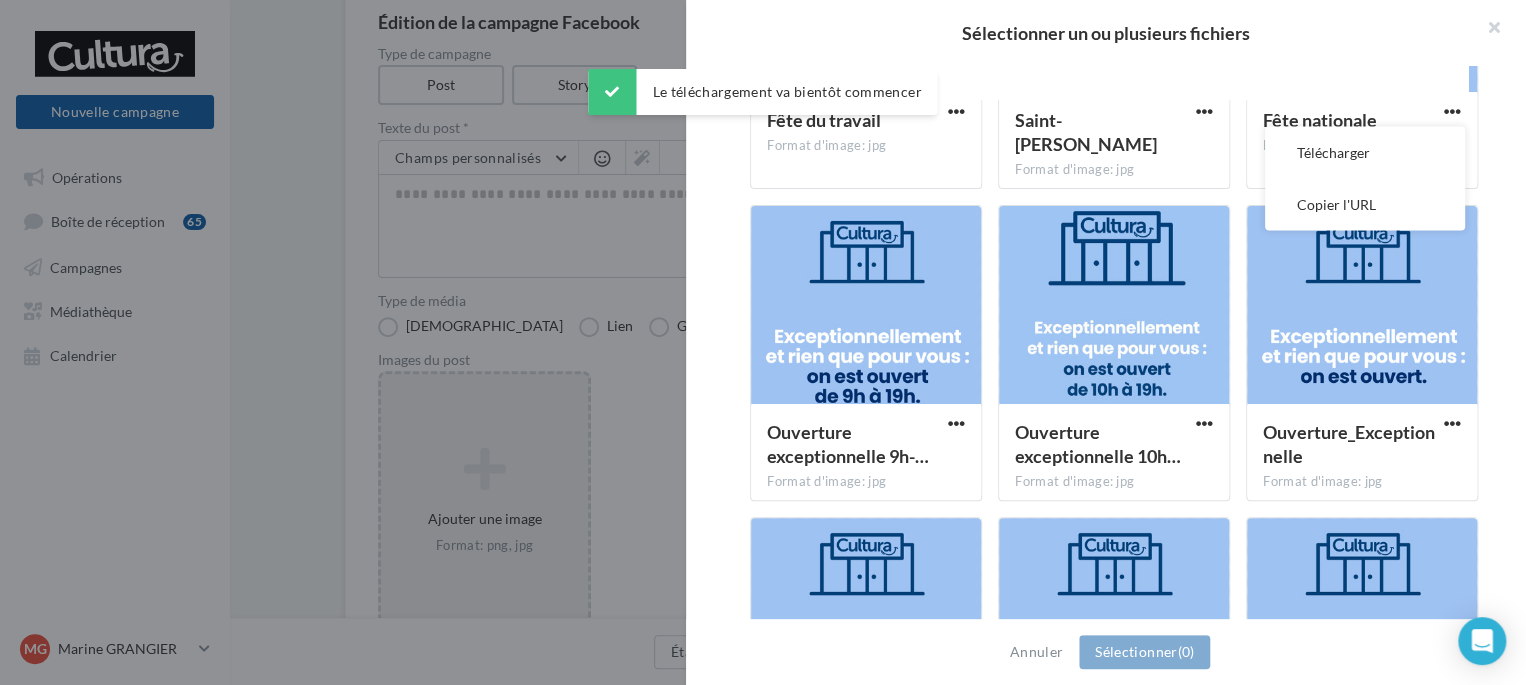 scroll, scrollTop: 1951, scrollLeft: 0, axis: vertical 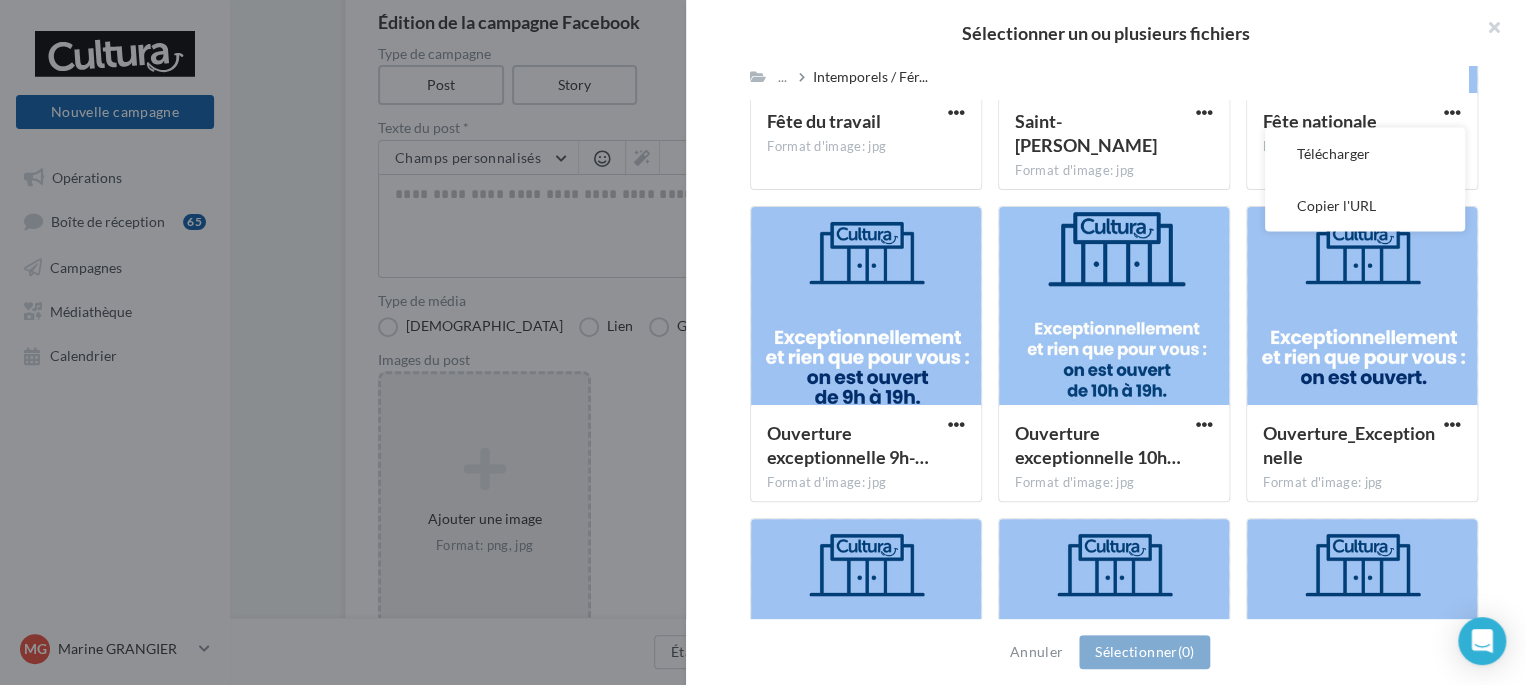 click on "Consulter les contraintes attendues pour ce type de campagne                   Filtrer par        Réinitialiser
Mes fichiers
Partagés avec moi
Champs de personnalisation
...       Intemporels / Fér...                  Rs           Partagé par  Réseau Cultura                            Espace photo  Format d'image: jpg                   Espace photo                      Couverture de livres  Format d'image: jpg                   Couverture de livres                      Billetterie  Format d'image: jpg                   Billetterie                      Carte CEC pro  Format d'image: jpg                   Carte CEC pro                      Cartes cadeaux  Format d'image: jpg                   Cartes cadeaux                      Changement ou travaux rayon  Format d'image: jpg                   Changement ou travaux rayon                      Emballages cadeaux  Format d'image: jpg                   Emballages cadeaux" at bounding box center (1114, 343) 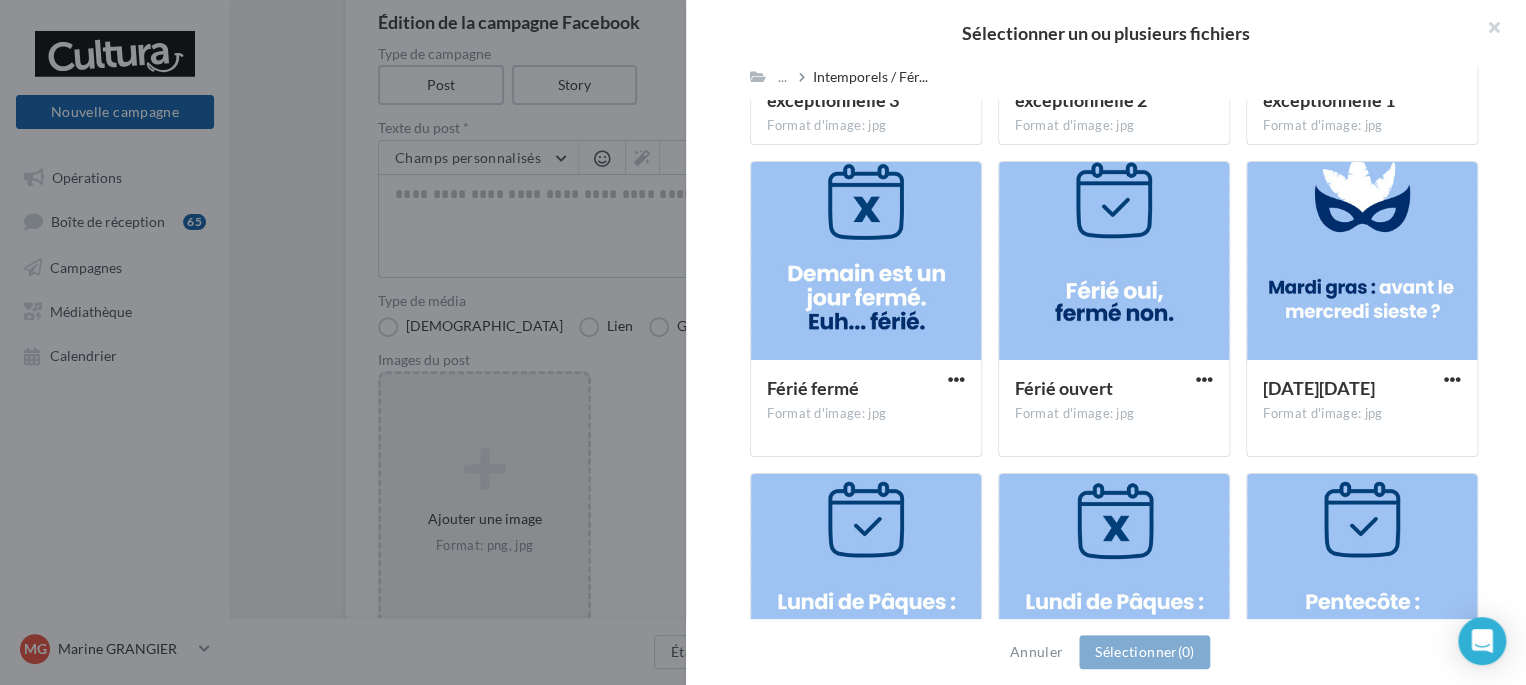 scroll, scrollTop: 2623, scrollLeft: 0, axis: vertical 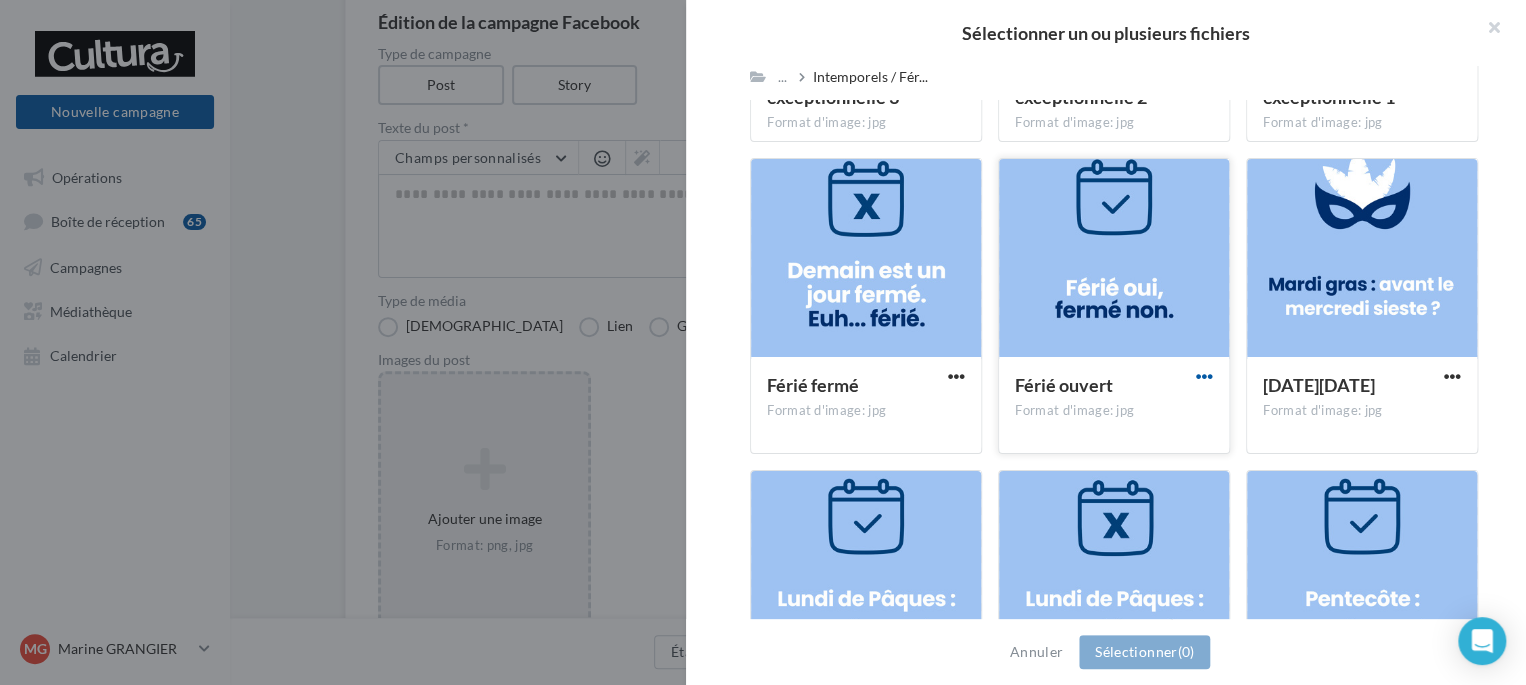click at bounding box center (1204, 376) 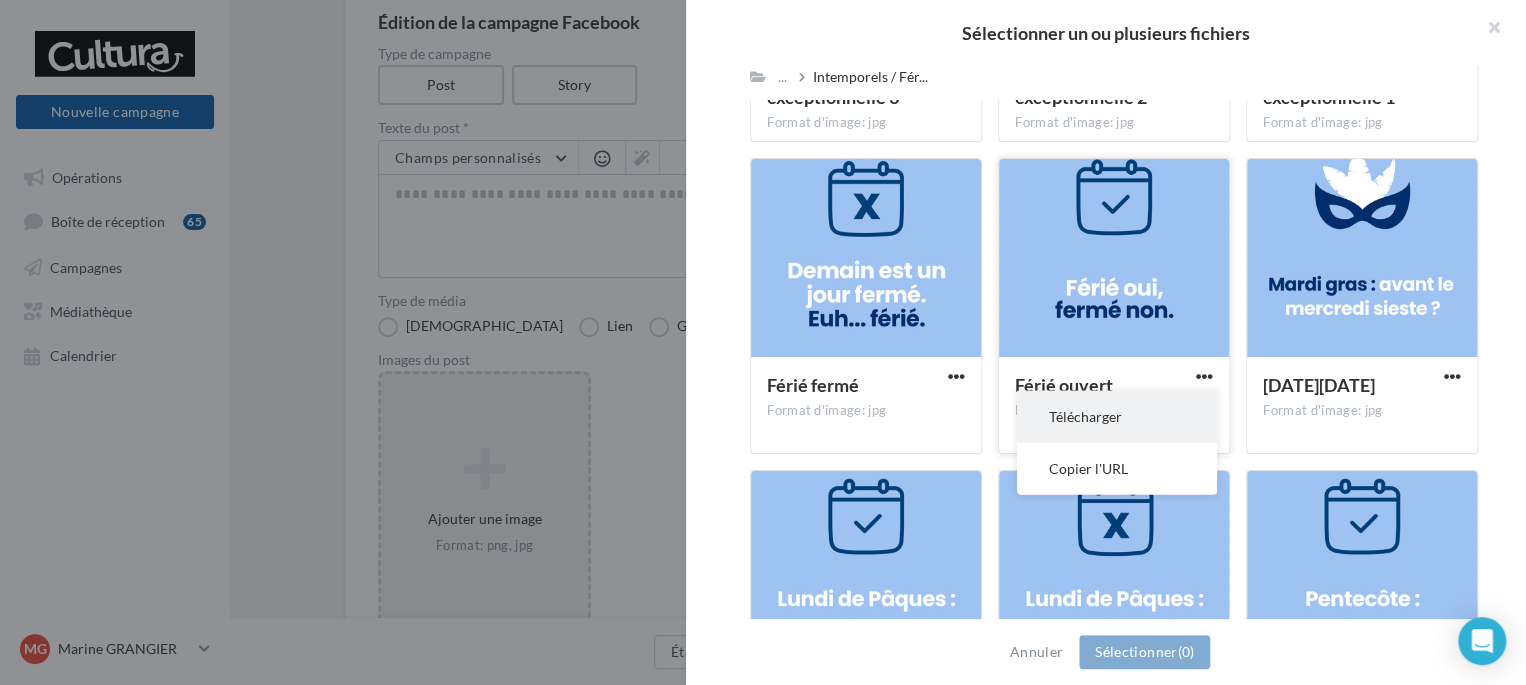 click on "Télécharger" at bounding box center (1117, 417) 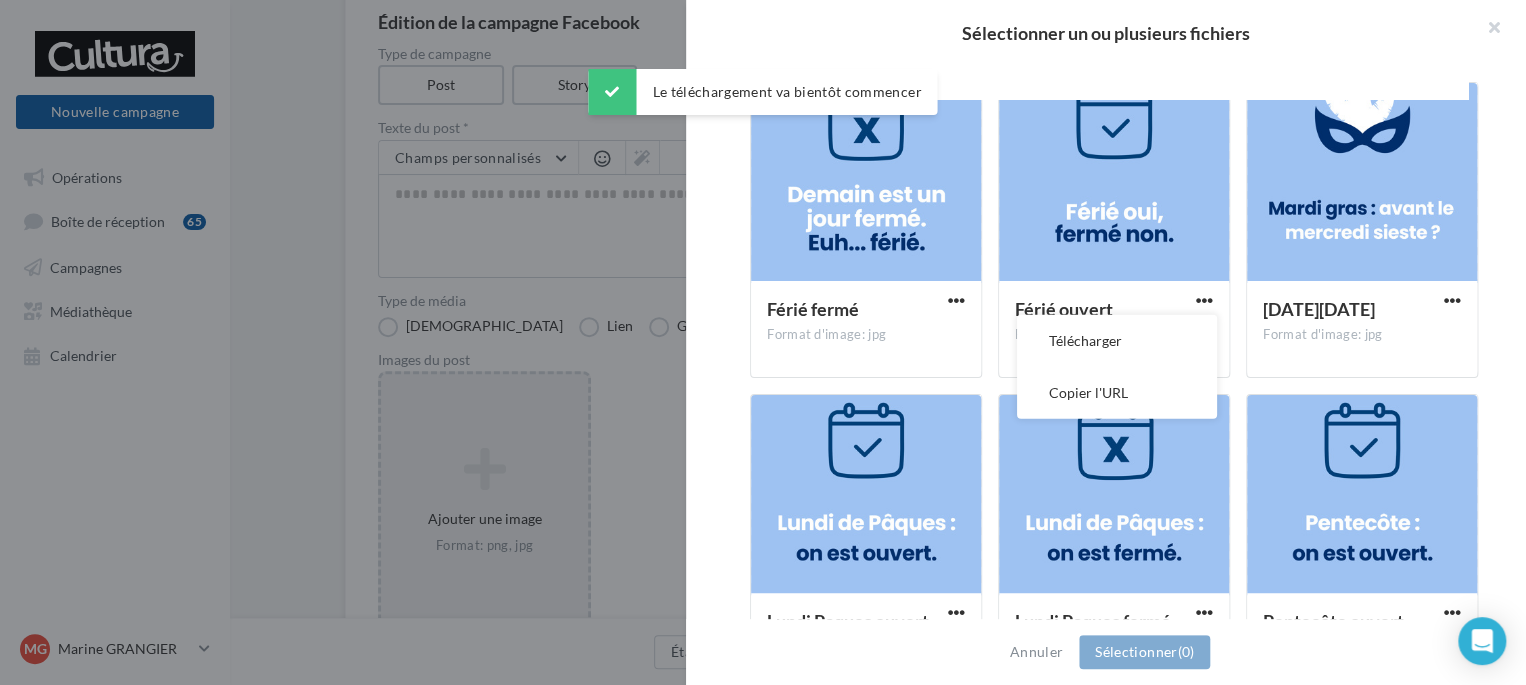 scroll, scrollTop: 2699, scrollLeft: 0, axis: vertical 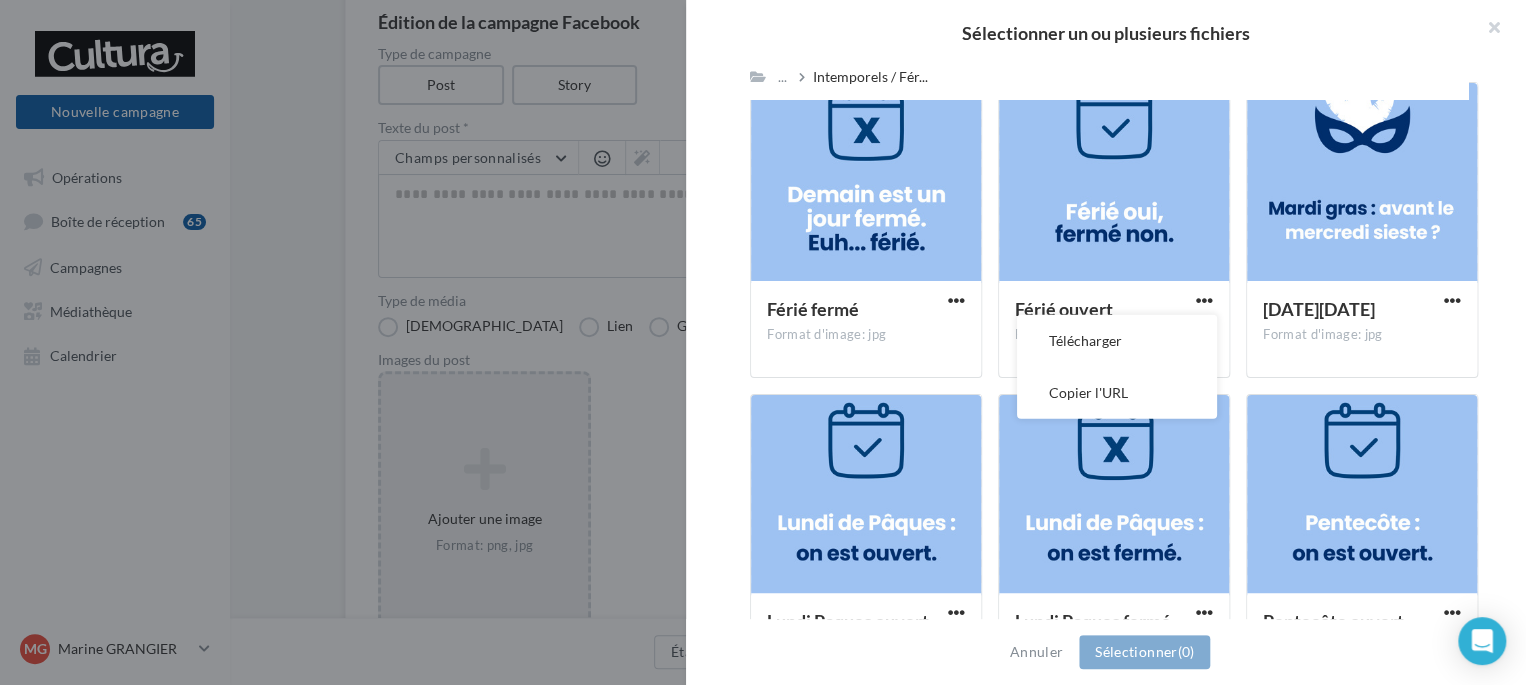 click on "Consulter les contraintes attendues pour ce type de campagne                   Filtrer par        Réinitialiser
Mes fichiers
Partagés avec moi
Champs de personnalisation
...       Intemporels / Fér...                  Rs           Partagé par  Réseau Cultura                            Espace photo  Format d'image: jpg                   Espace photo                      Couverture de livres  Format d'image: jpg                   Couverture de livres                      Billetterie  Format d'image: jpg                   Billetterie                      Carte CEC pro  Format d'image: jpg                   Carte CEC pro                      Cartes cadeaux  Format d'image: jpg                   Cartes cadeaux                      Changement ou travaux rayon  Format d'image: jpg                   Changement ou travaux rayon                      Emballages cadeaux  Format d'image: jpg                   Emballages cadeaux" at bounding box center (1114, 343) 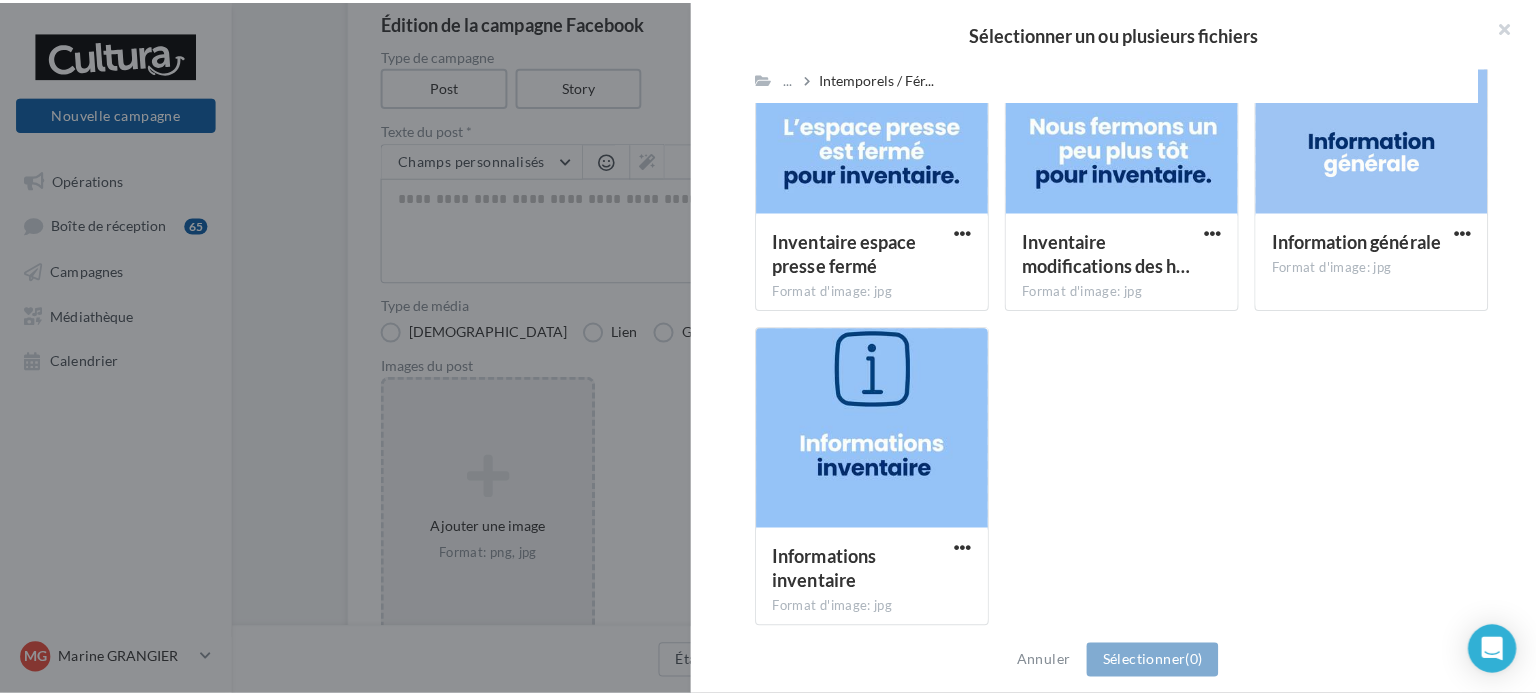 scroll, scrollTop: 4644, scrollLeft: 0, axis: vertical 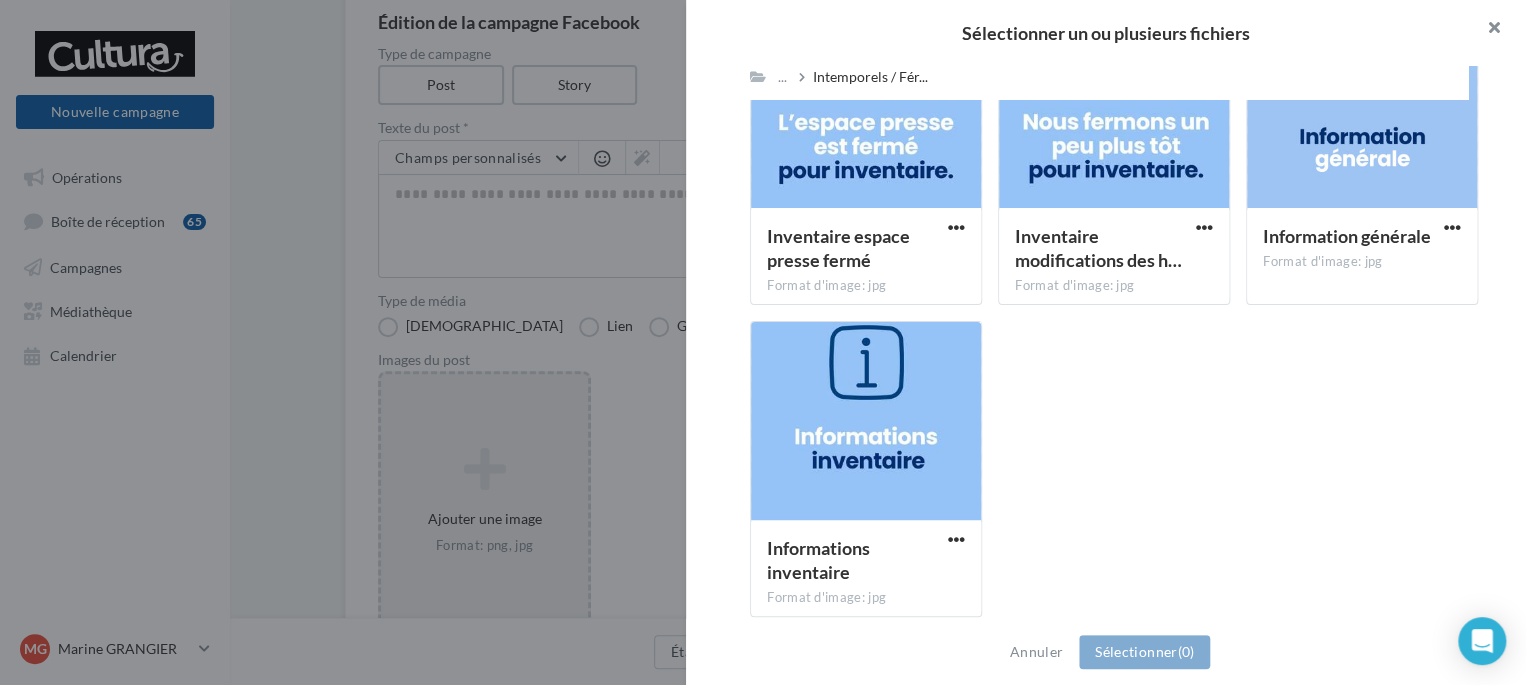 click at bounding box center (1486, 30) 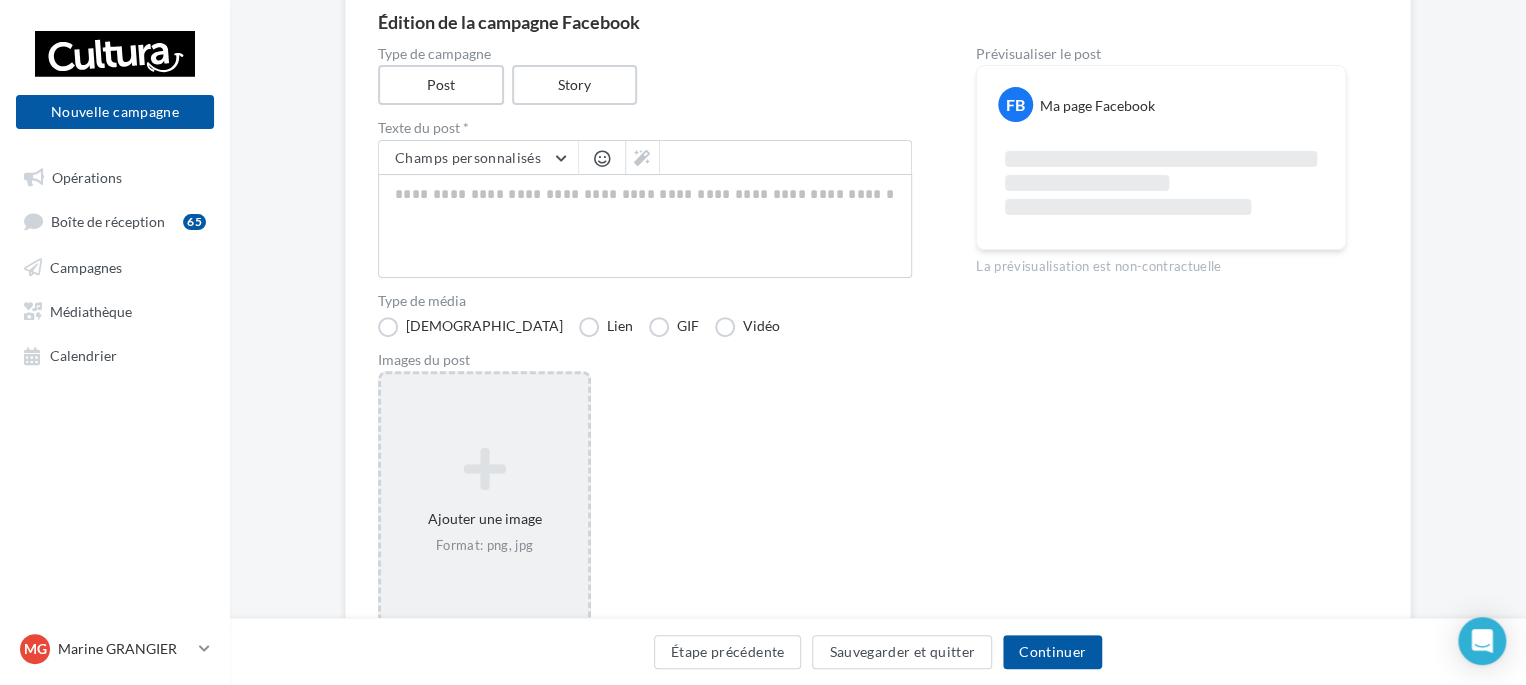 click on "Édition de la campagne Facebook
Type de campagne
Post
Story
Texte du post
*     Champs personnalisés         Adresse de l'entreprise     Nom de l'entreprise     Téléphone de l'entreprise     Signature de l'entreprise     Site internet de l'entreprise     Code Postal     Ville                                        Type de média
Visuel   Lien   GIF   Vidéo
Images du post
Ajouter une image     Format: png, jpg
Prévisualiser le post
FB
Ma page Facebook
La prévisualisation est non-contractuelle
Étape précédente" at bounding box center (878, 360) 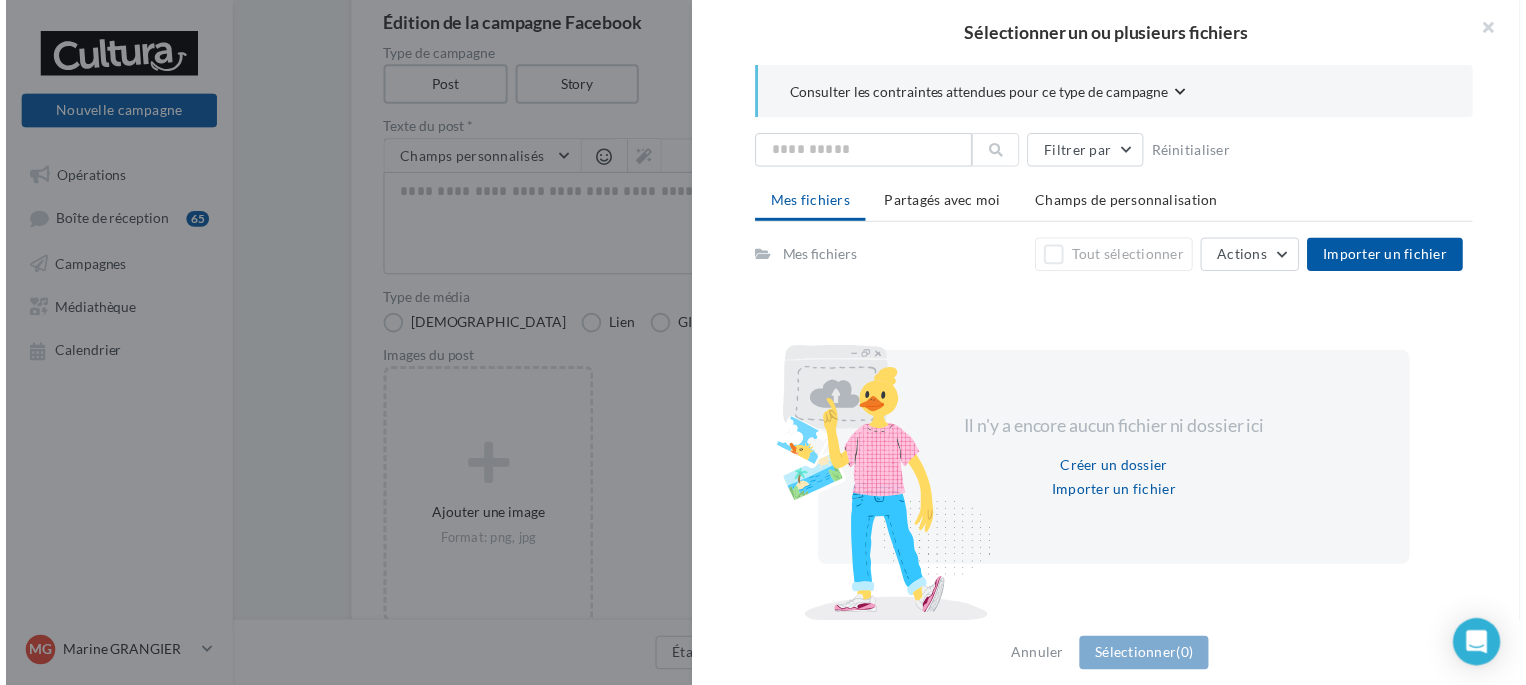 scroll, scrollTop: 20, scrollLeft: 0, axis: vertical 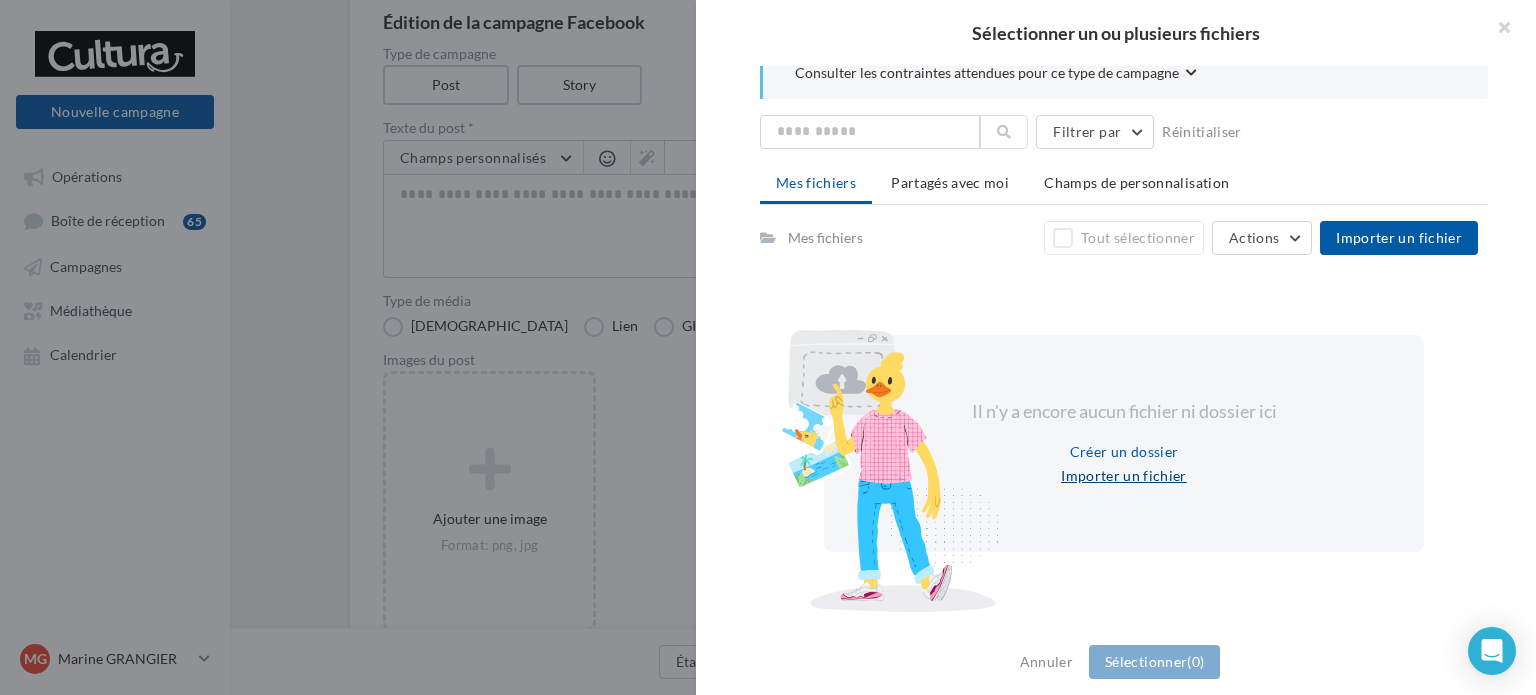 click on "Importer un fichier" at bounding box center (1124, 476) 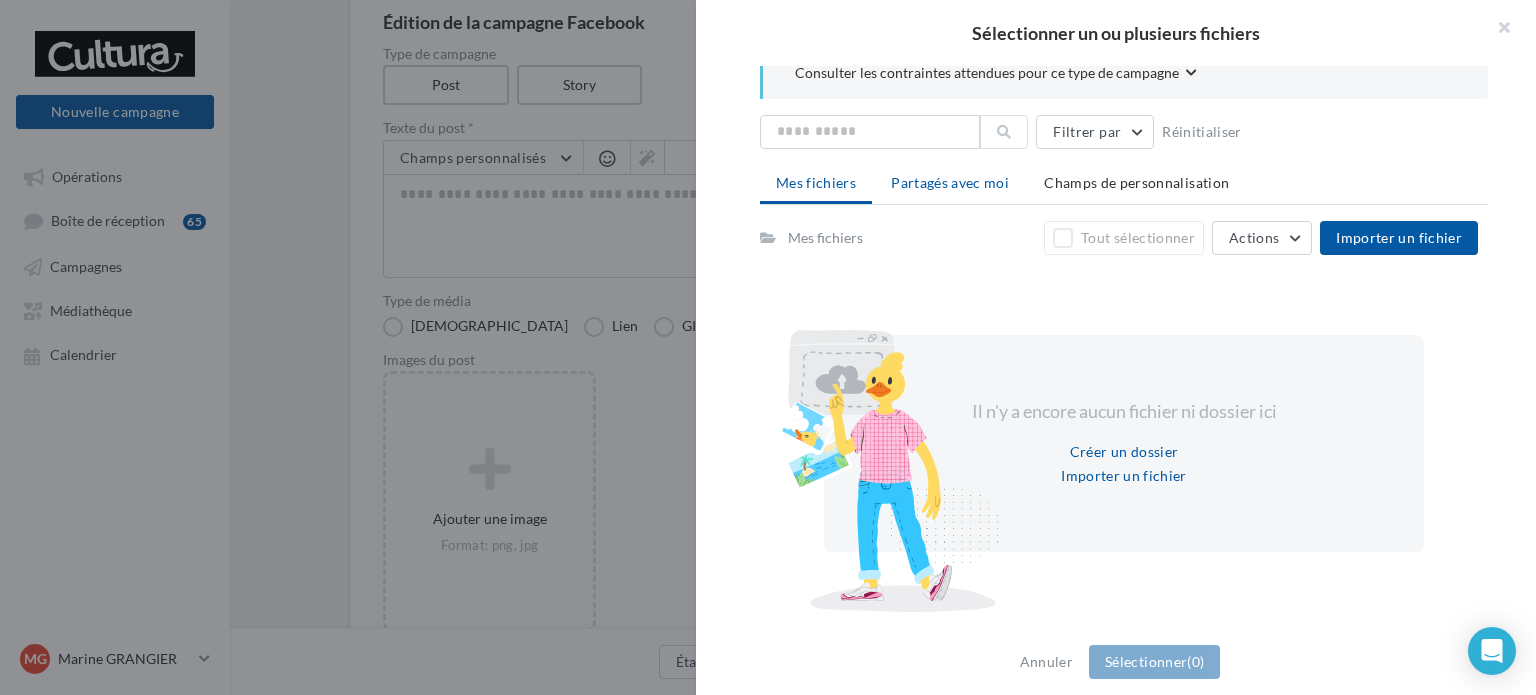 click on "Partagés avec moi" at bounding box center (950, 183) 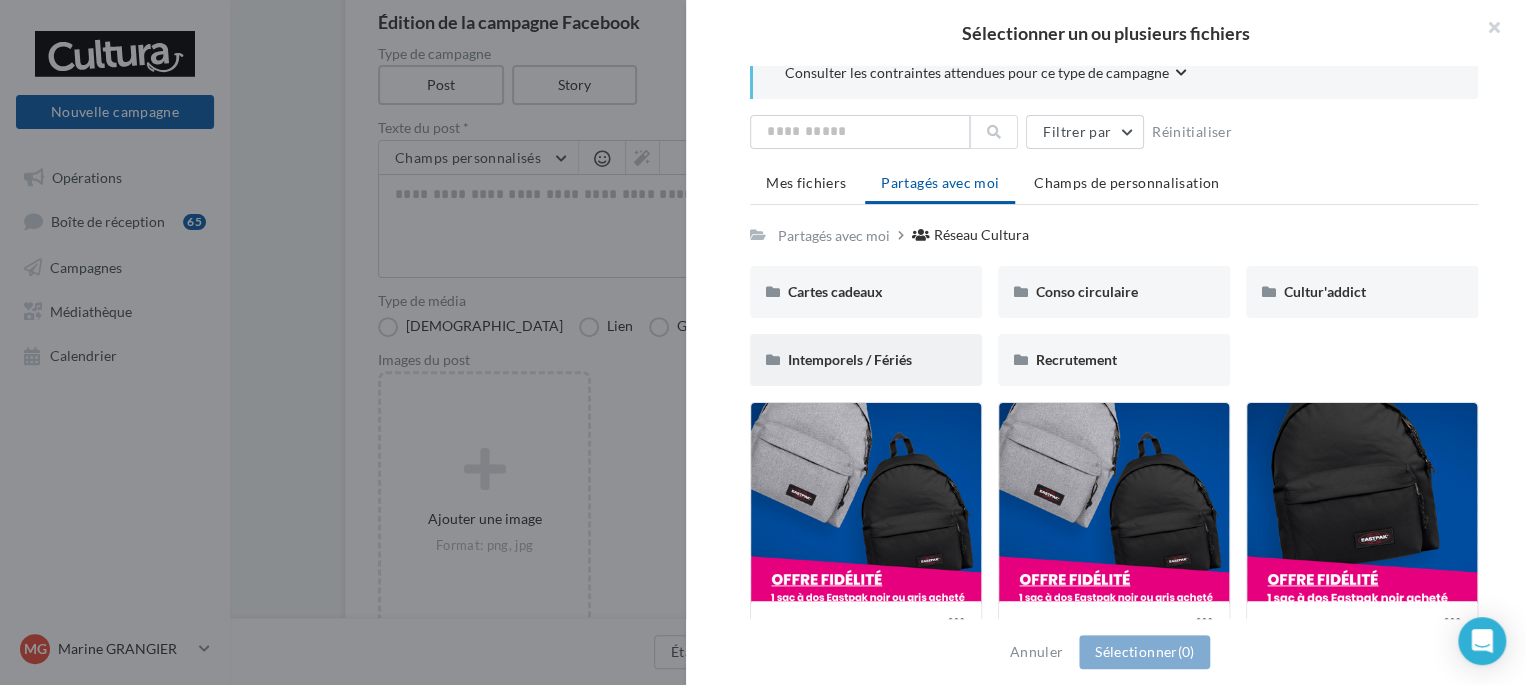 click on "Intemporels / Fériés" at bounding box center [866, 360] 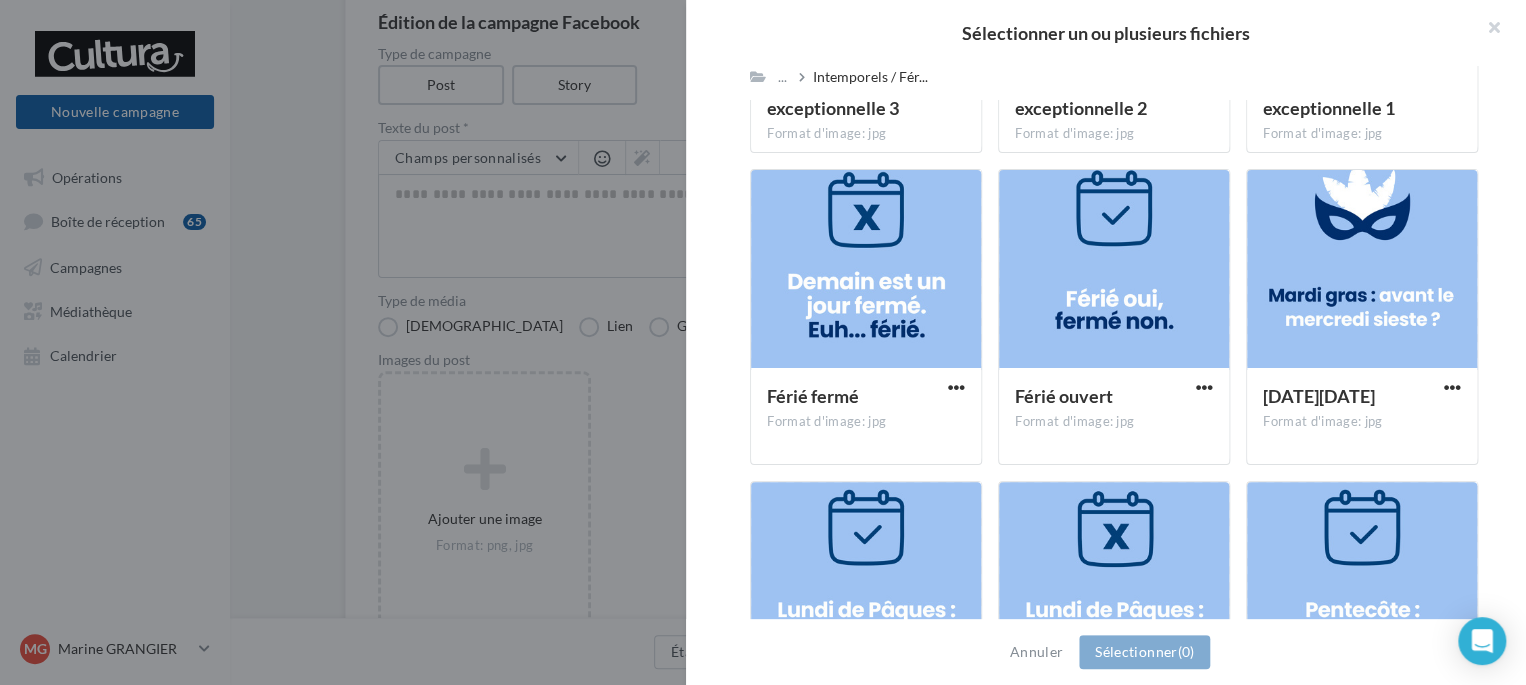 scroll, scrollTop: 2612, scrollLeft: 0, axis: vertical 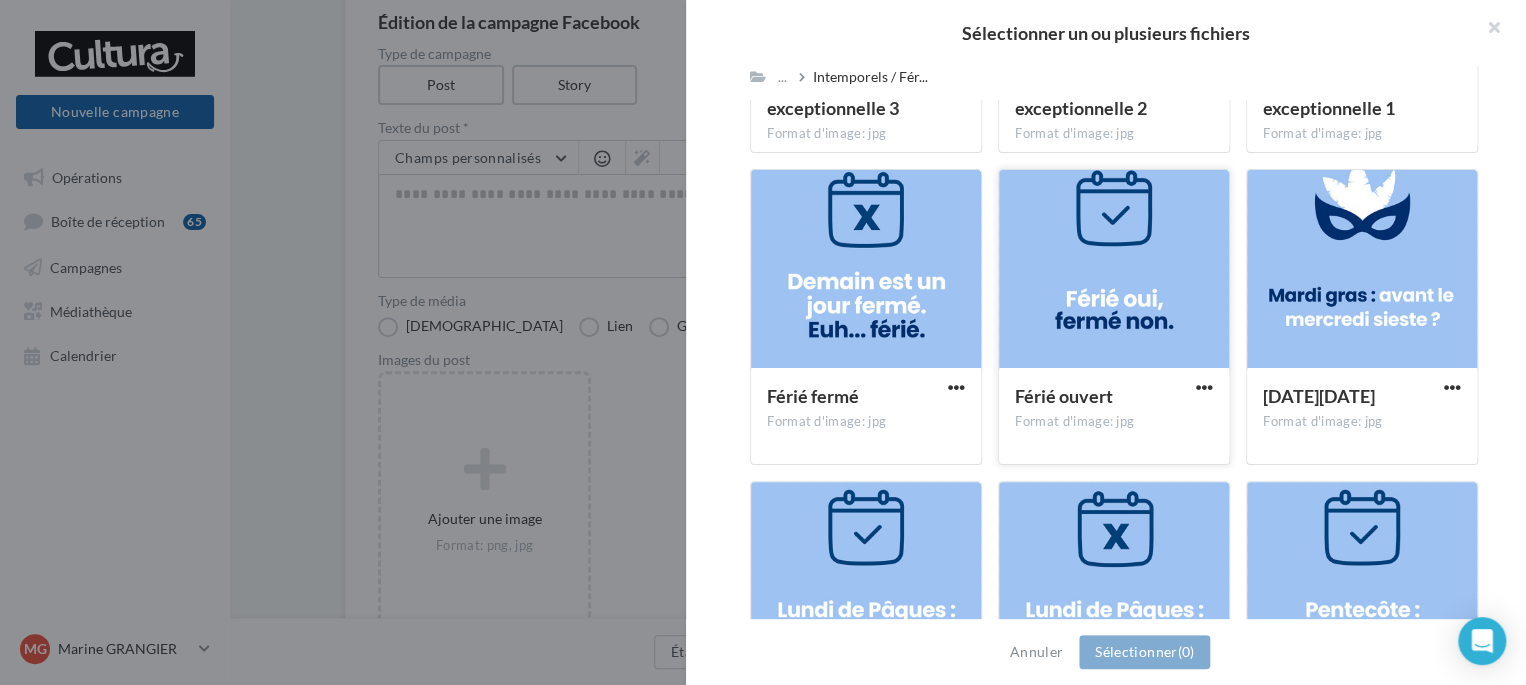 click at bounding box center (1114, 270) 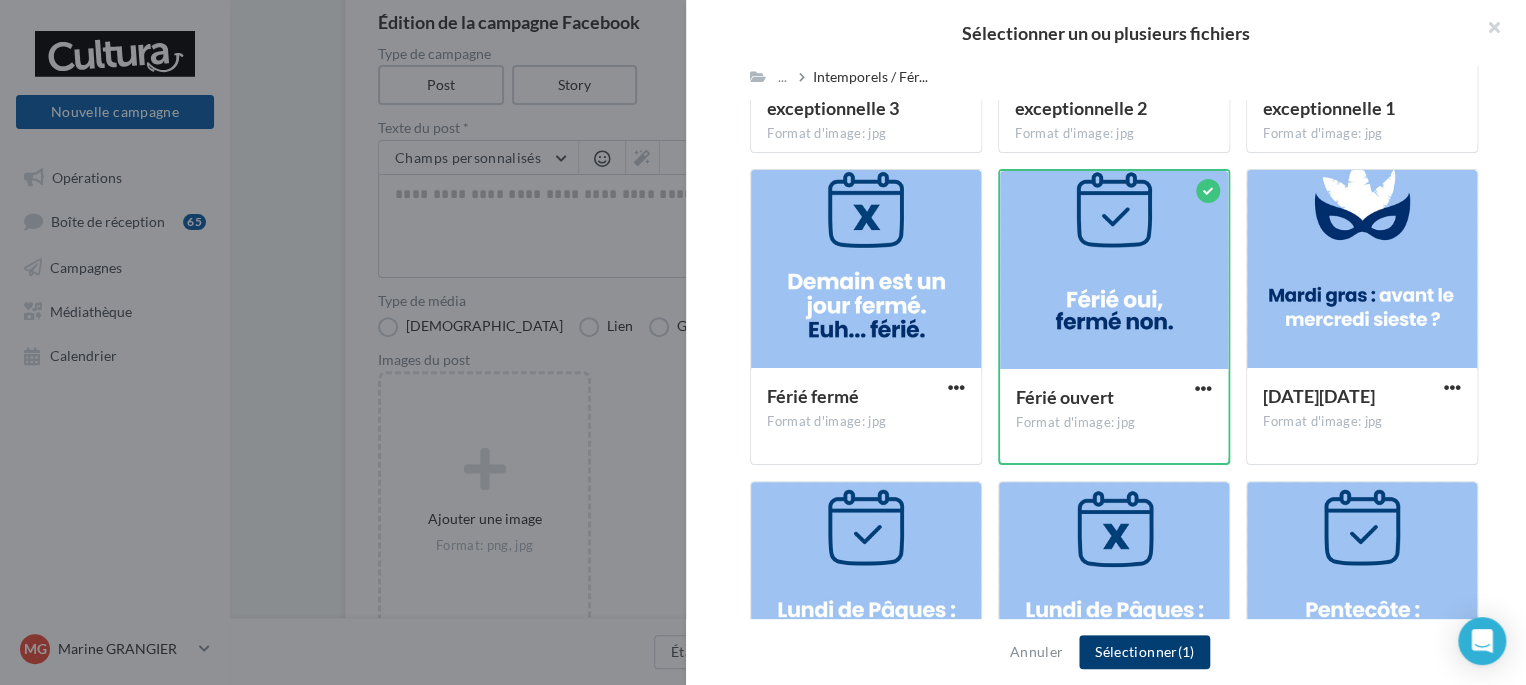 click on "Sélectionner   (1)" at bounding box center [1144, 652] 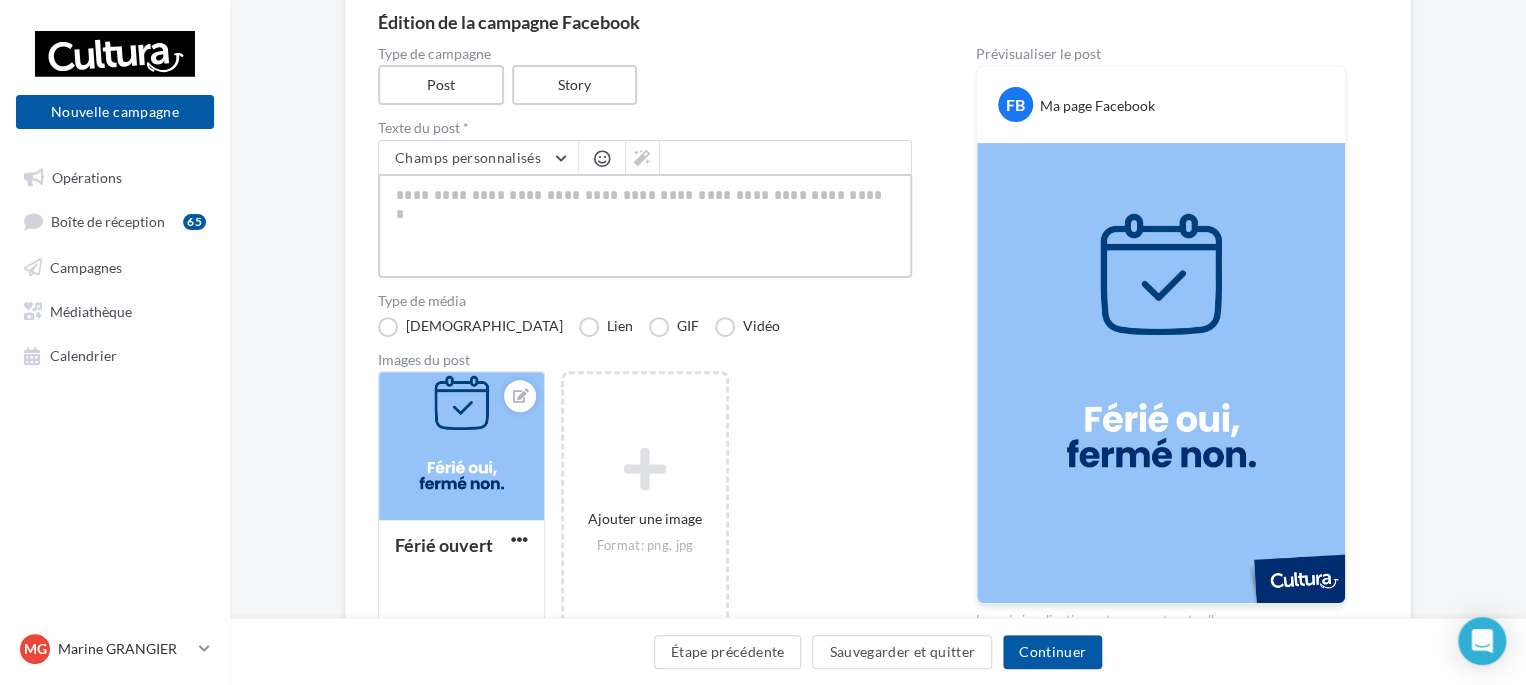click at bounding box center (645, 226) 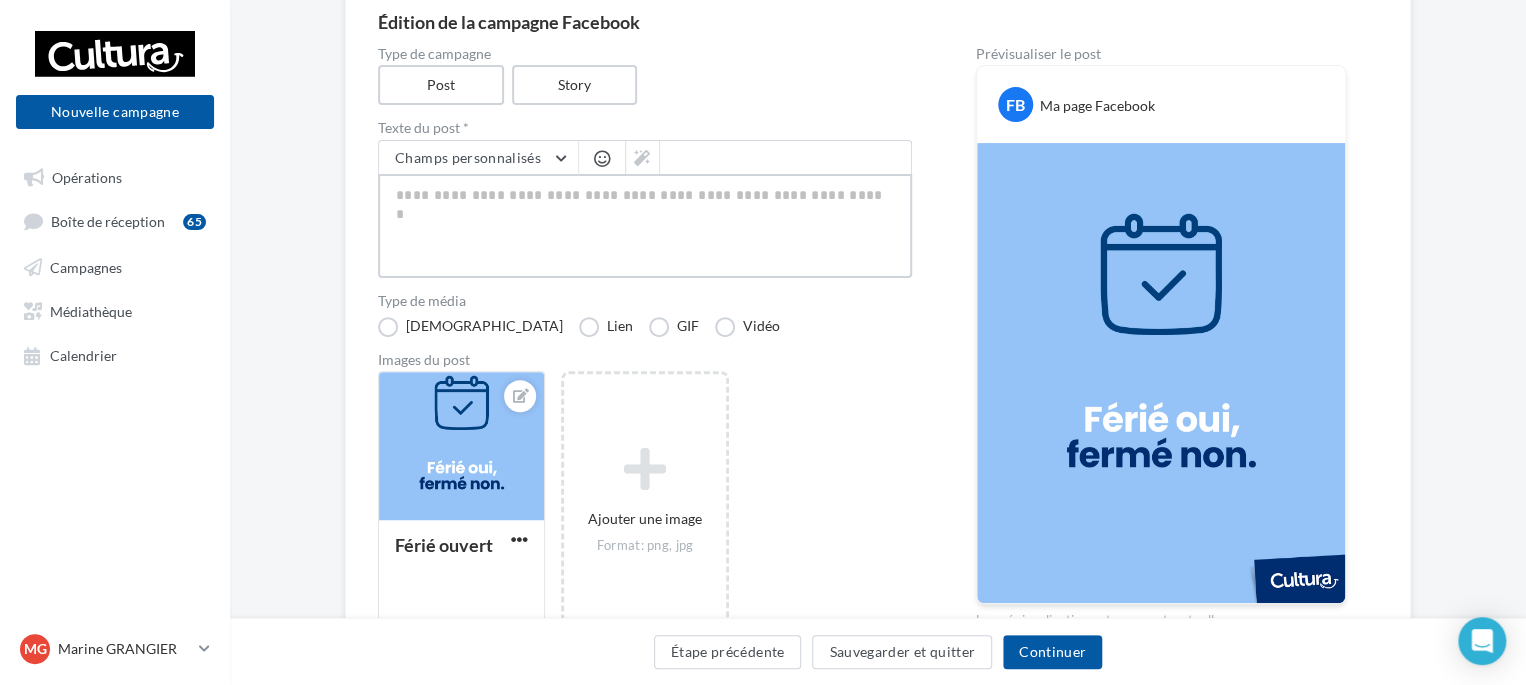 type on "*" 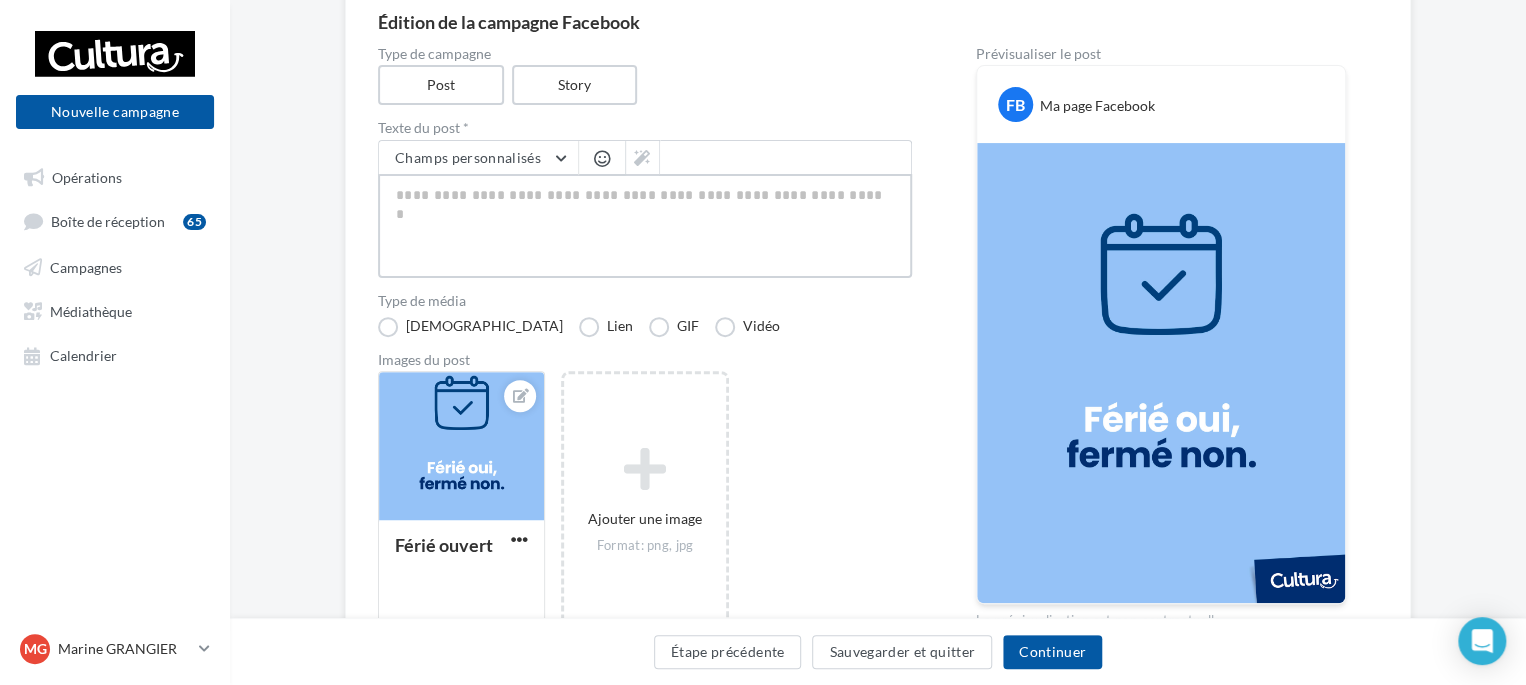 type on "*" 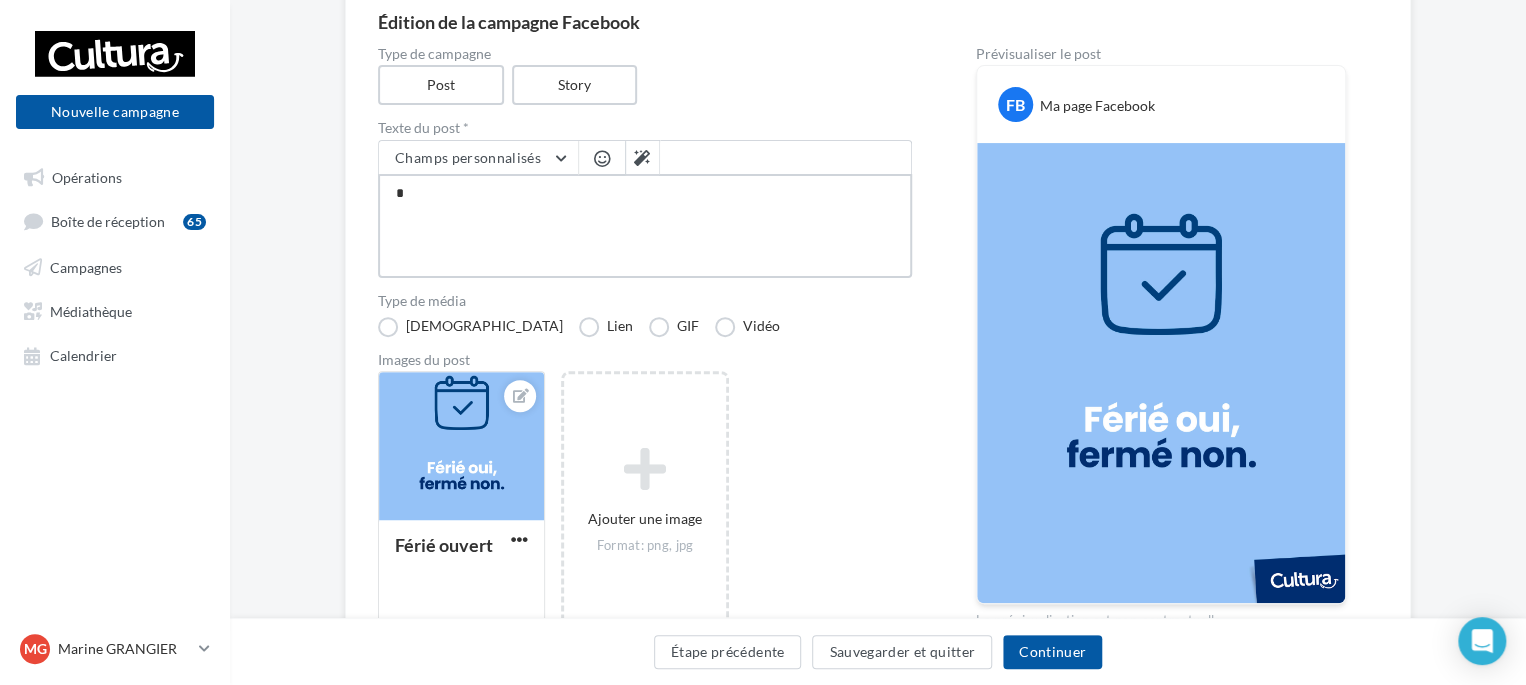 type on "**" 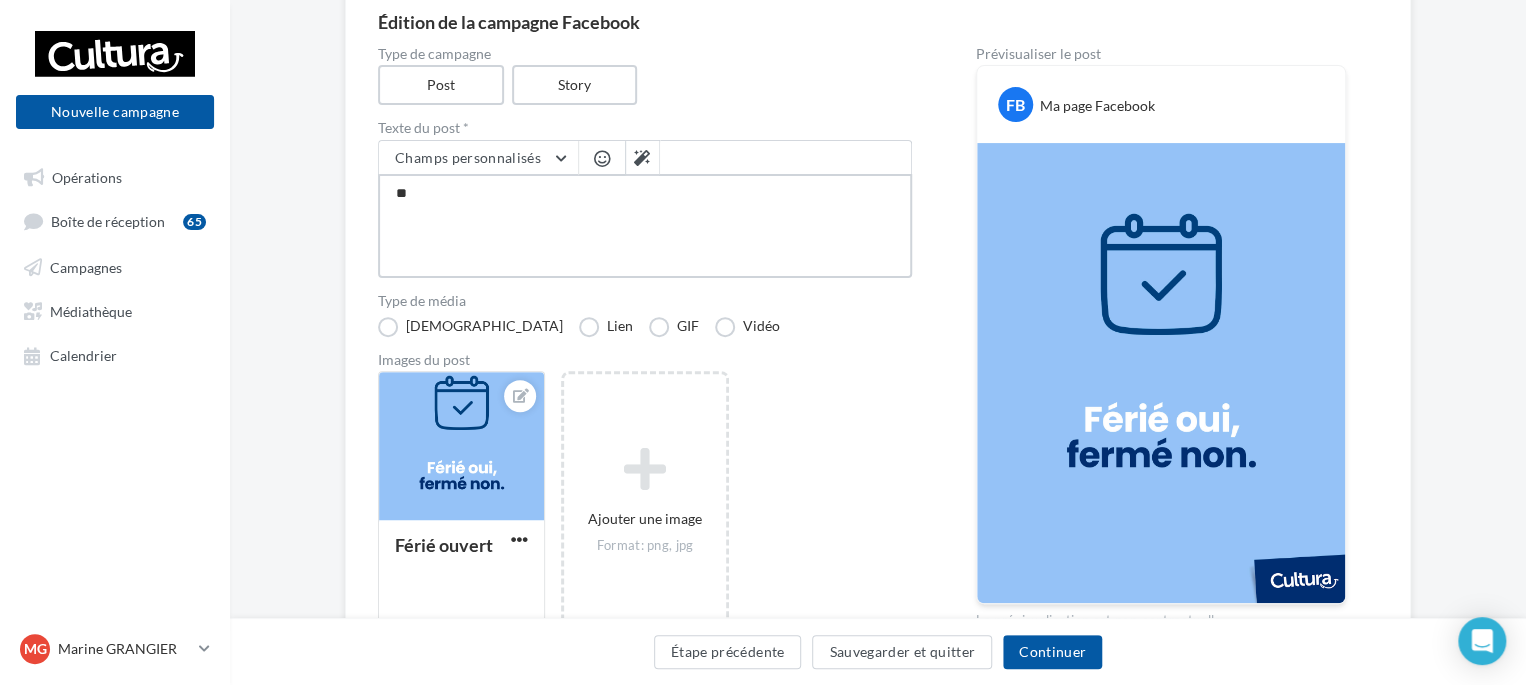type on "**" 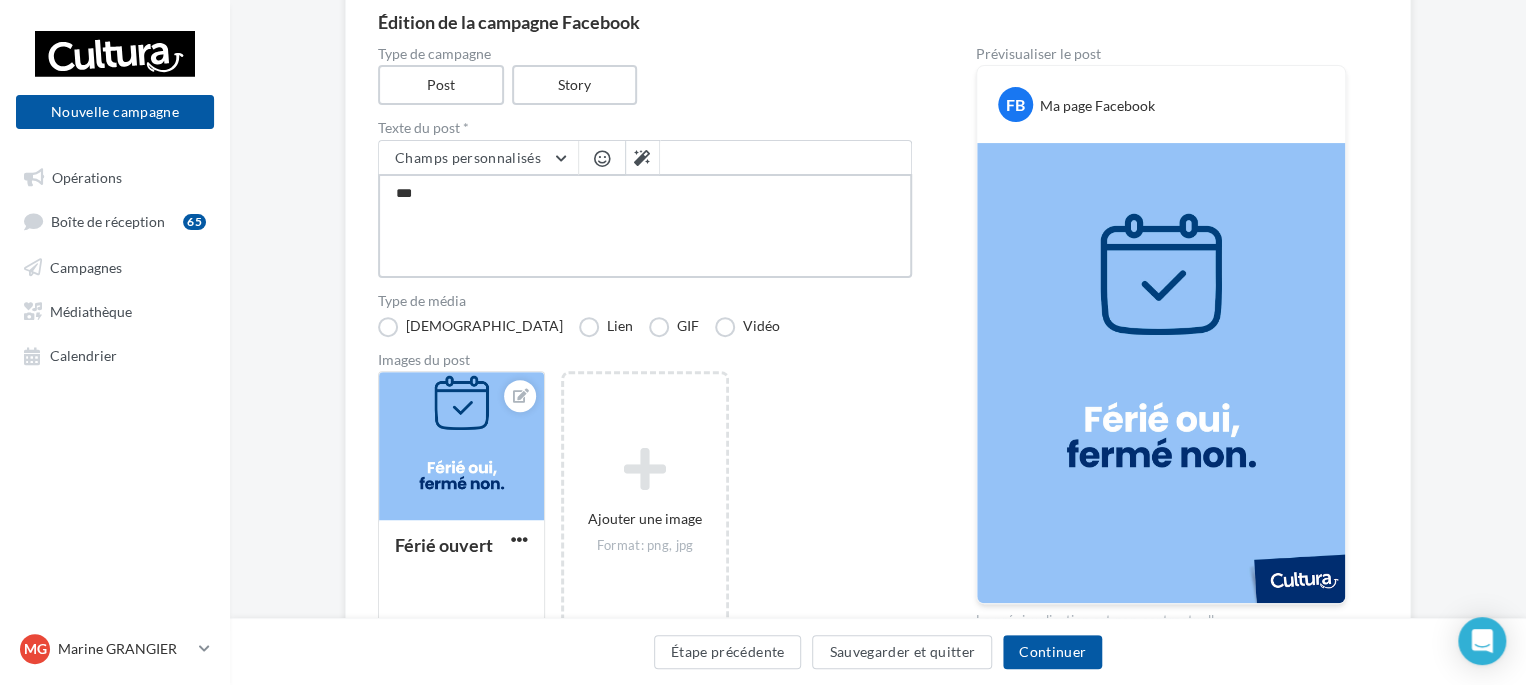 type on "****" 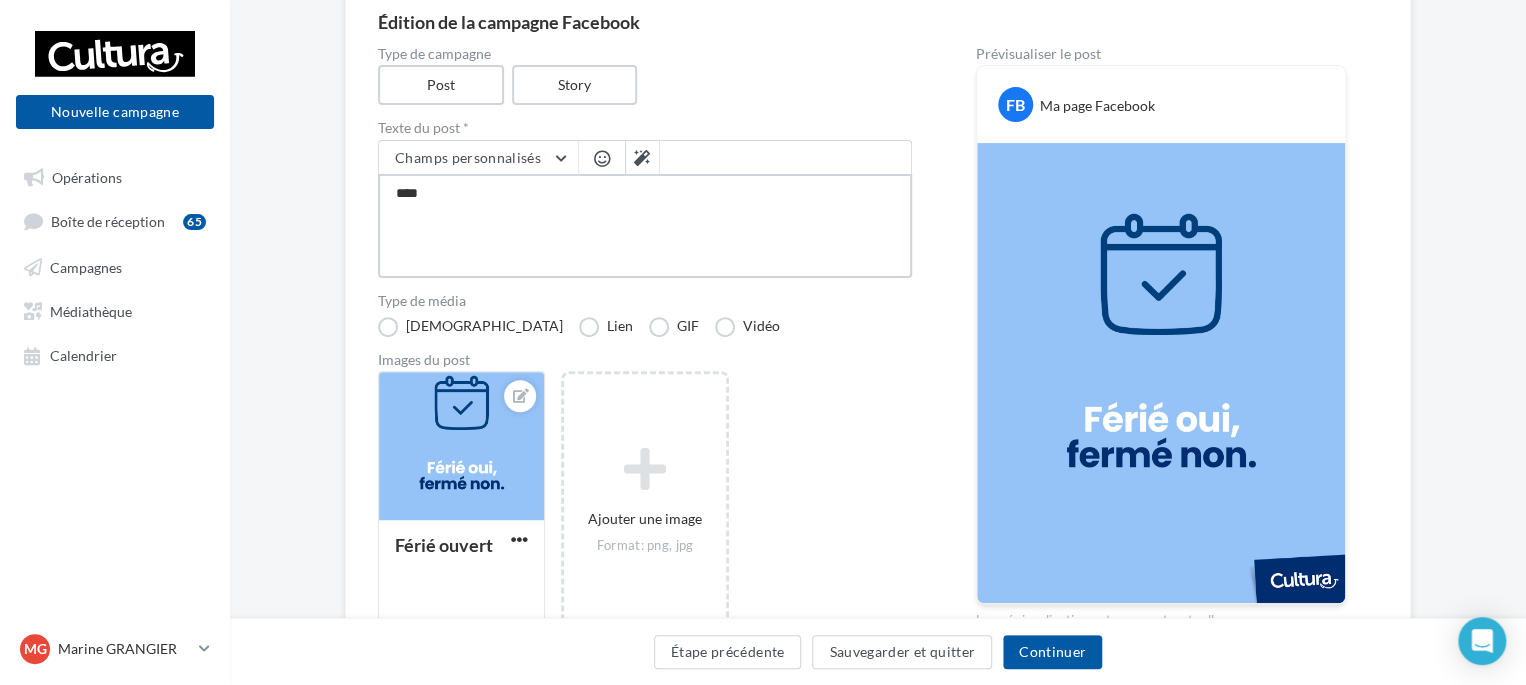type on "*****" 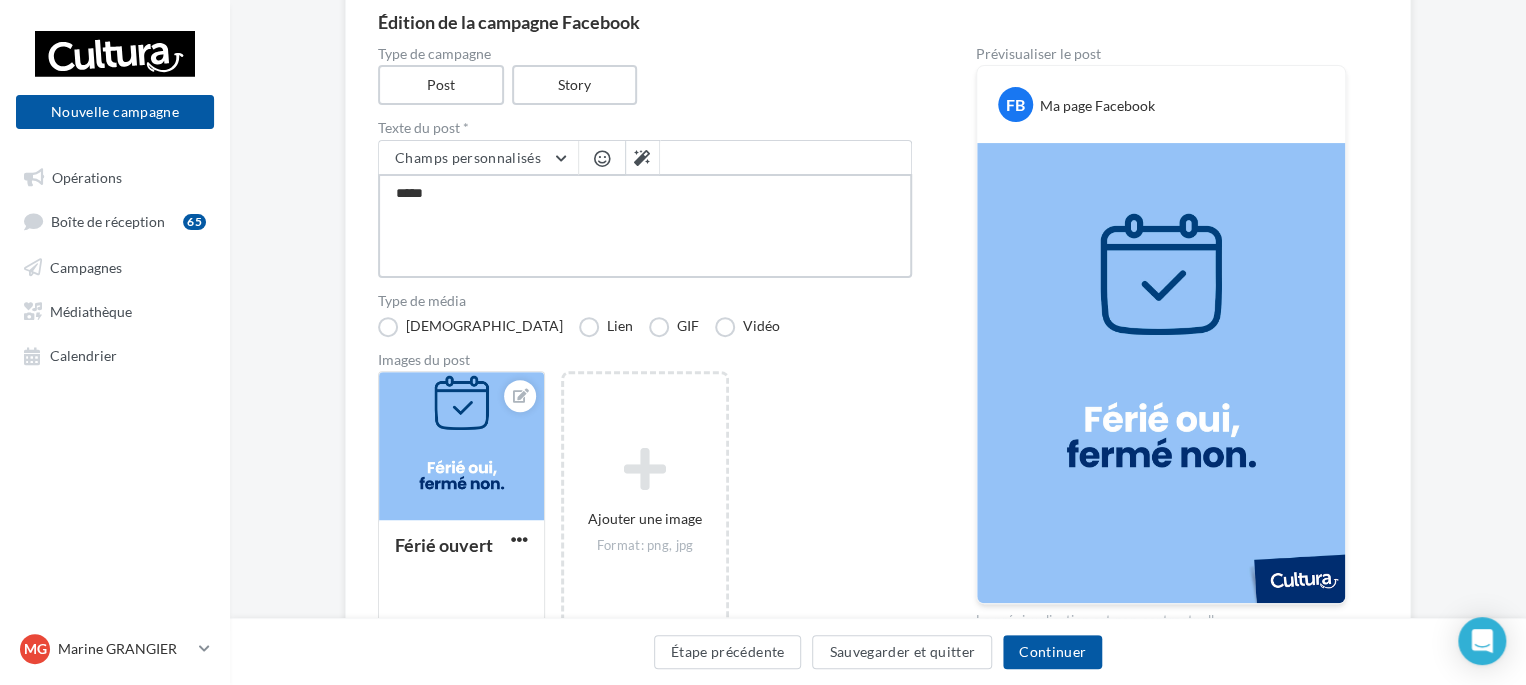 type on "******" 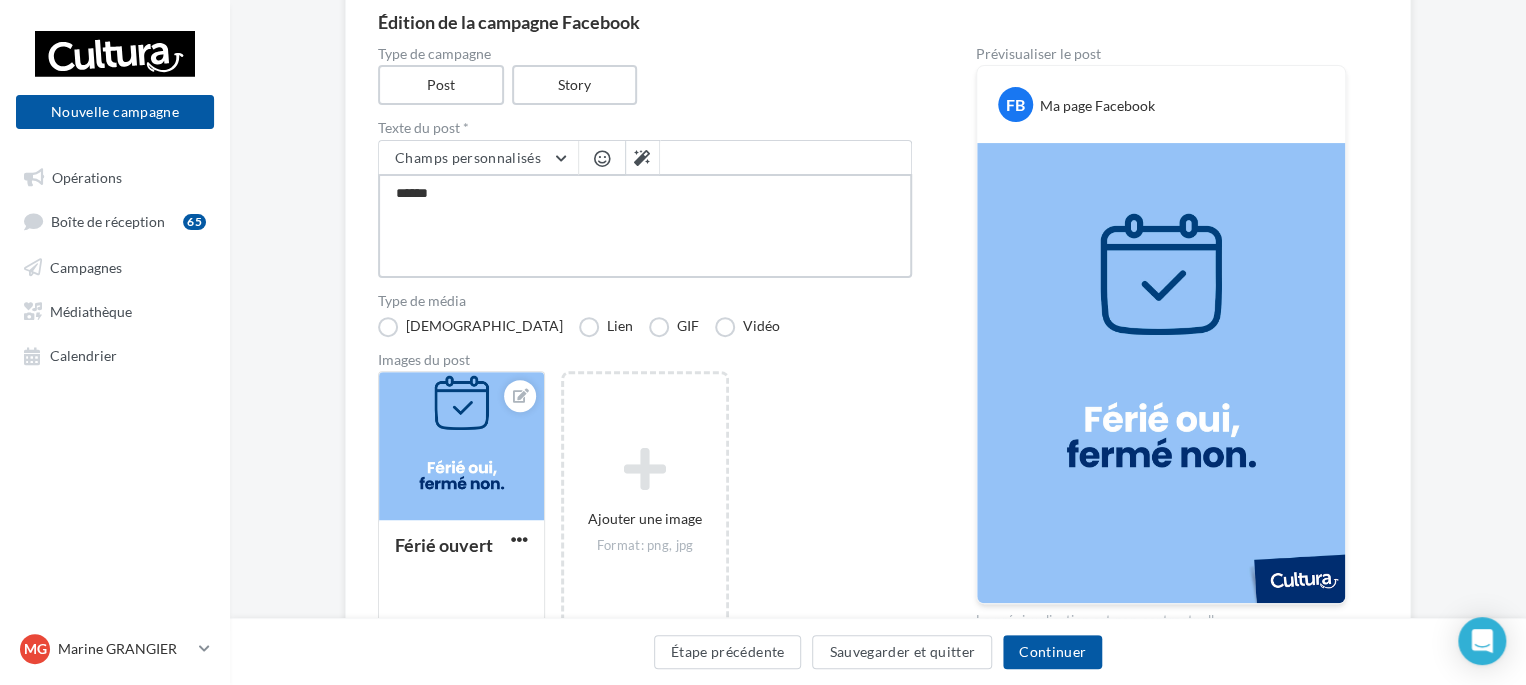 type on "*******" 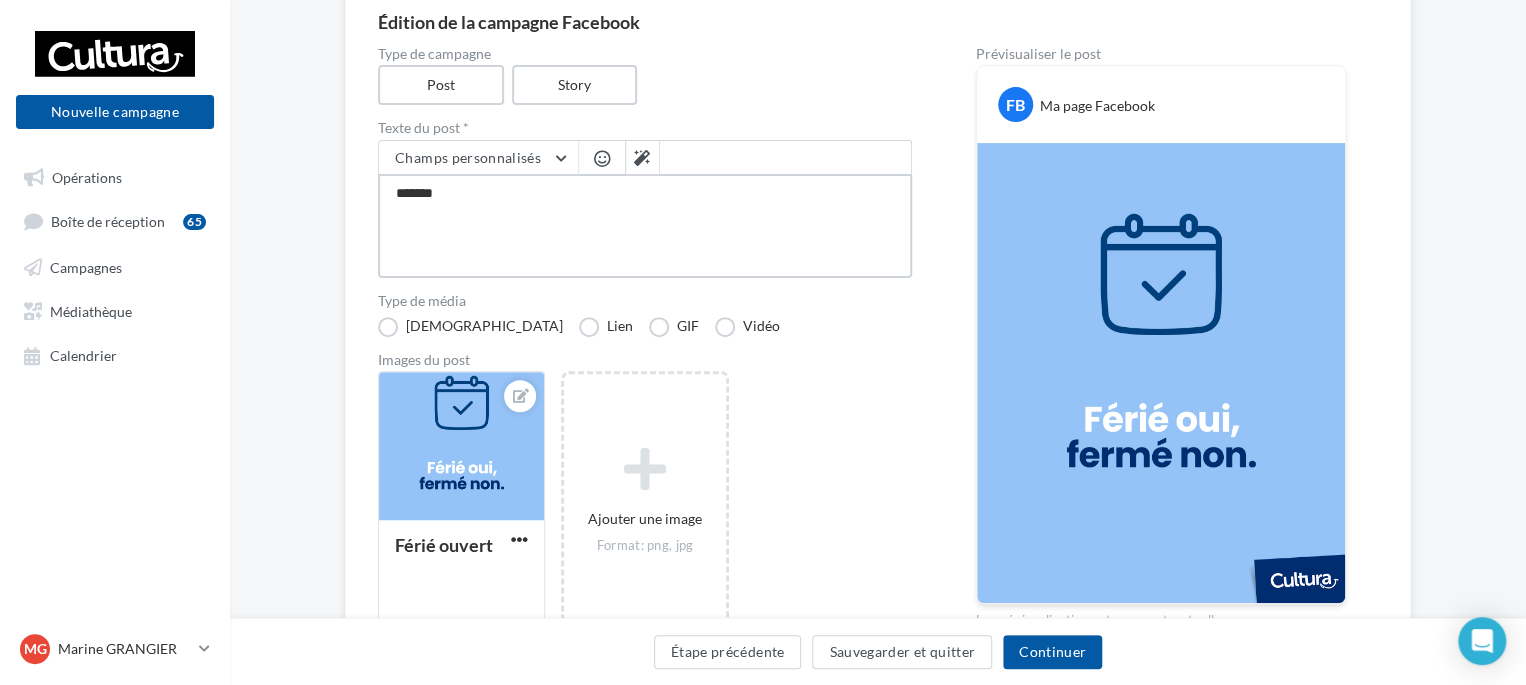 type on "********" 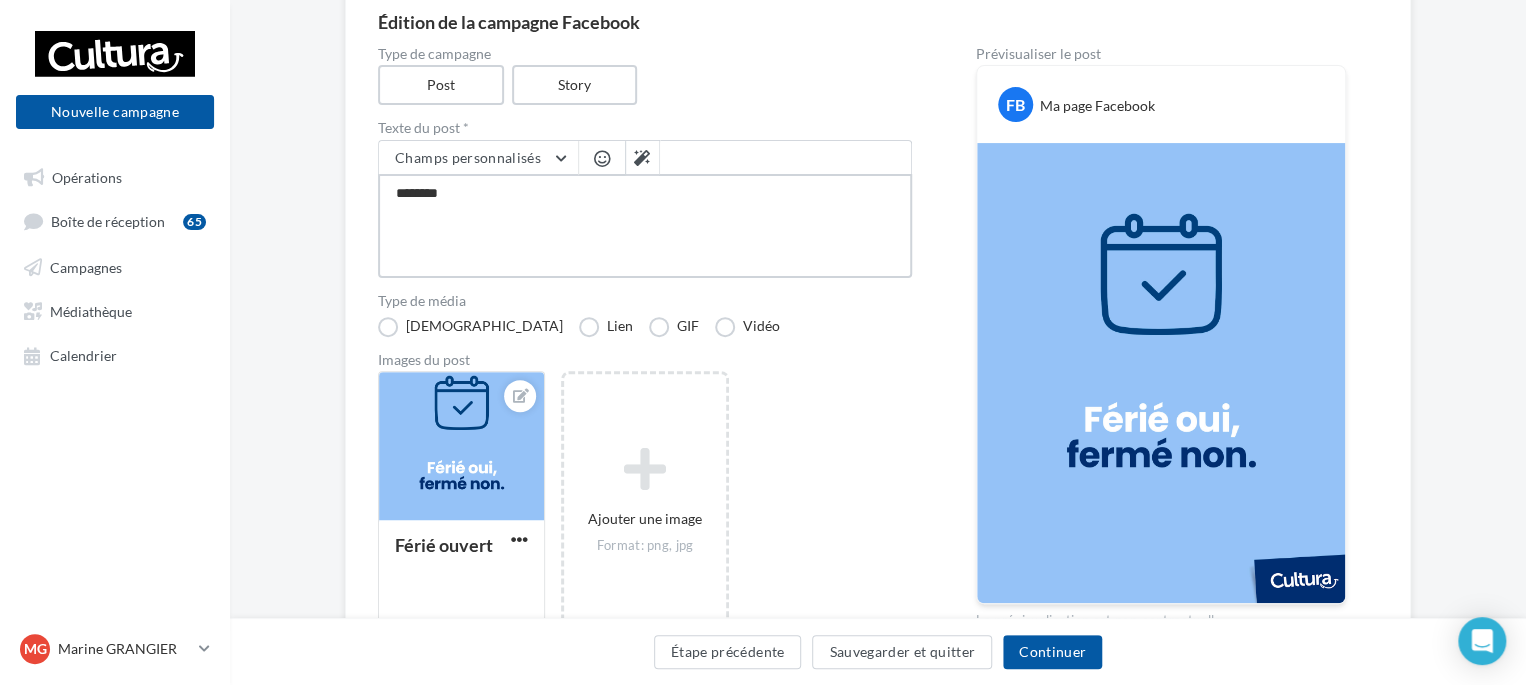 type on "********" 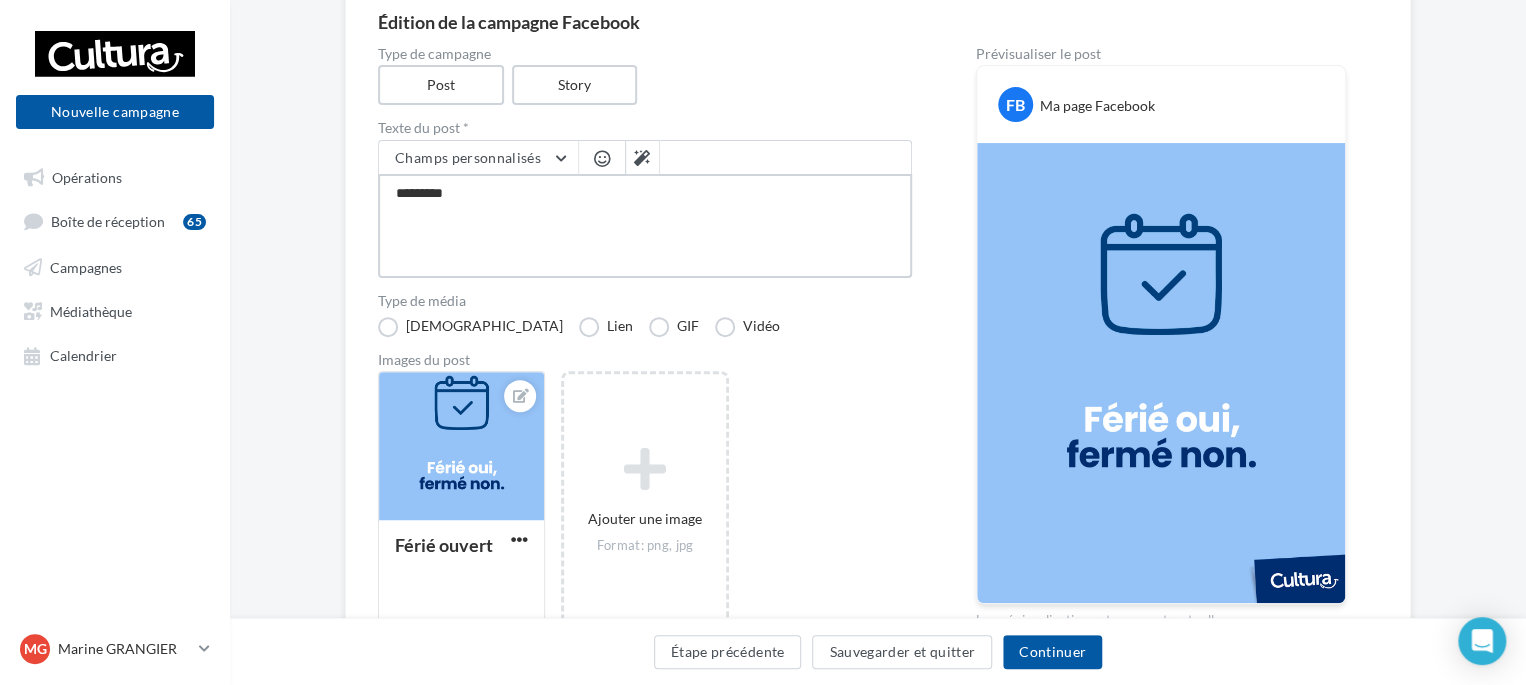 type on "**********" 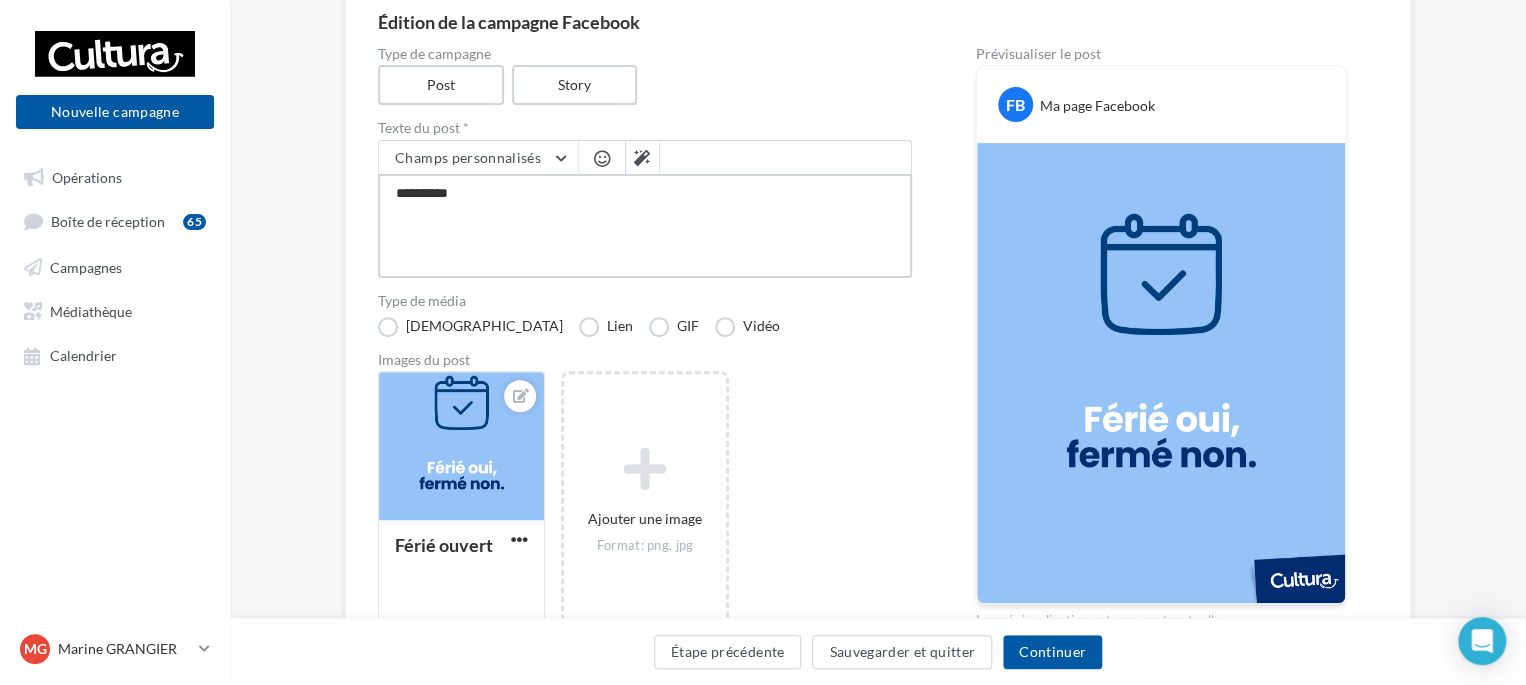 type on "**********" 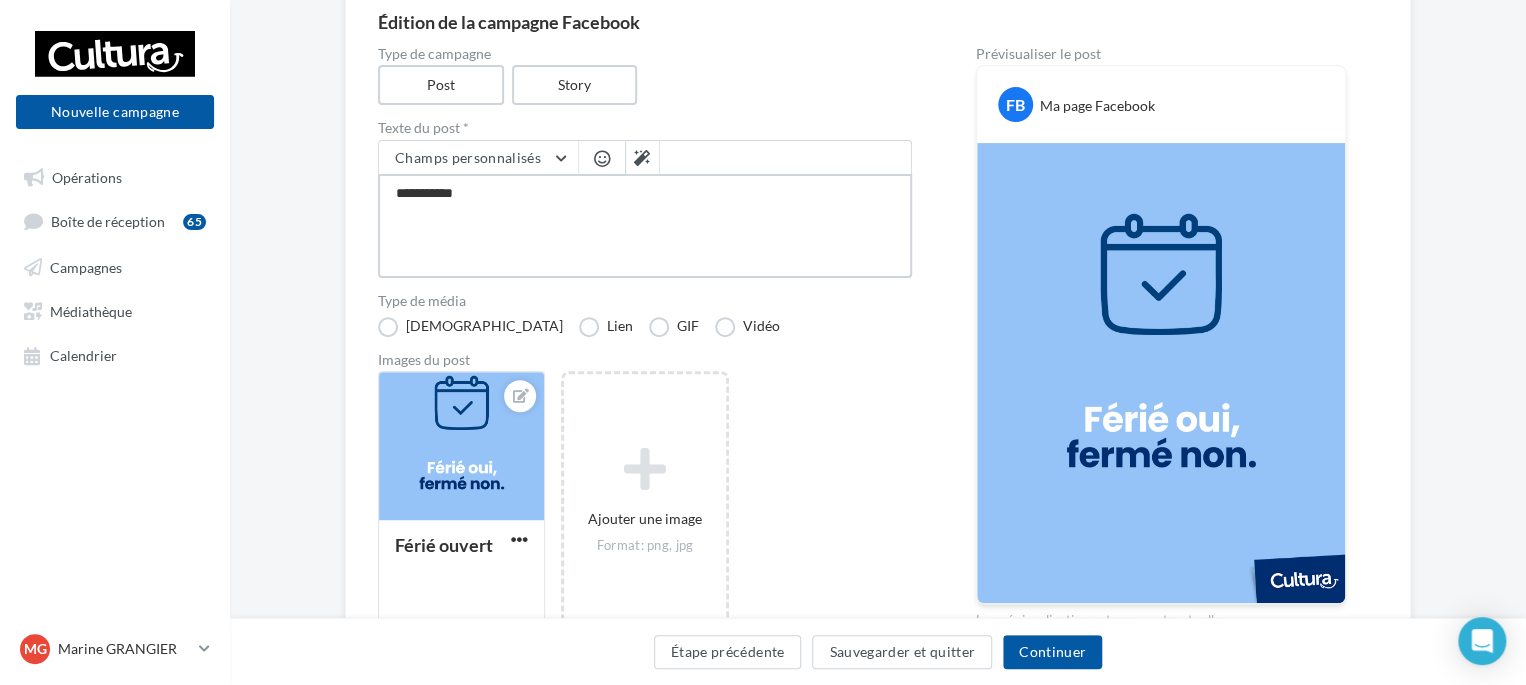 type on "**********" 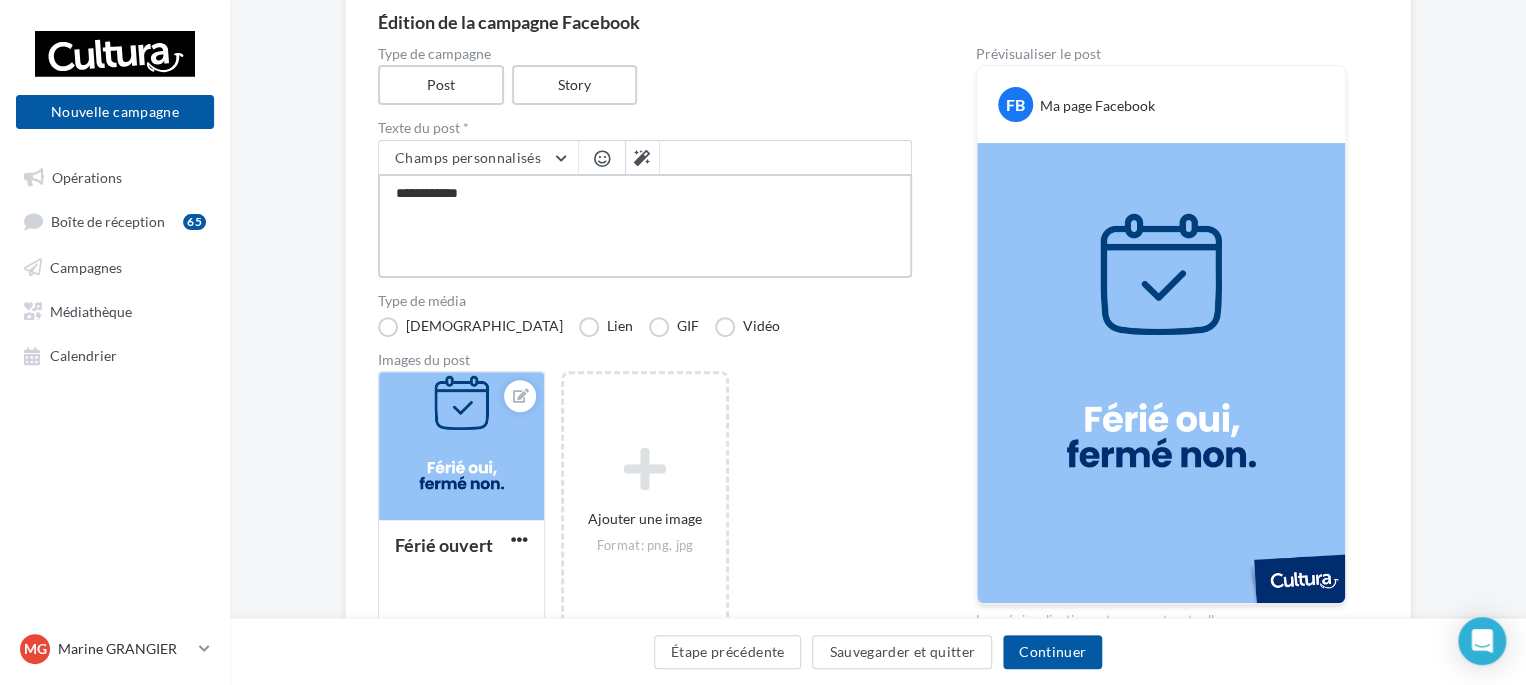 type on "**********" 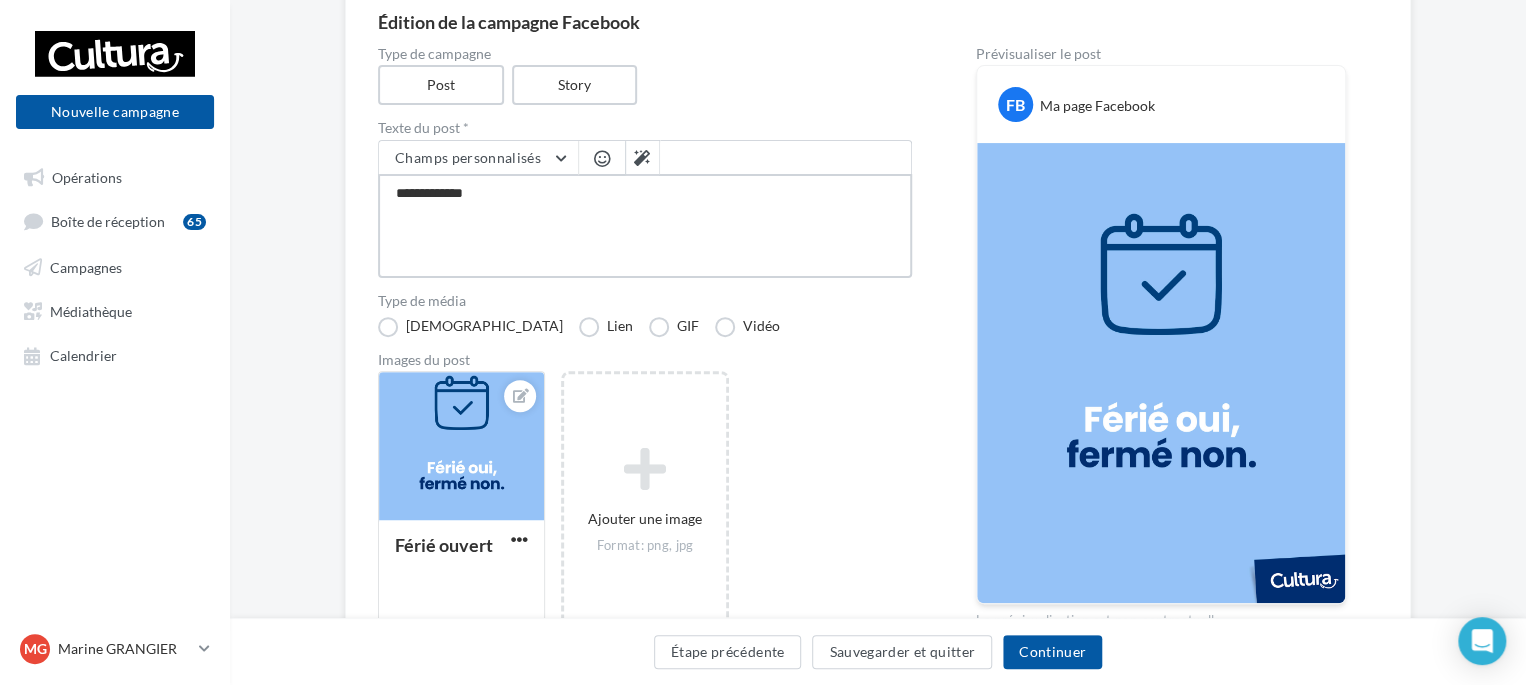 type on "**********" 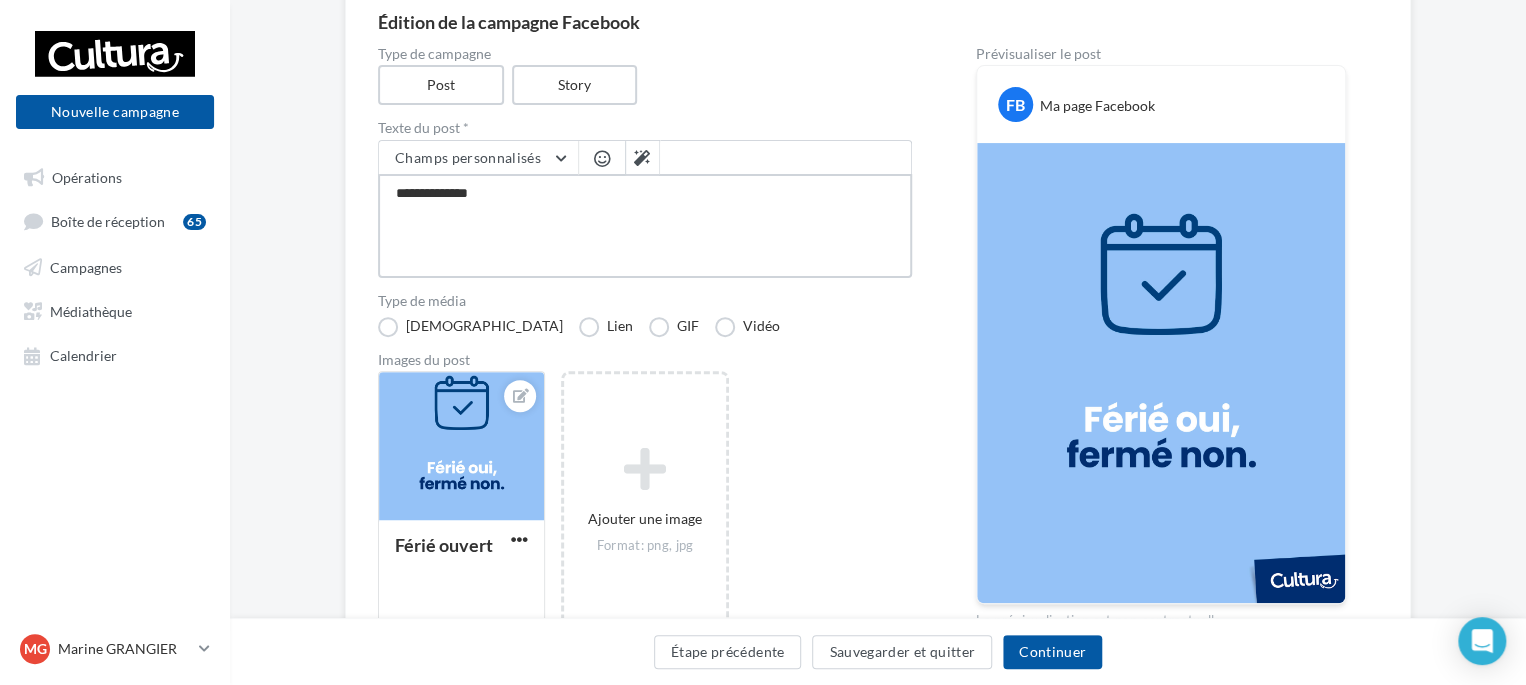 type on "**********" 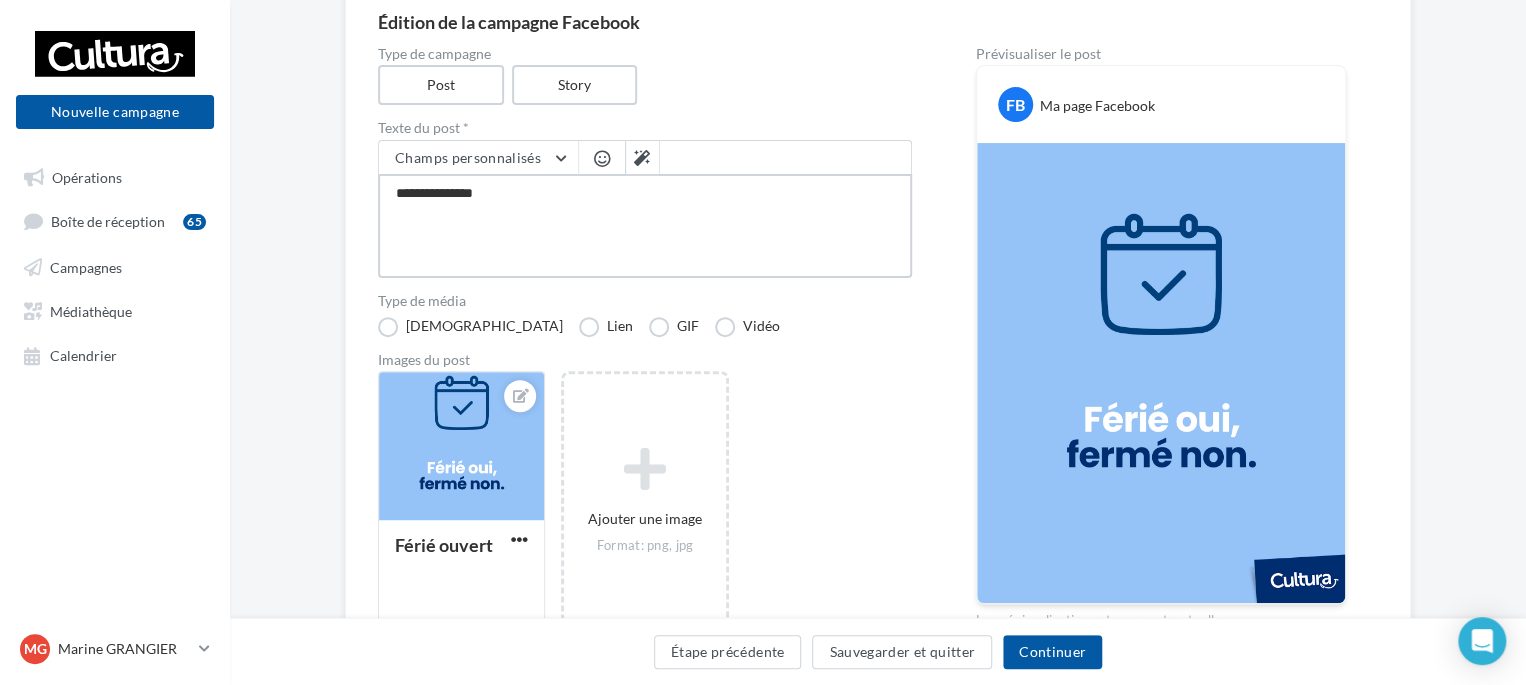 type on "**********" 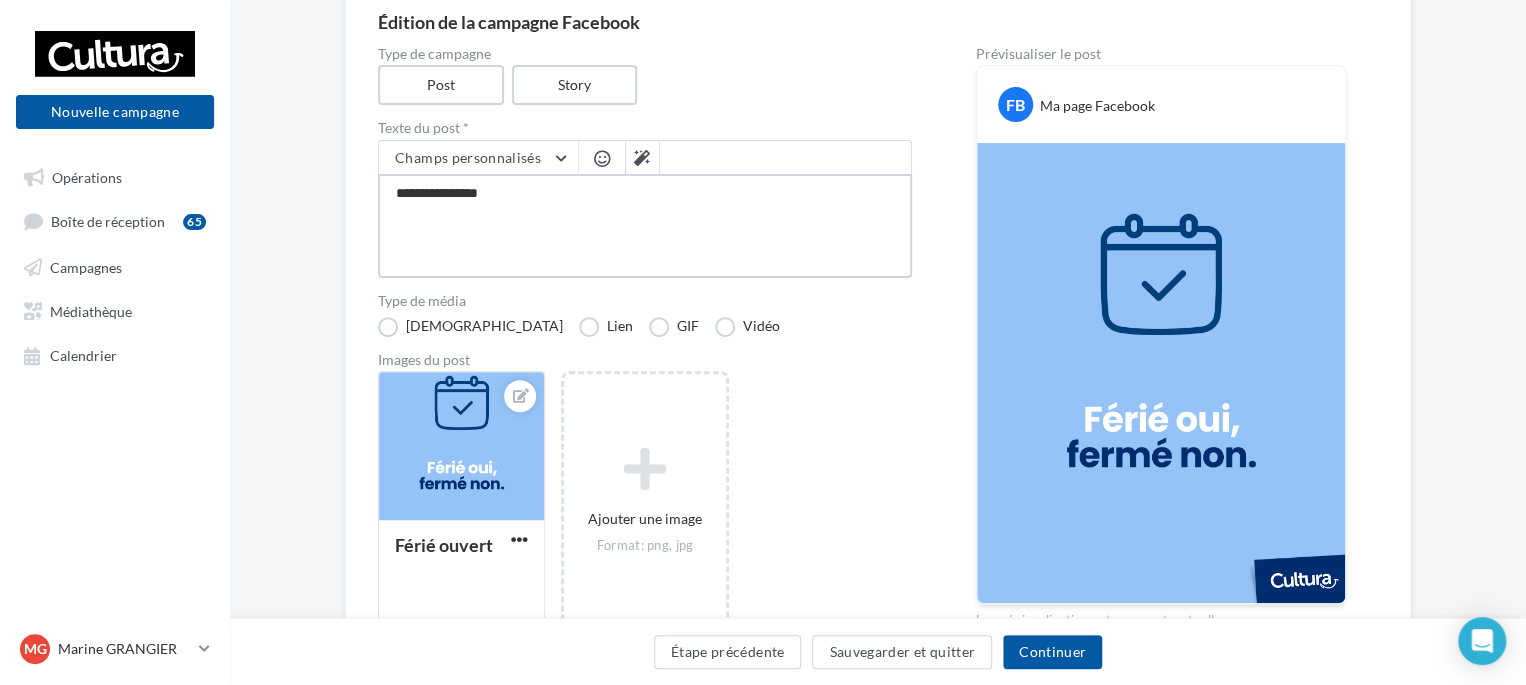type on "**********" 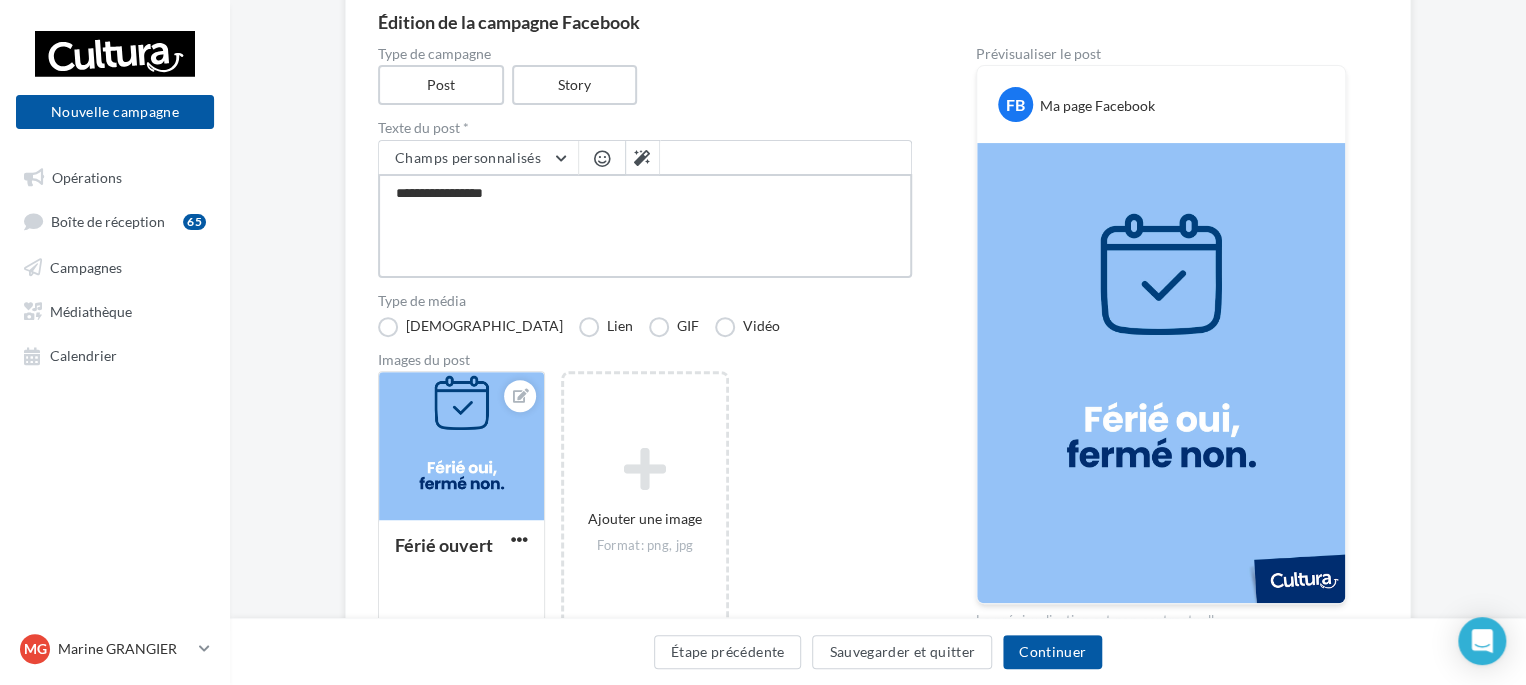 type on "**********" 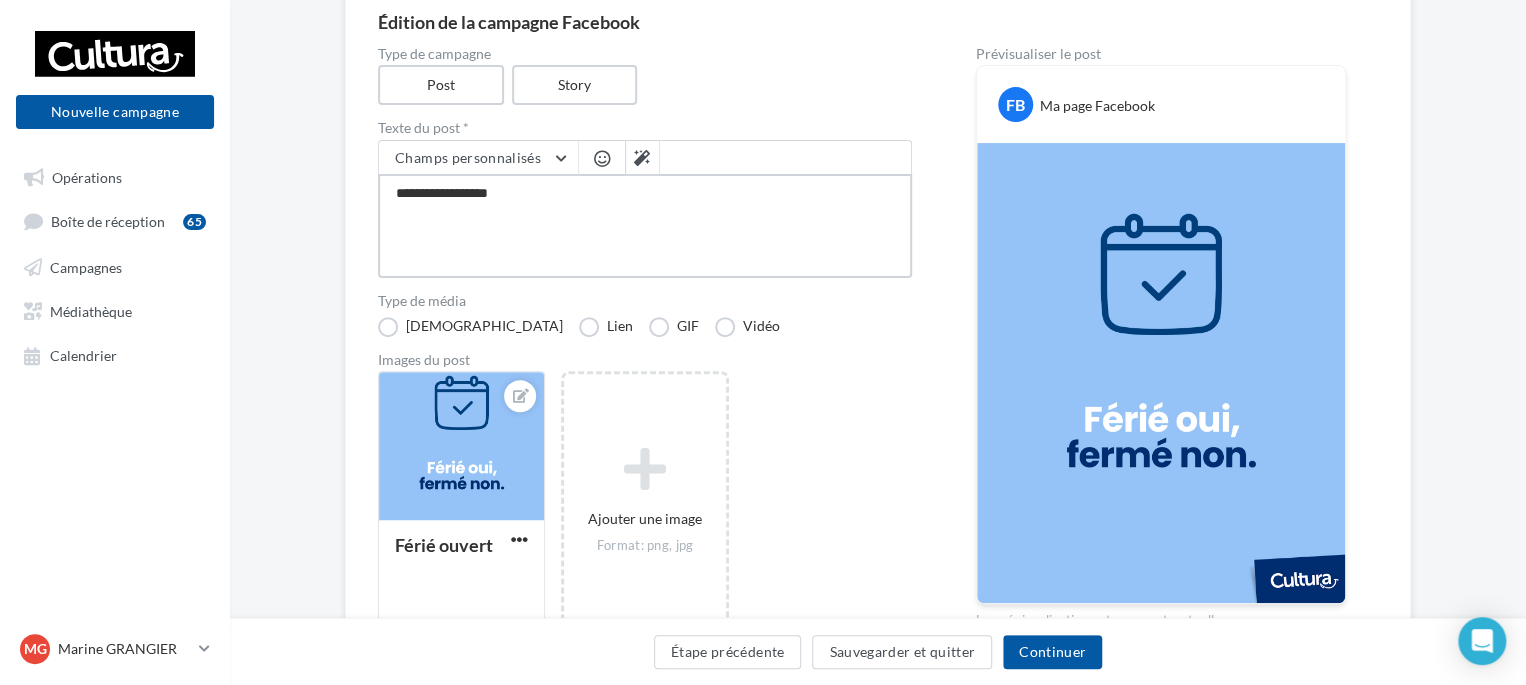 type on "**********" 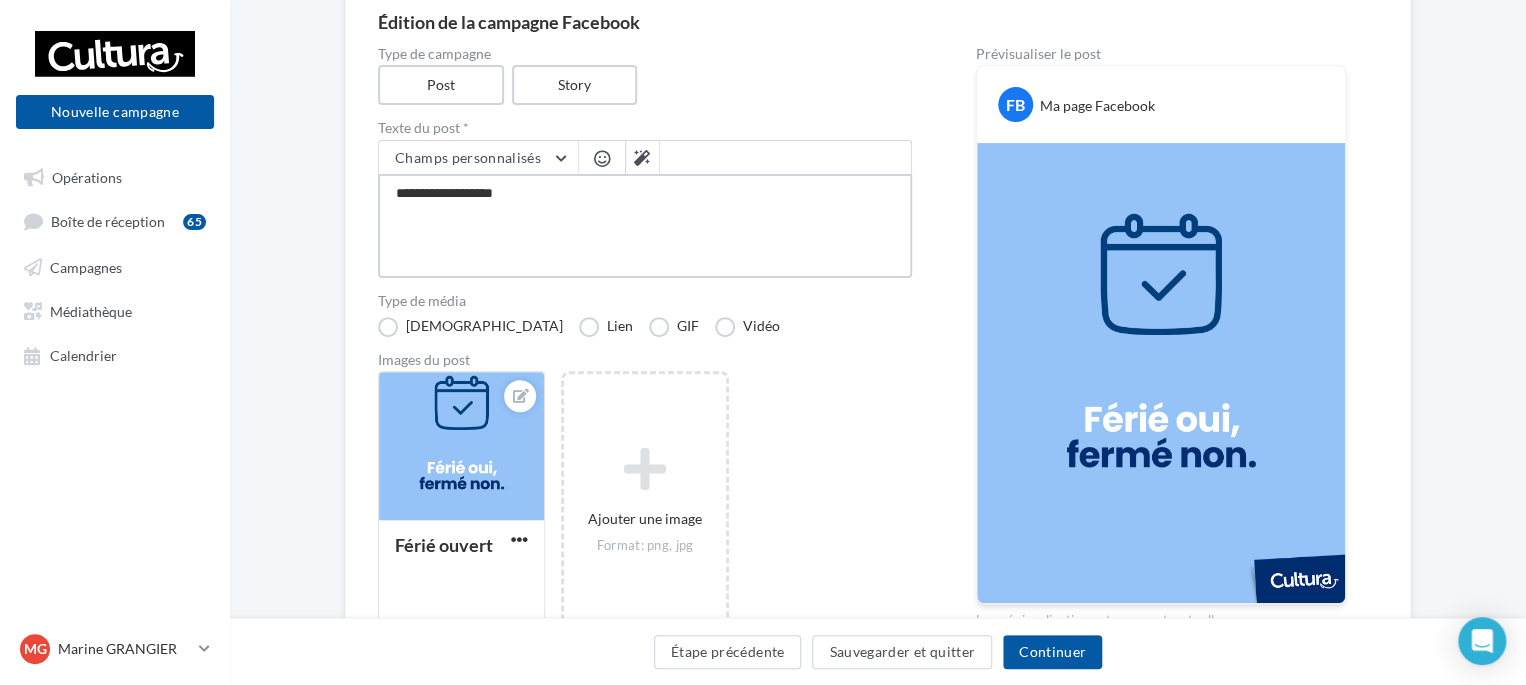 type on "**********" 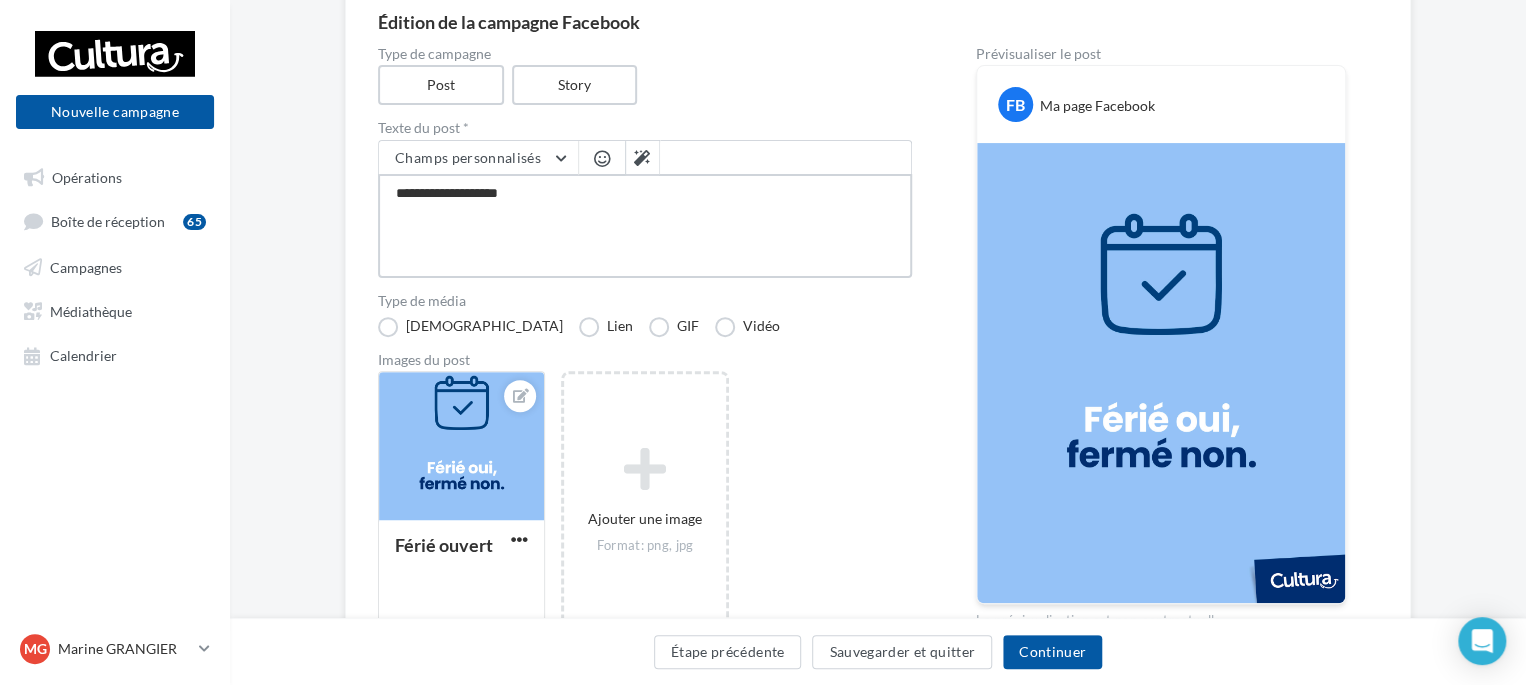 type on "**********" 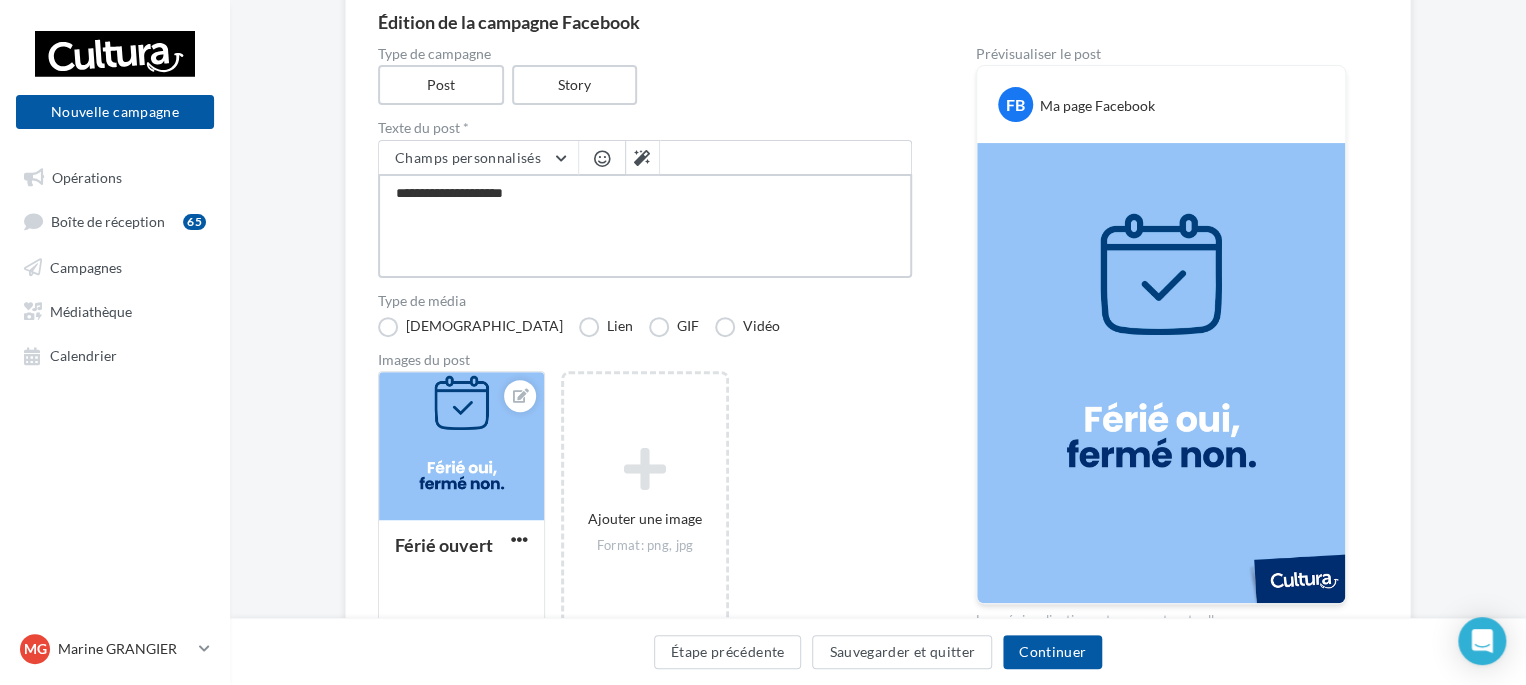 type on "**********" 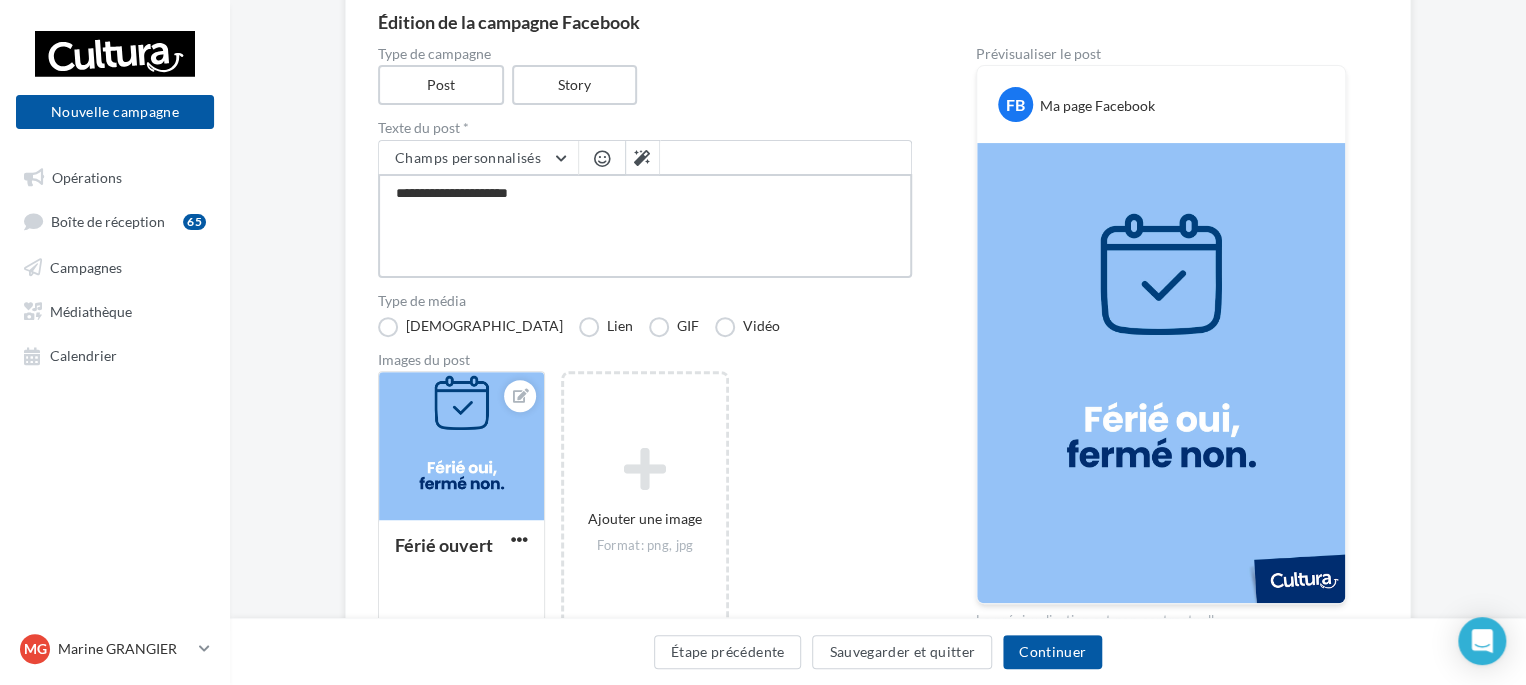 type on "**********" 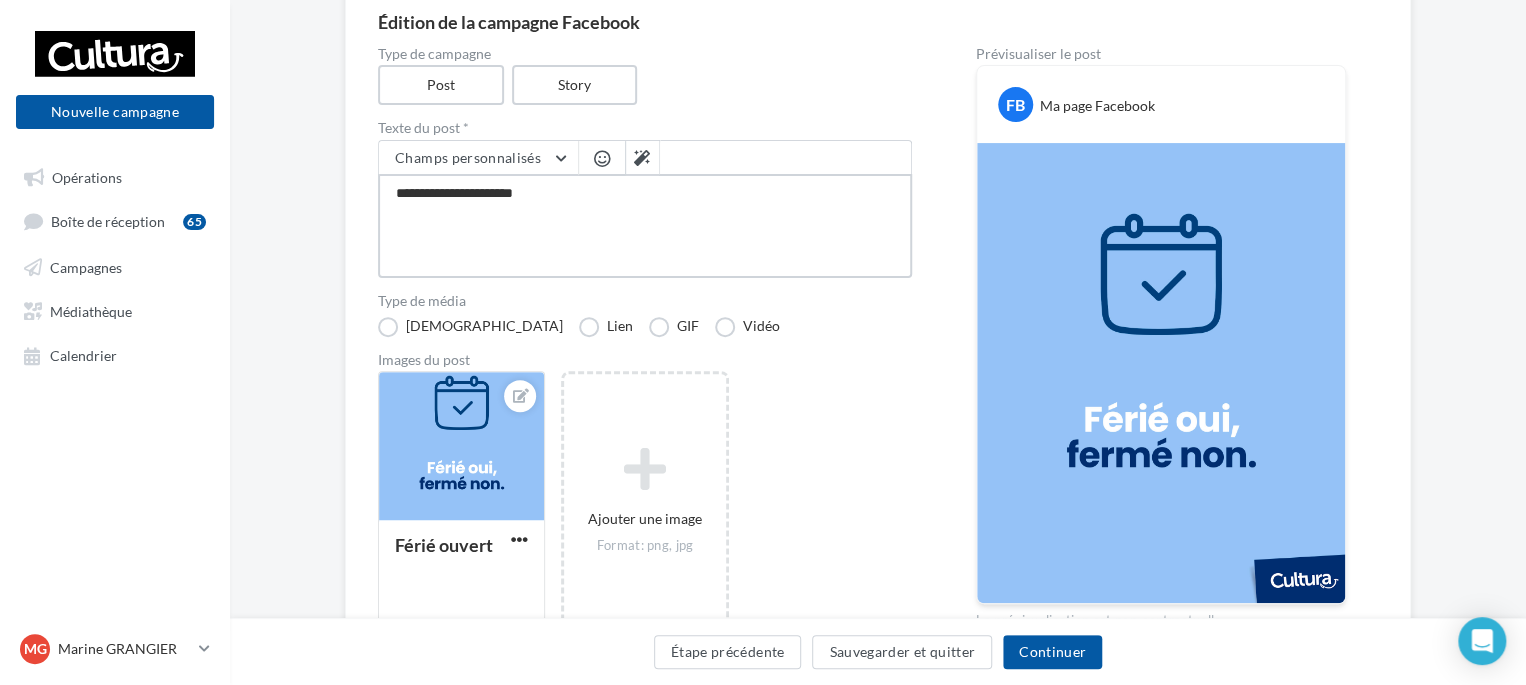 type on "**********" 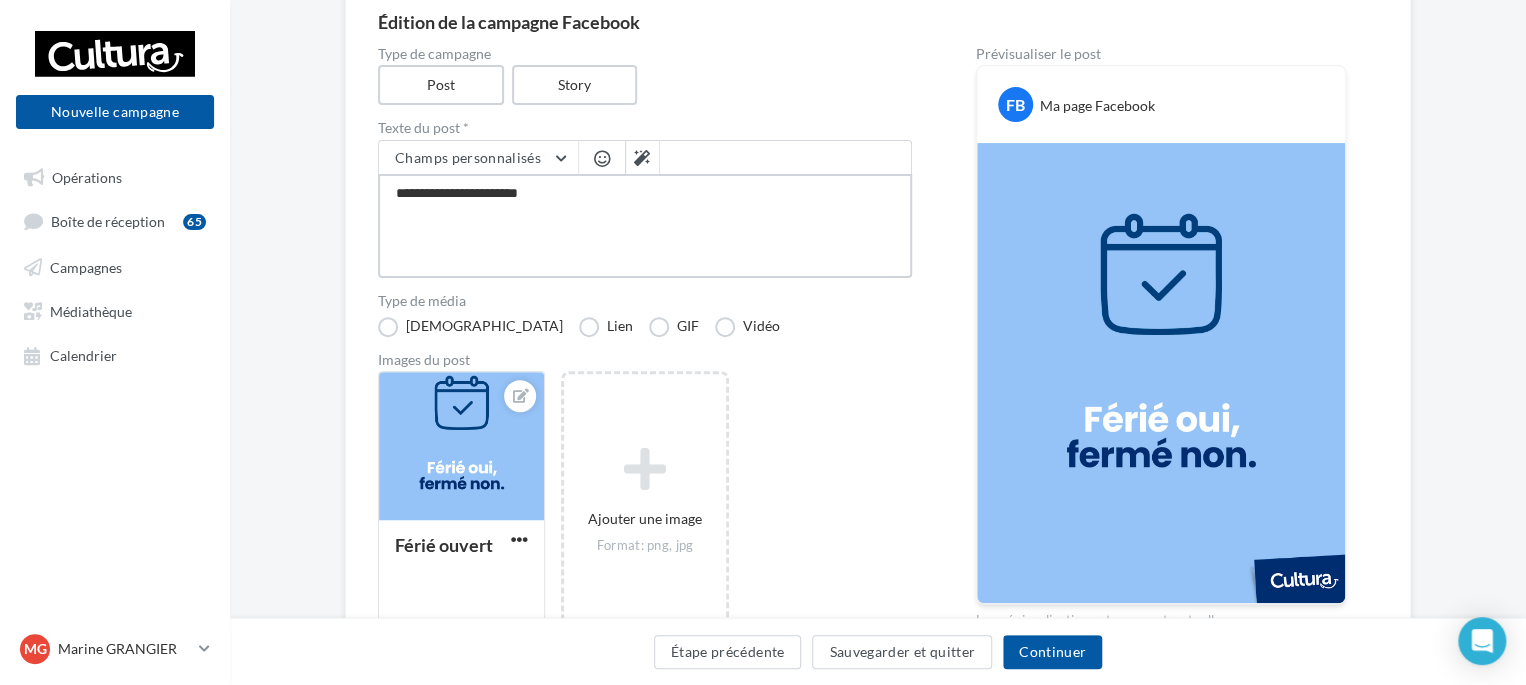 type on "**********" 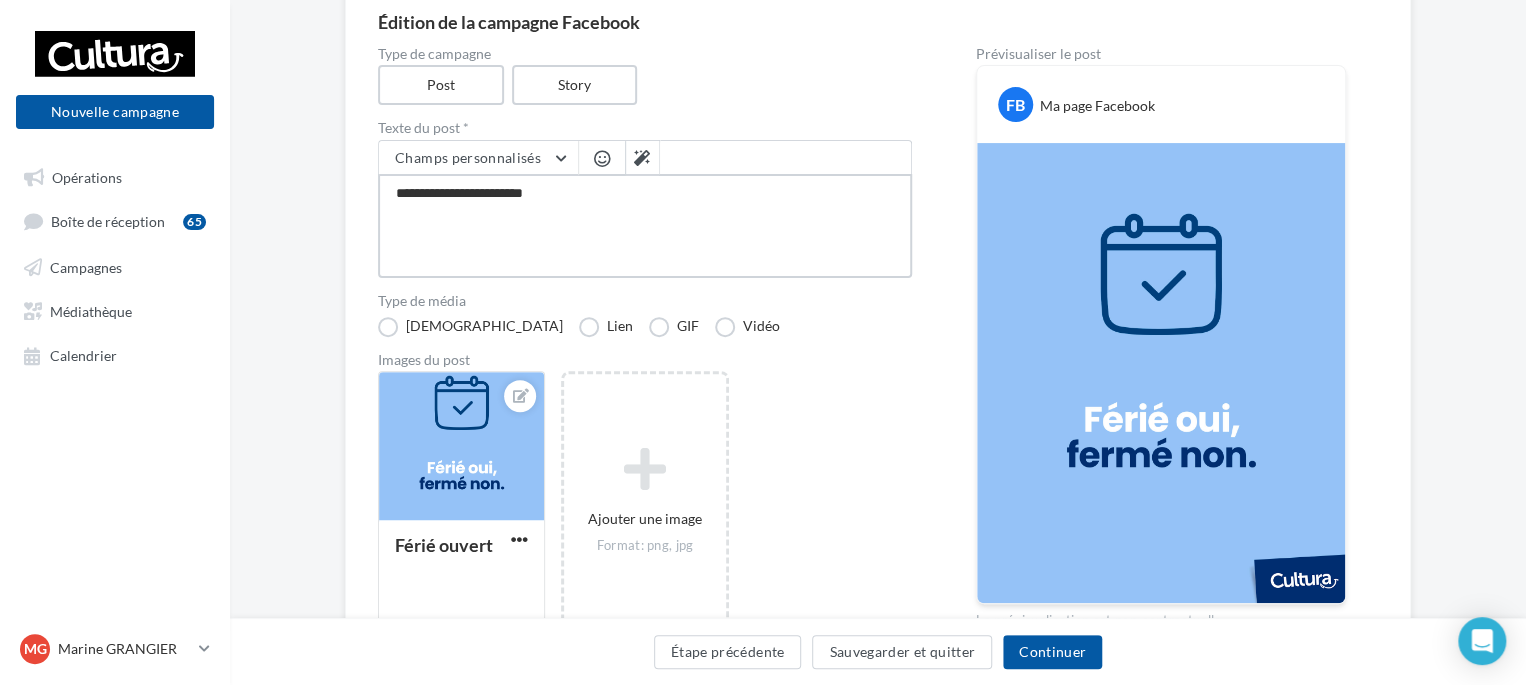 type on "**********" 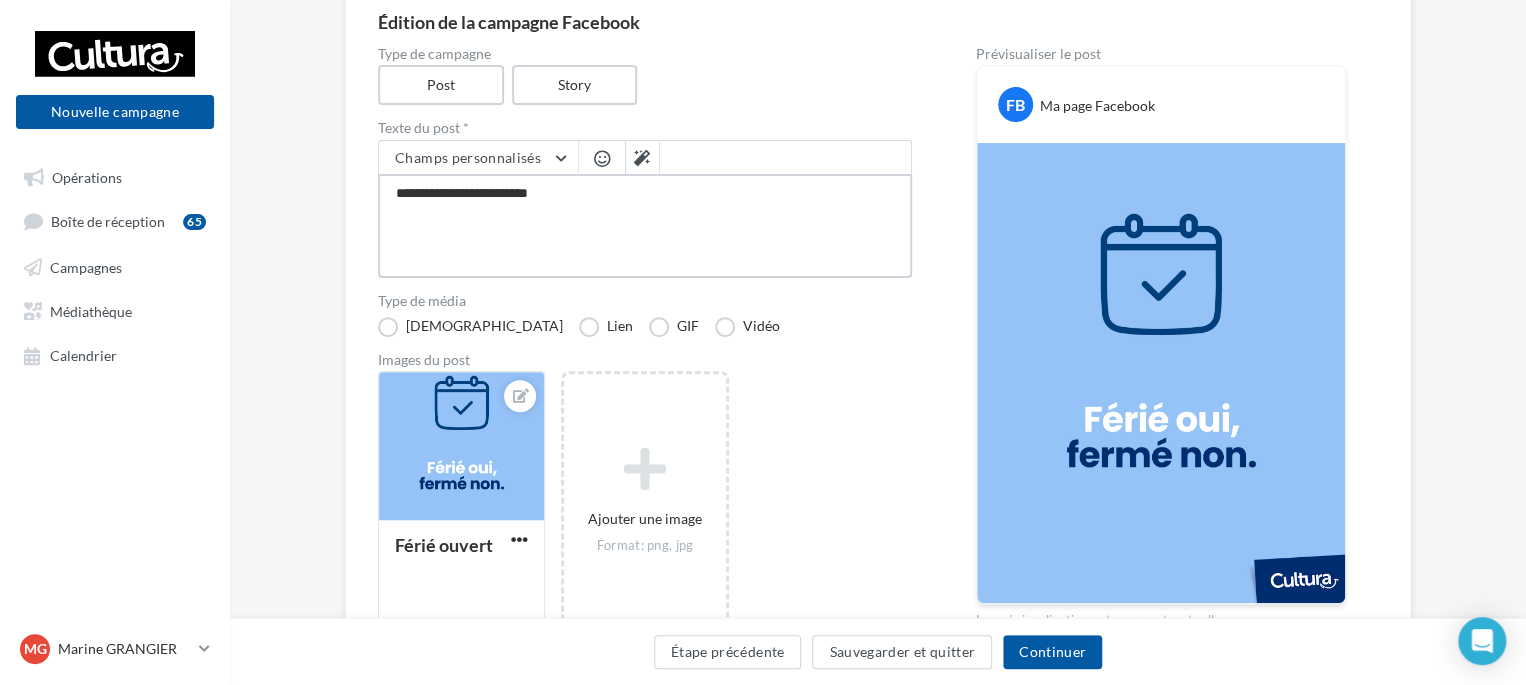 type on "**********" 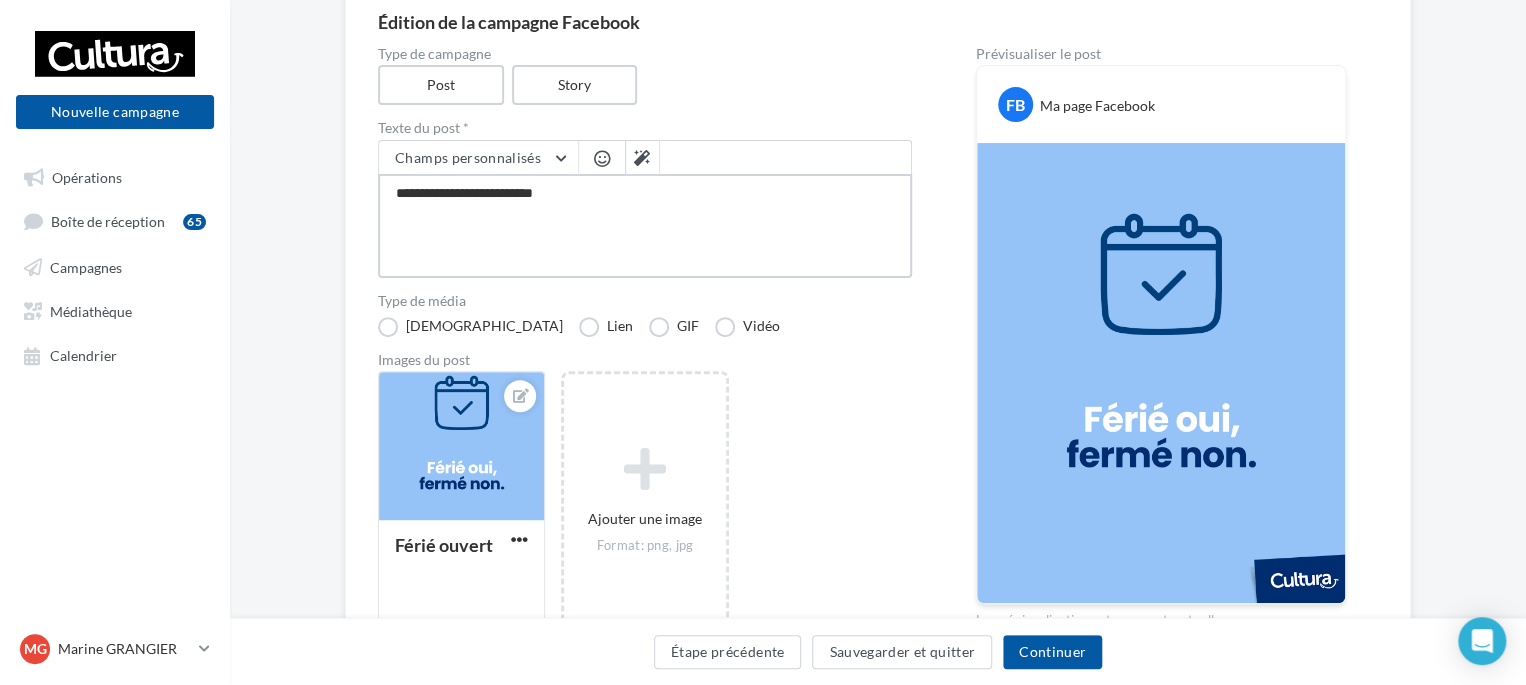 type on "**********" 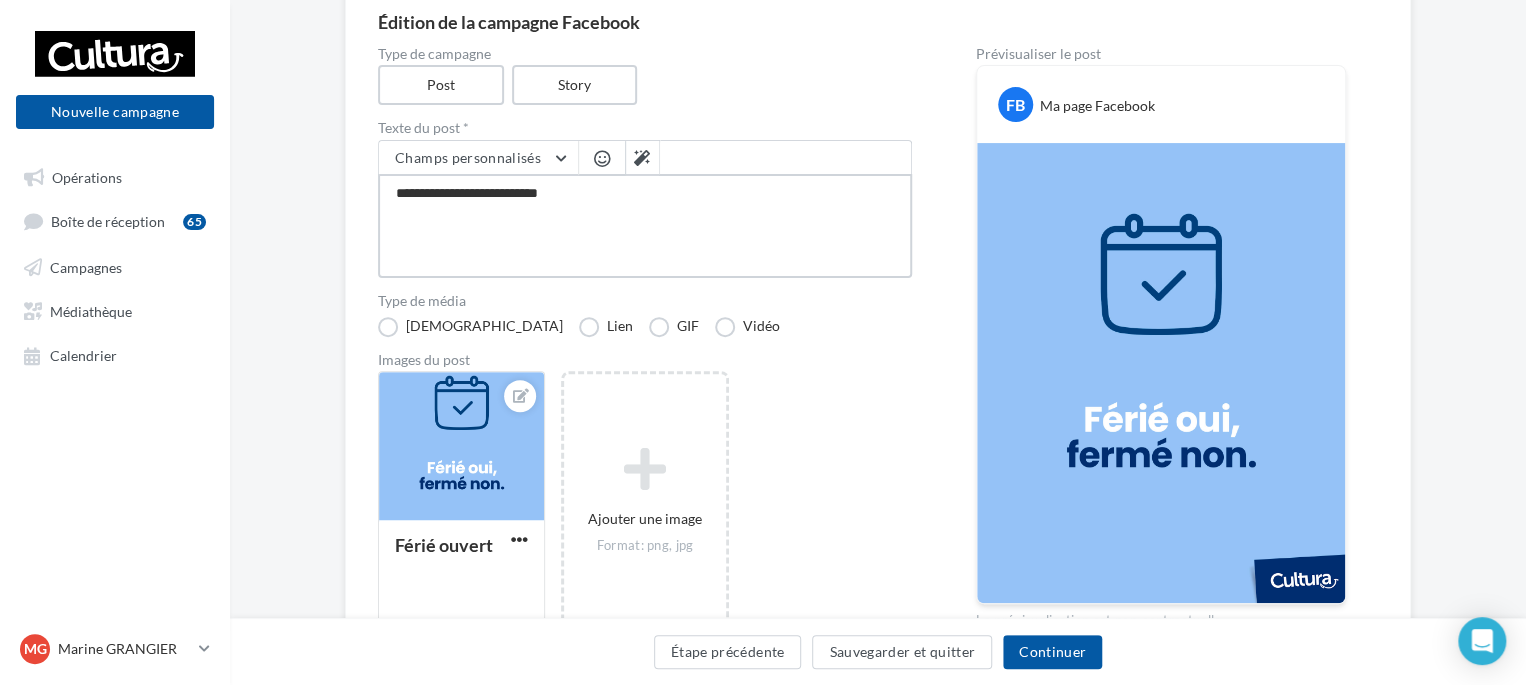 type on "**********" 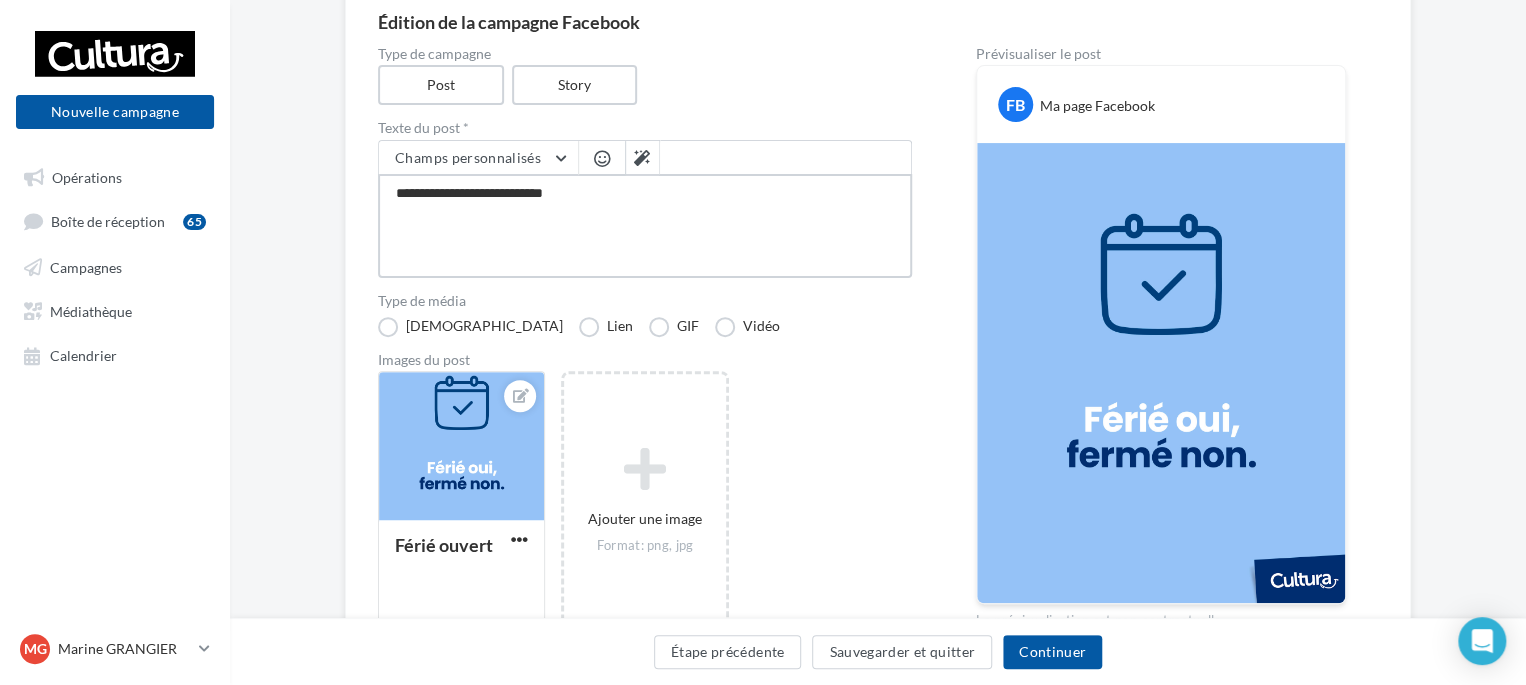type on "**********" 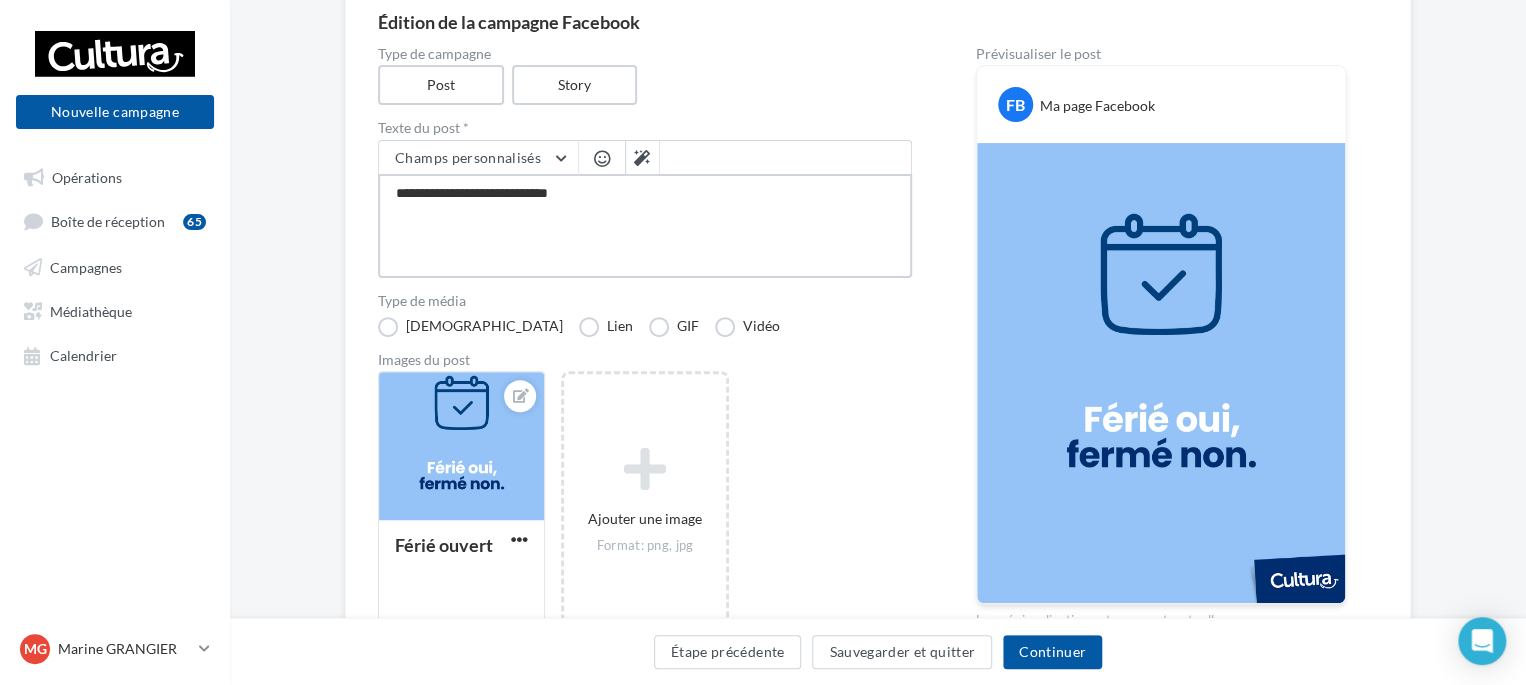 type on "**********" 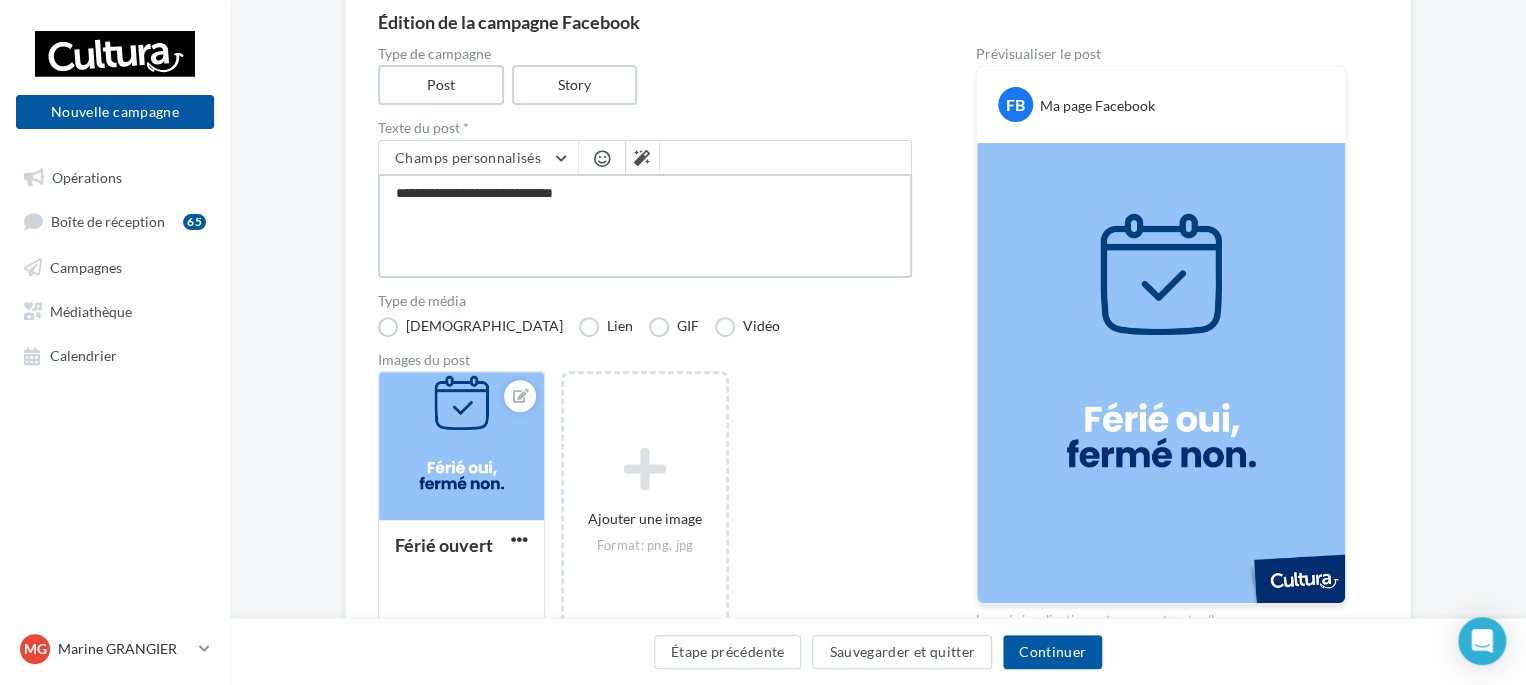 type on "**********" 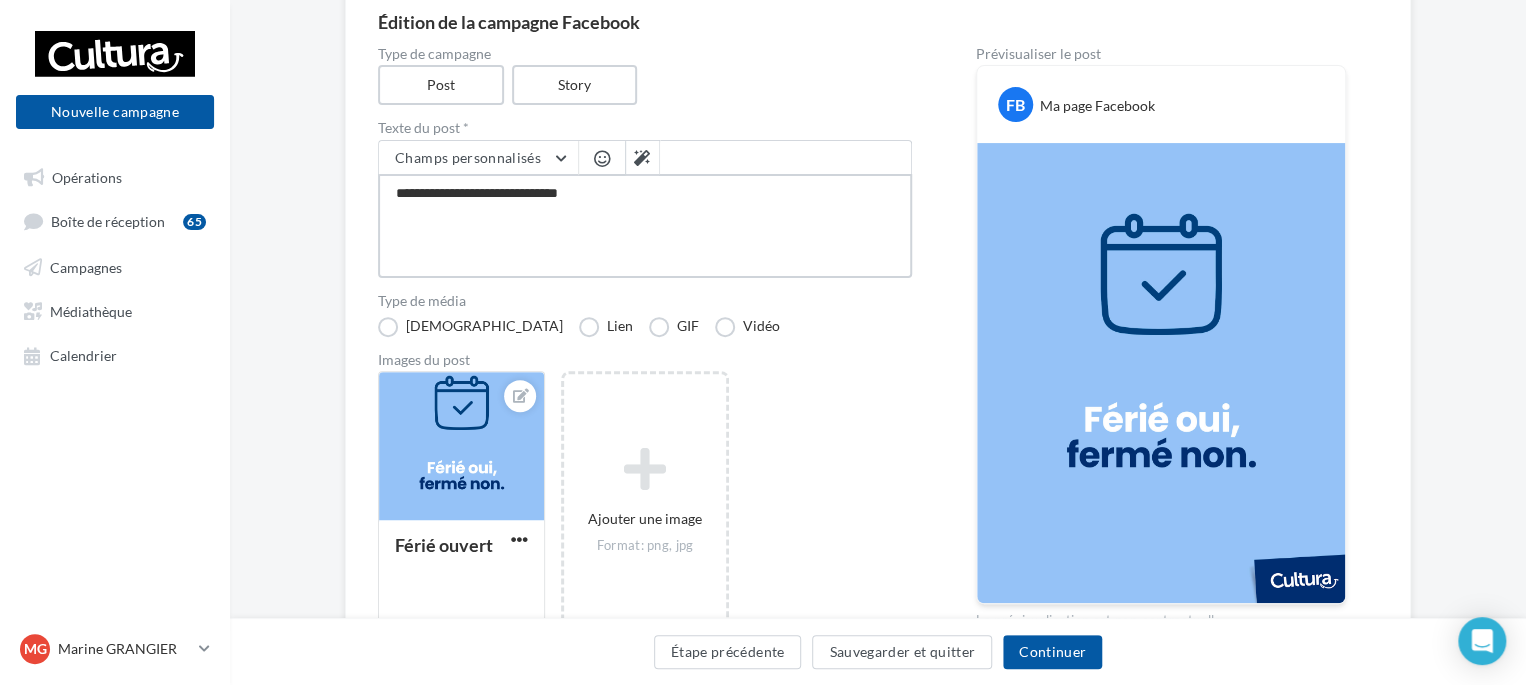 type on "**********" 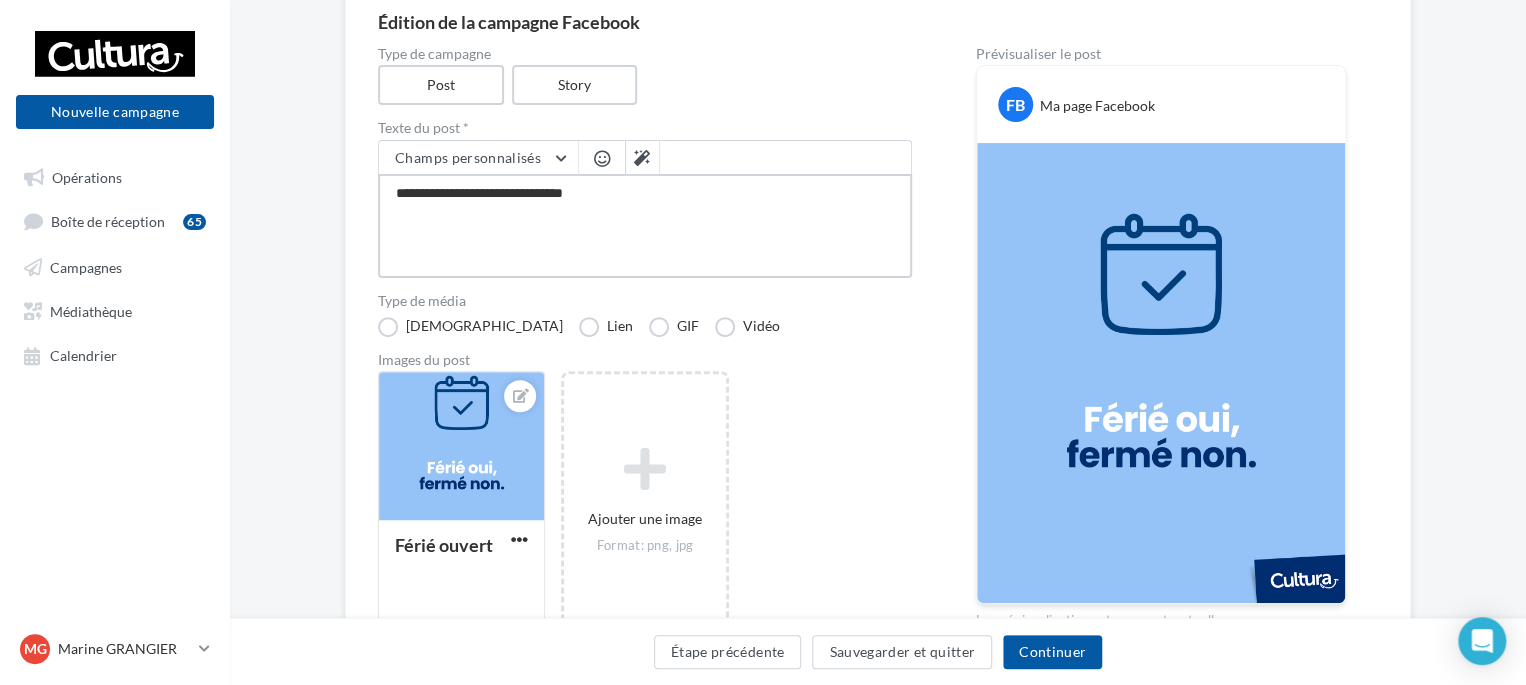 type on "**********" 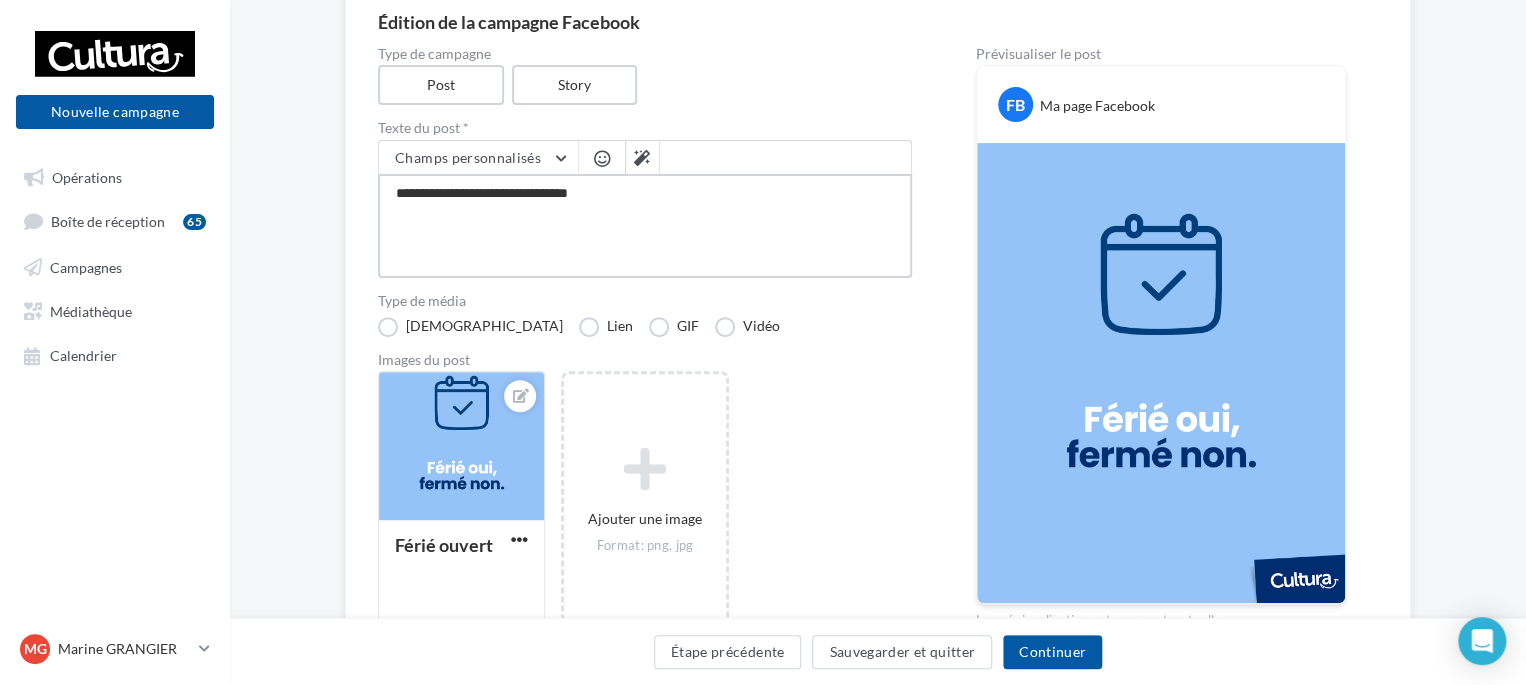 type on "**********" 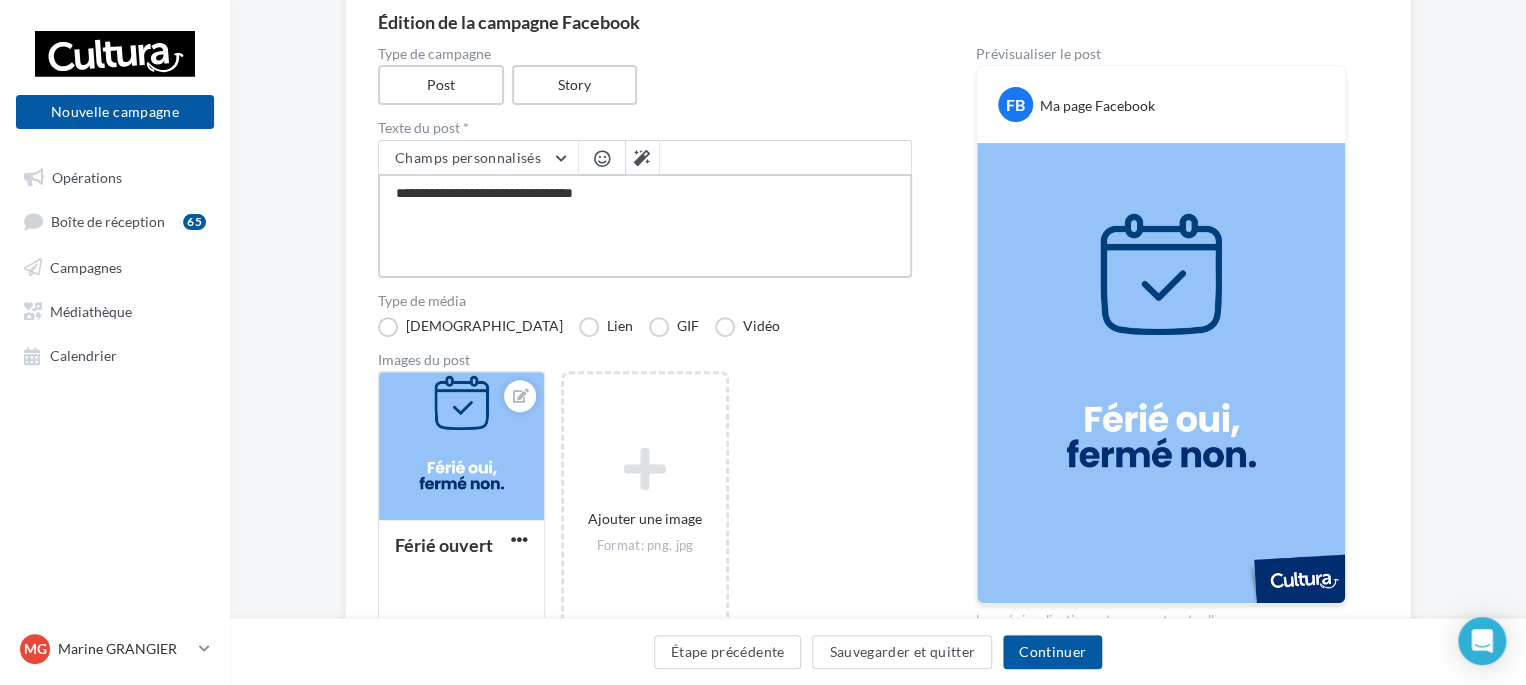type on "**********" 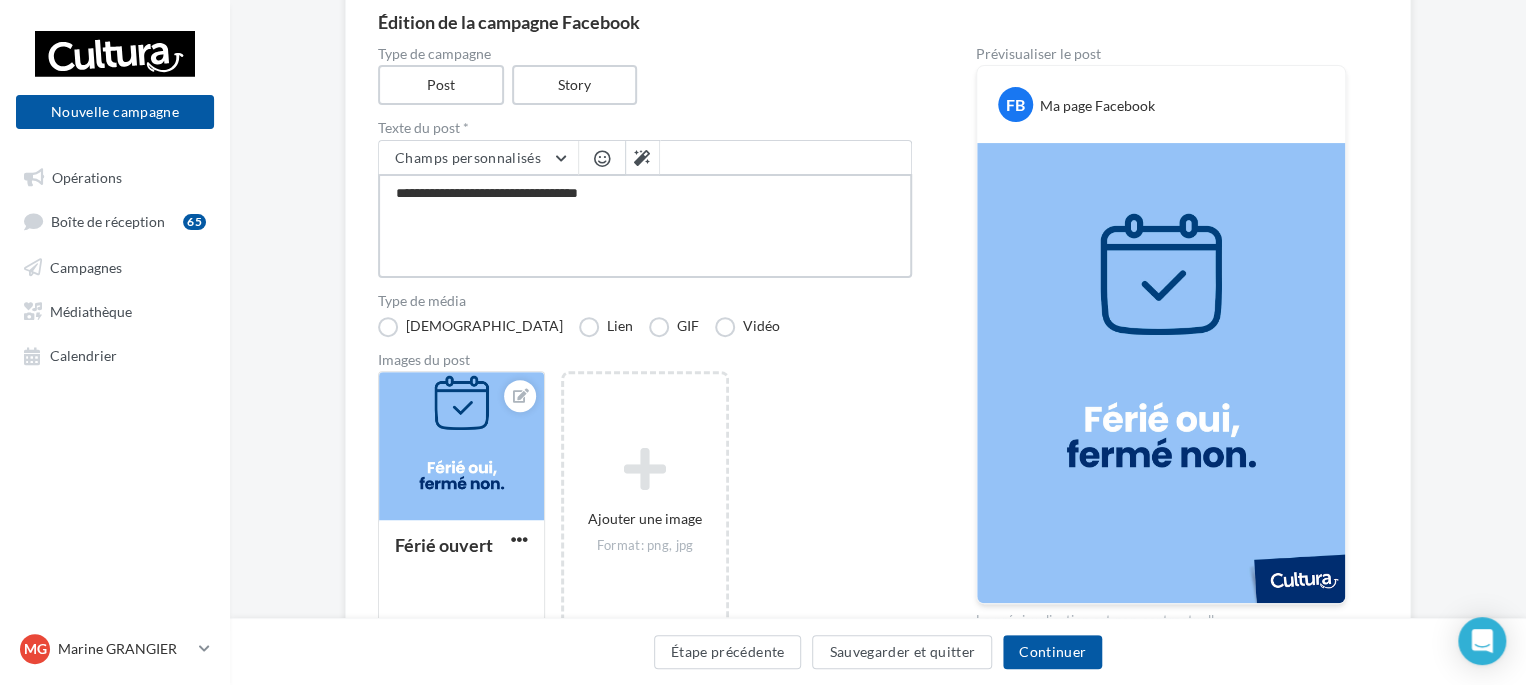 type on "**********" 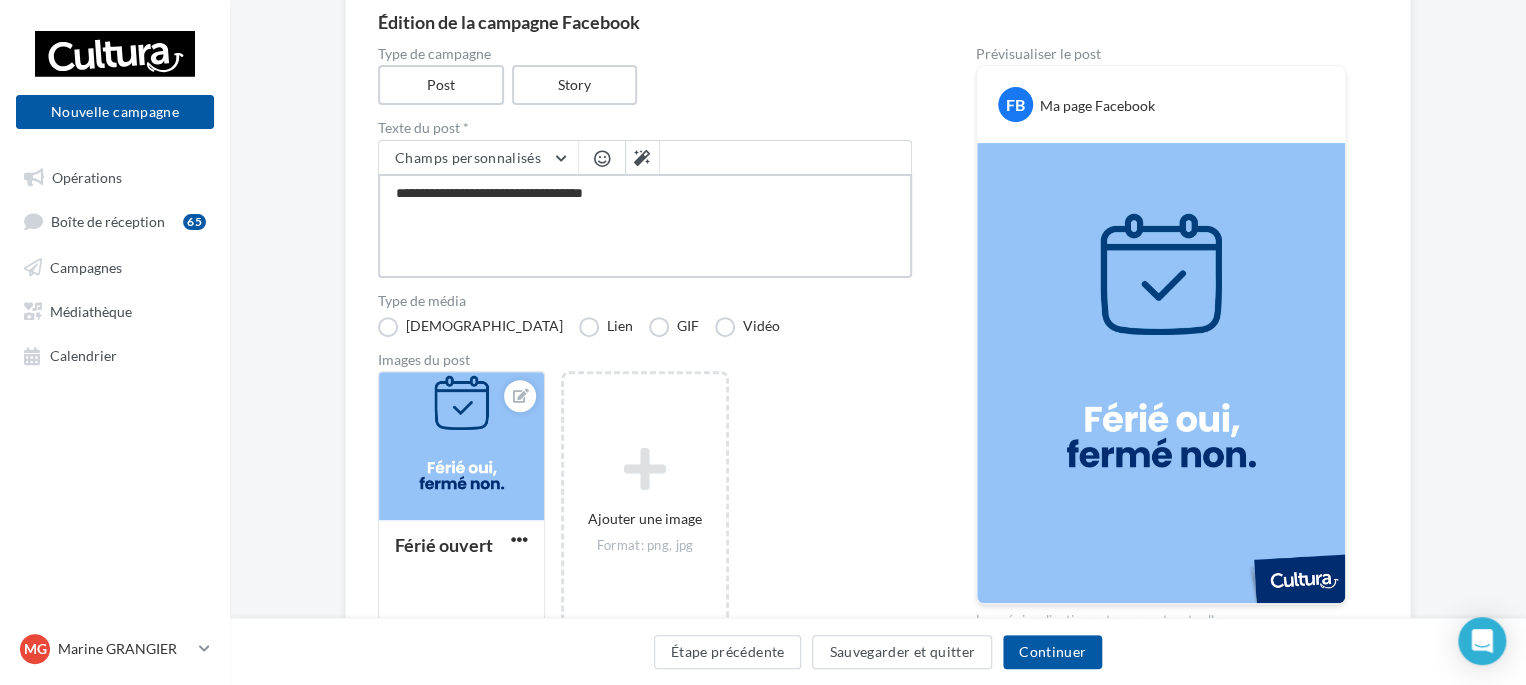 type on "**********" 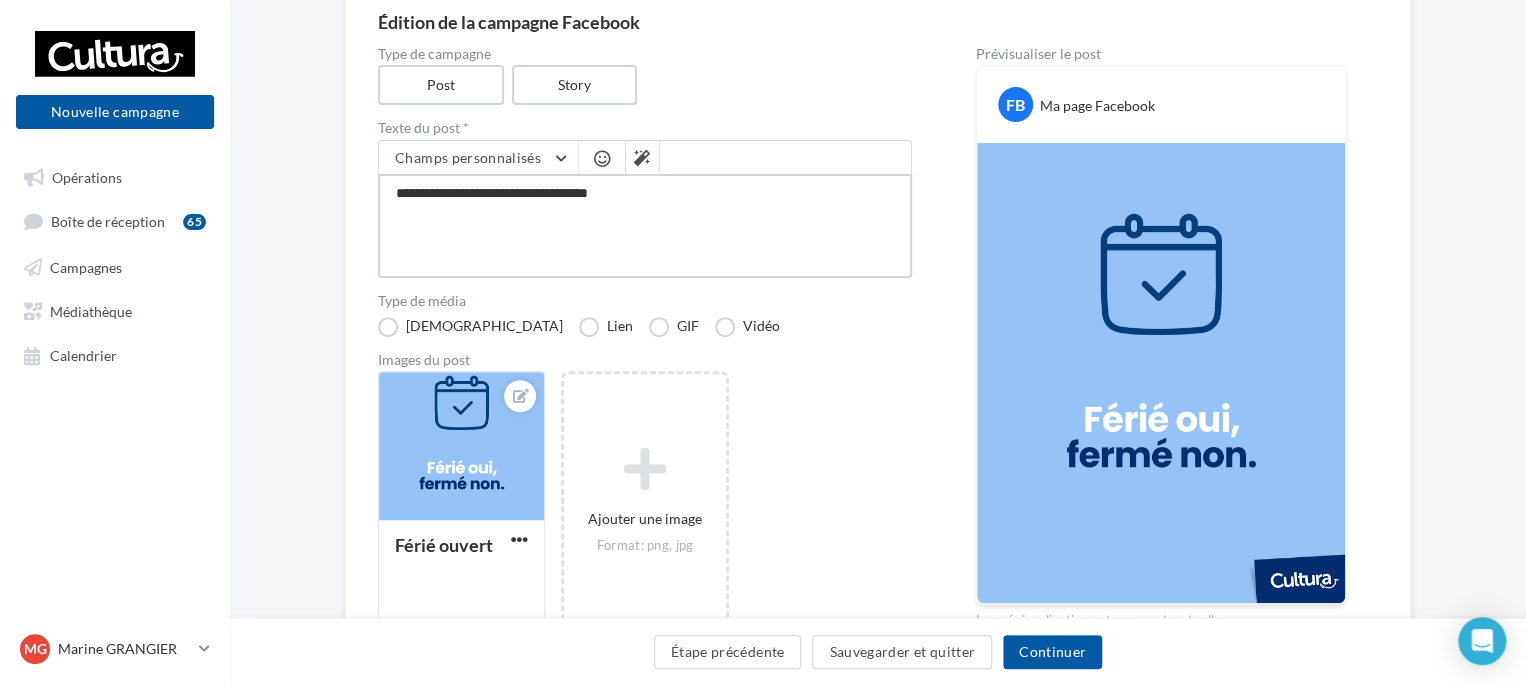 type on "**********" 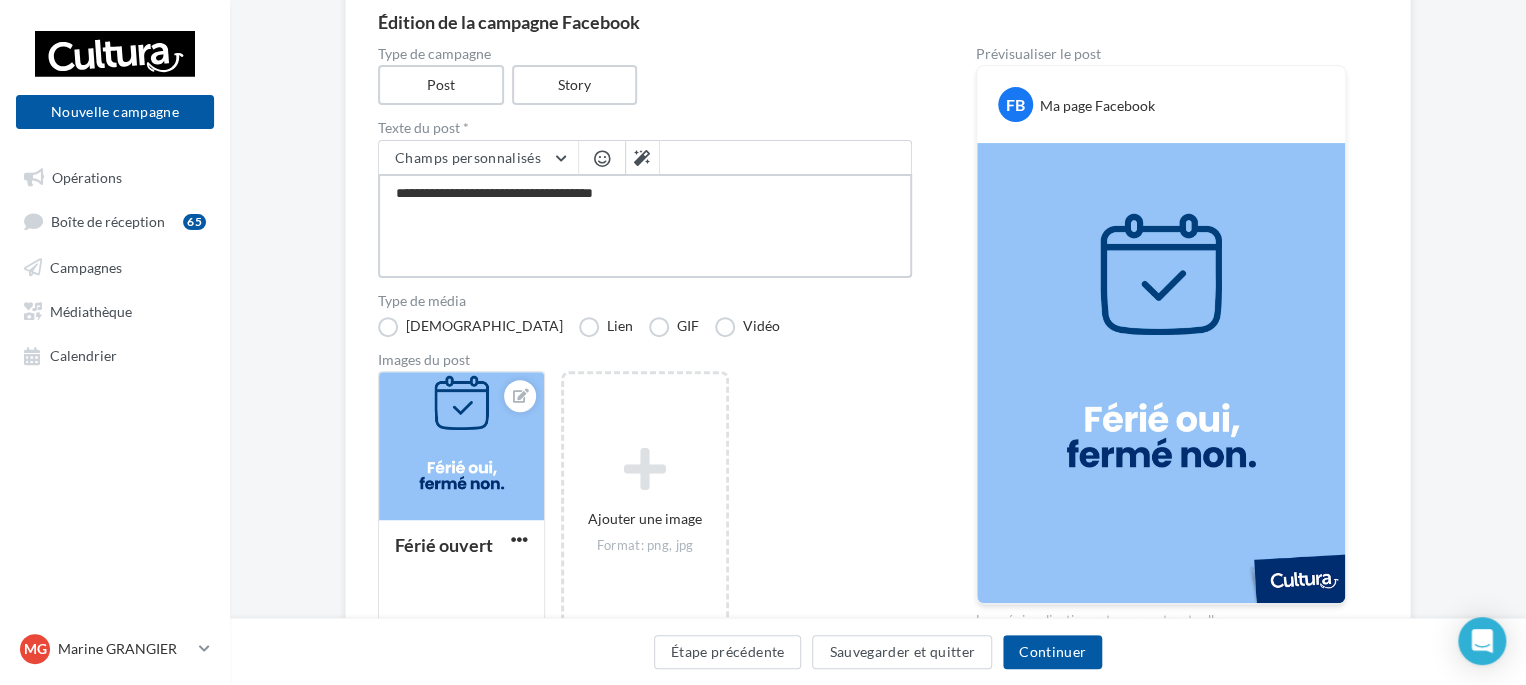 type on "**********" 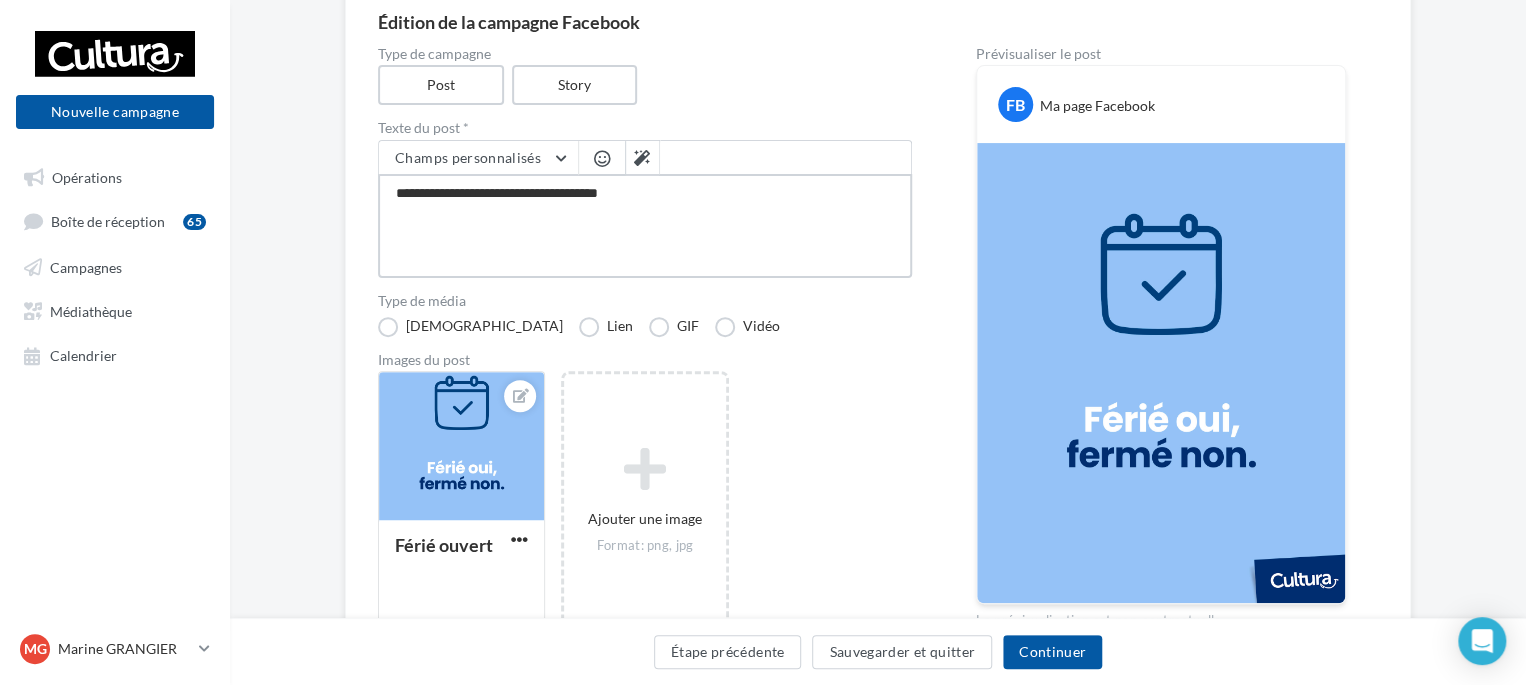 type on "**********" 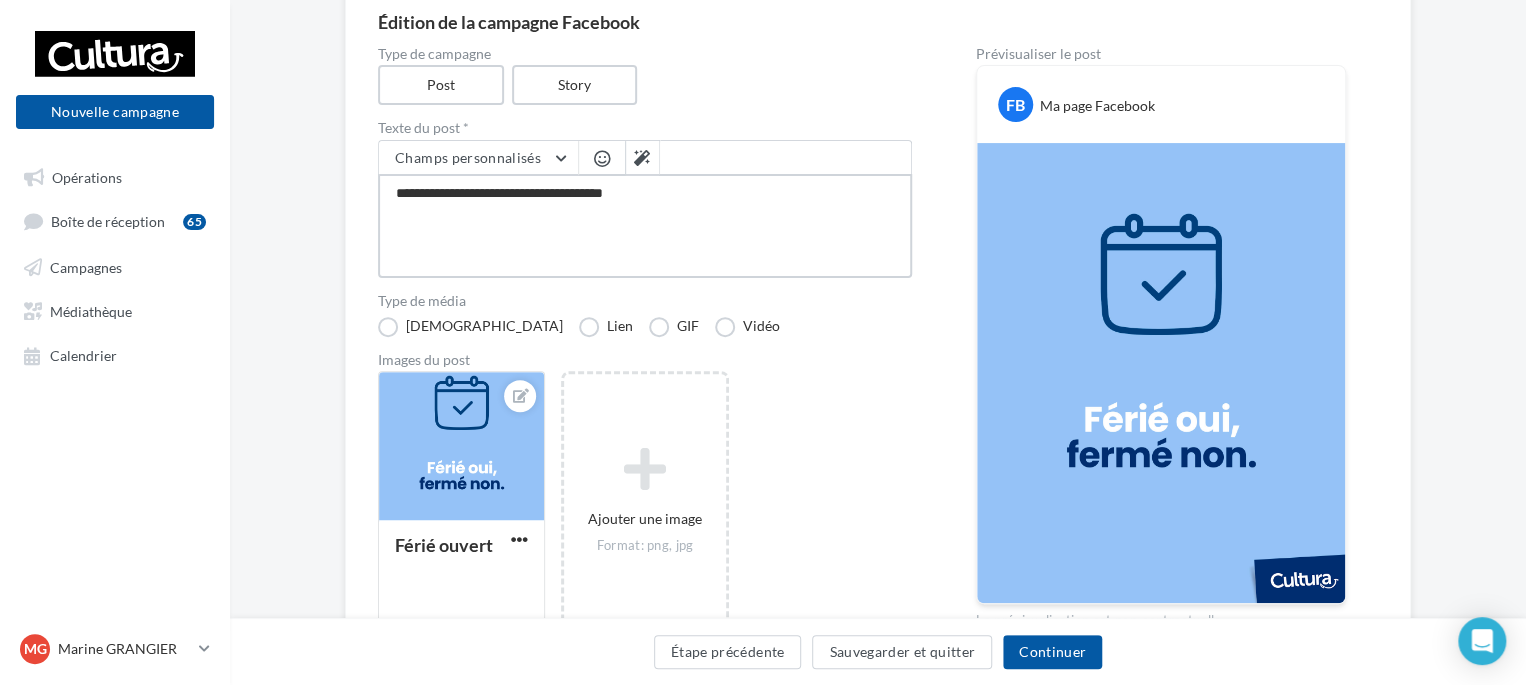 type on "**********" 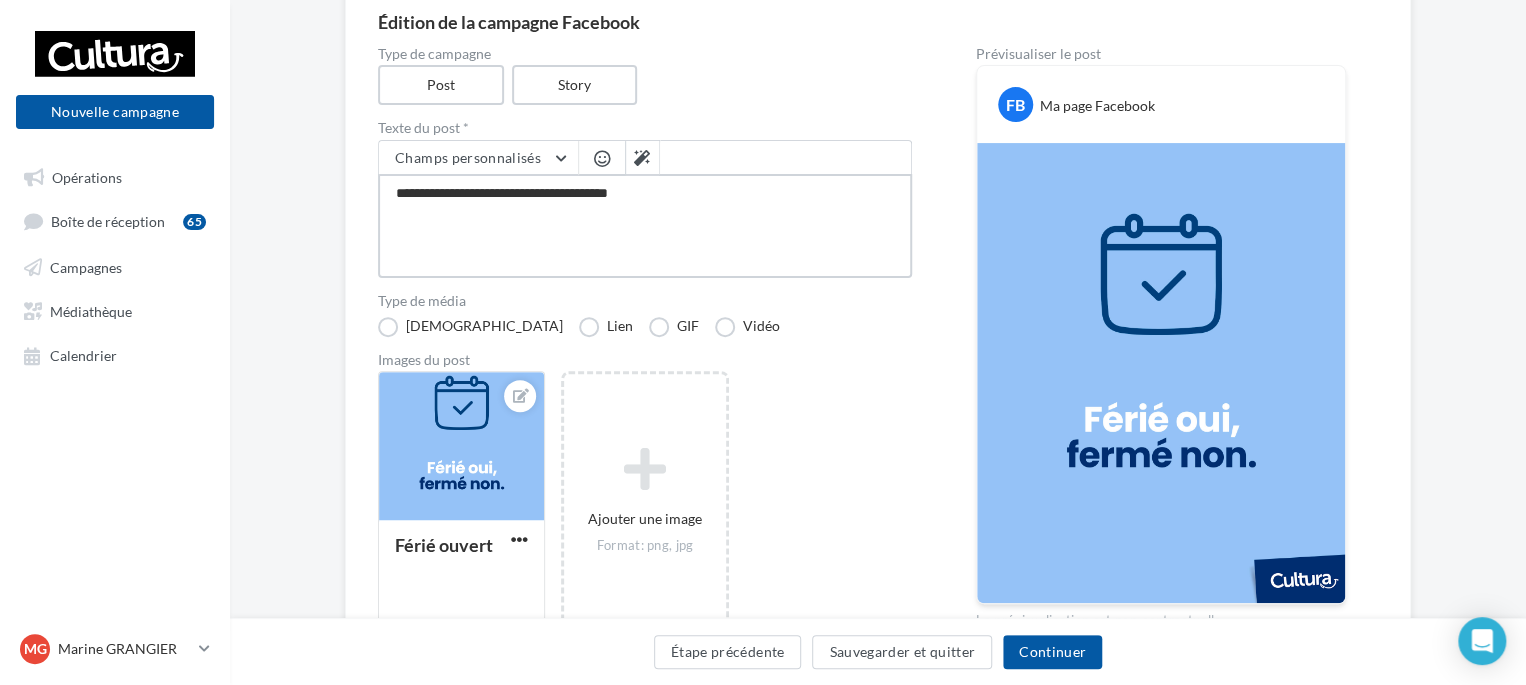 type on "**********" 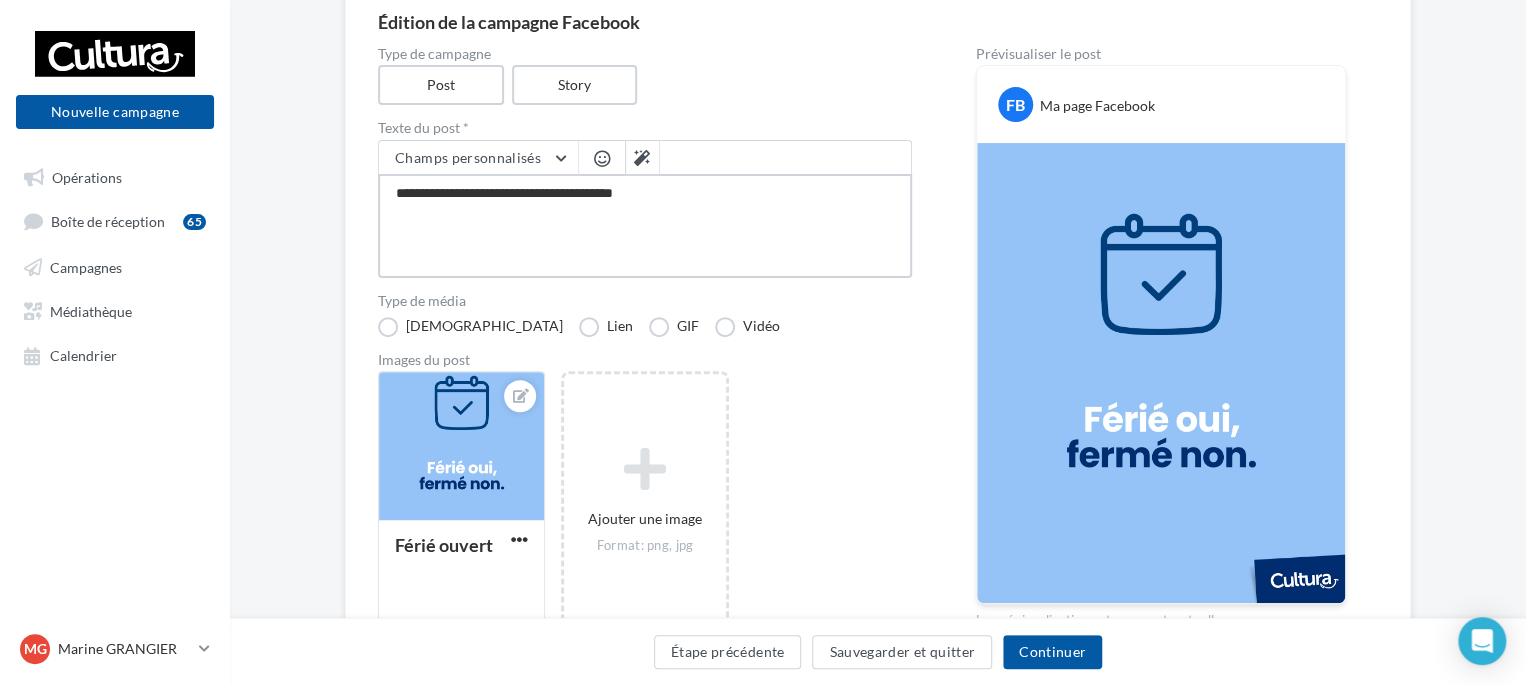 type on "**********" 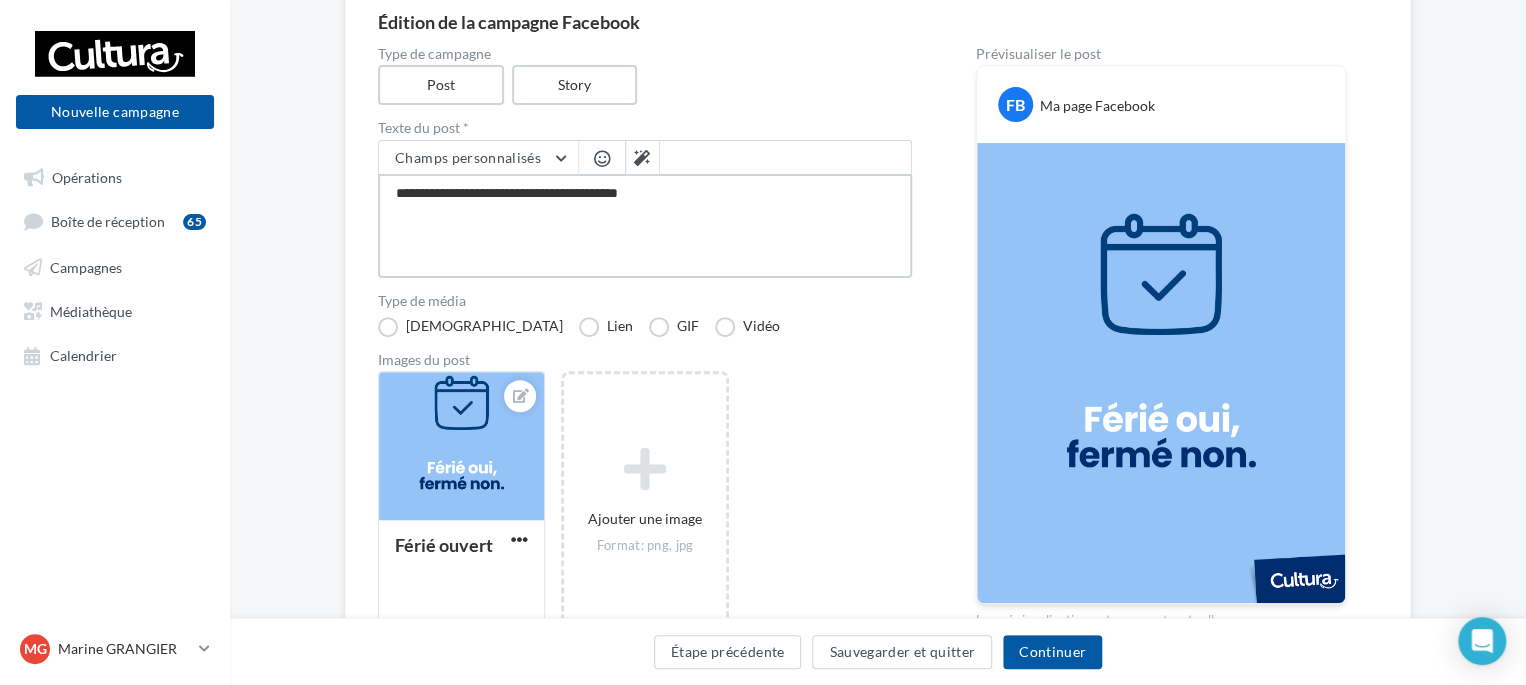 type on "**********" 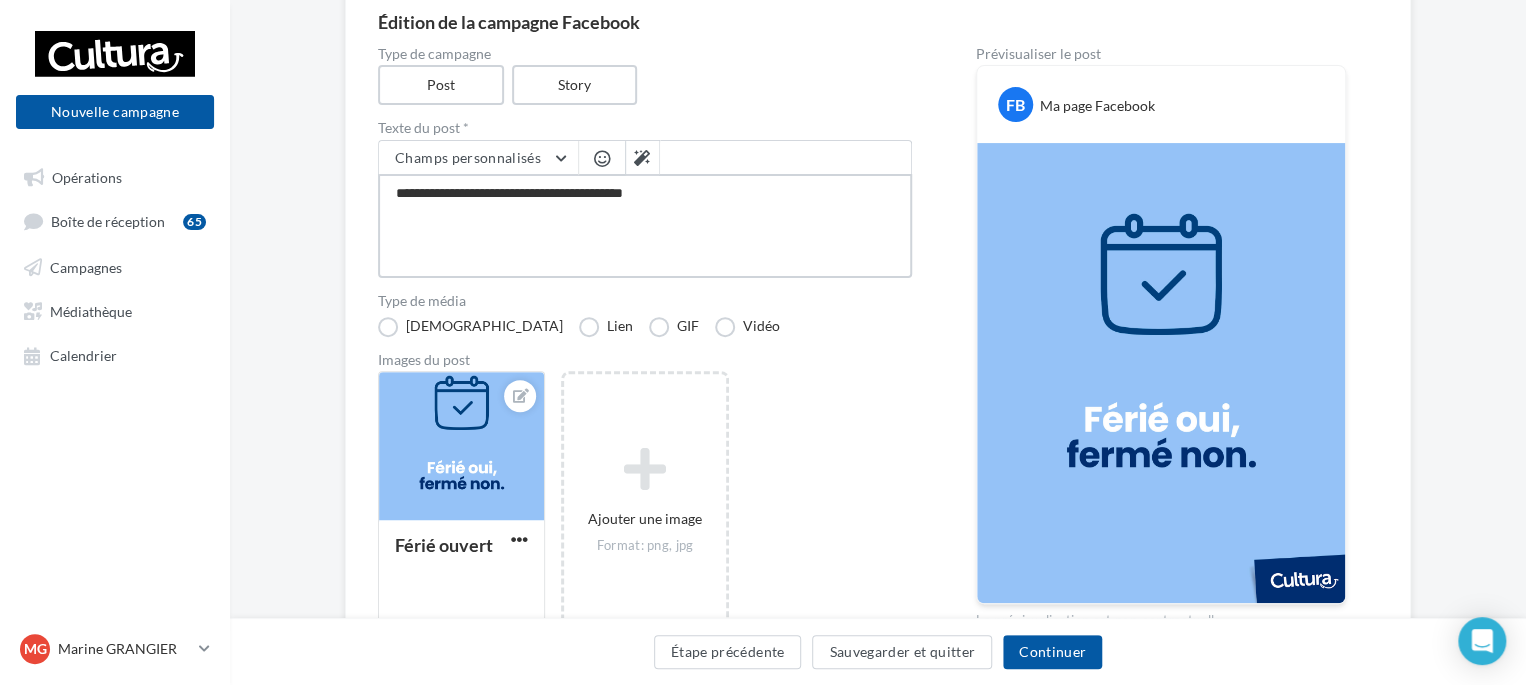 type on "**********" 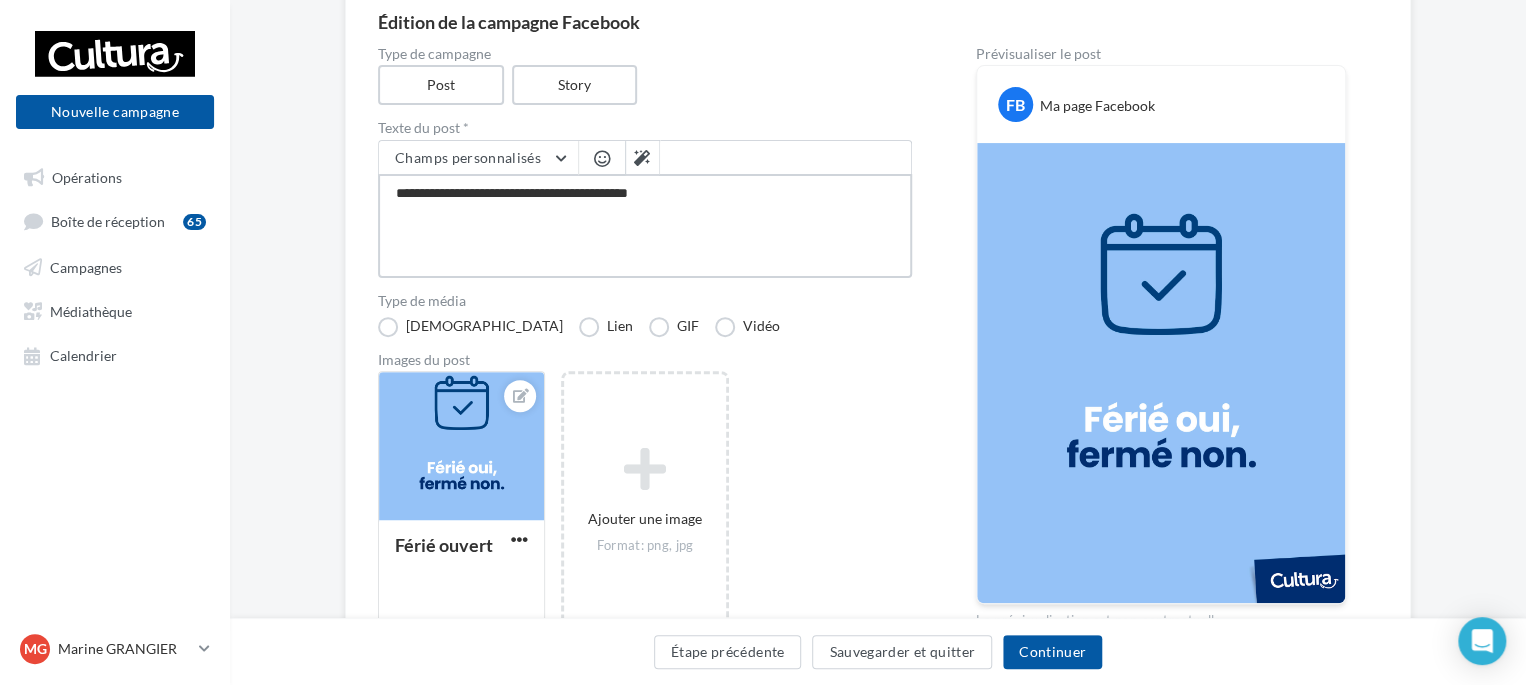 type on "**********" 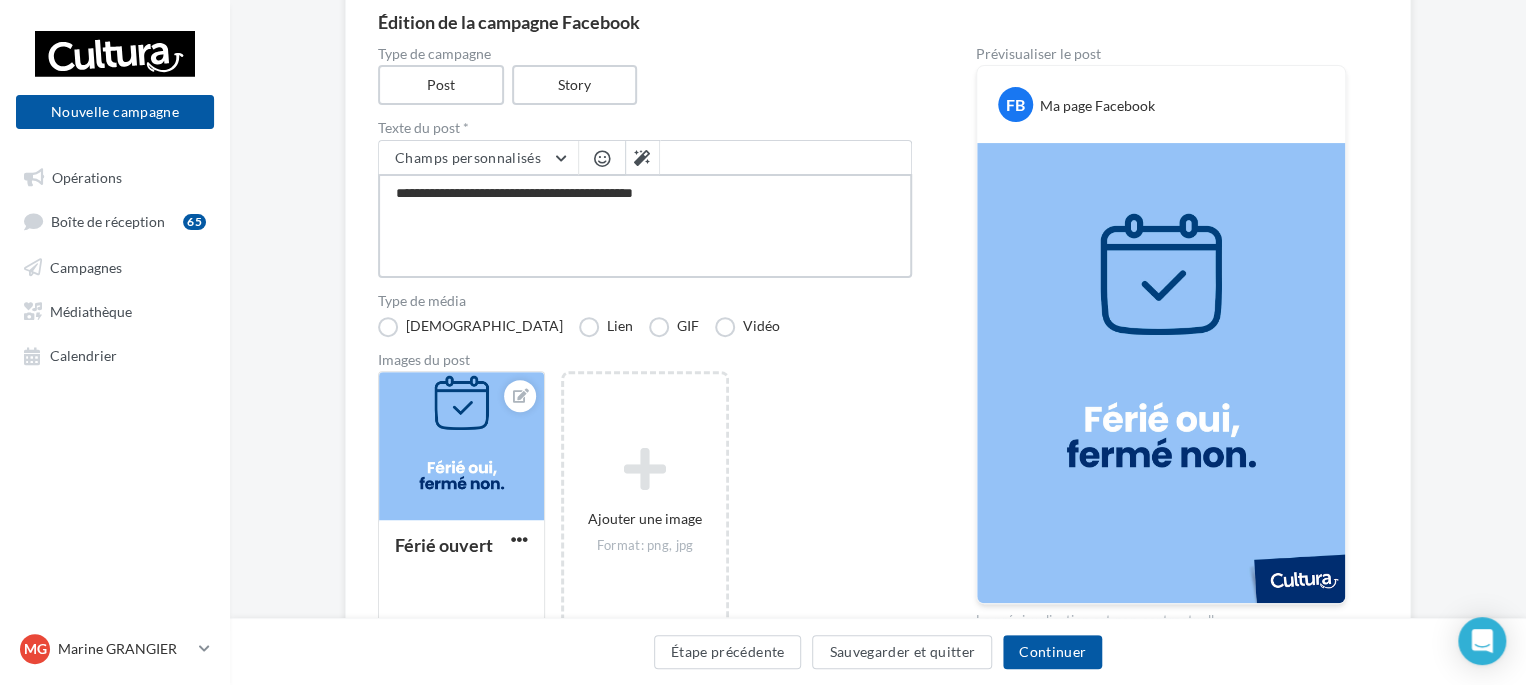 type on "**********" 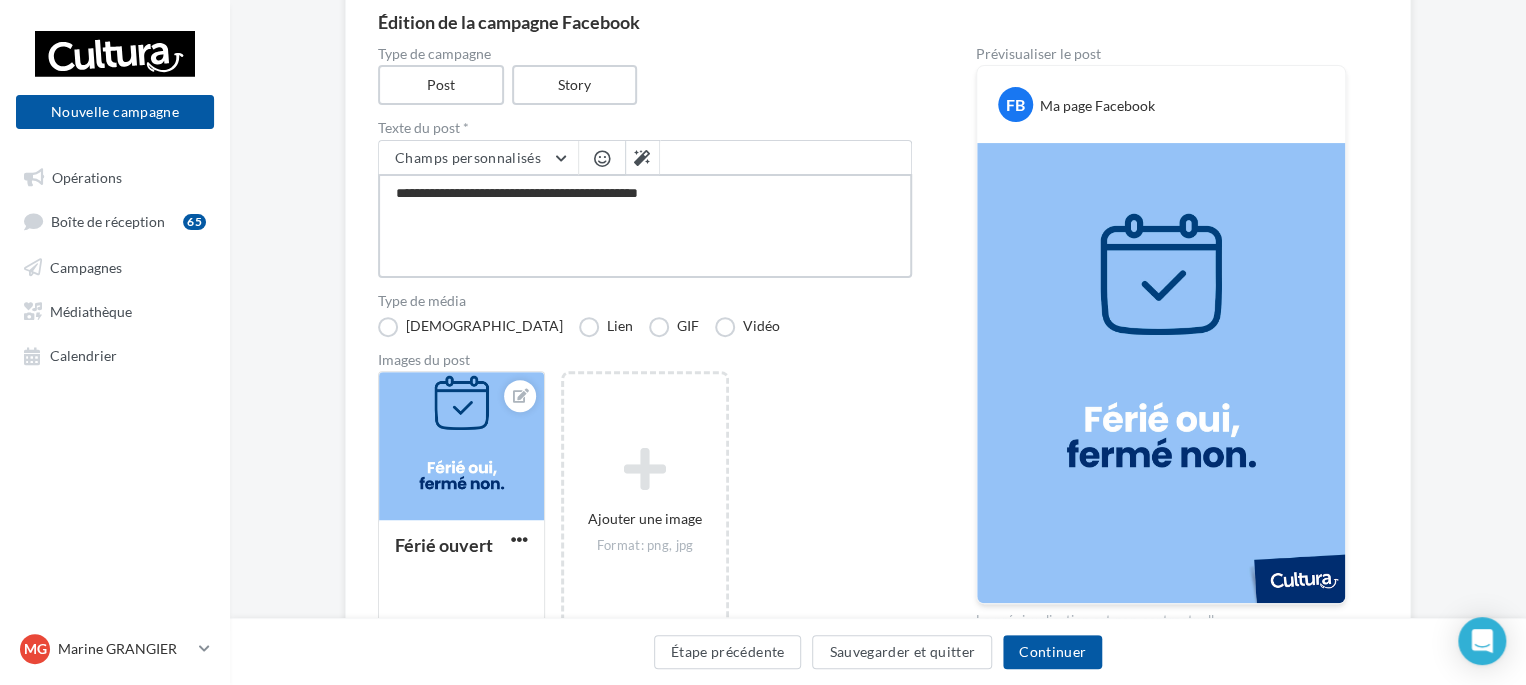 type on "**********" 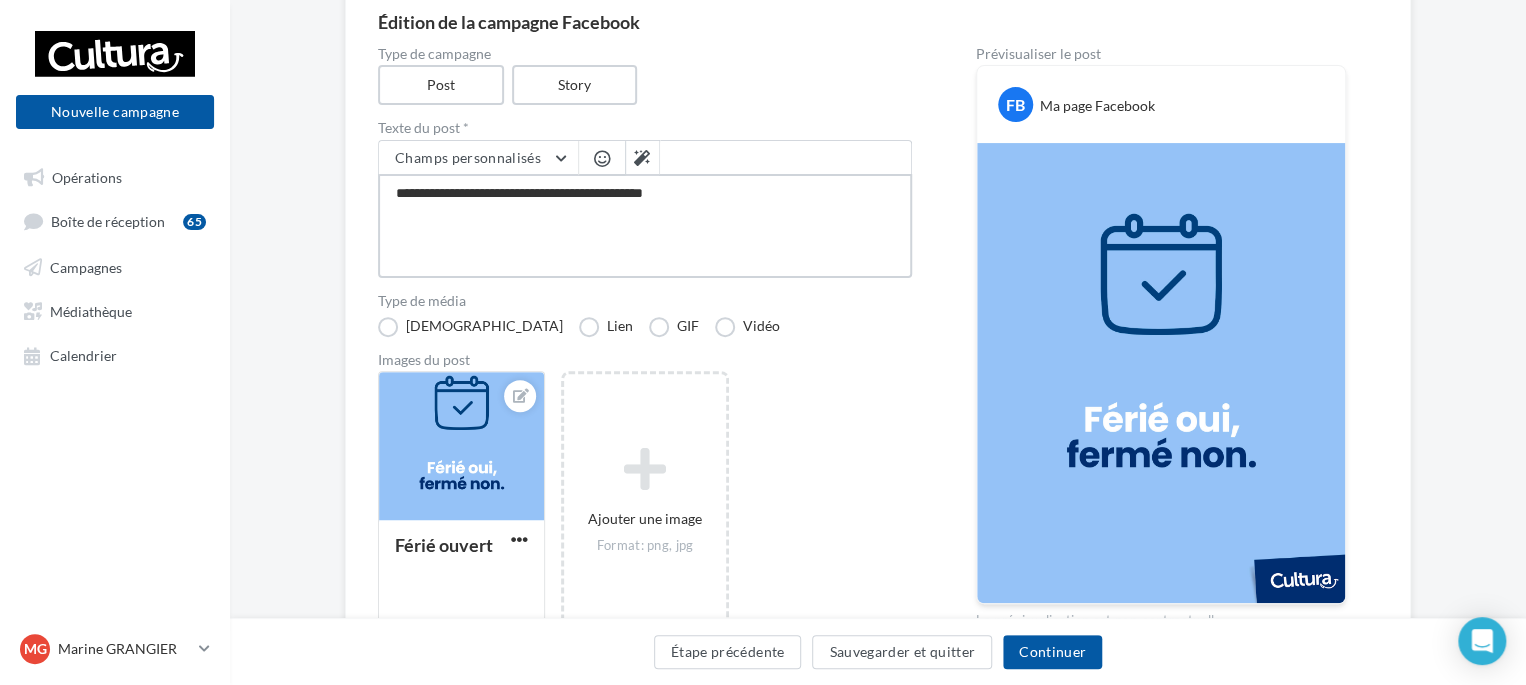 type on "**********" 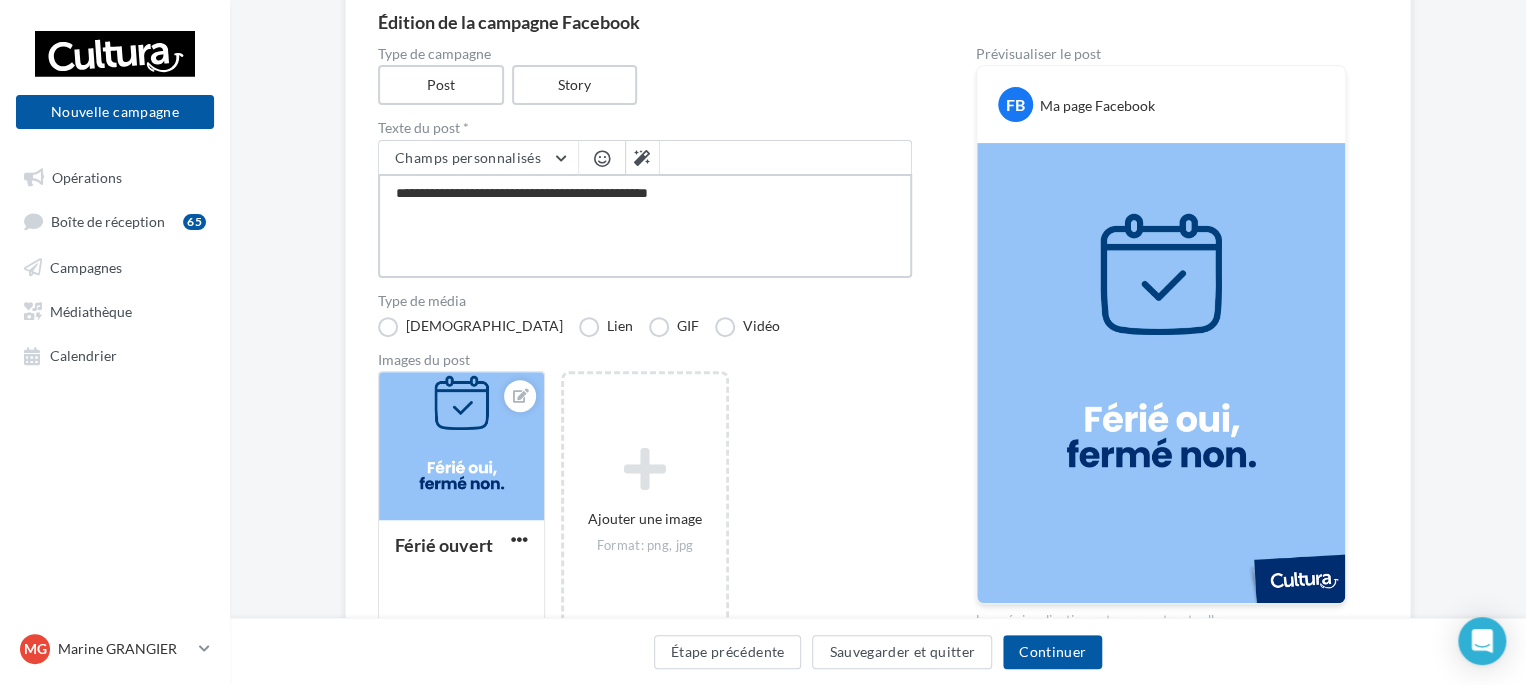 type on "**********" 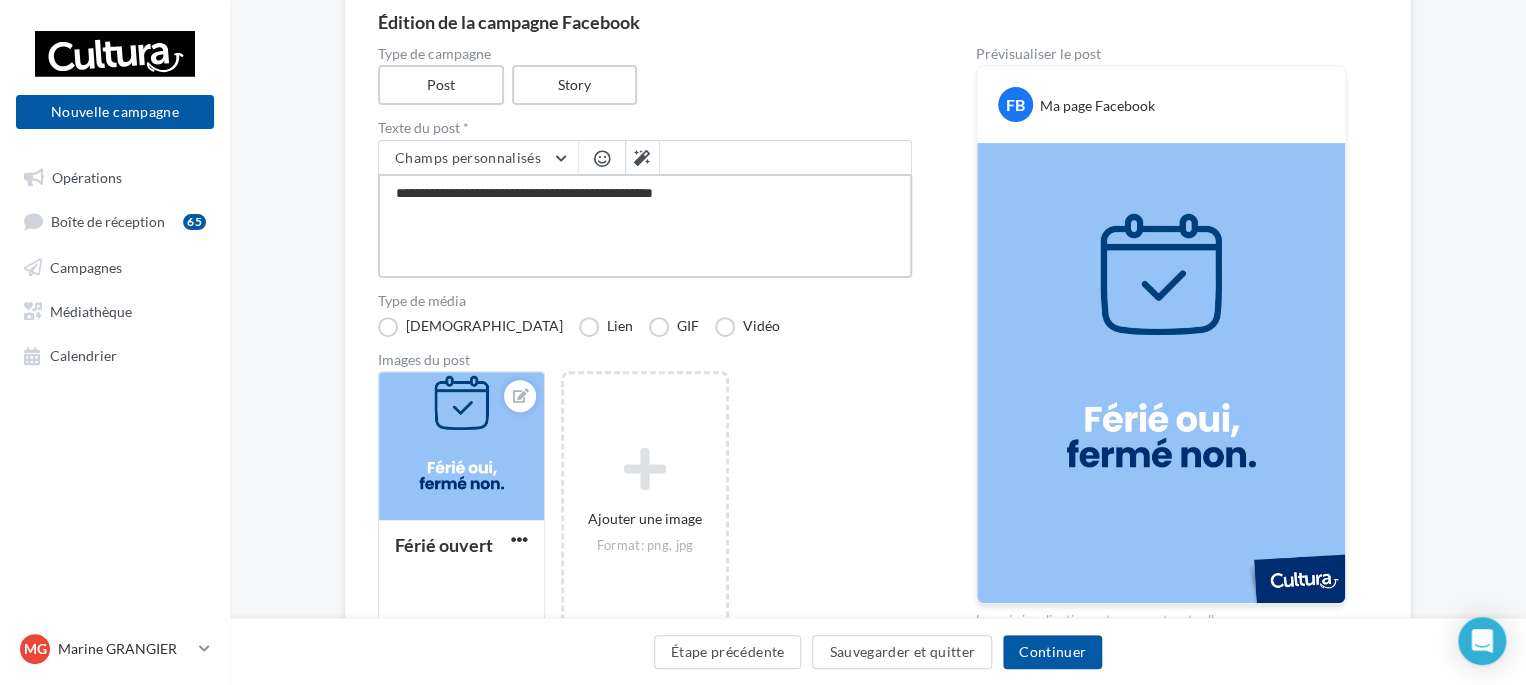 type on "**********" 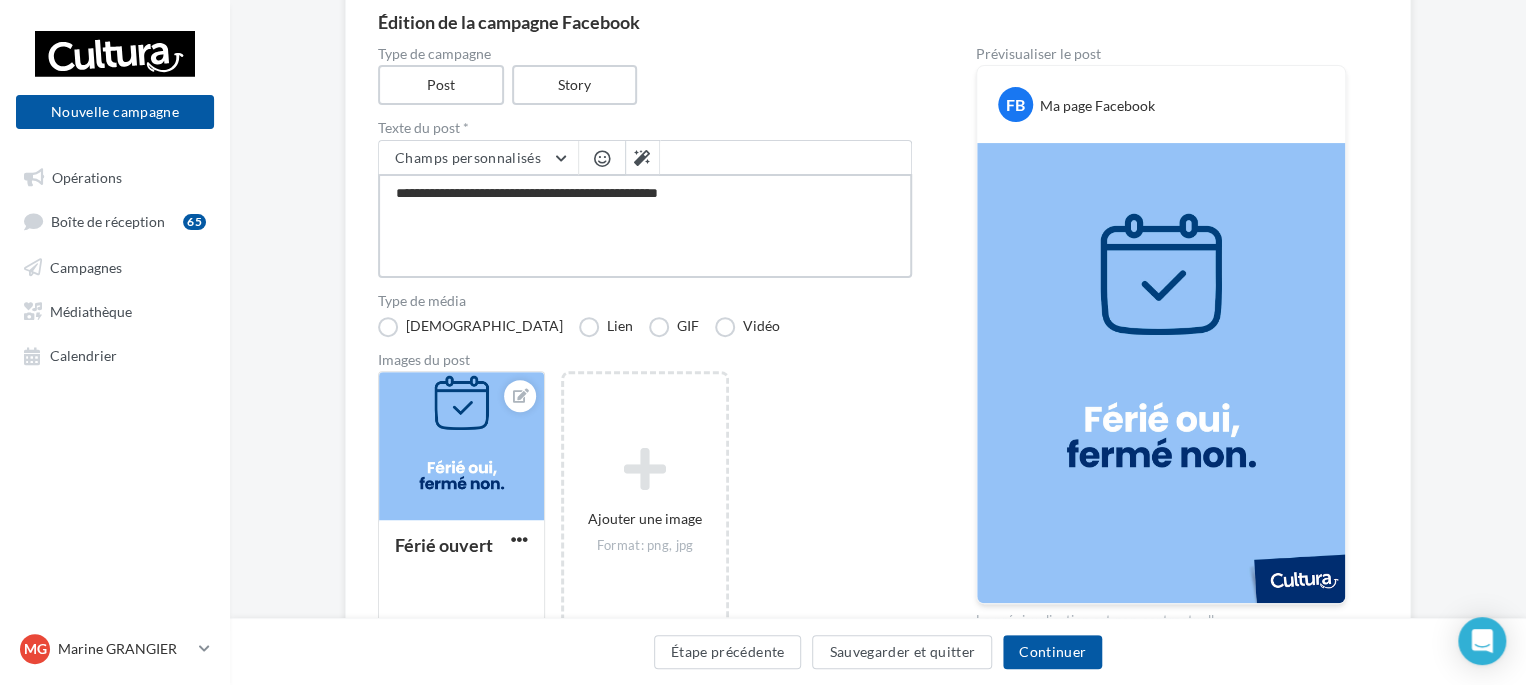 type on "**********" 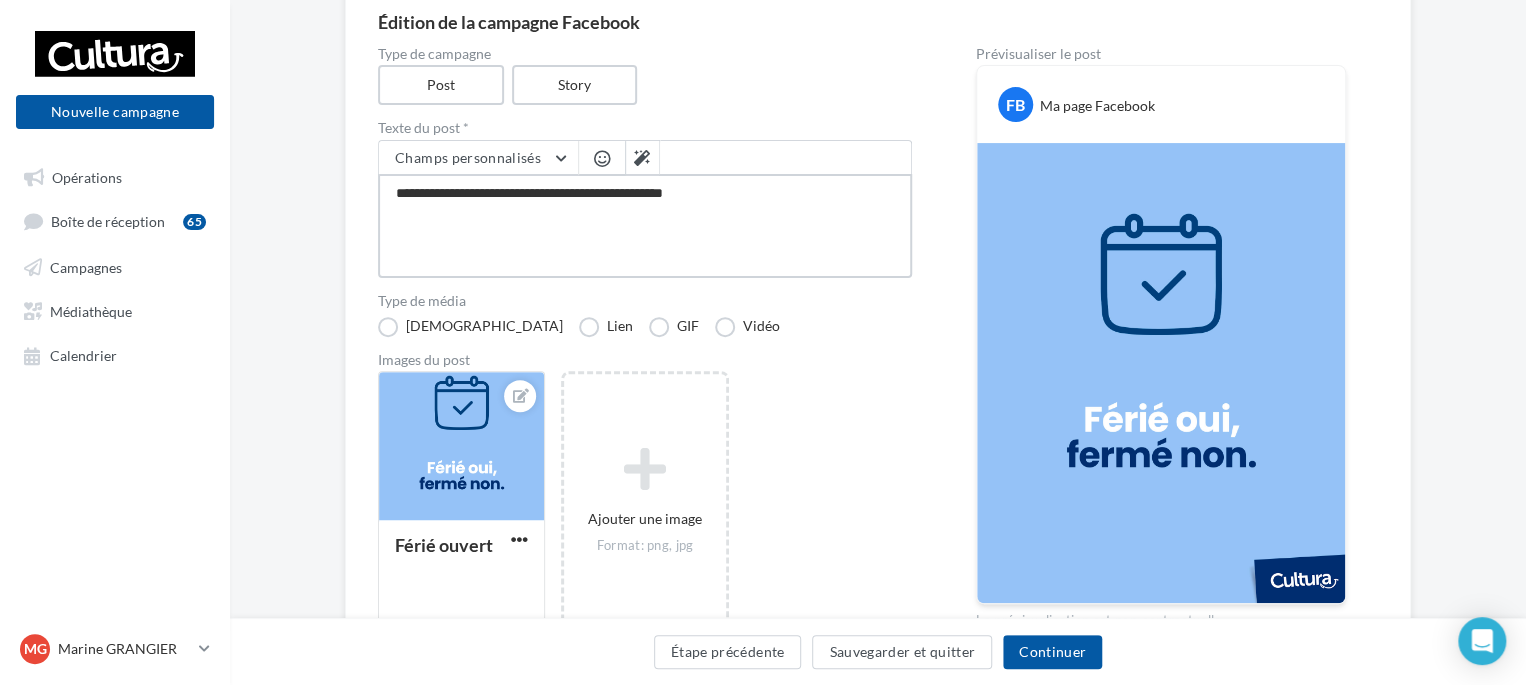 type on "**********" 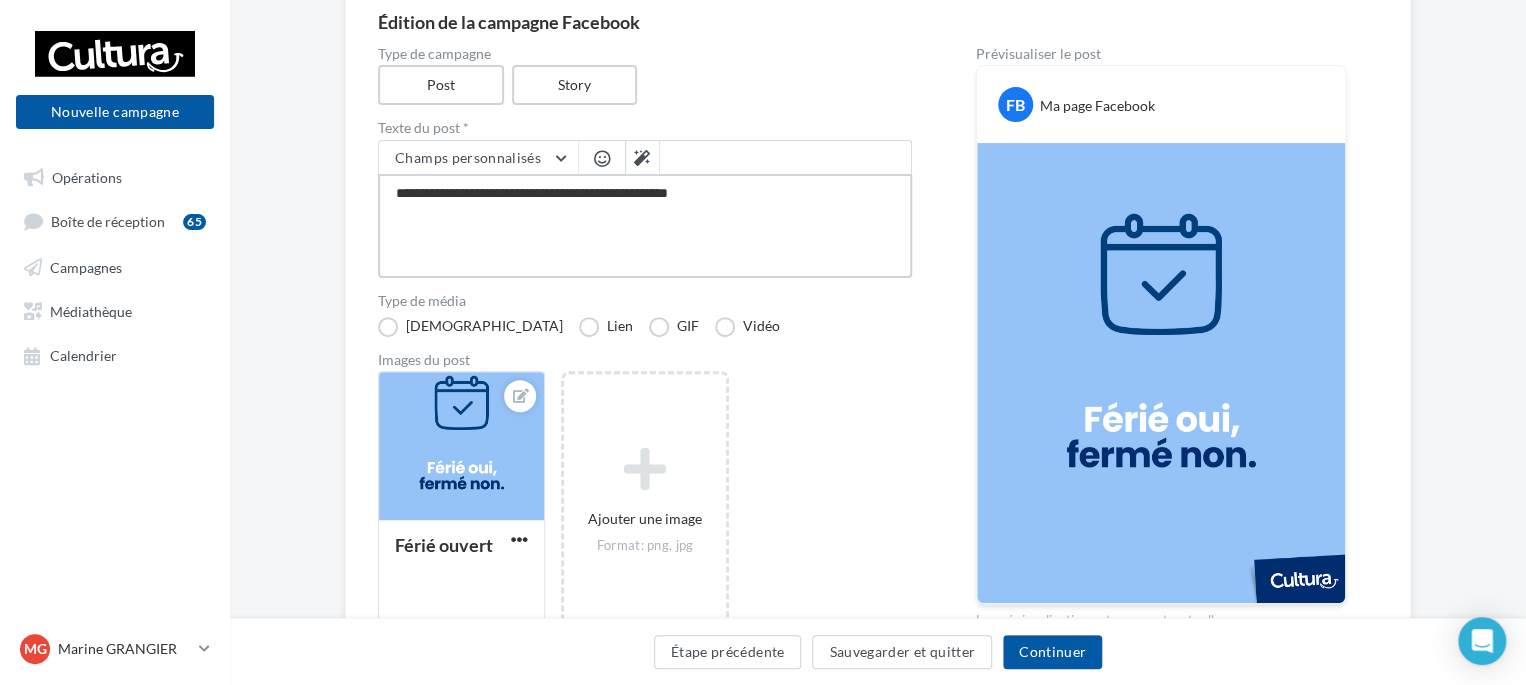 type on "**********" 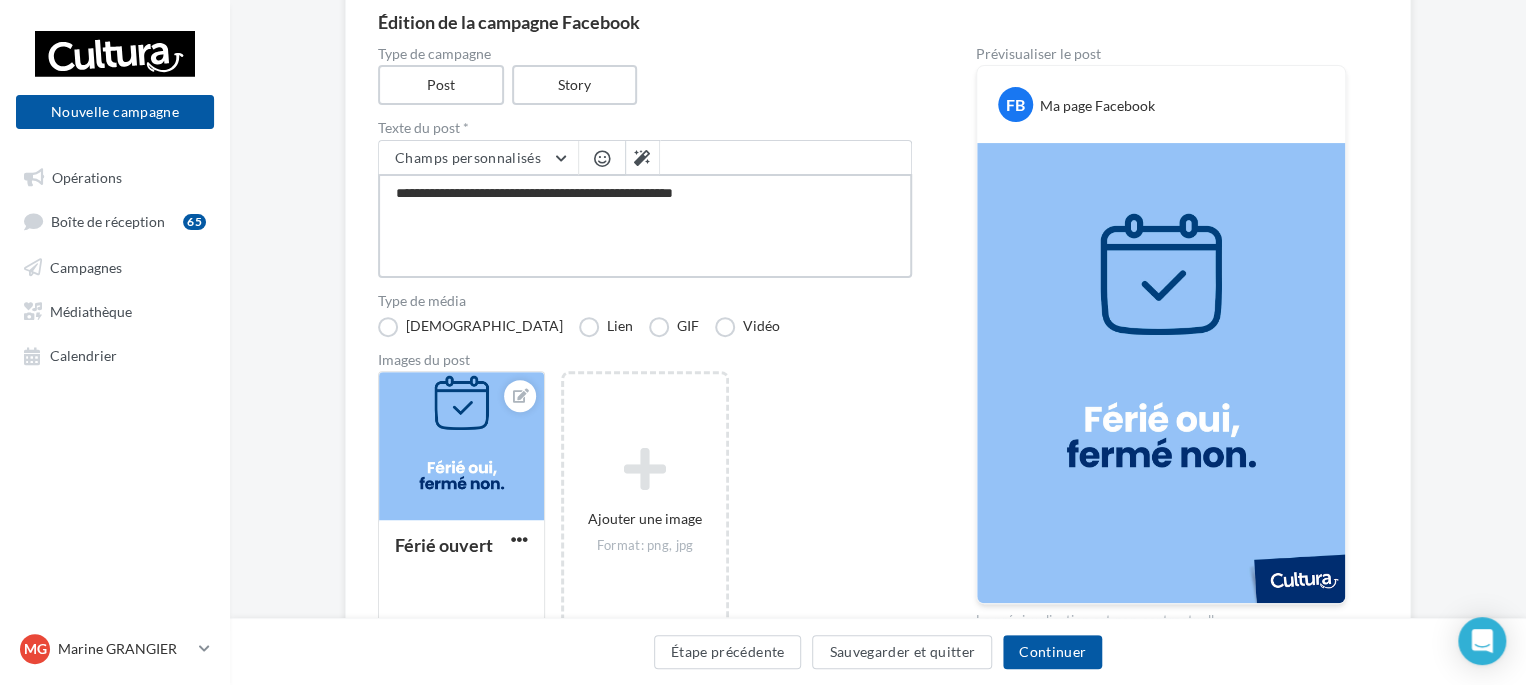 type on "**********" 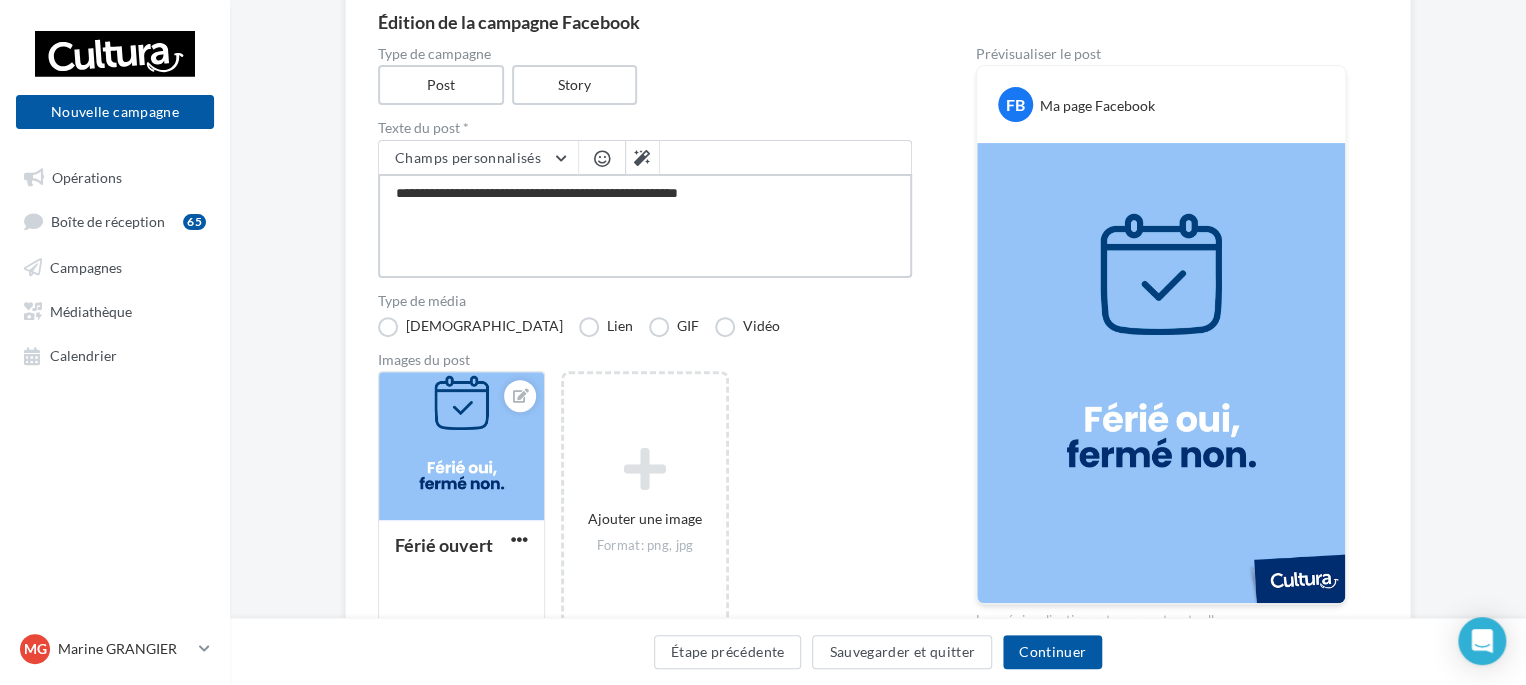 type on "**********" 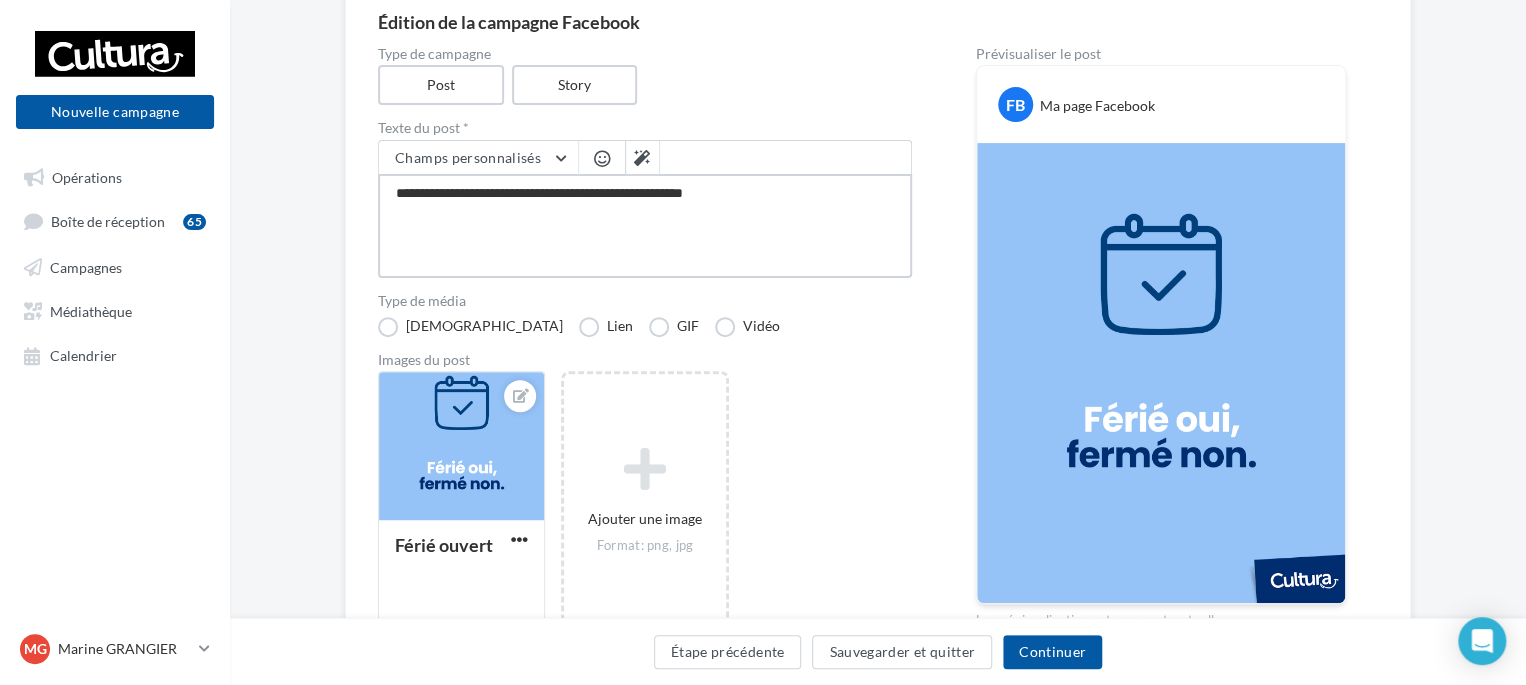 type on "**********" 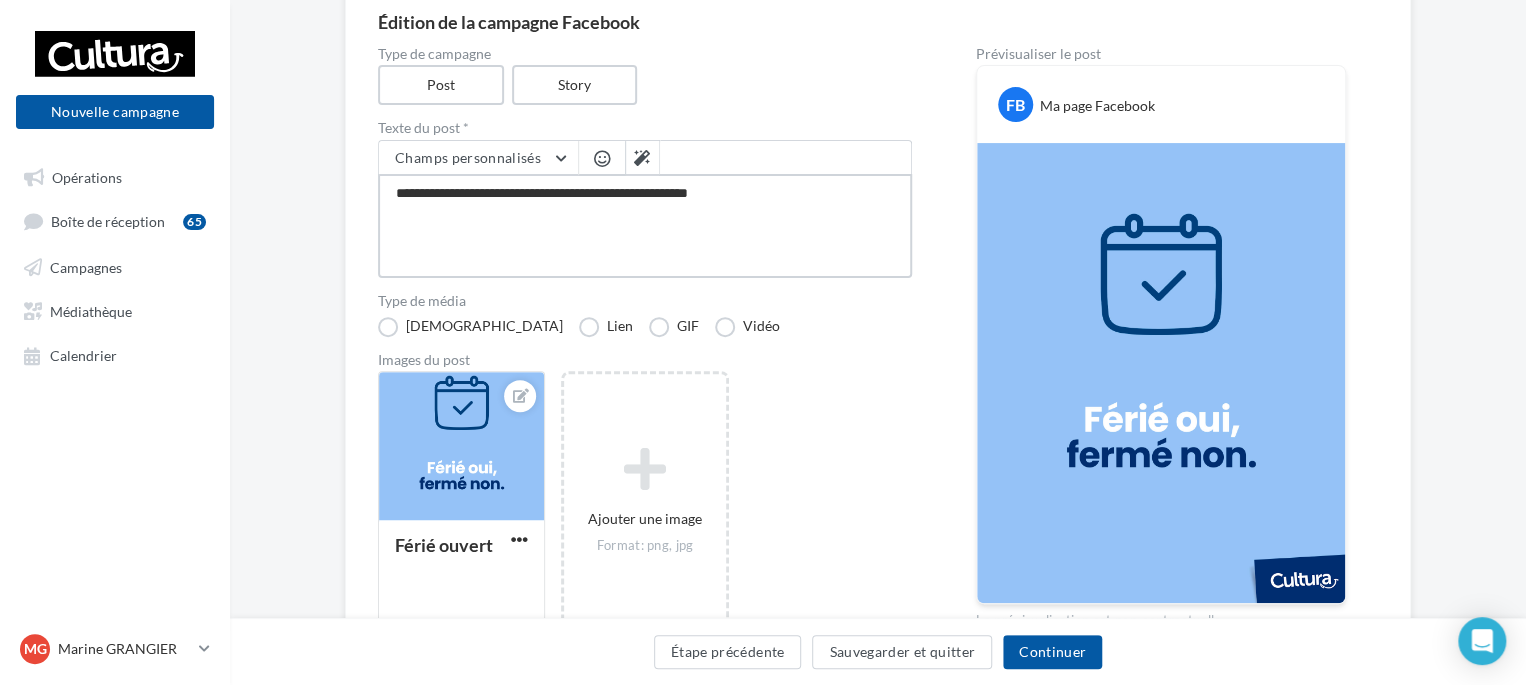 type on "**********" 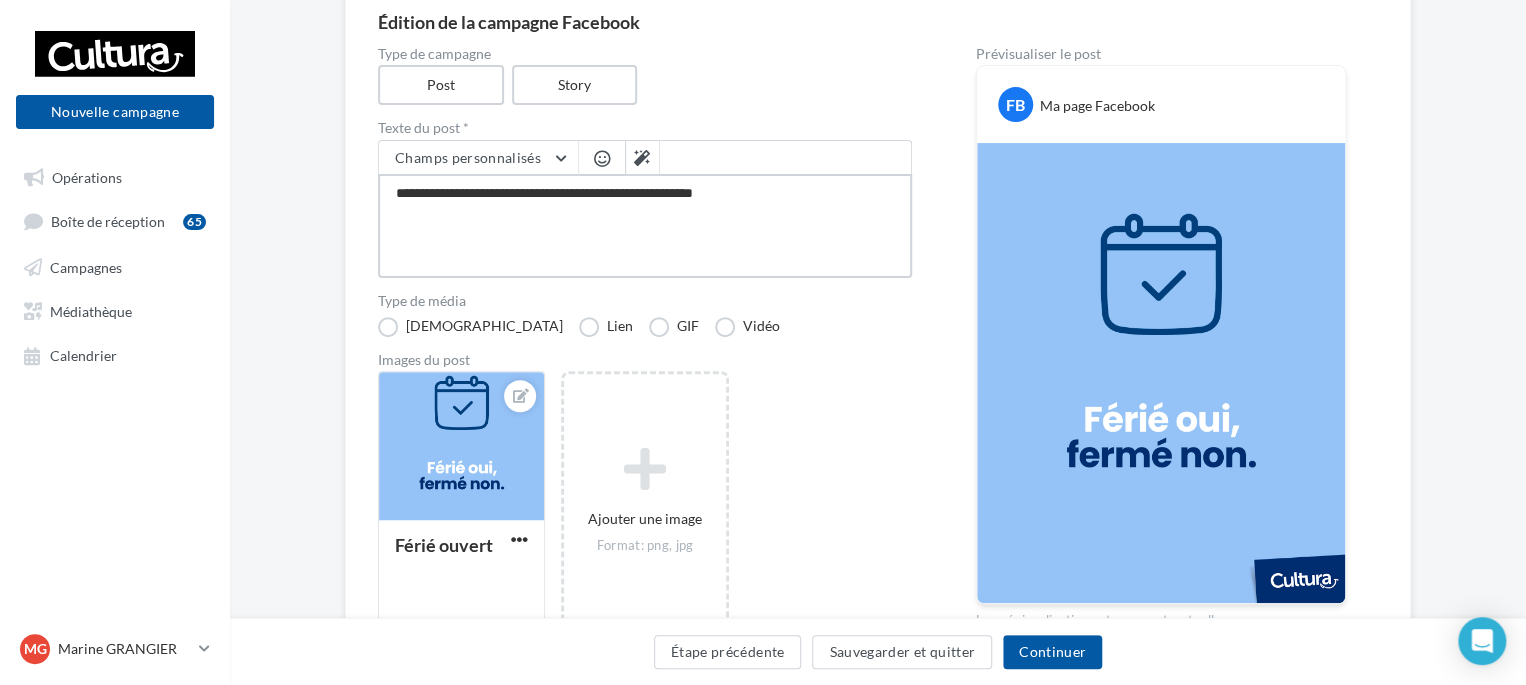 type on "**********" 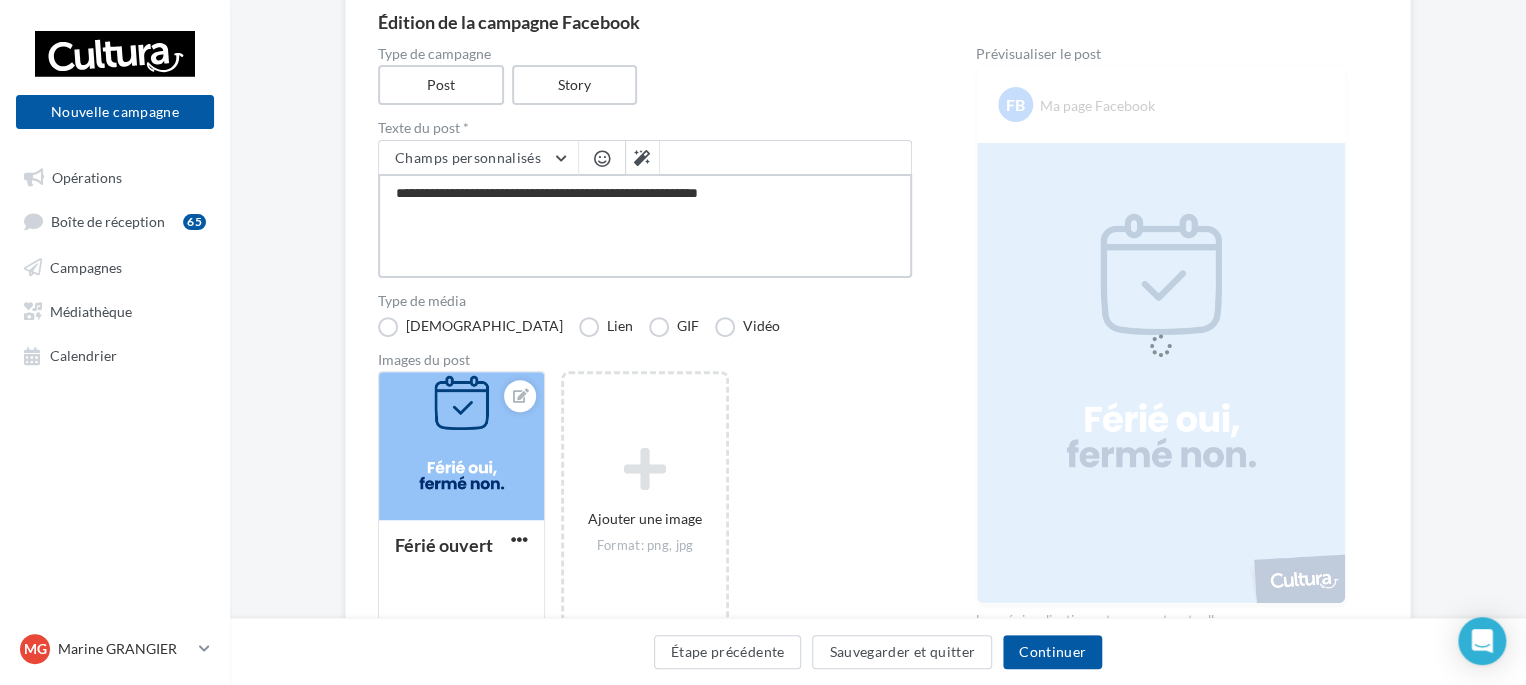 type on "**********" 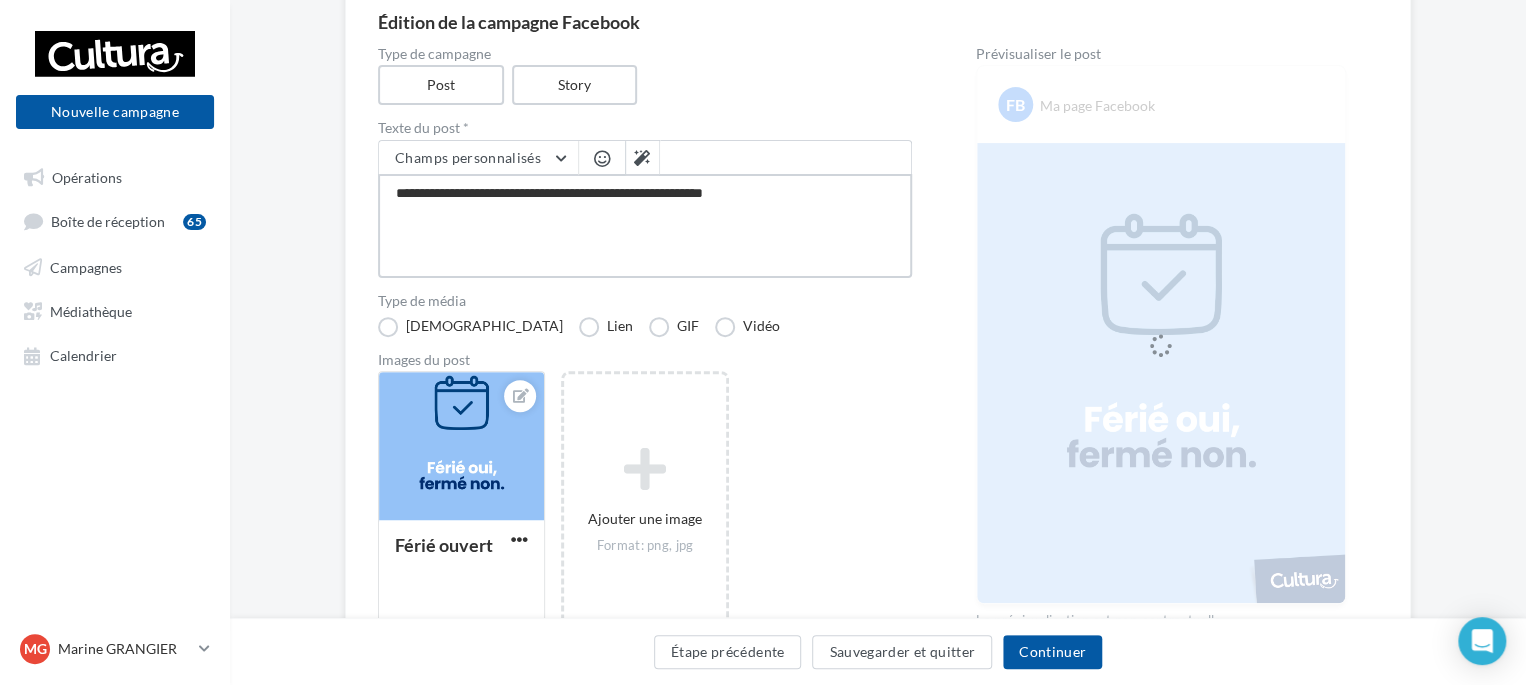 type on "**********" 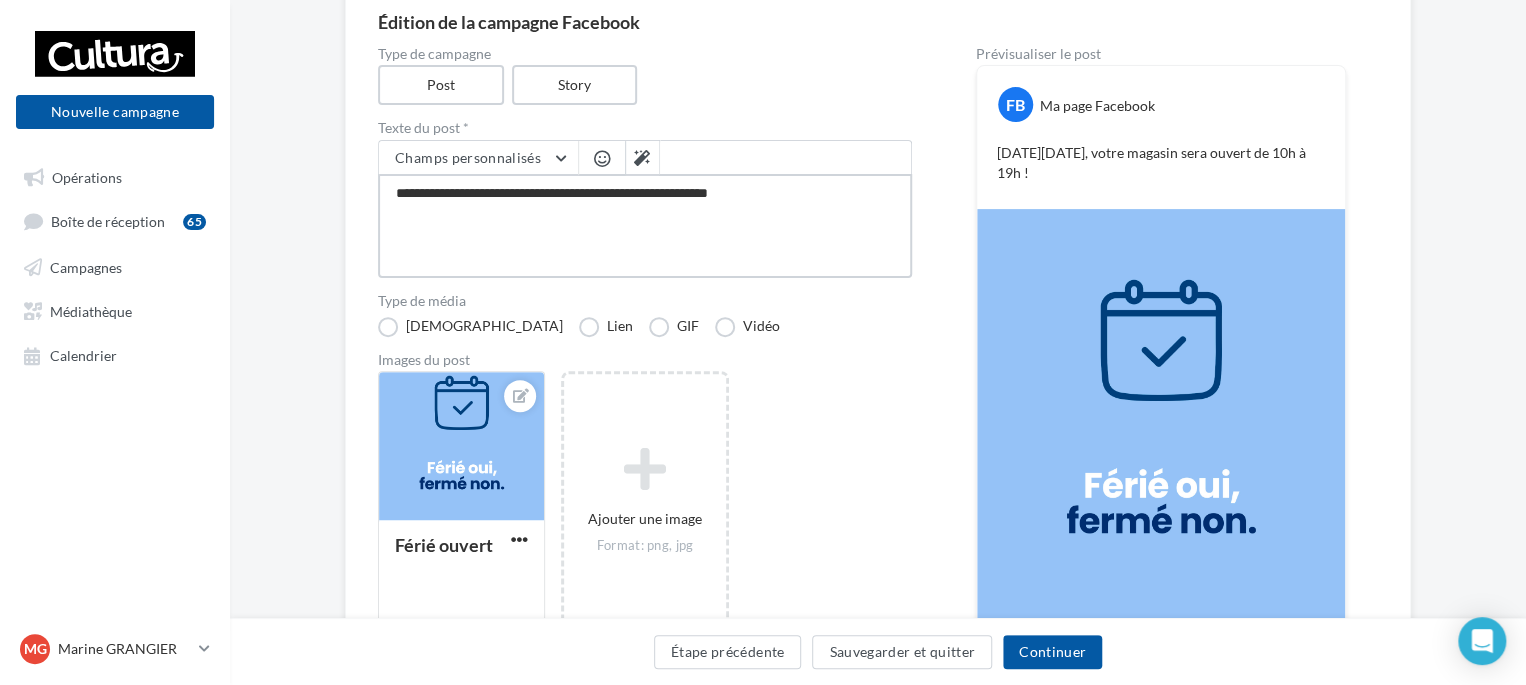 type on "**********" 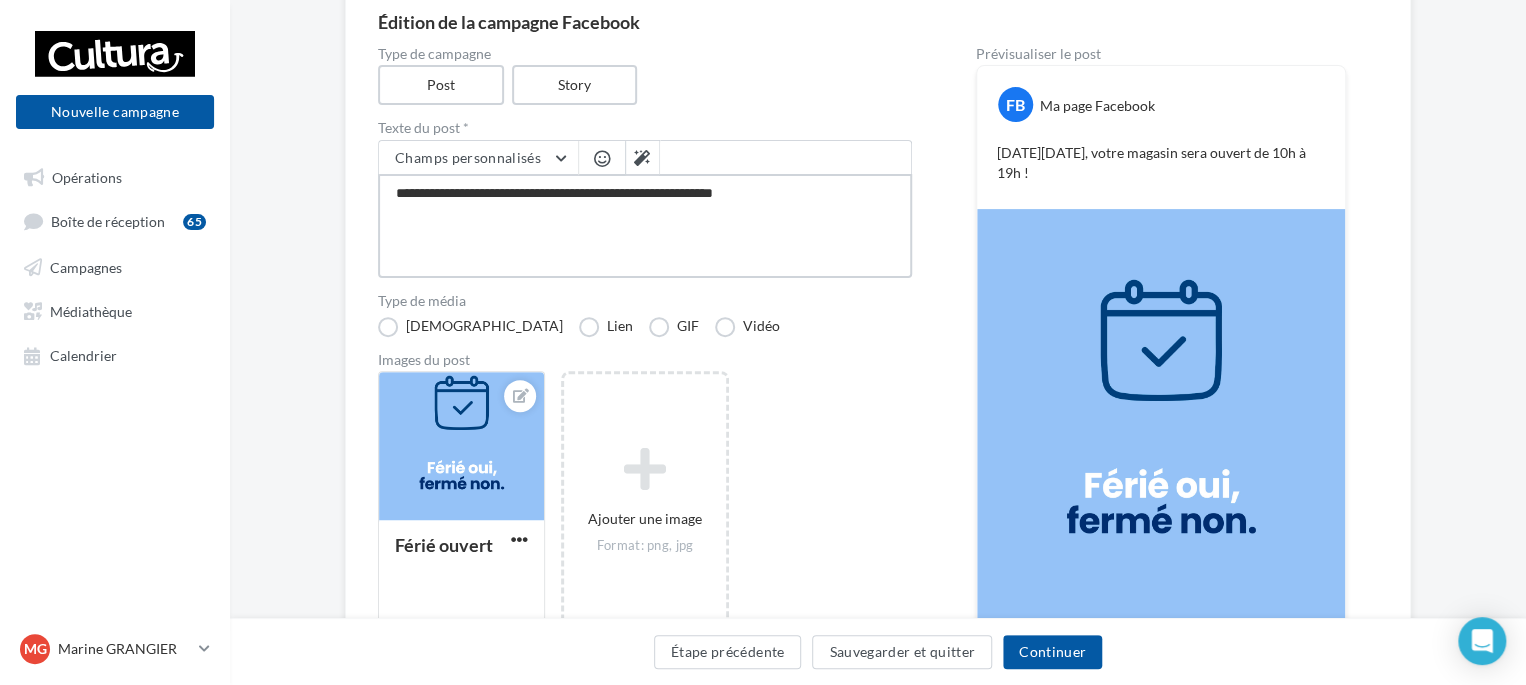 type on "**********" 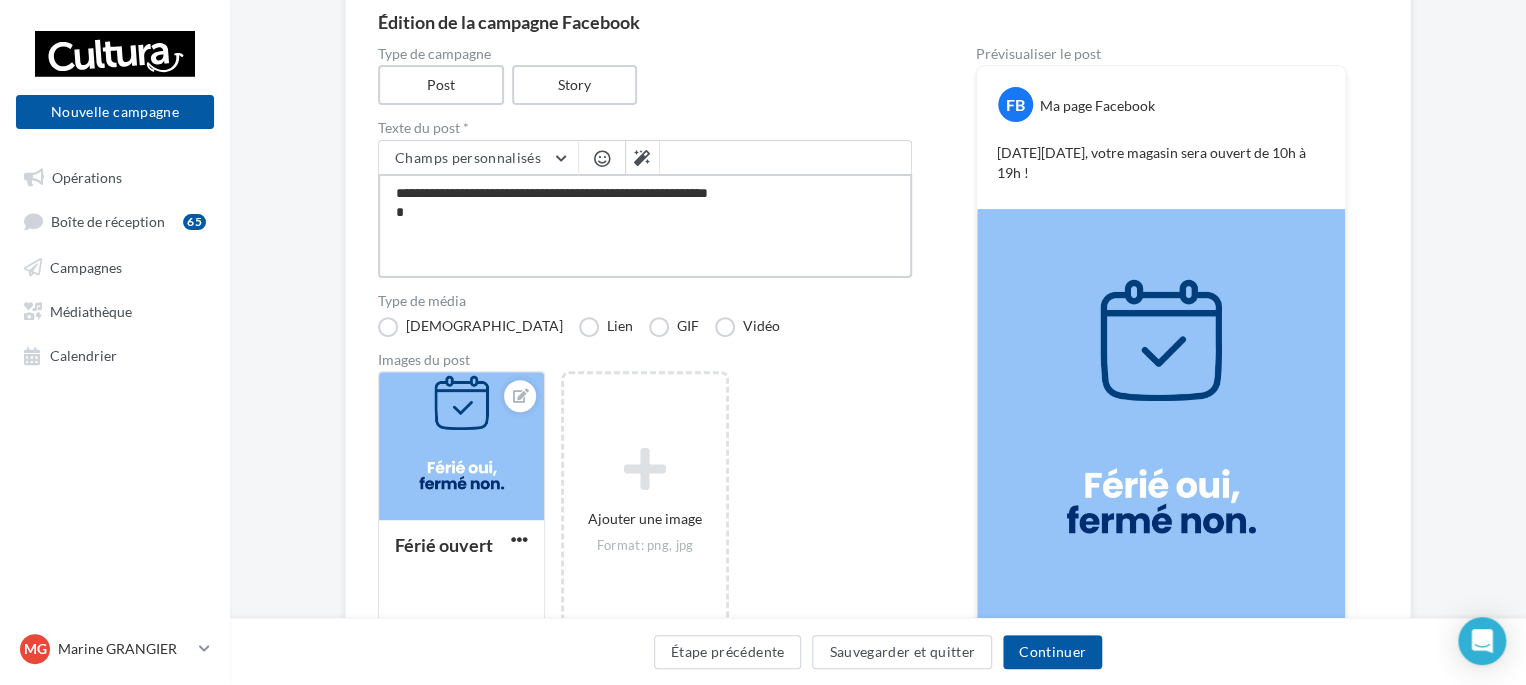 type on "**********" 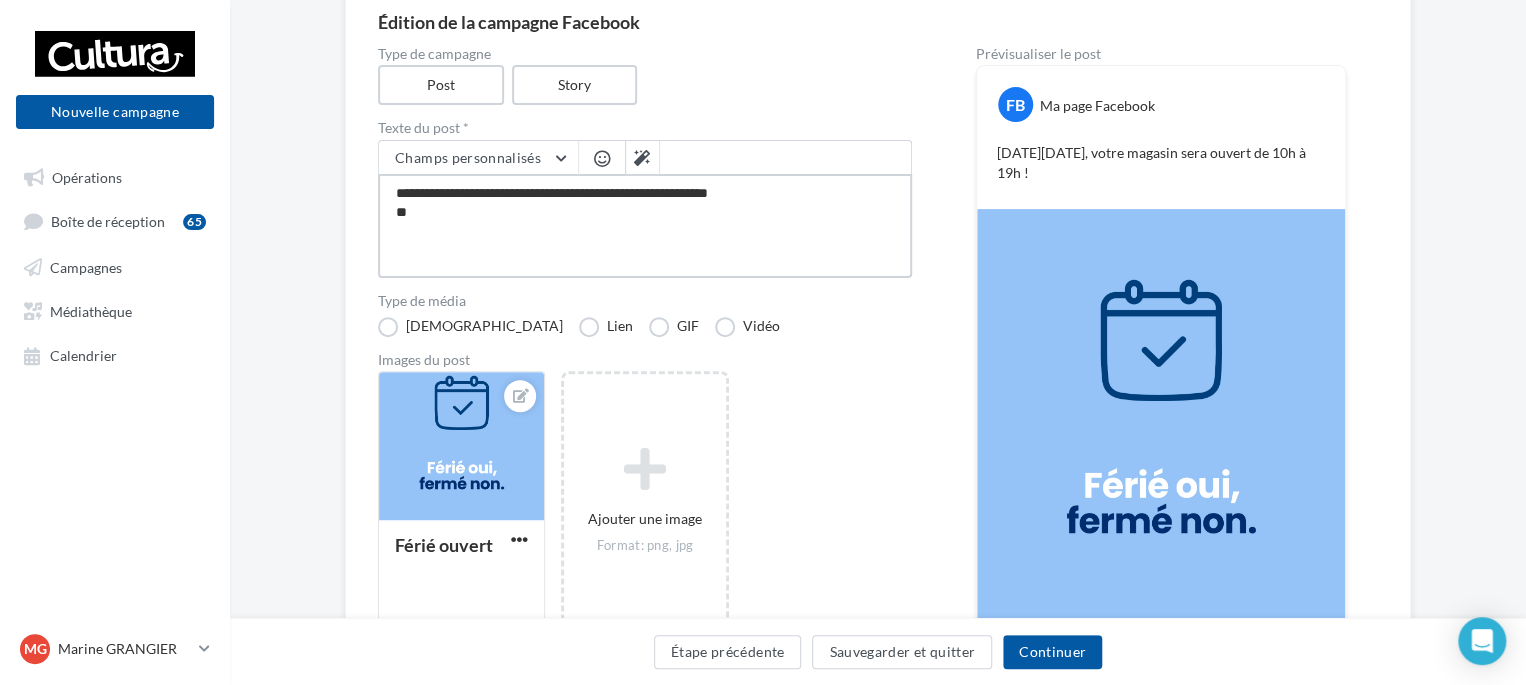 type on "**********" 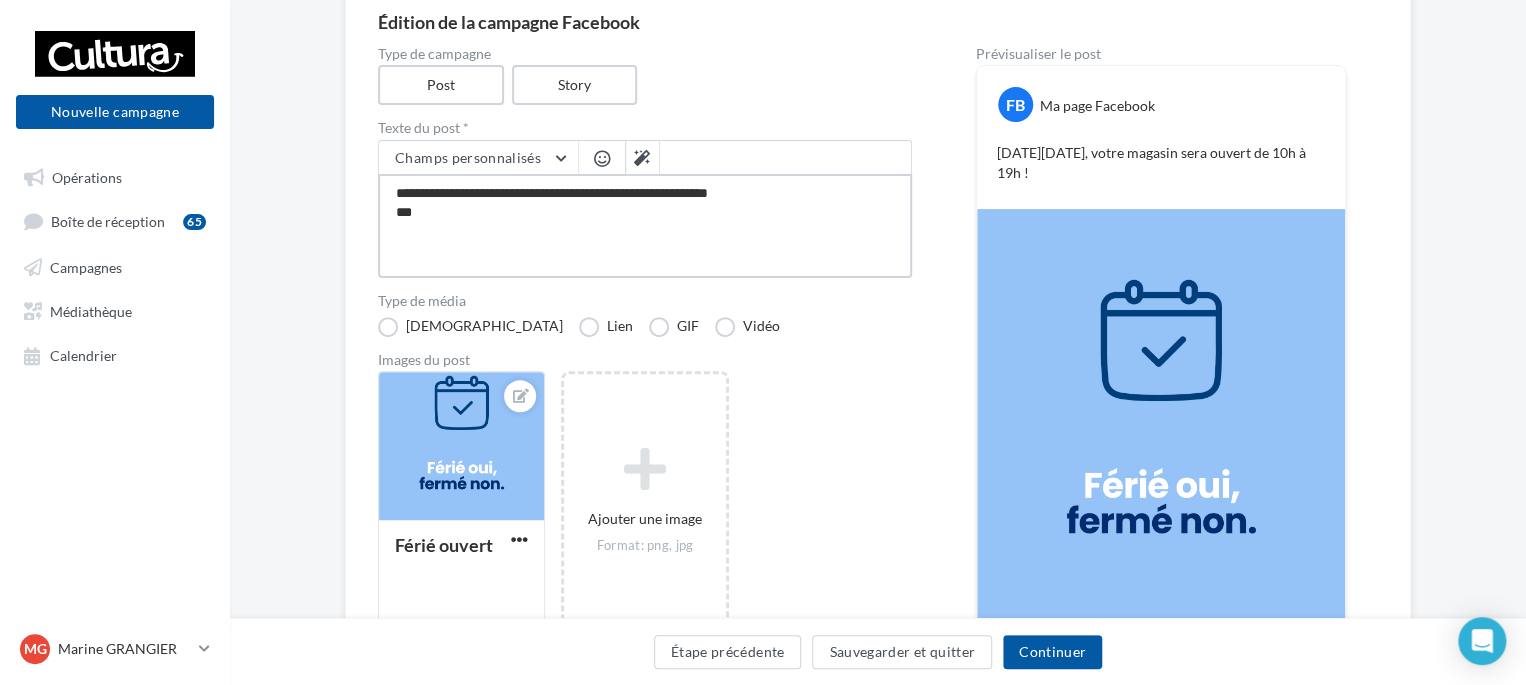 type on "**********" 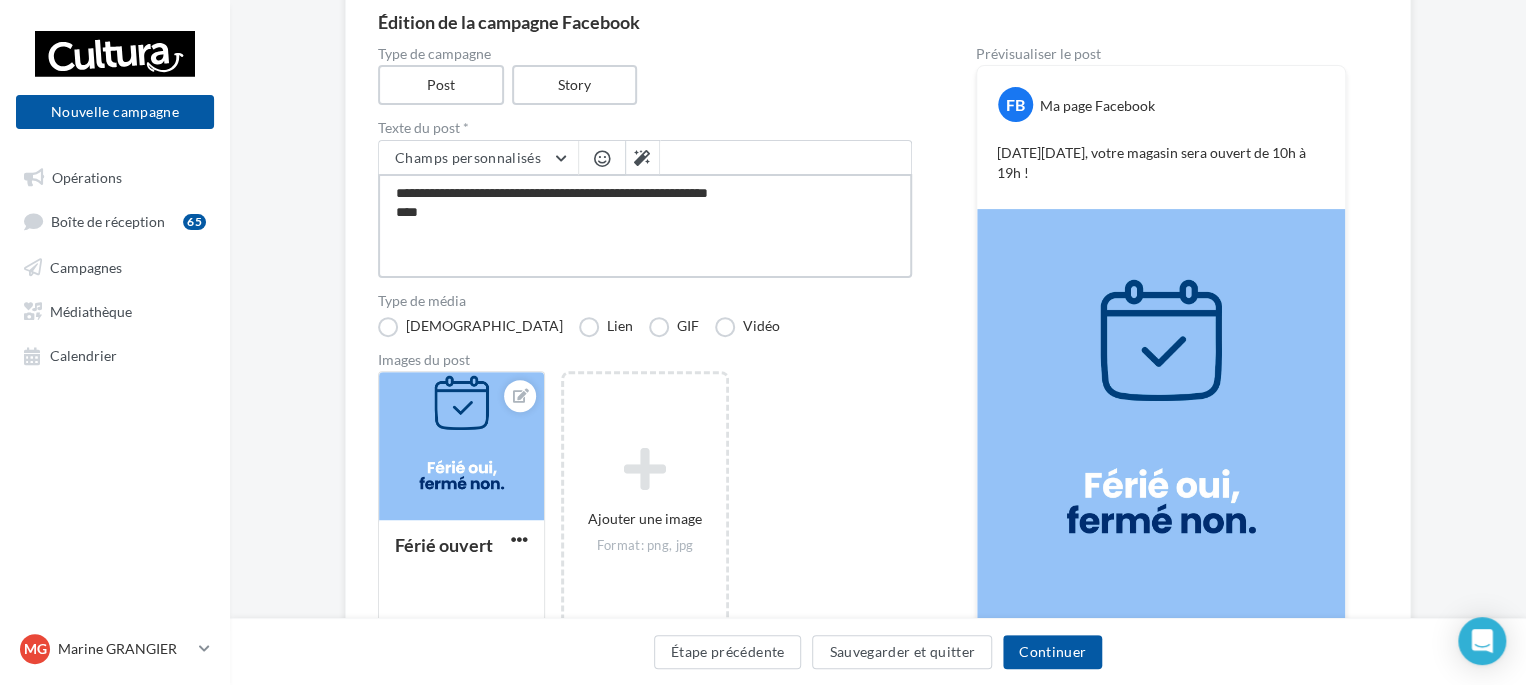 type on "**********" 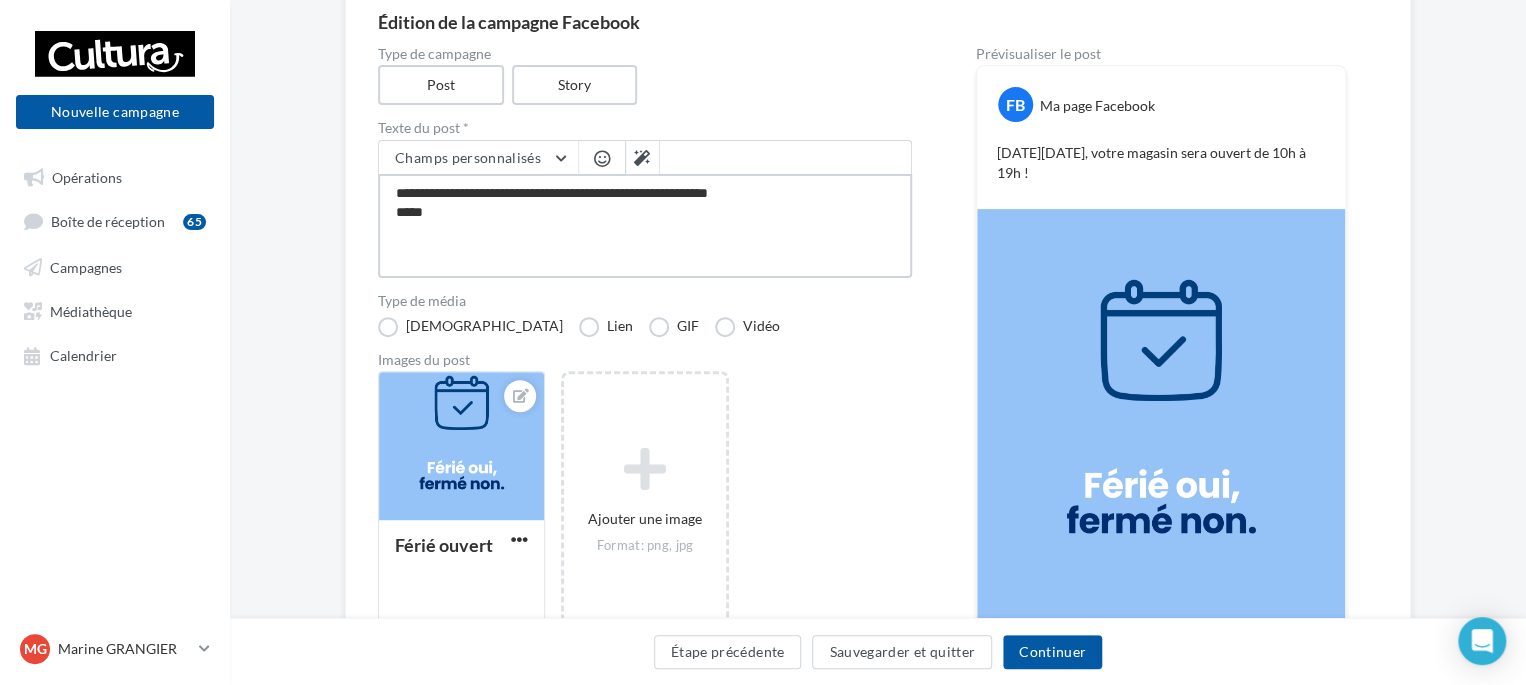 type on "**********" 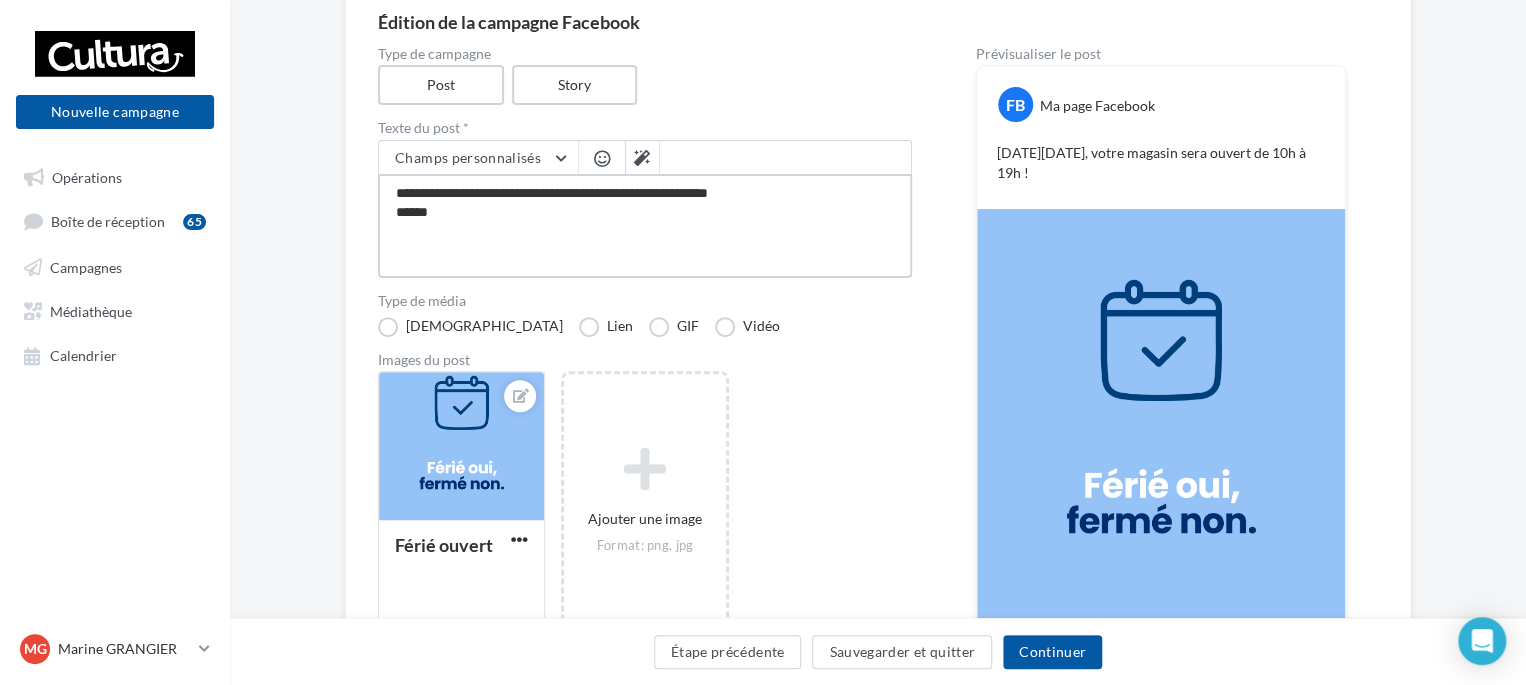 type on "**********" 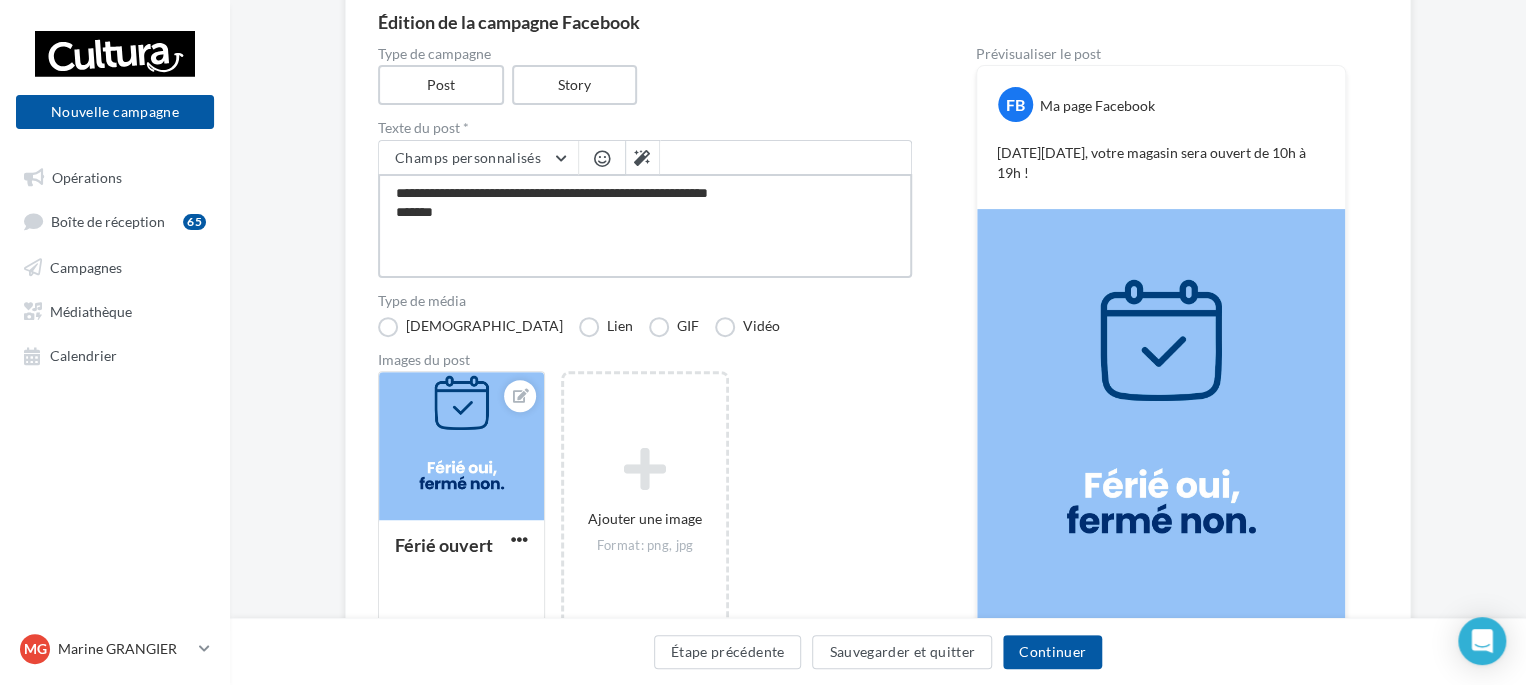 type on "**********" 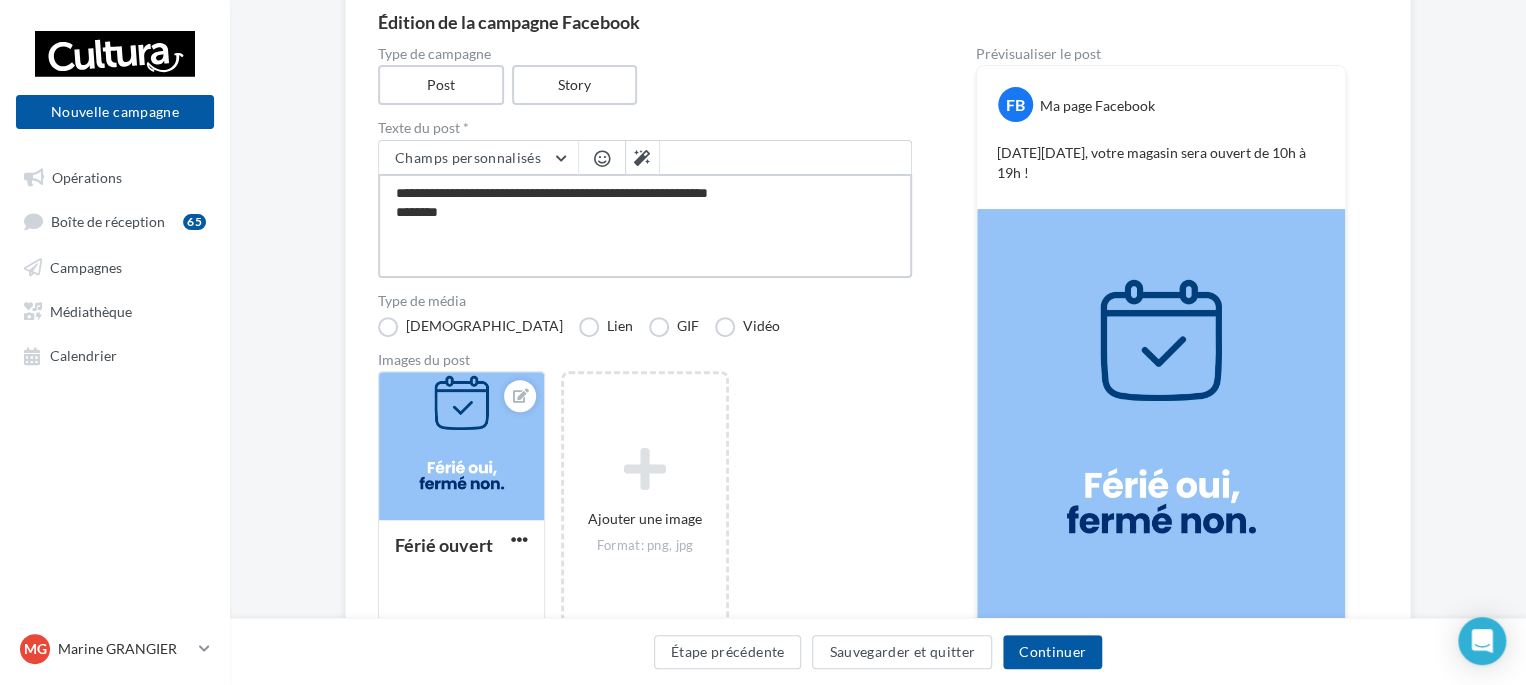 type on "**********" 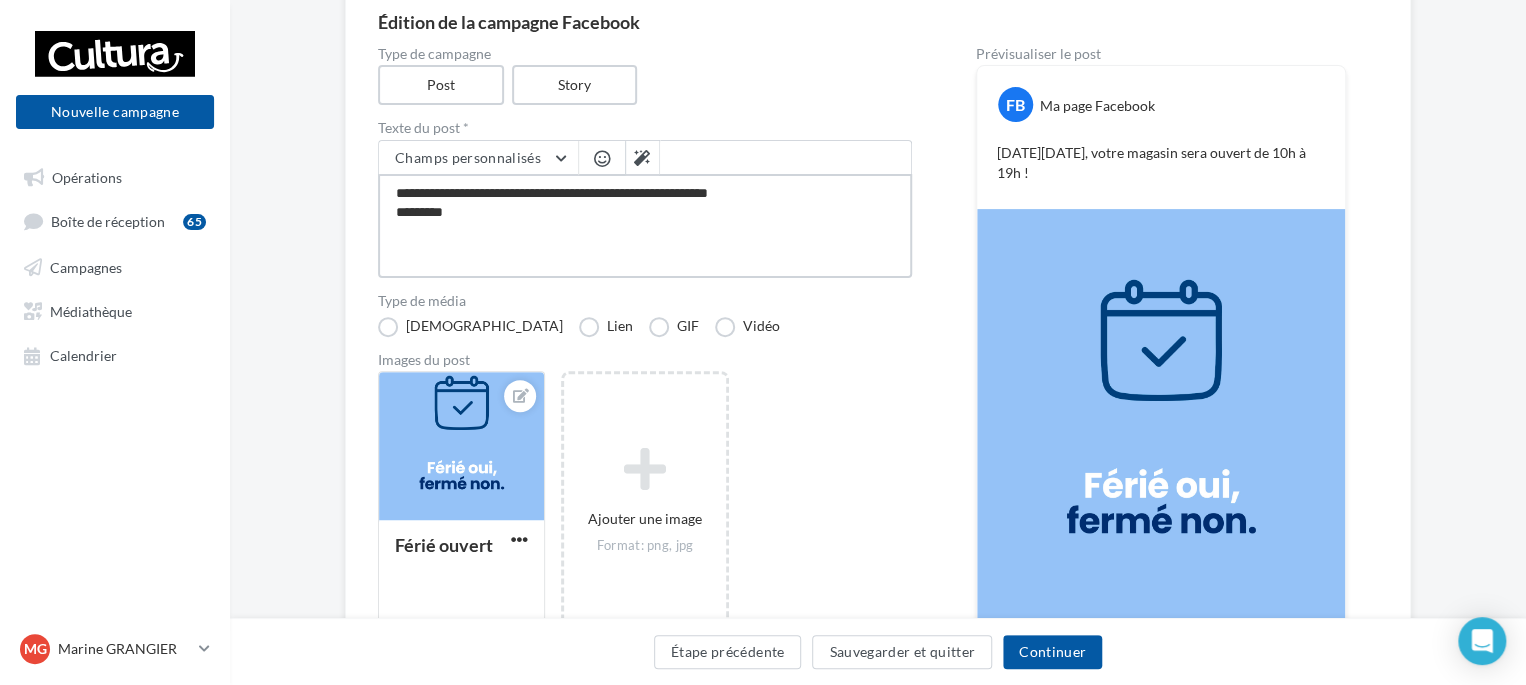 type on "**********" 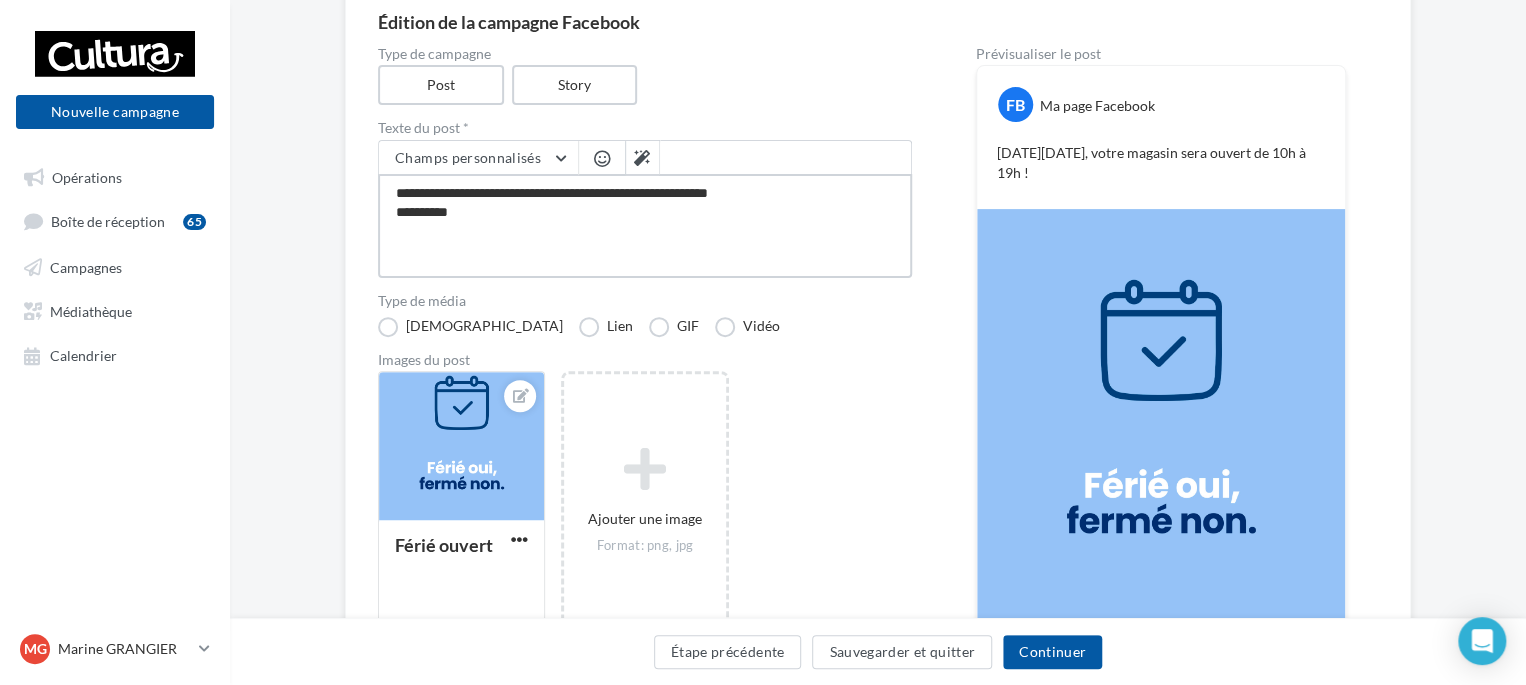type on "**********" 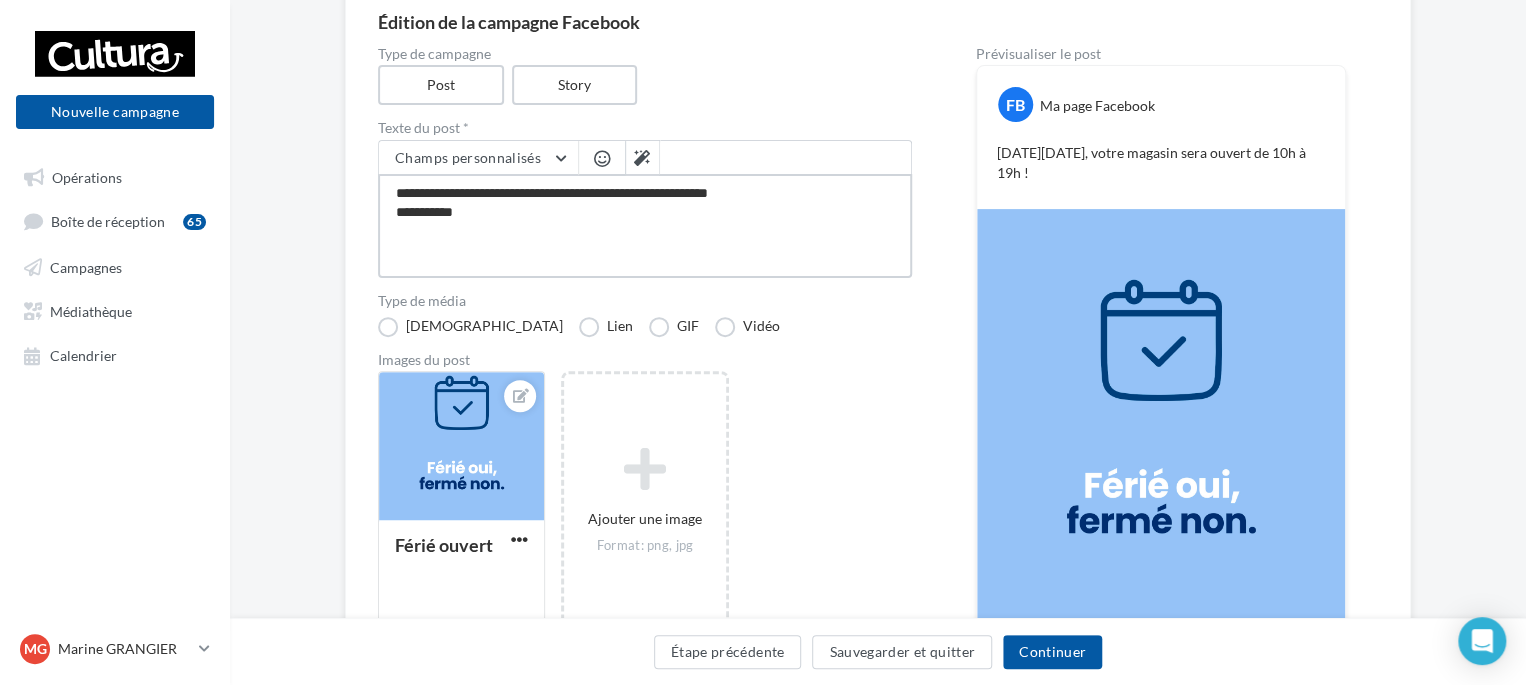 type on "**********" 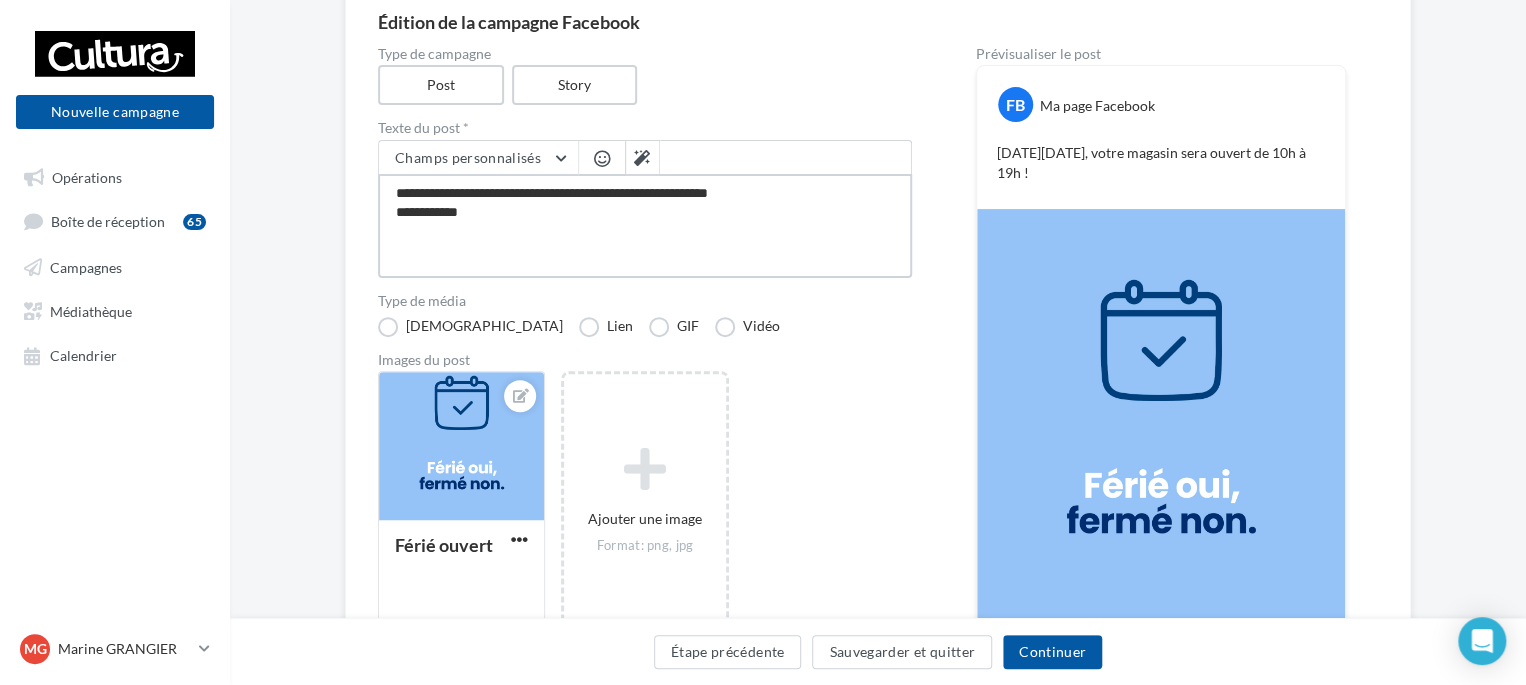 type on "**********" 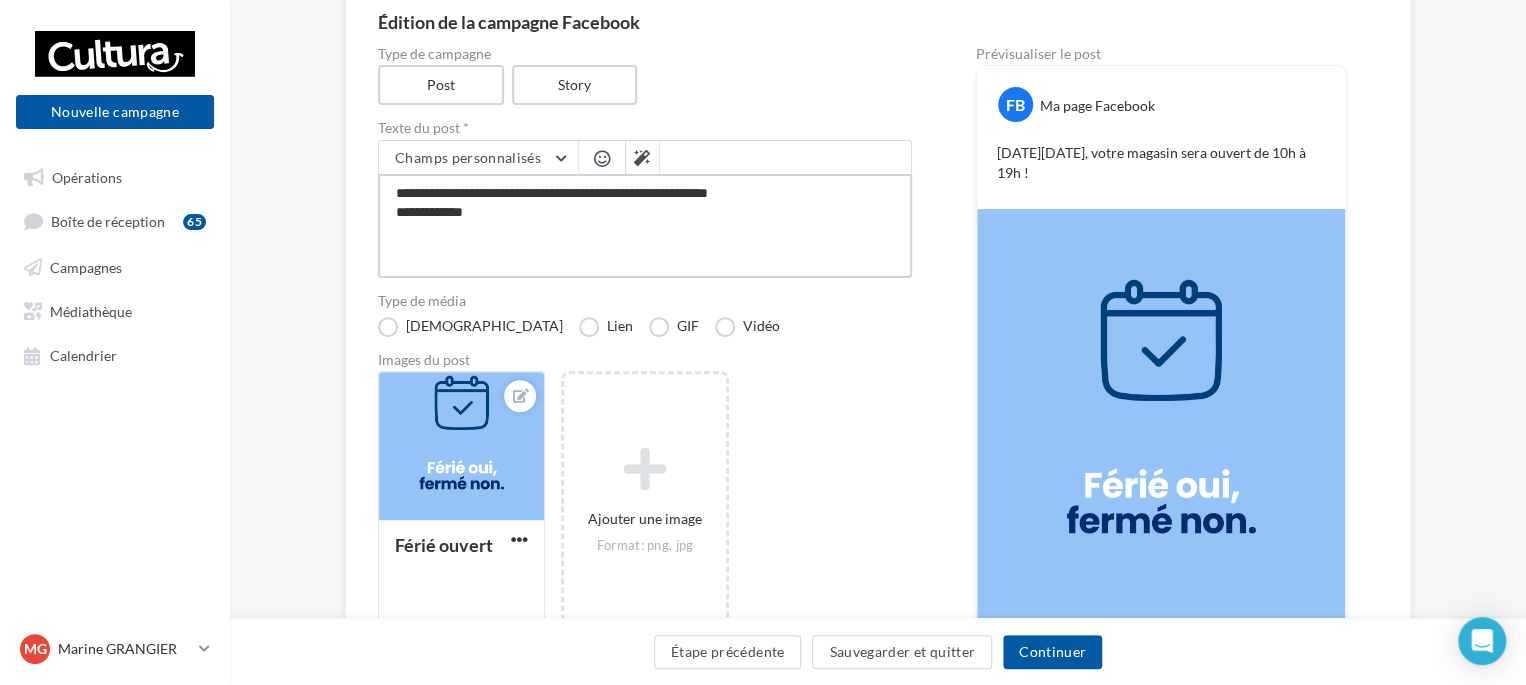 type on "**********" 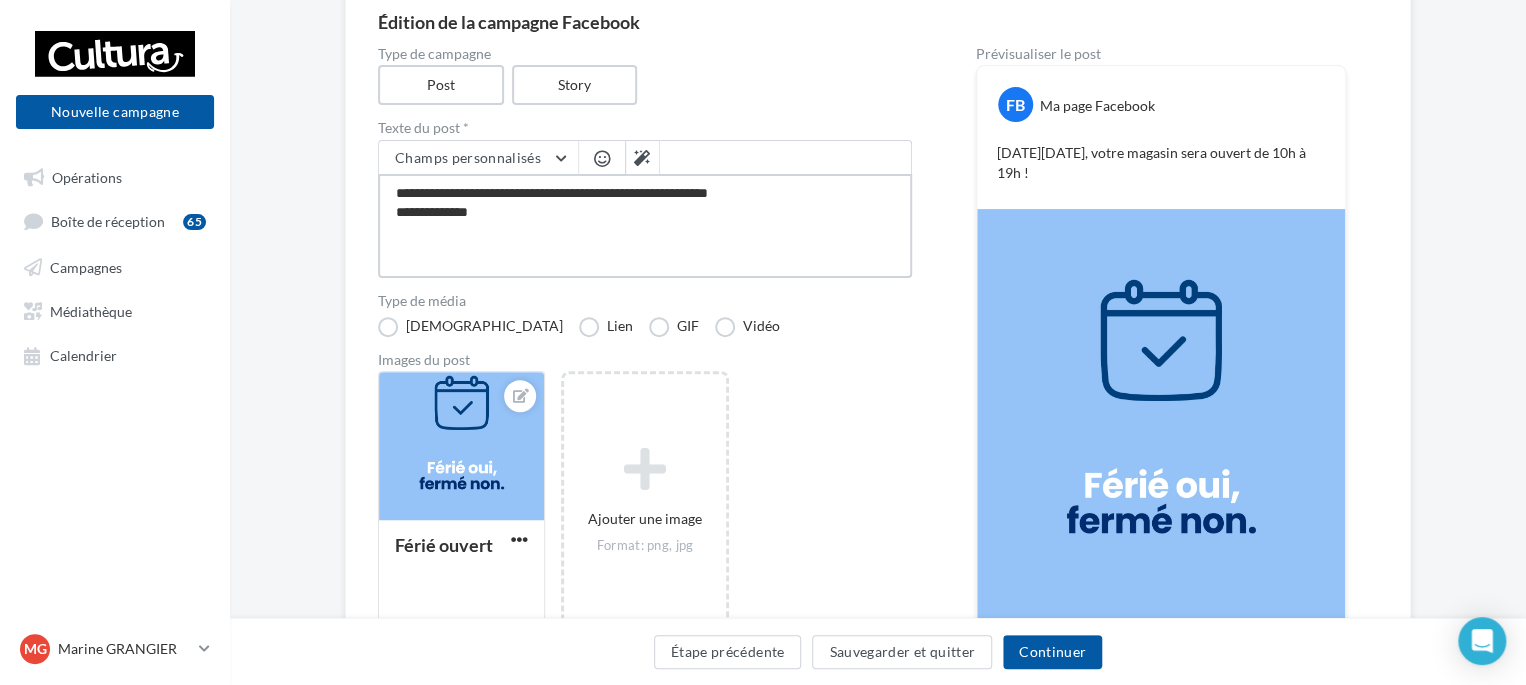 type on "**********" 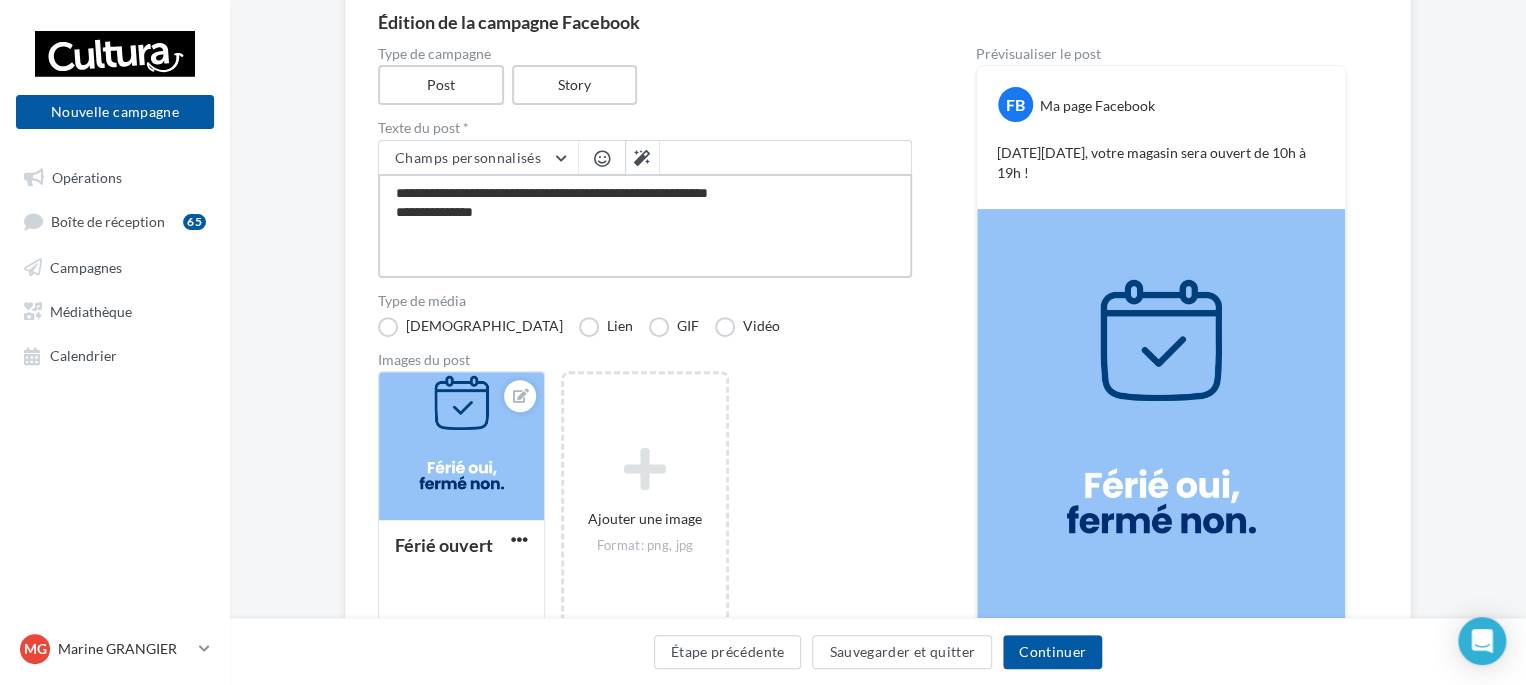 type on "**********" 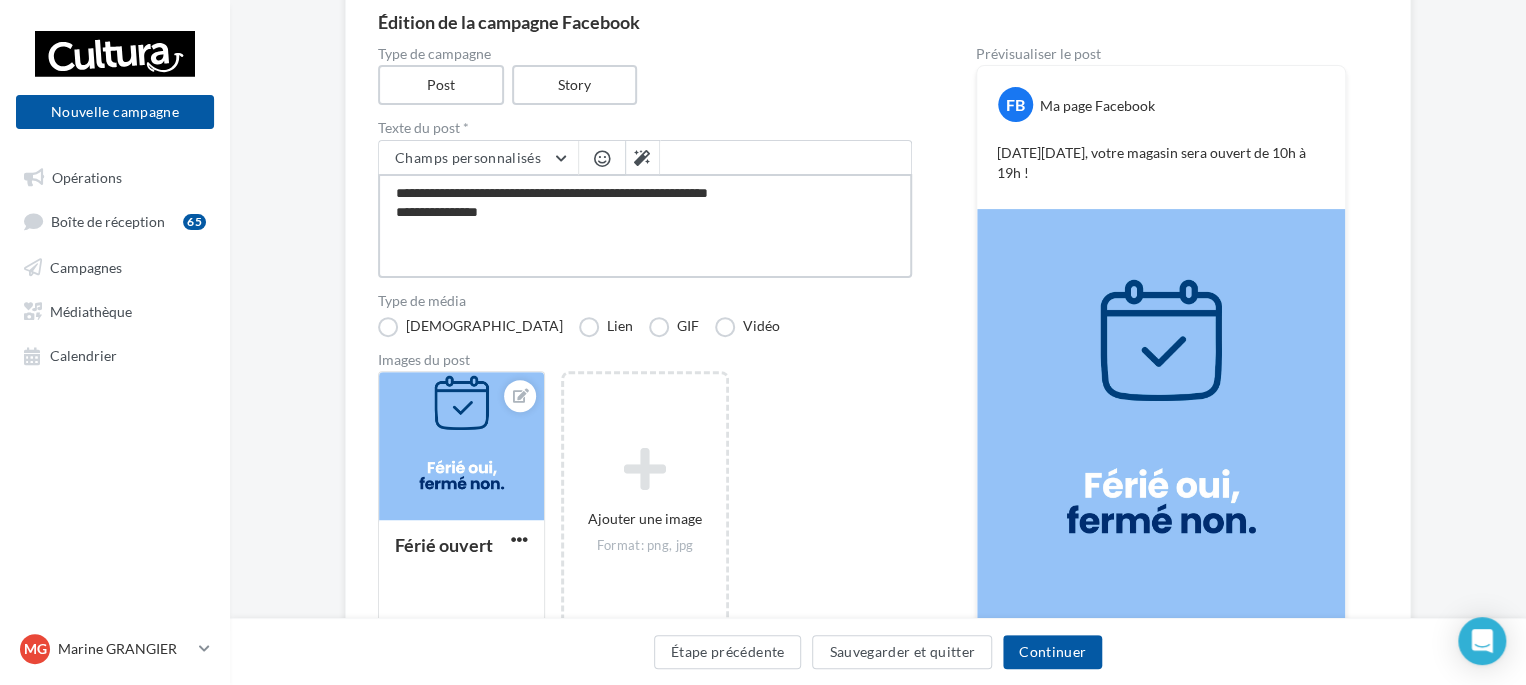 type on "**********" 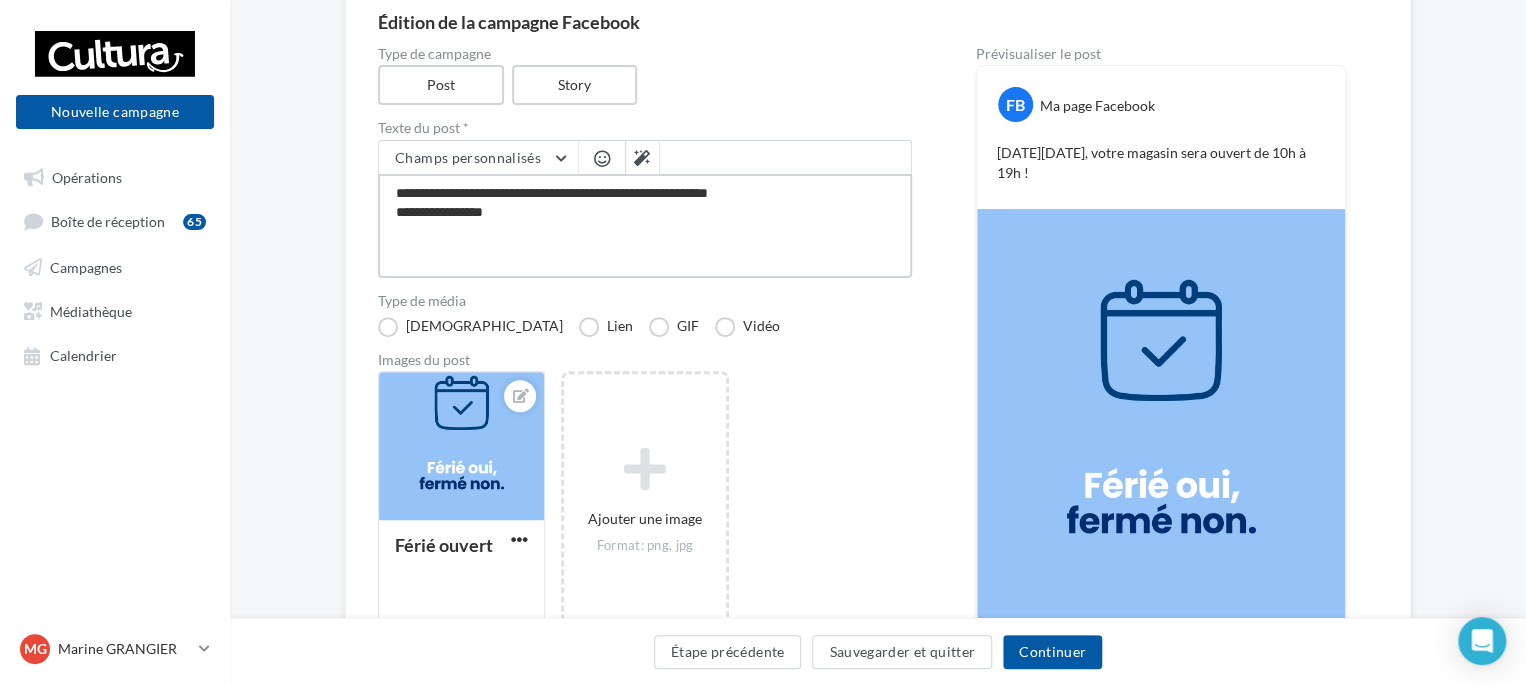 type on "**********" 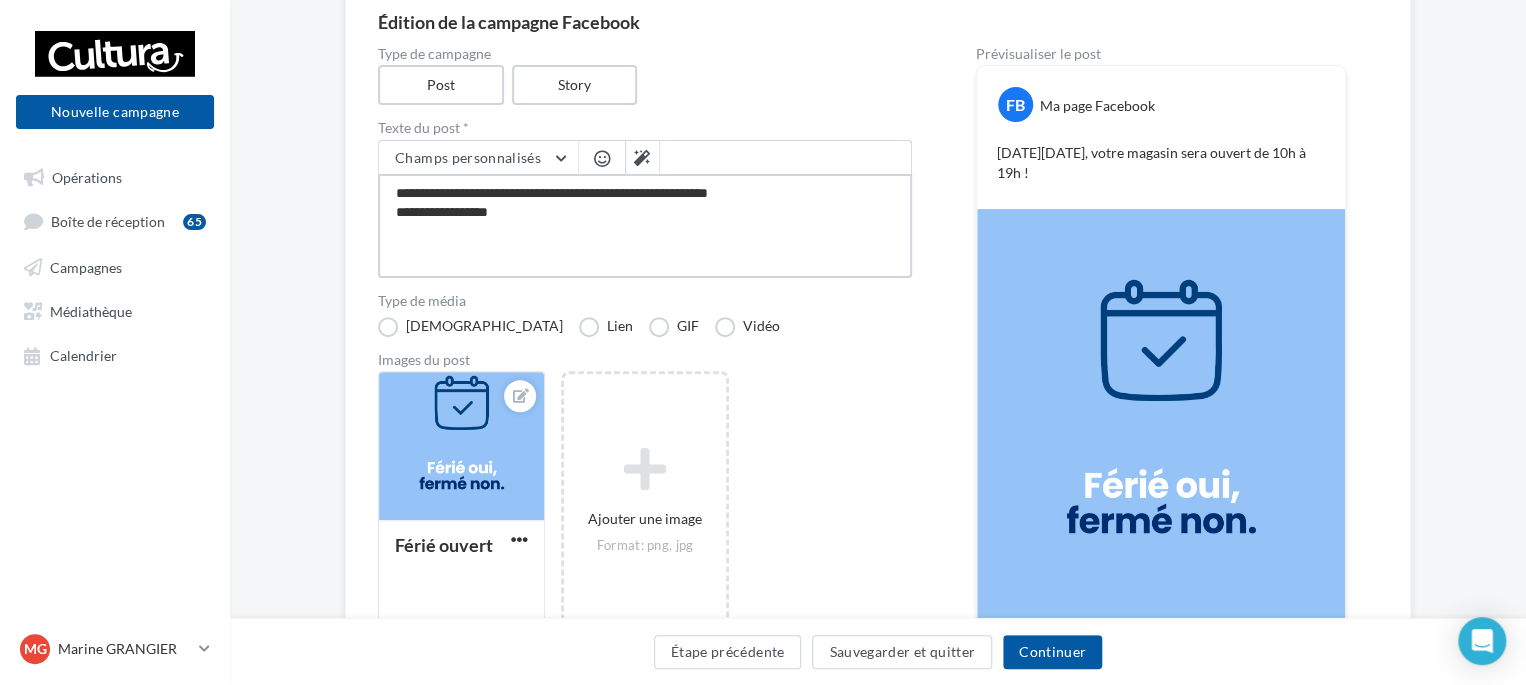 type on "**********" 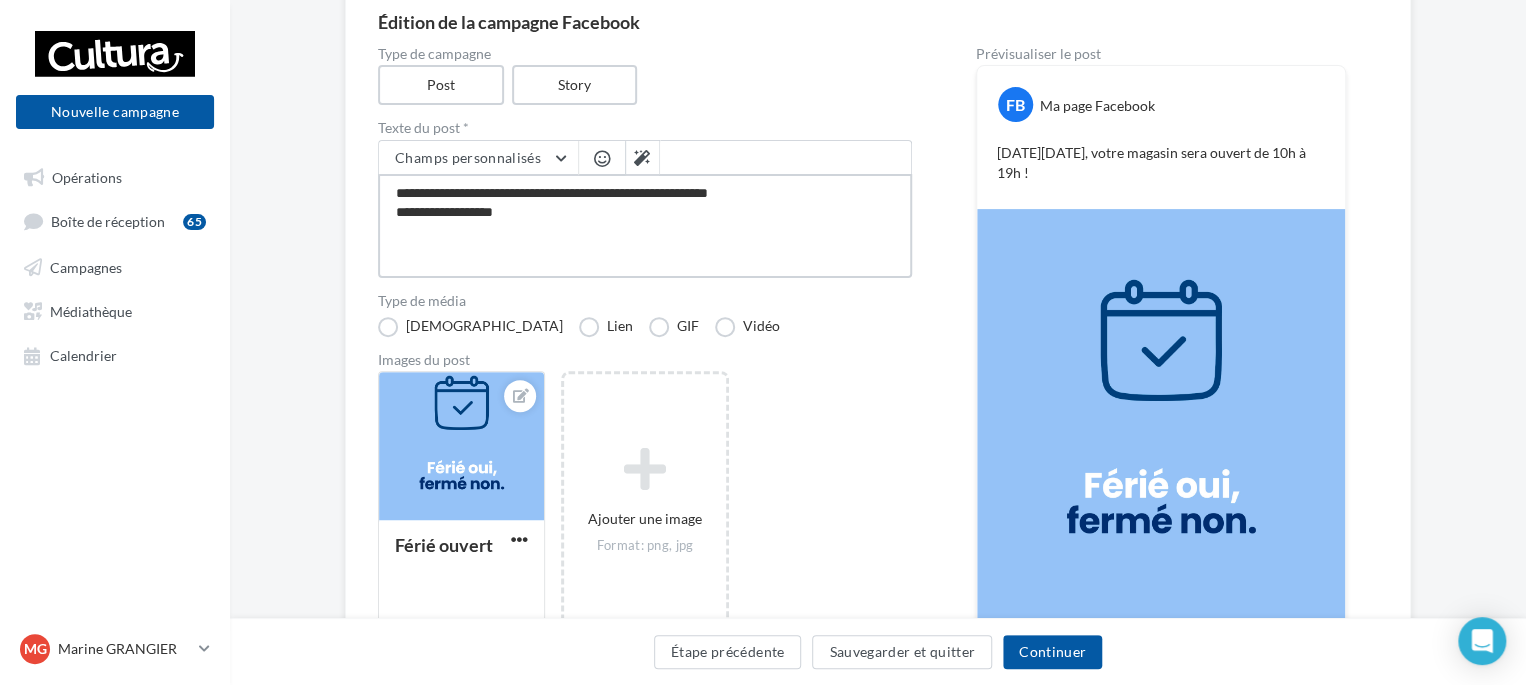 type on "**********" 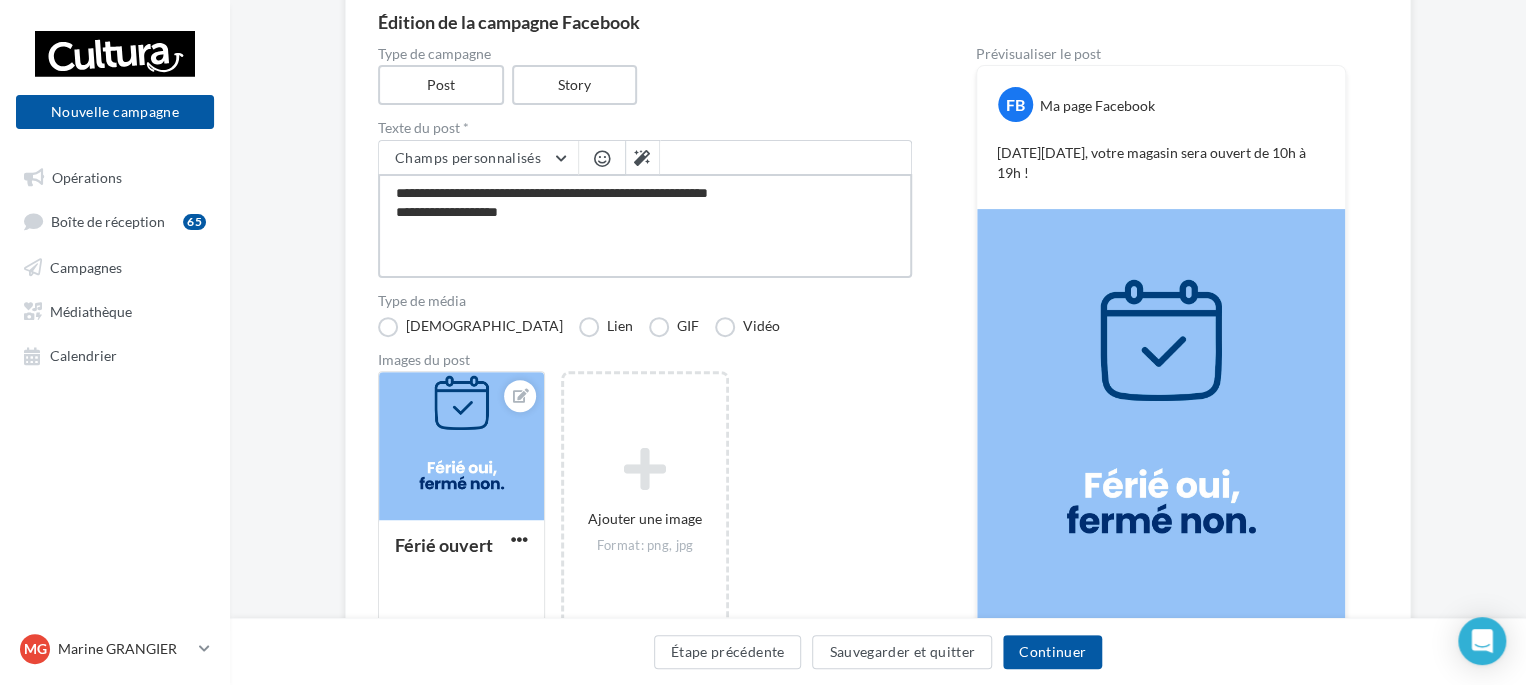 type on "**********" 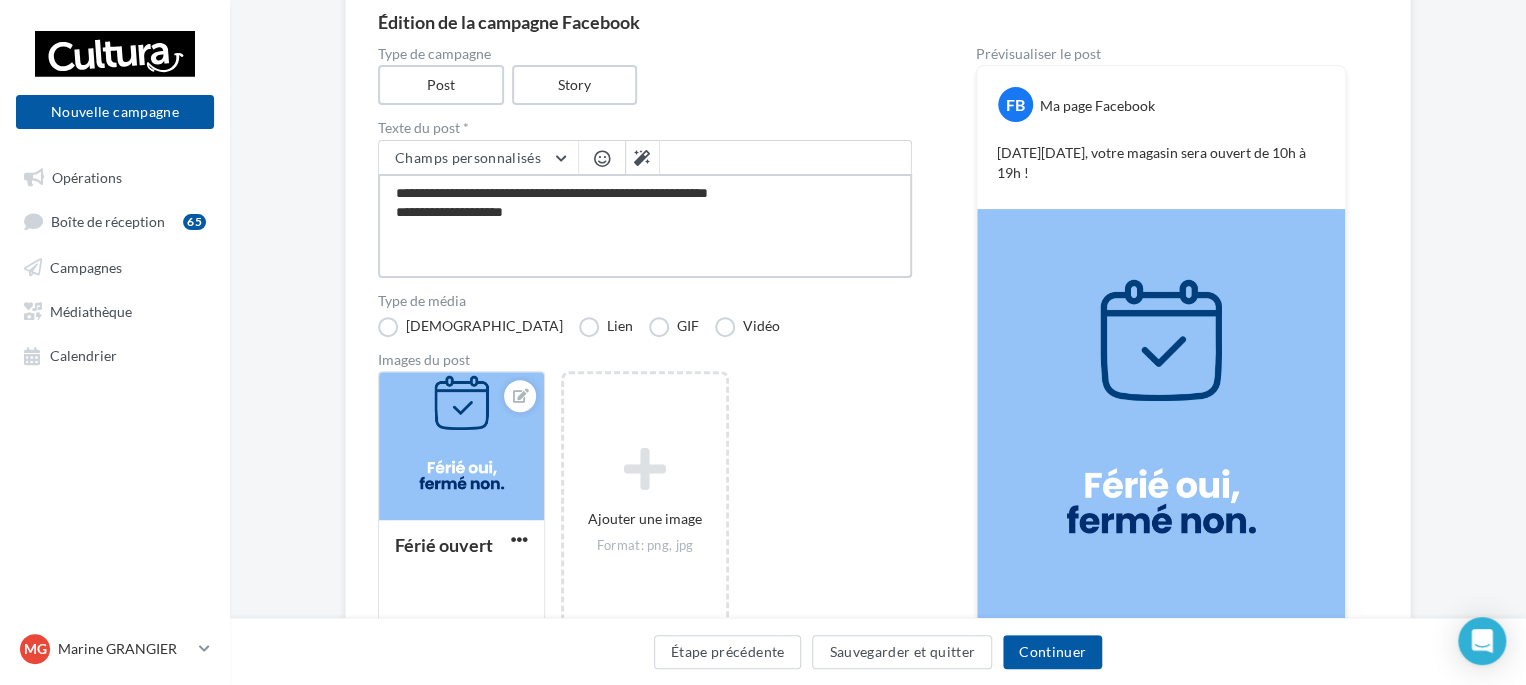 type on "**********" 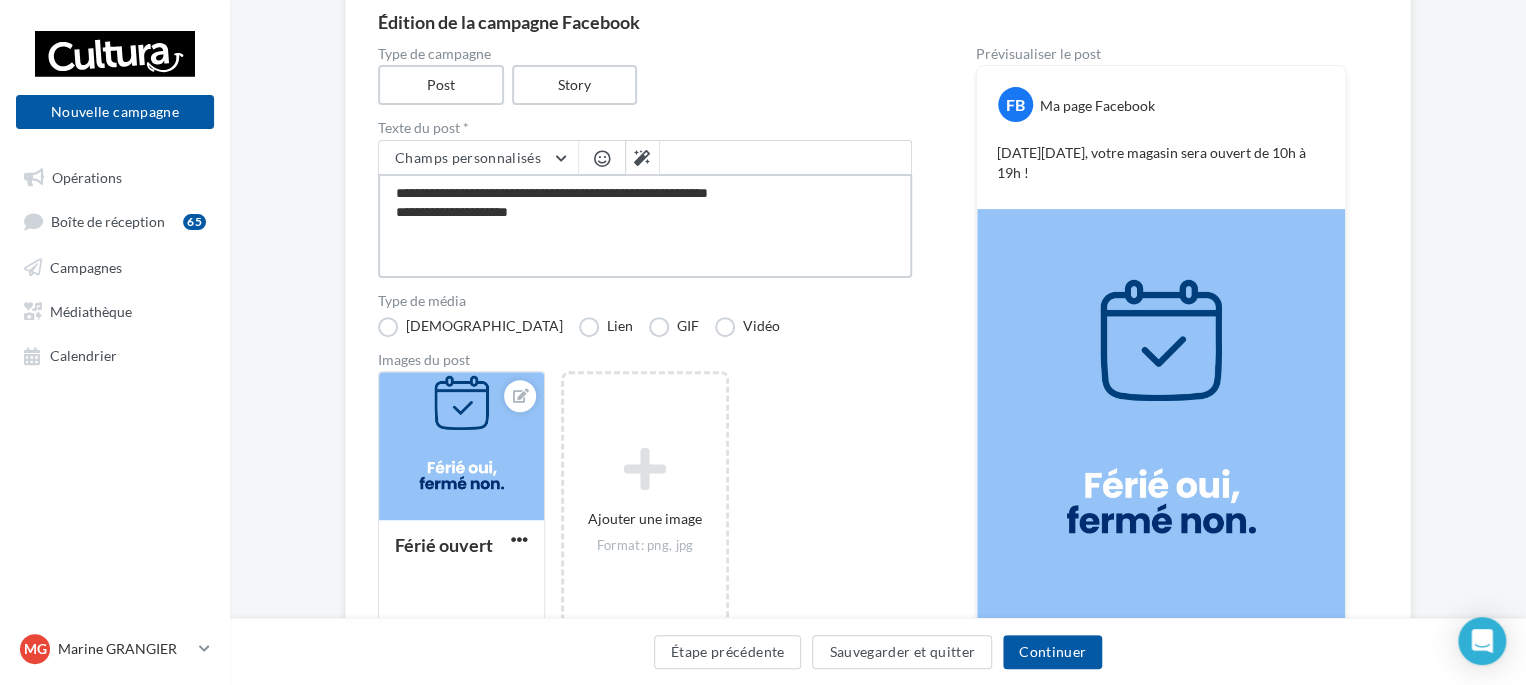 type on "**********" 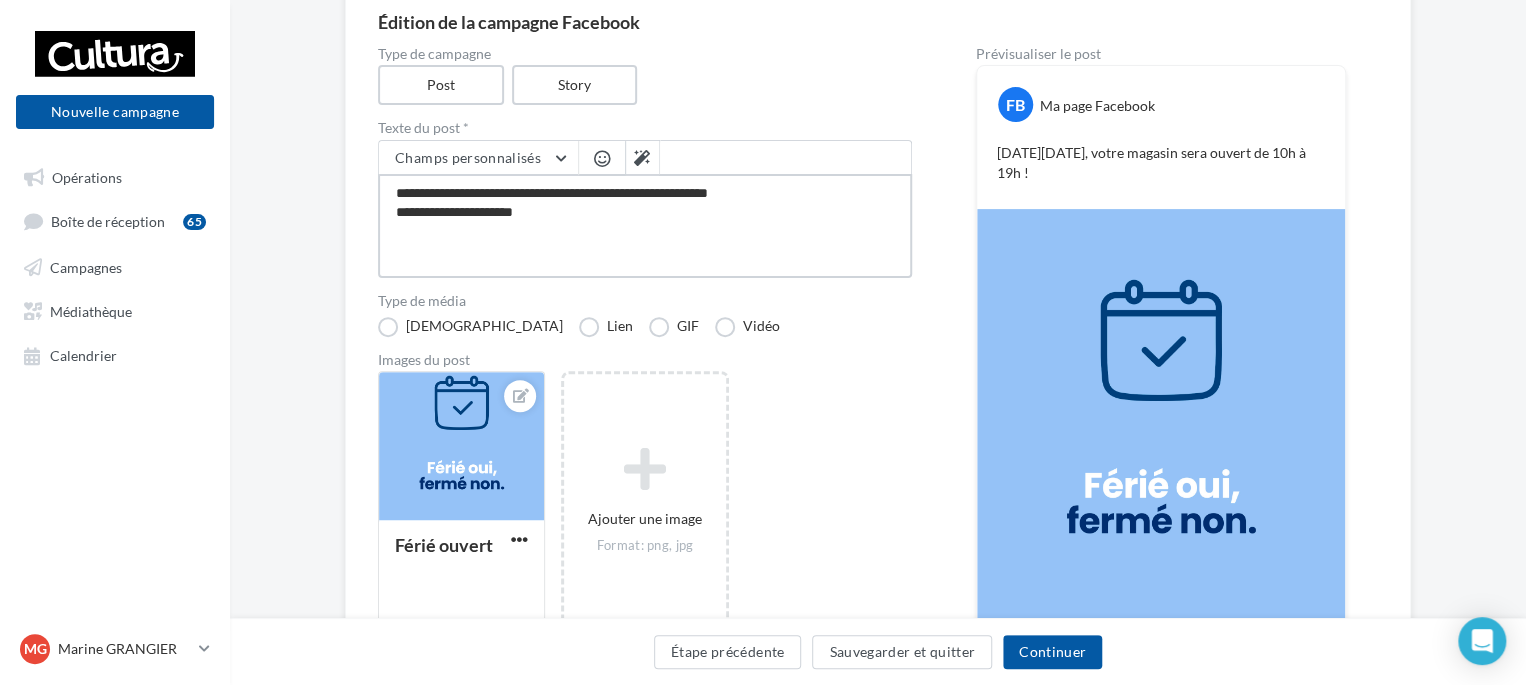 type on "**********" 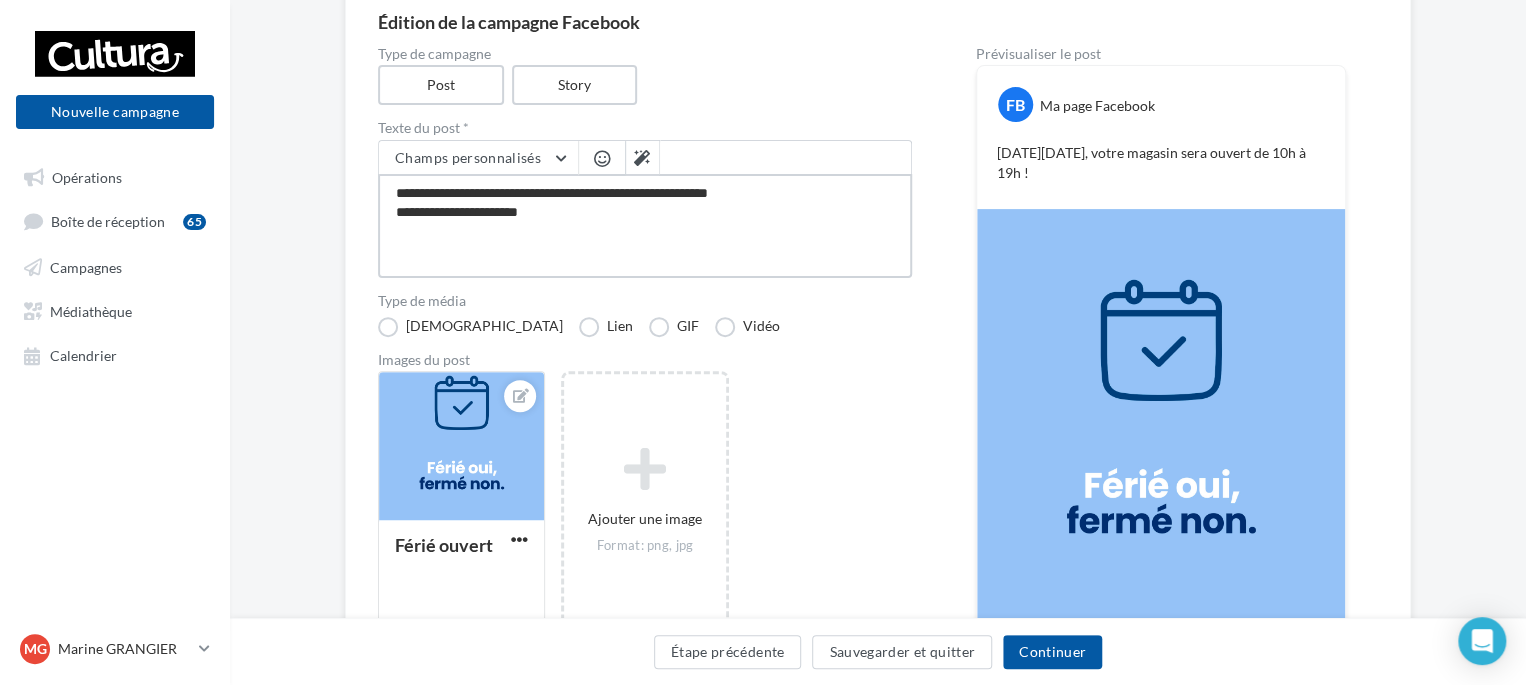 type on "**********" 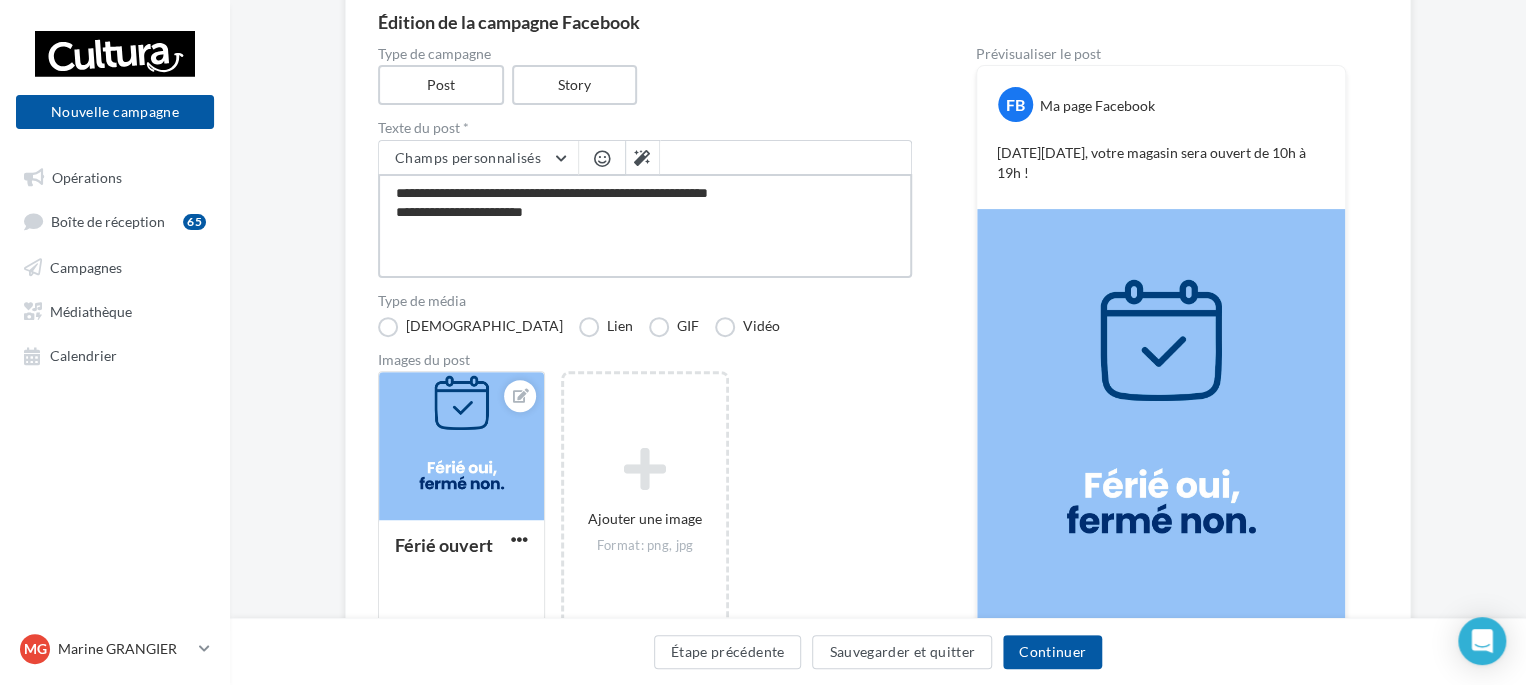 type on "**********" 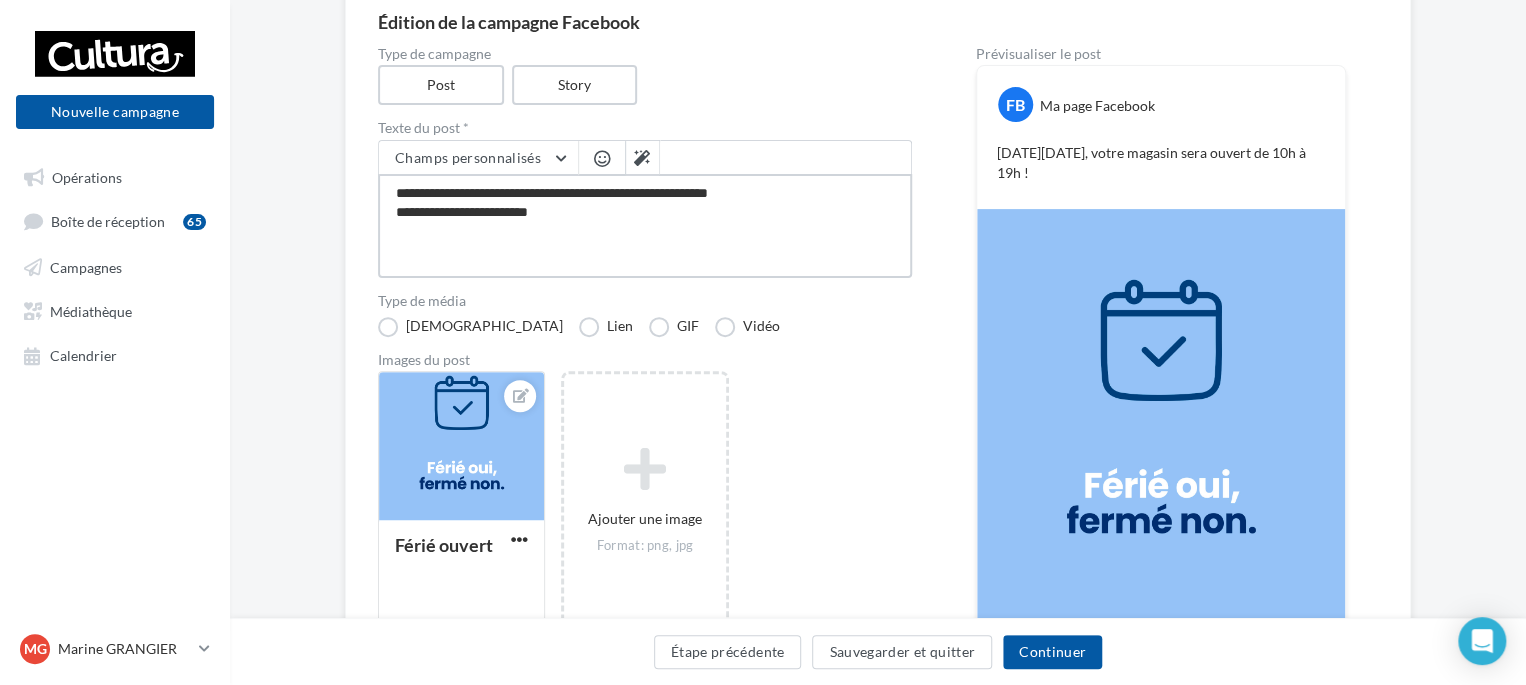type on "**********" 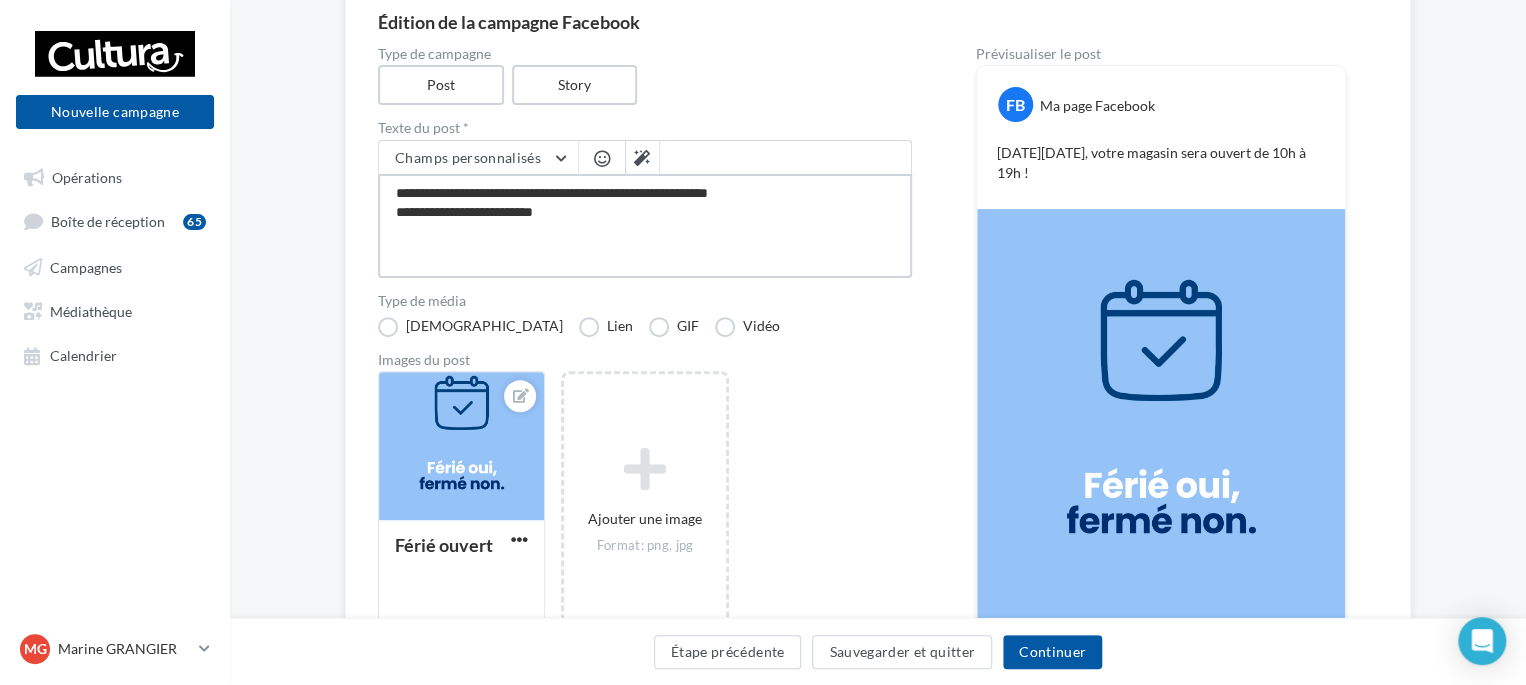 type on "**********" 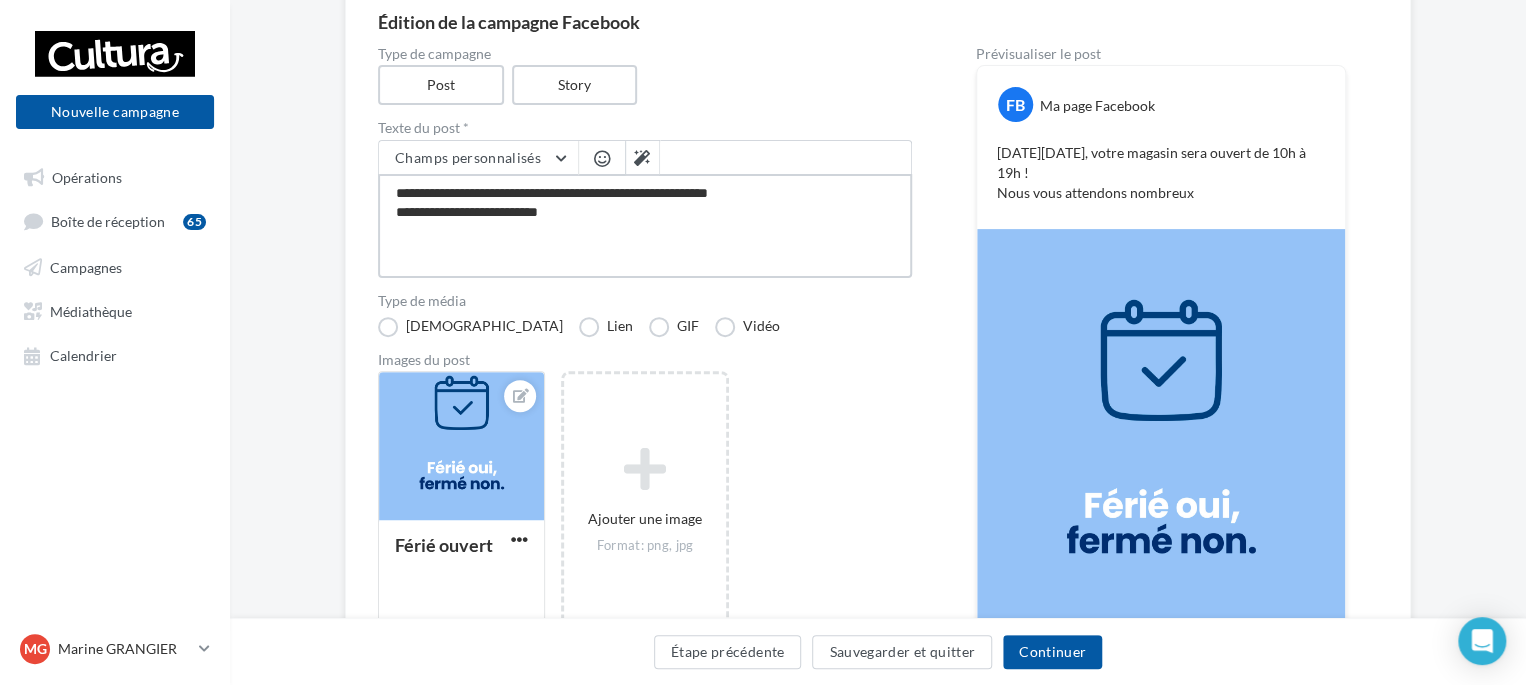 type on "**********" 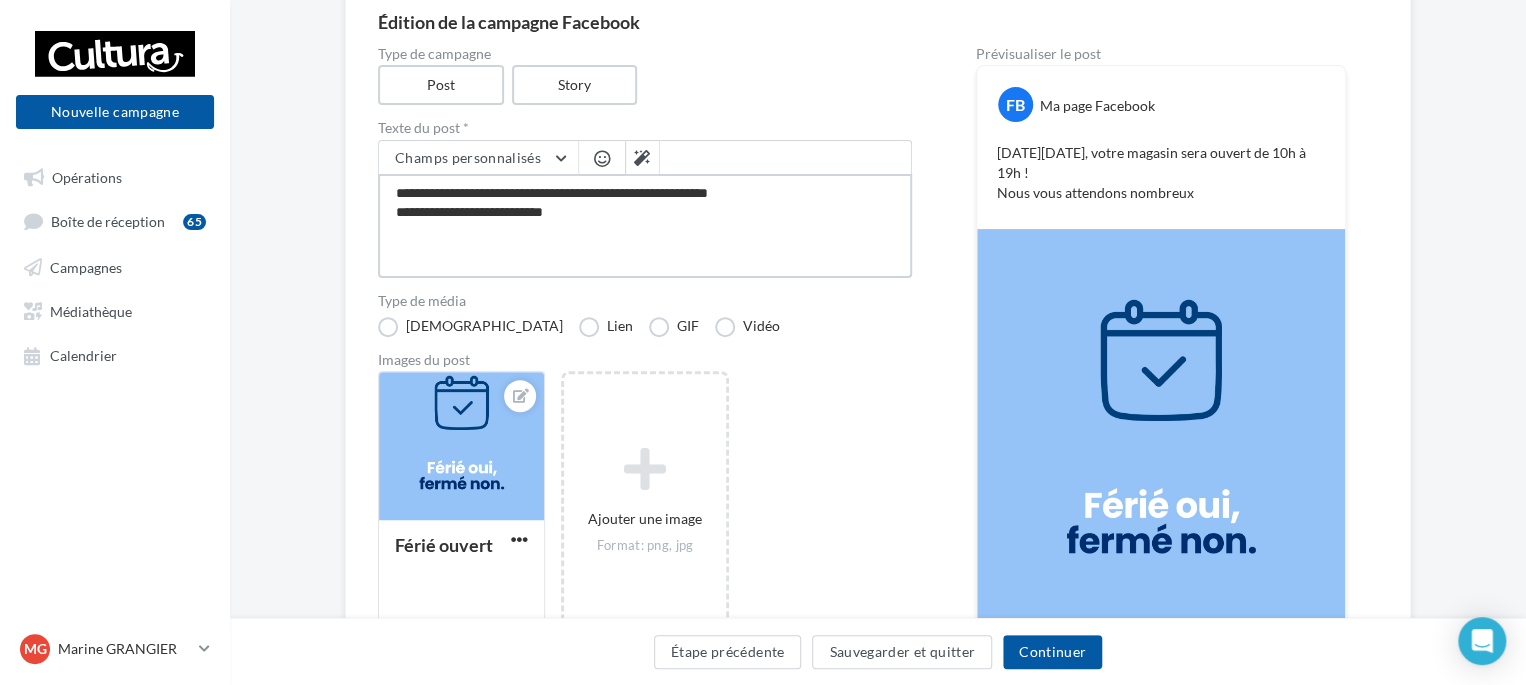 type on "**********" 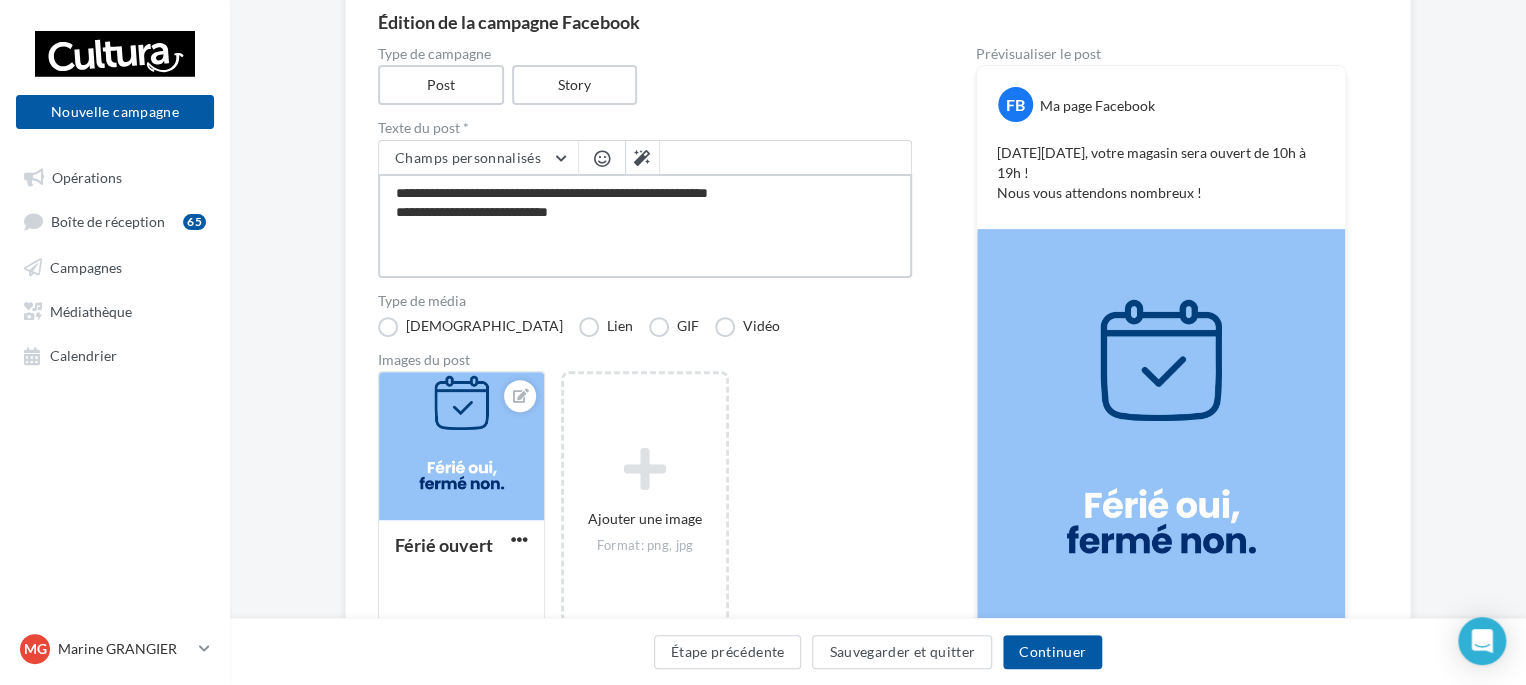 click on "**********" at bounding box center (645, 226) 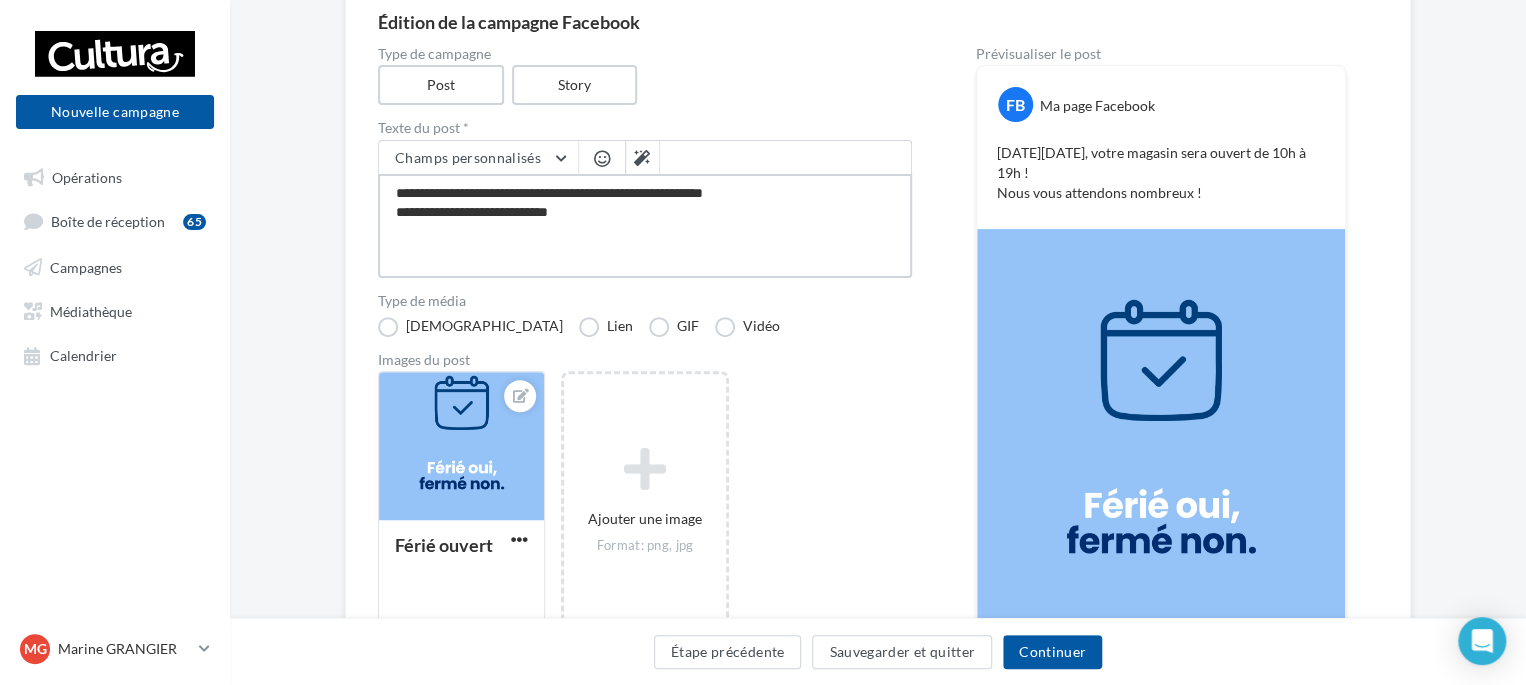 type on "**********" 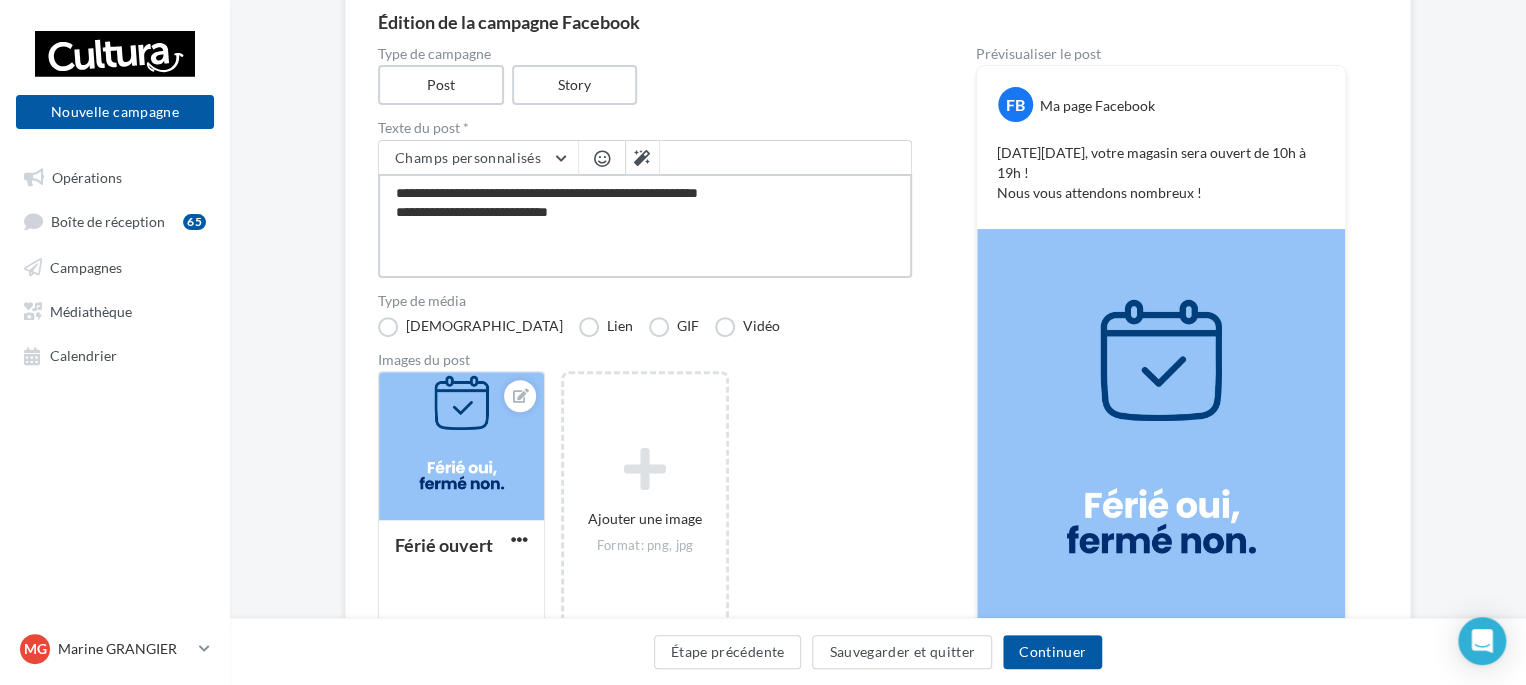 type on "**********" 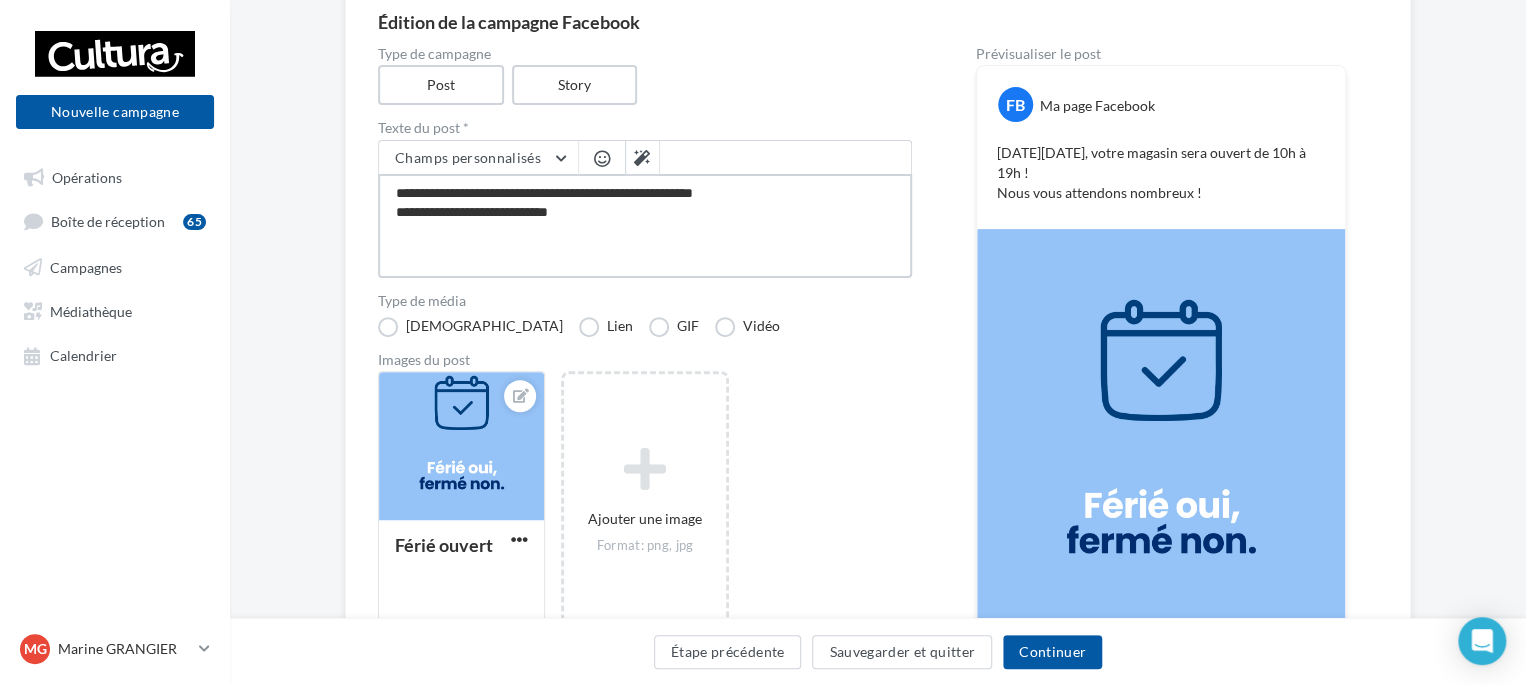 type on "**********" 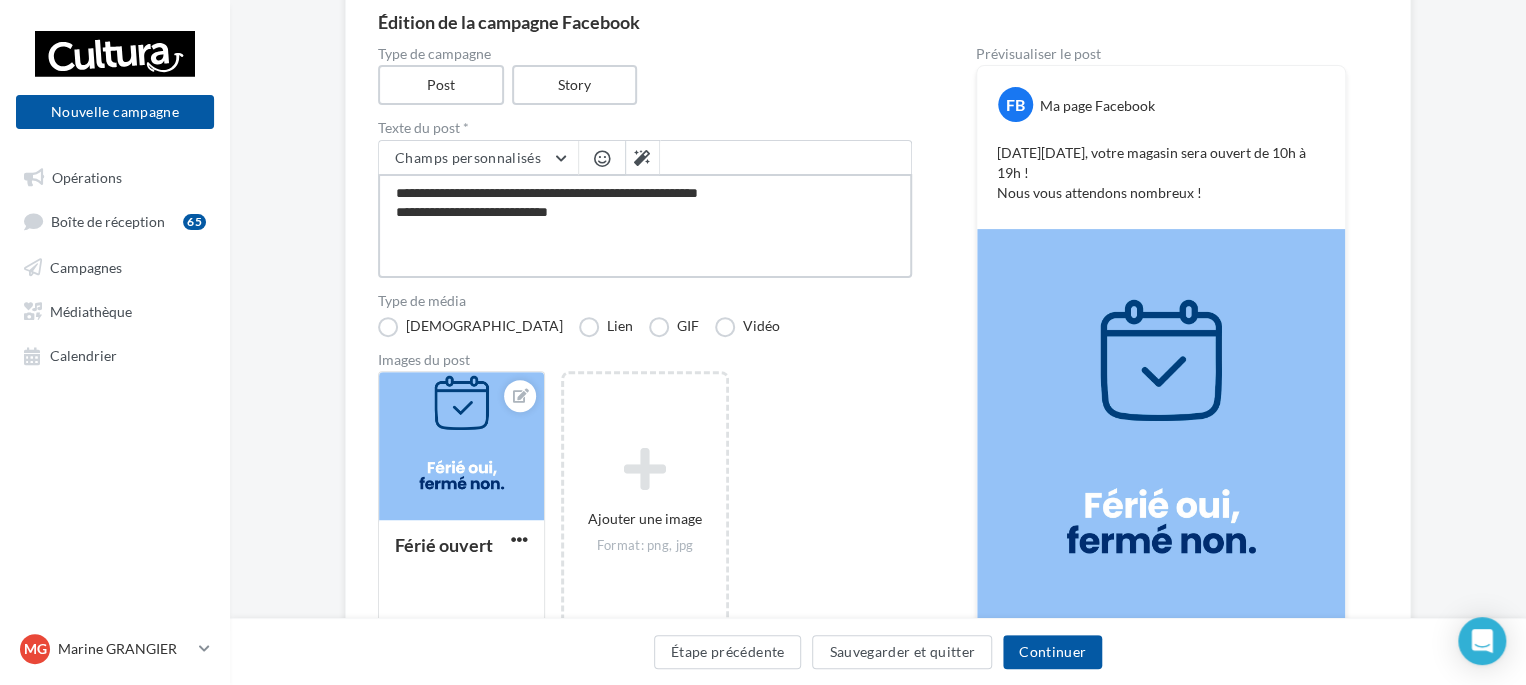 type on "**********" 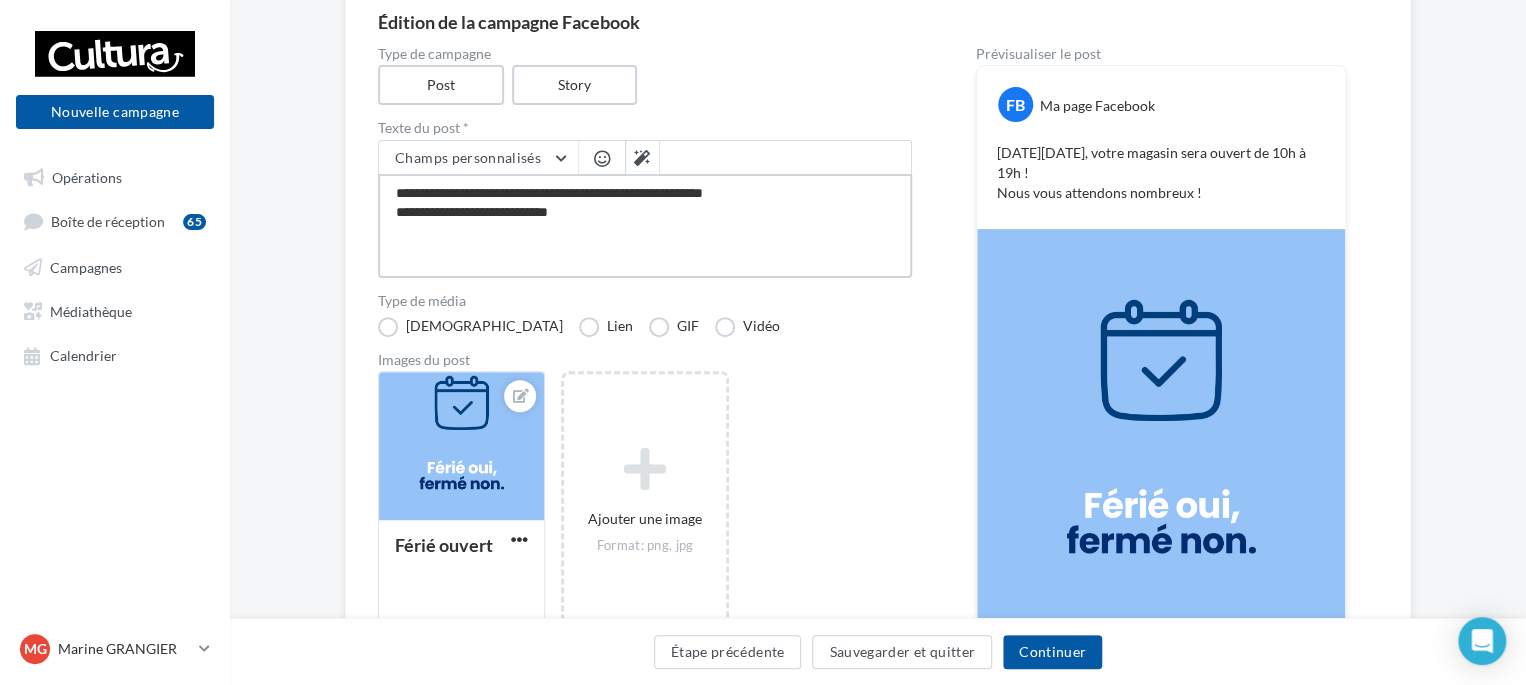 click on "**********" at bounding box center (645, 226) 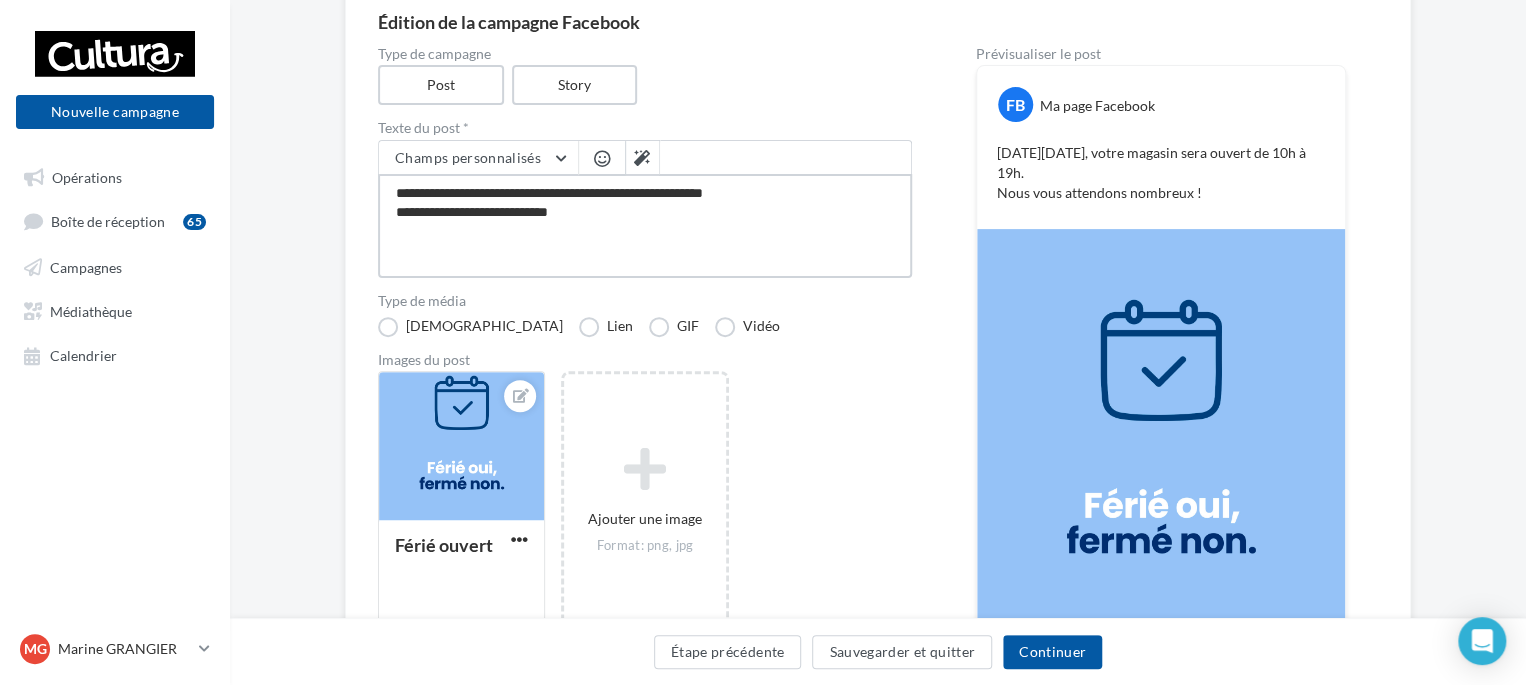 type on "**********" 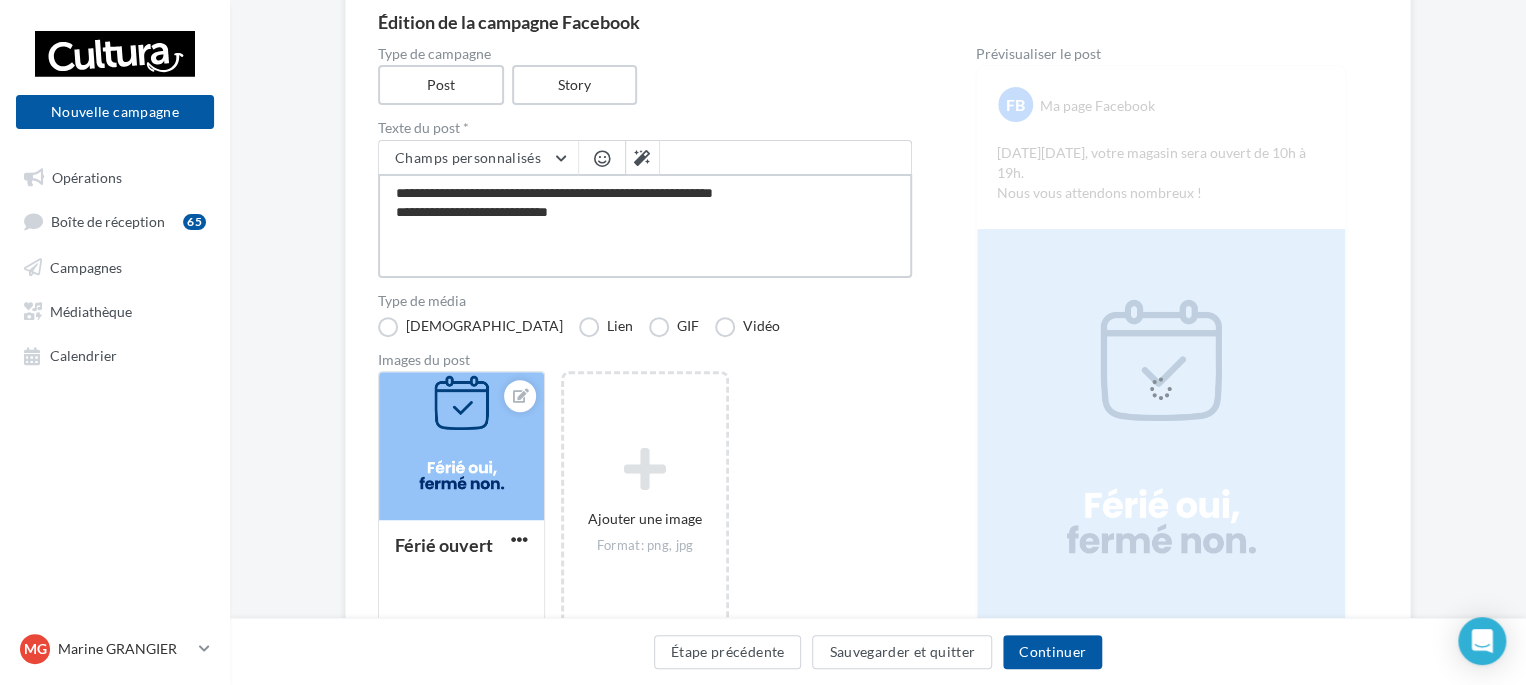 click on "**********" at bounding box center [645, 226] 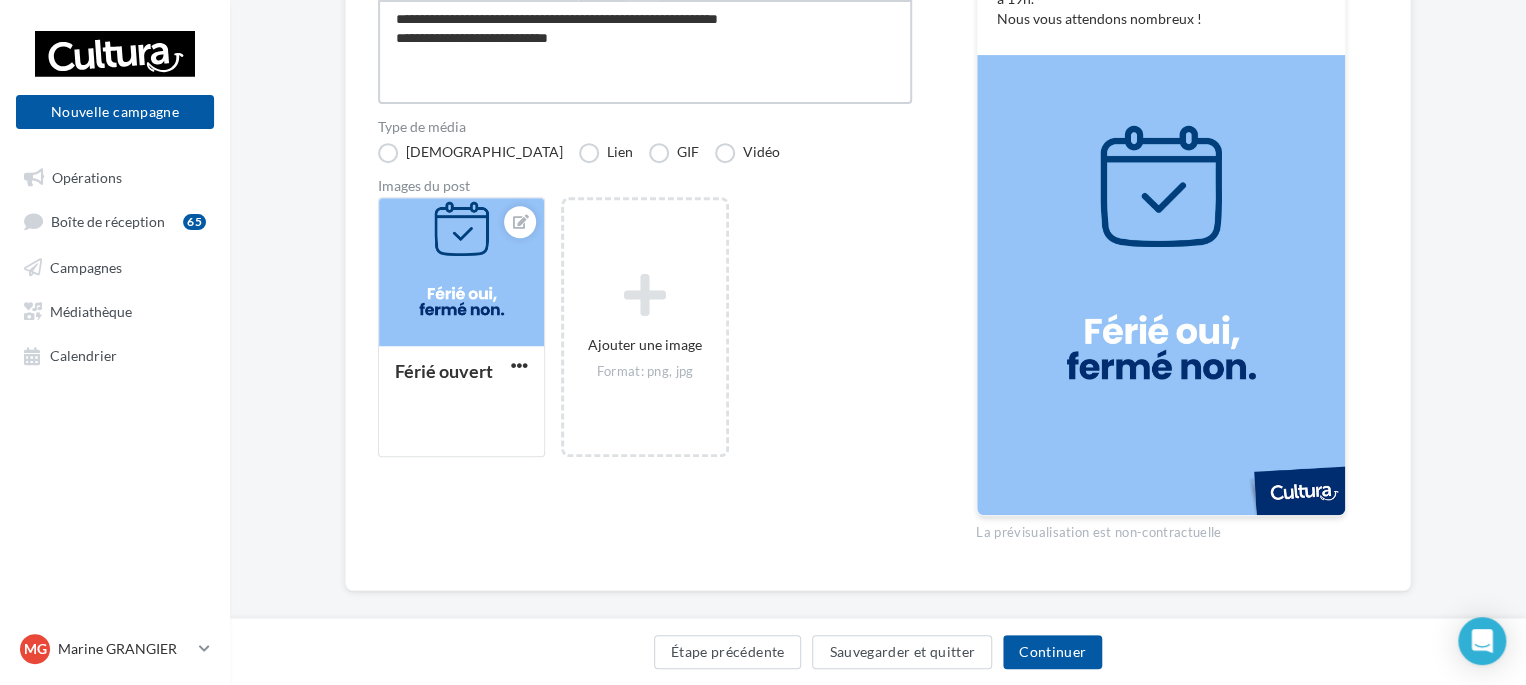 scroll, scrollTop: 368, scrollLeft: 0, axis: vertical 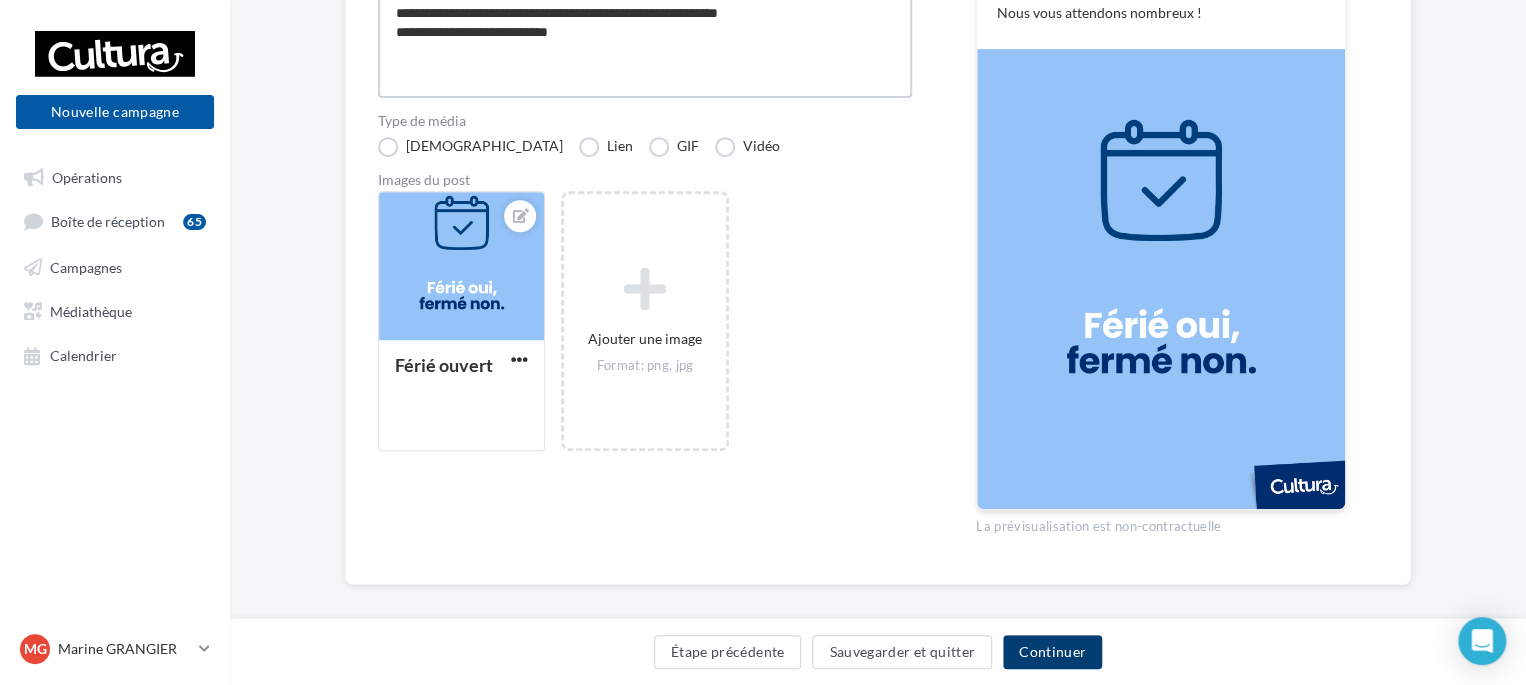 type on "**********" 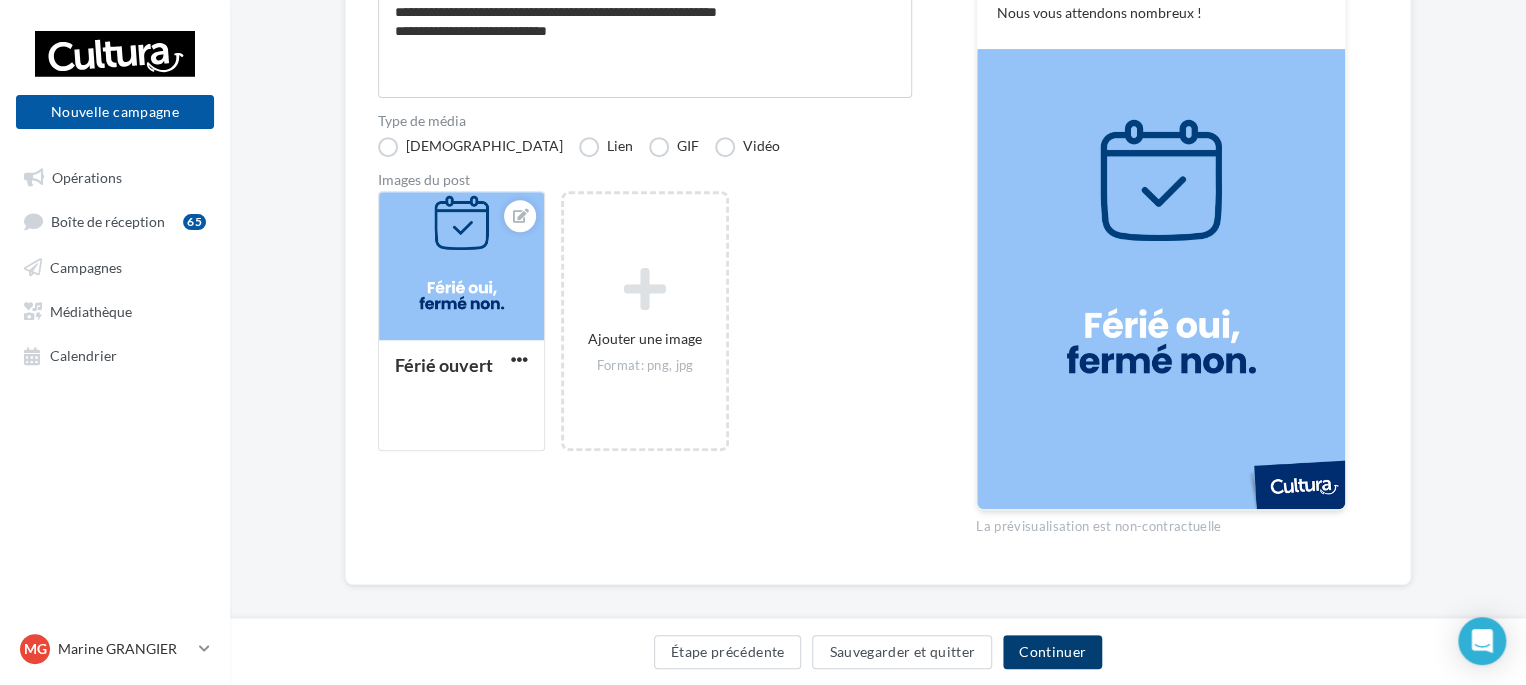click on "Continuer" at bounding box center [1052, 652] 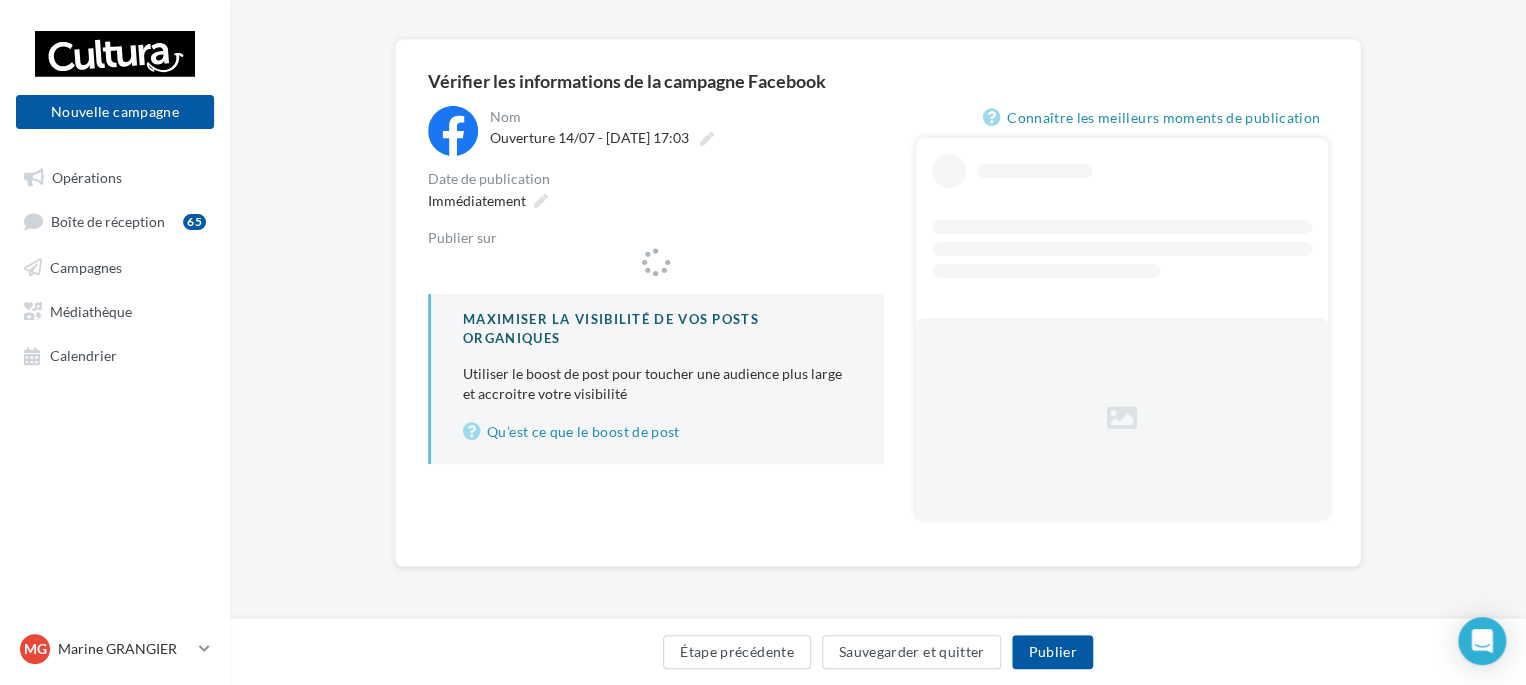 scroll, scrollTop: 0, scrollLeft: 0, axis: both 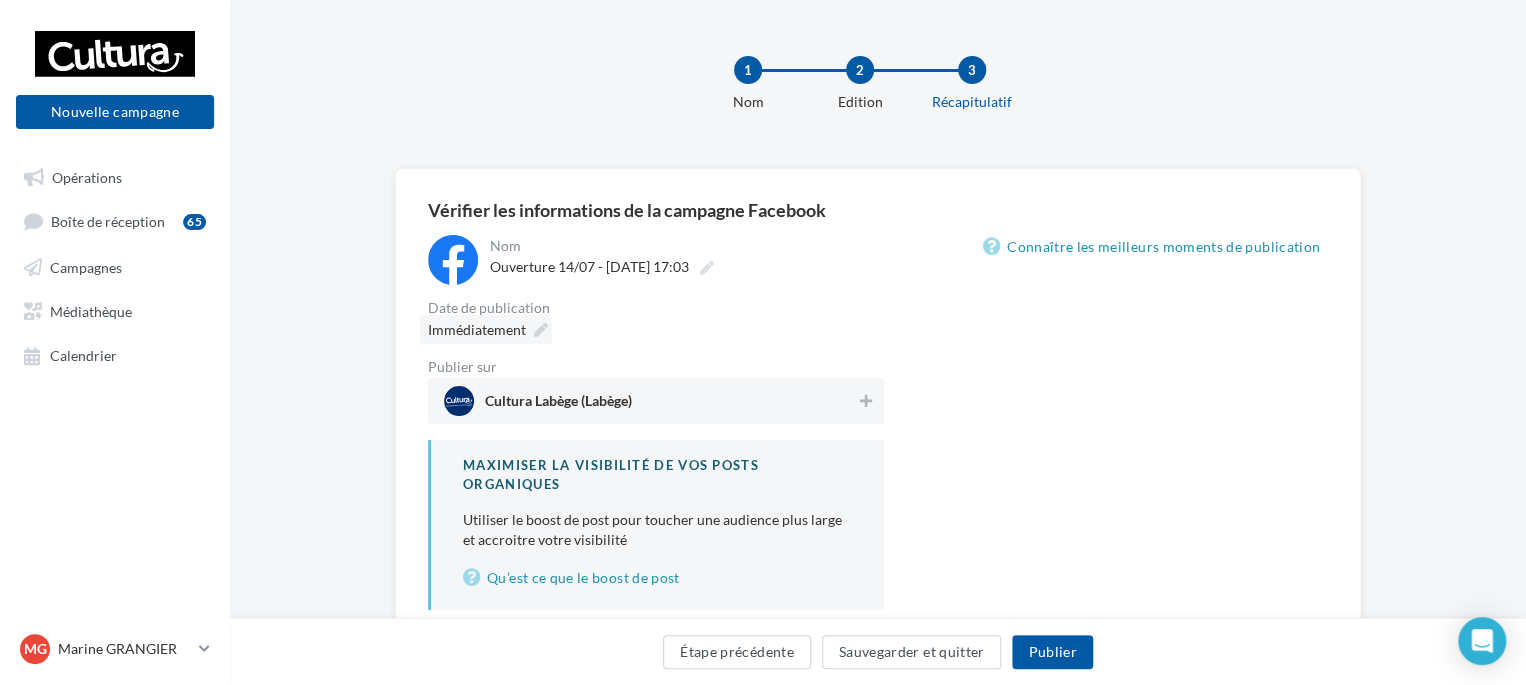 click at bounding box center [541, 330] 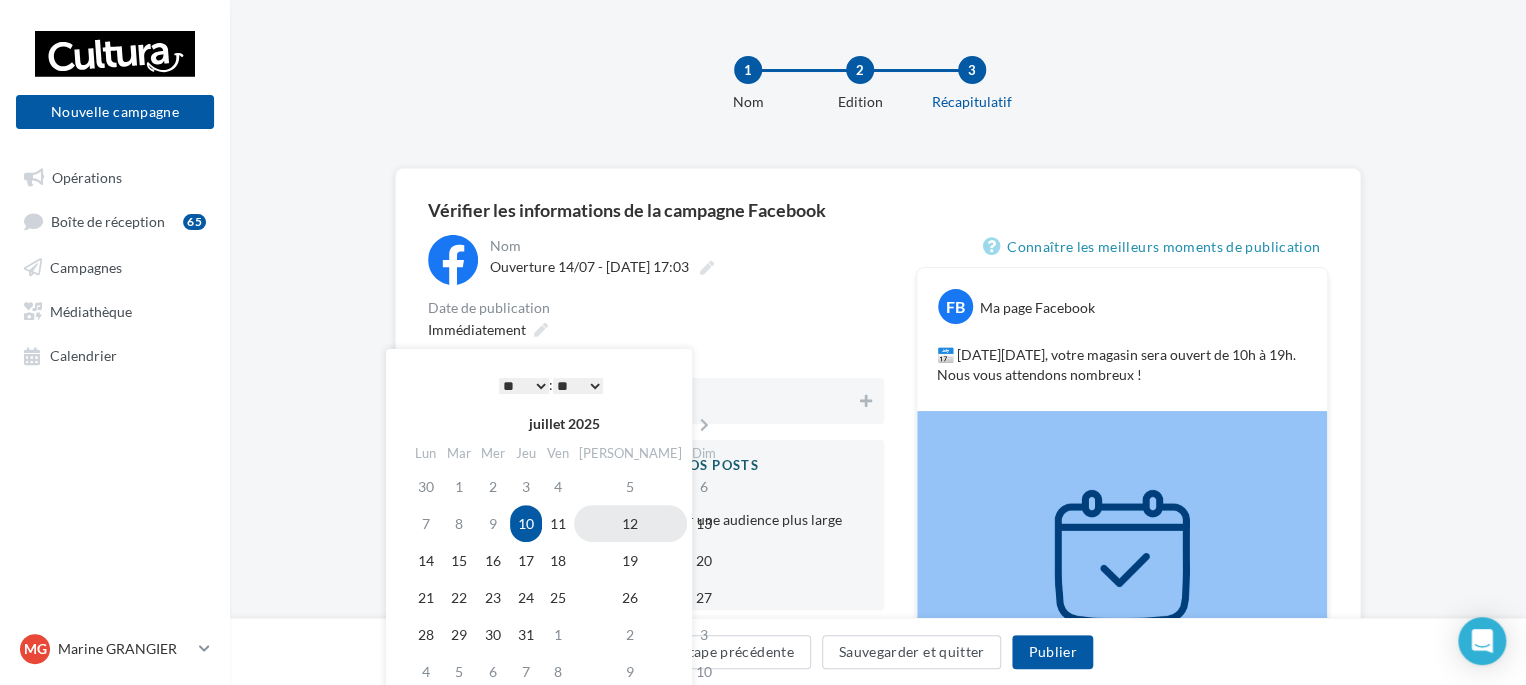 click on "12" at bounding box center (630, 523) 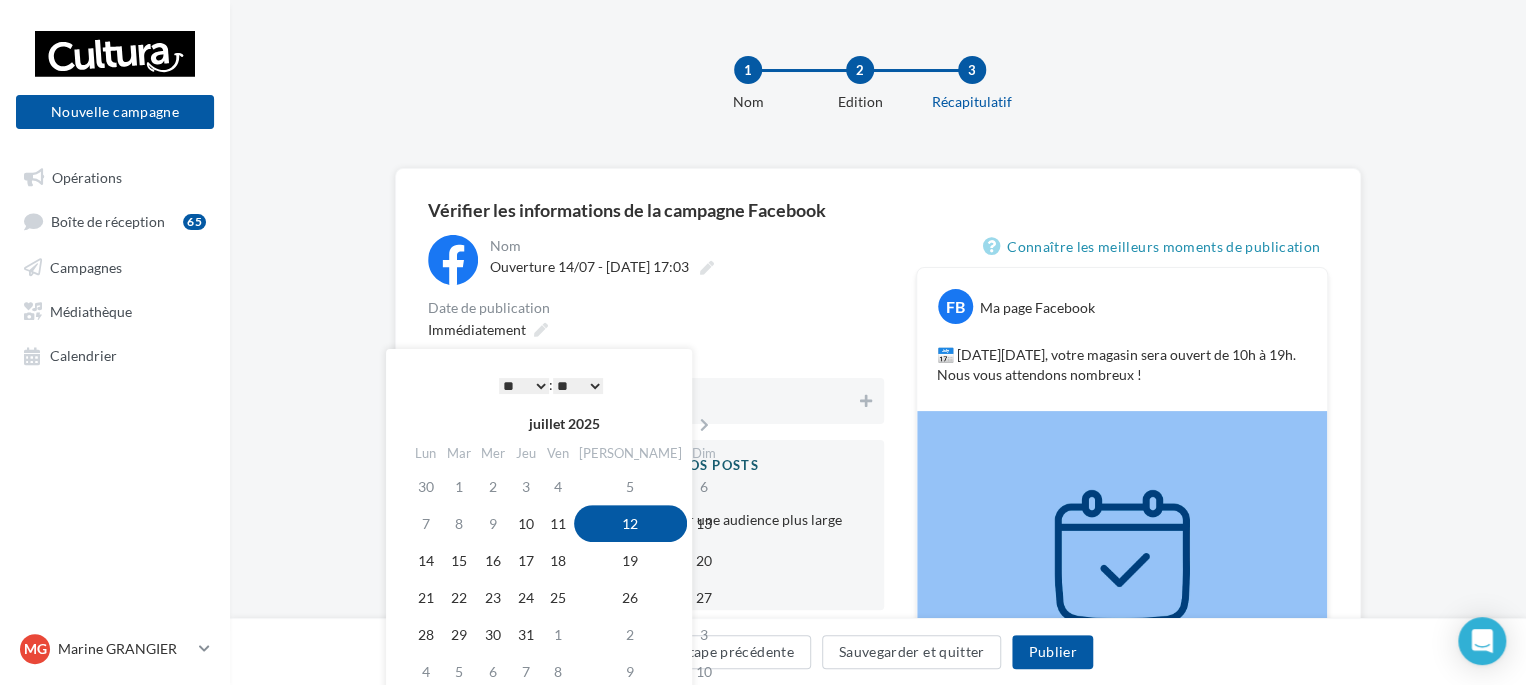 click on "* * * * * * * * * * ** ** ** ** ** ** ** ** ** ** ** ** ** **" at bounding box center [524, 386] 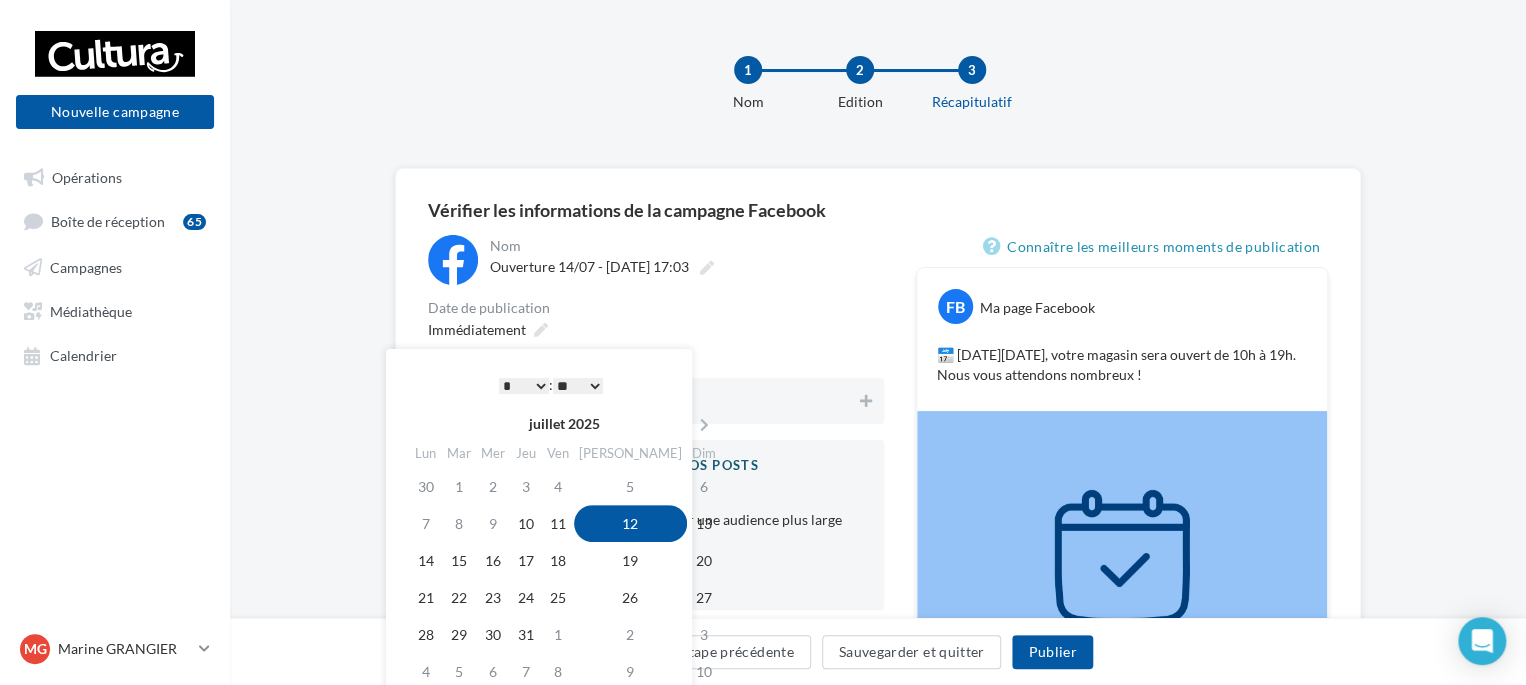click on "** ** ** ** ** **" at bounding box center [578, 386] 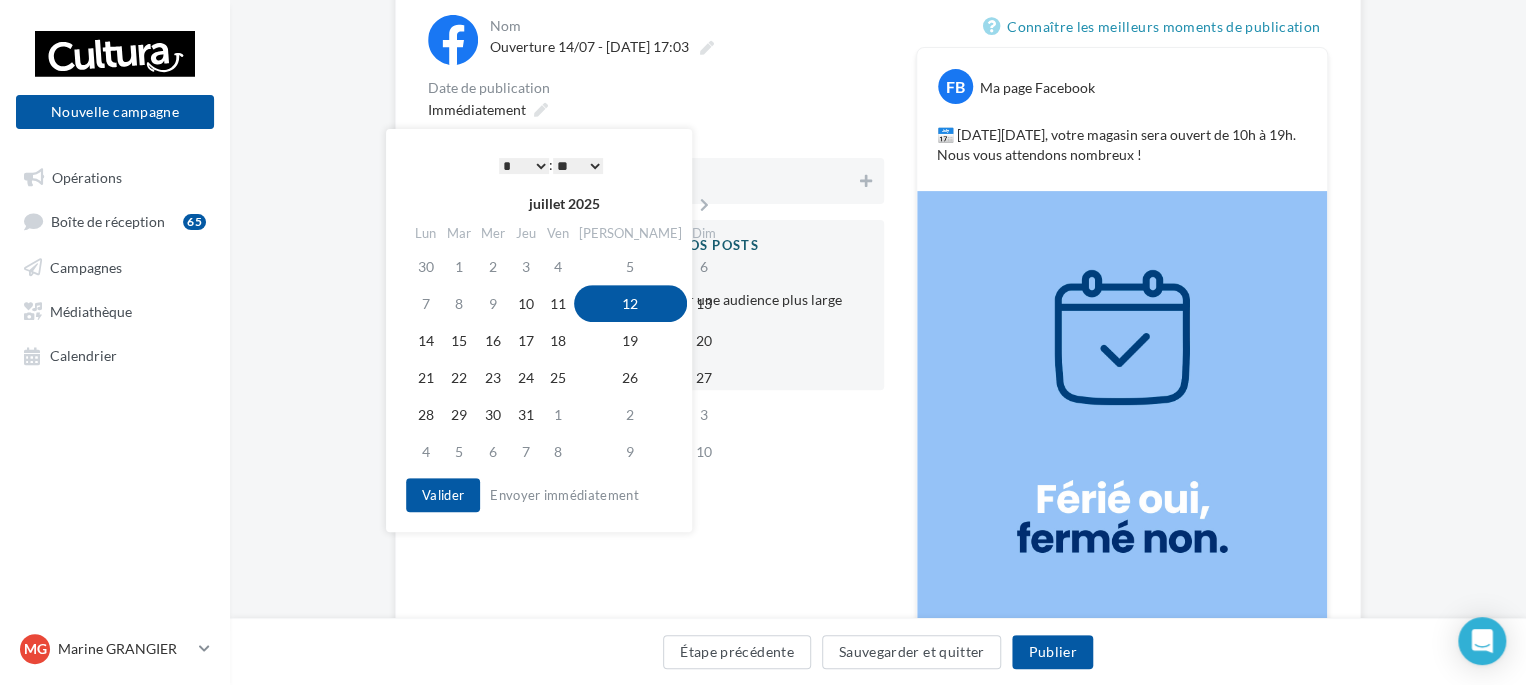 scroll, scrollTop: 220, scrollLeft: 0, axis: vertical 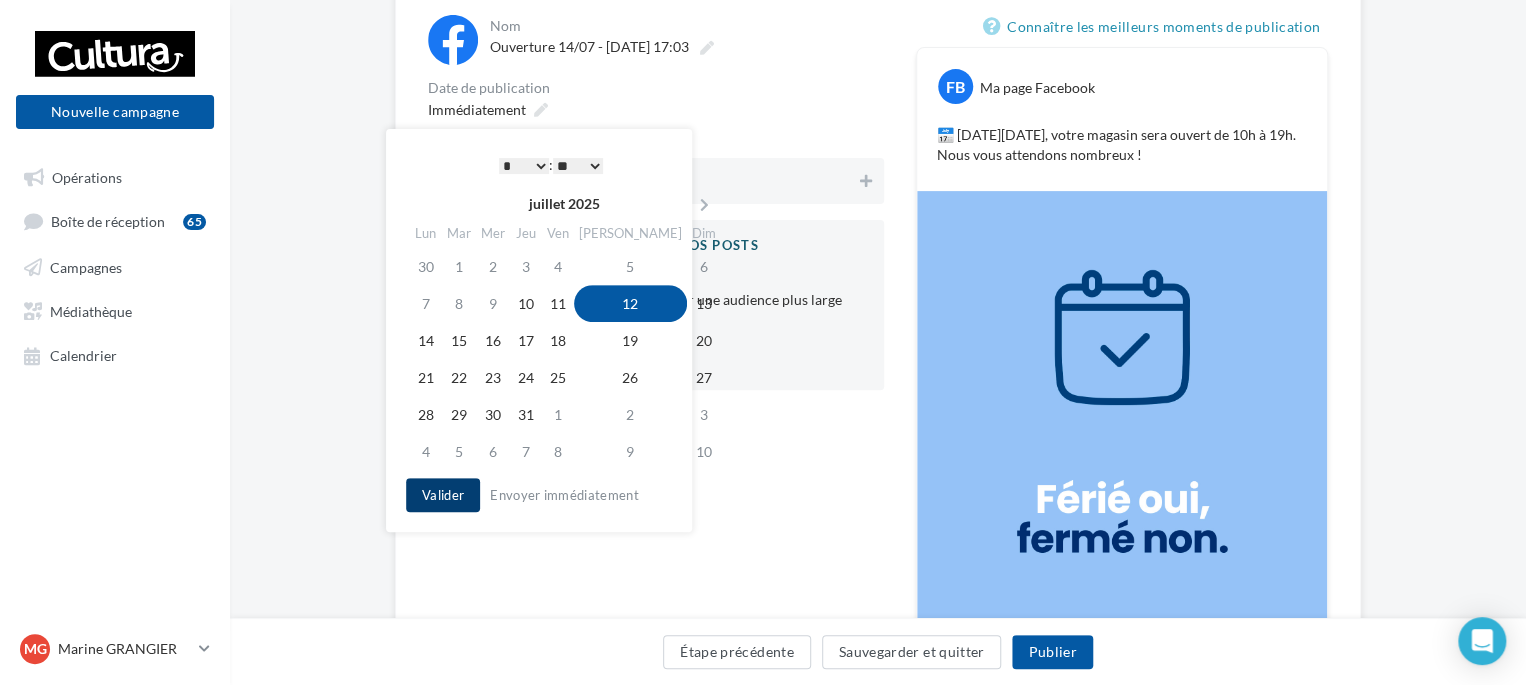 click on "Valider" at bounding box center (443, 495) 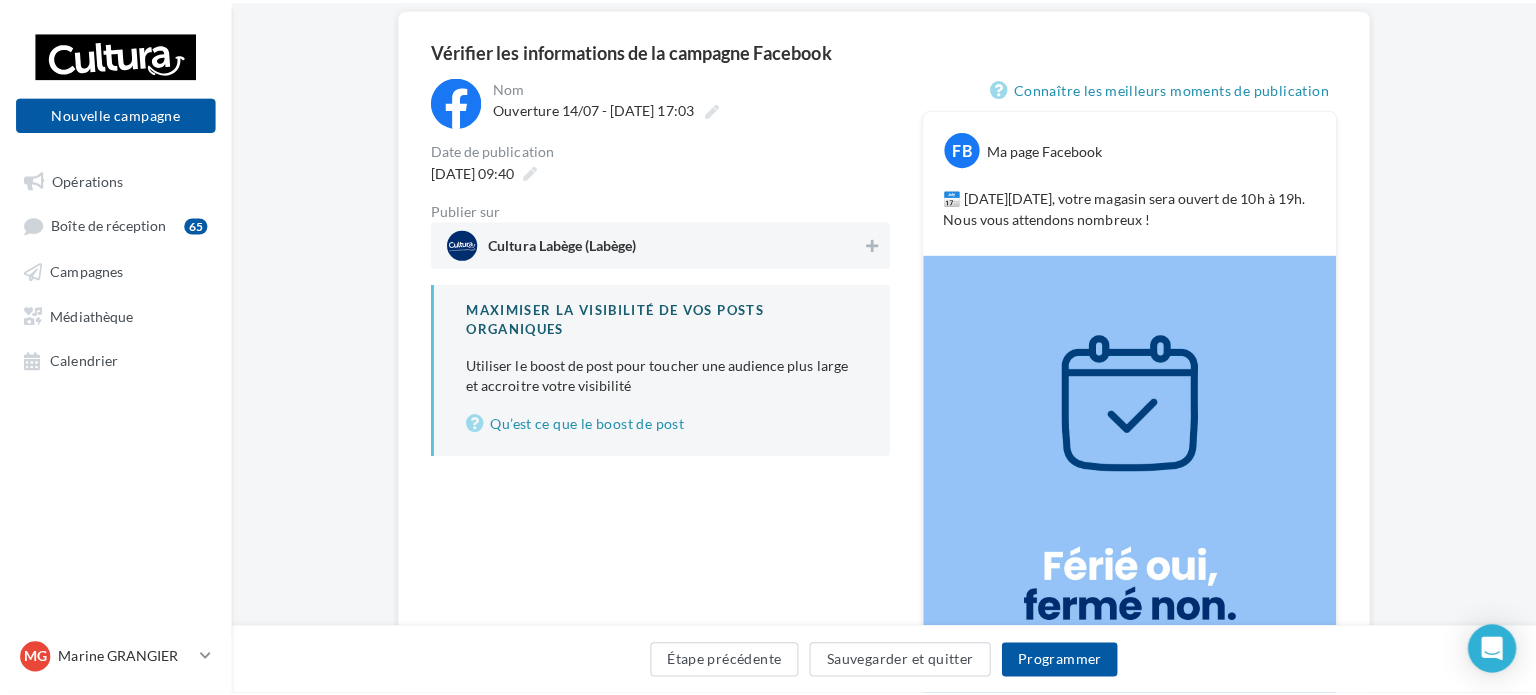 scroll, scrollTop: 159, scrollLeft: 0, axis: vertical 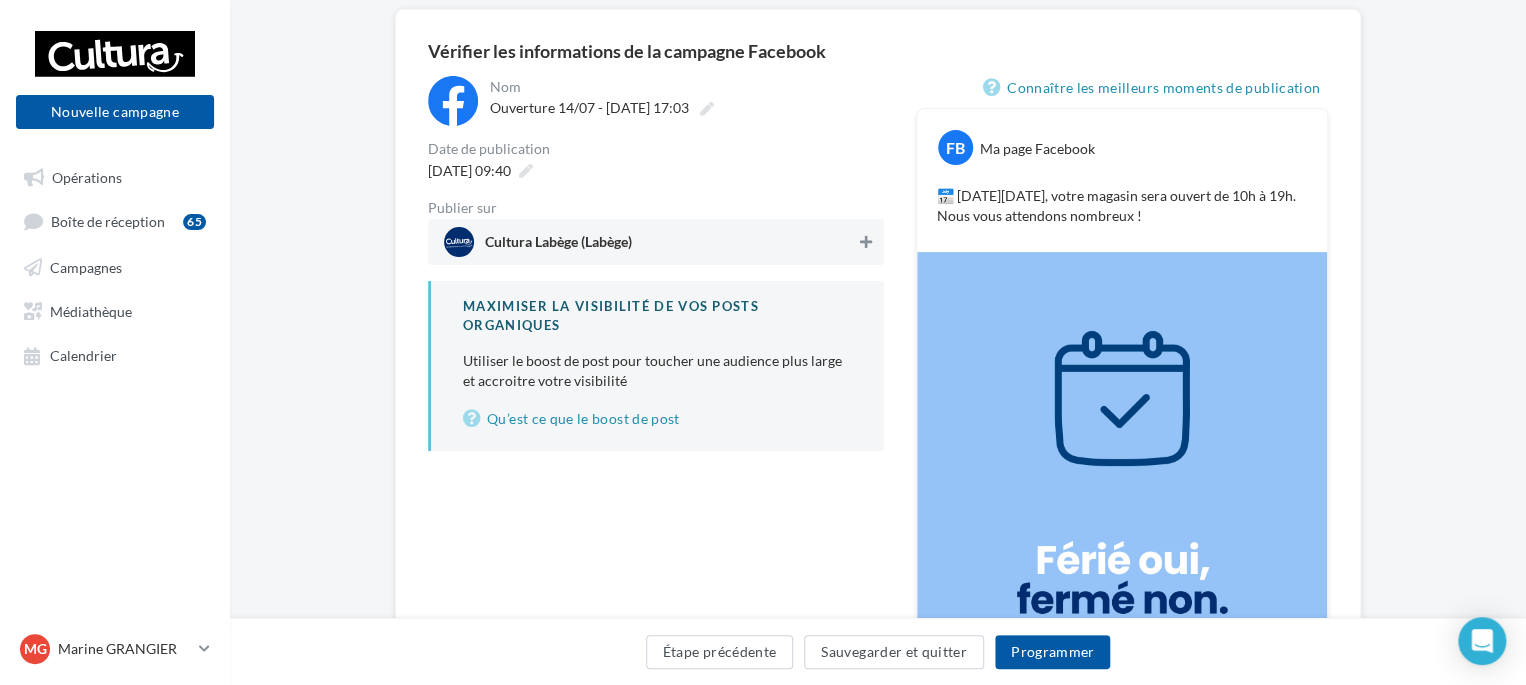 click at bounding box center [866, 242] 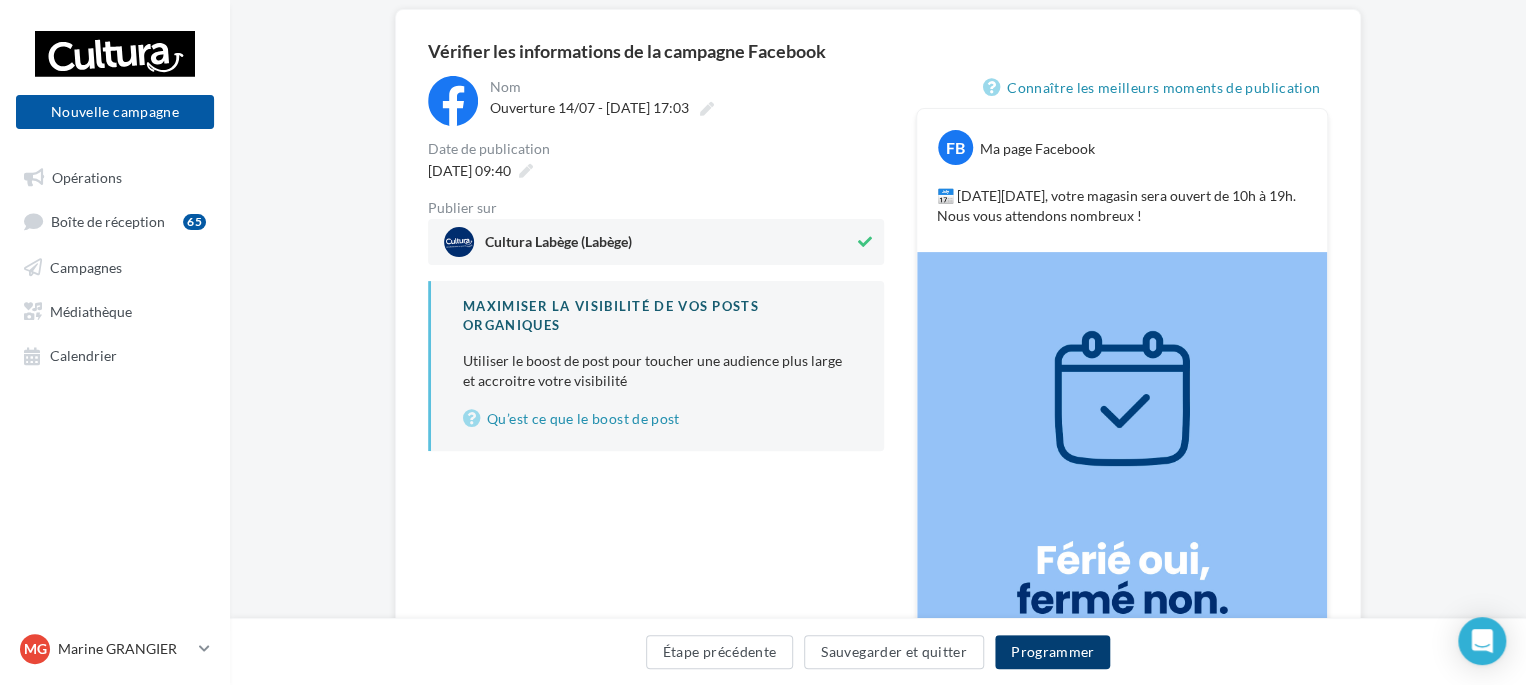 click on "Programmer" at bounding box center (1053, 652) 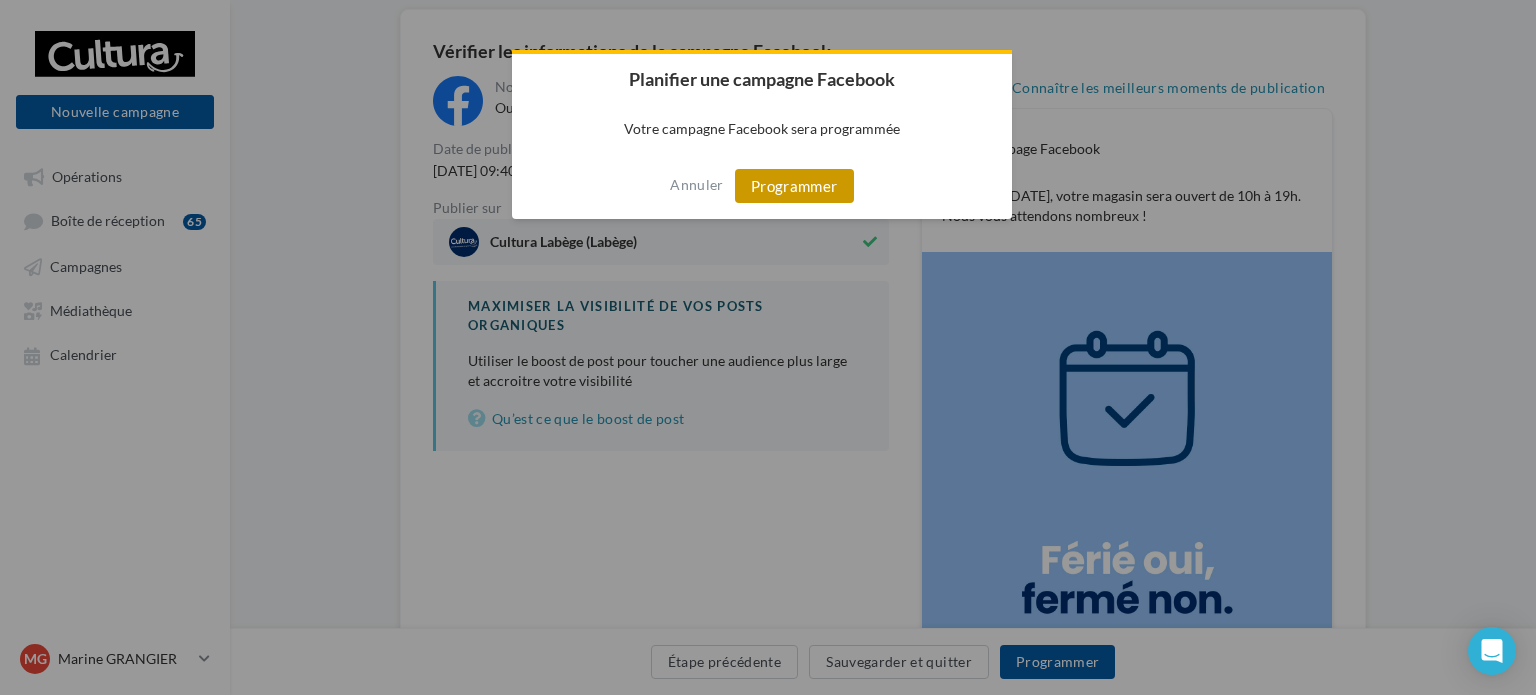 click on "Programmer" at bounding box center (794, 186) 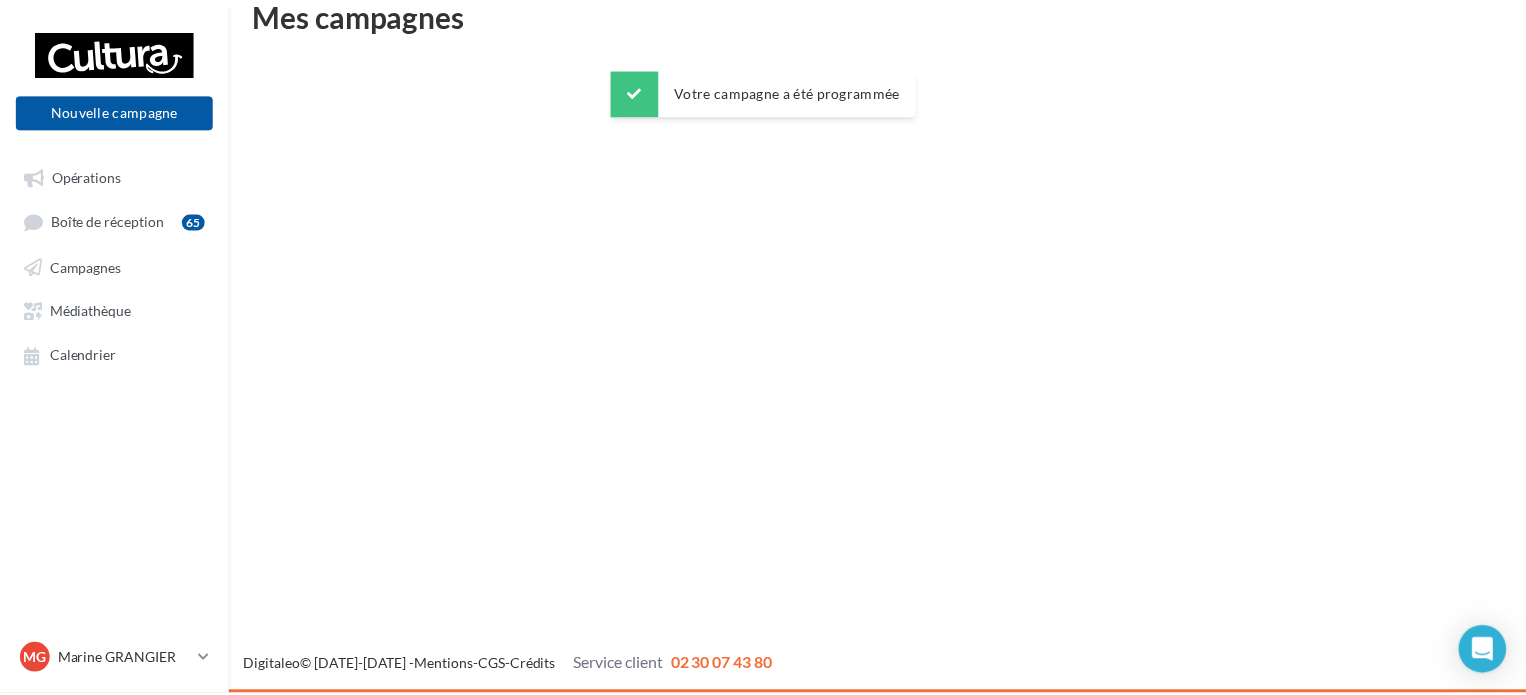 scroll, scrollTop: 32, scrollLeft: 0, axis: vertical 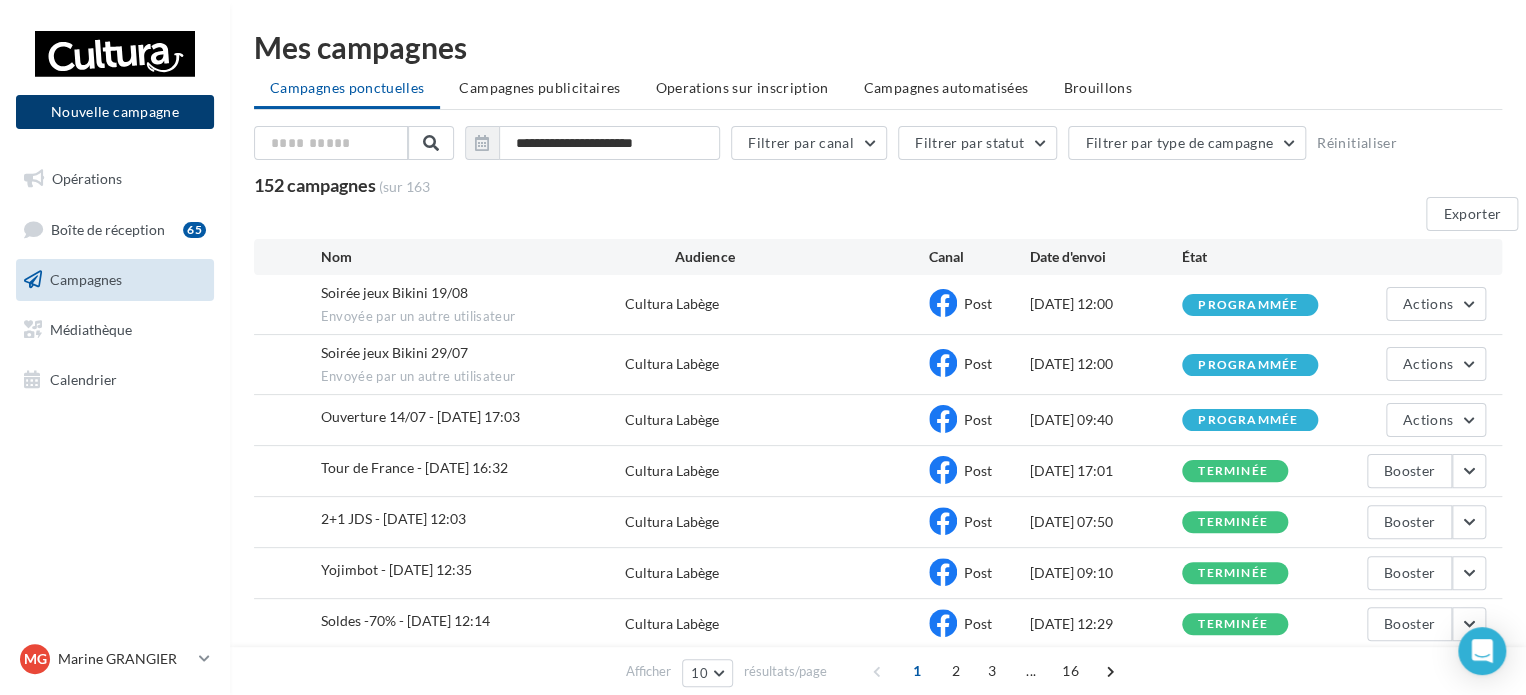click on "Nouvelle campagne" at bounding box center [115, 112] 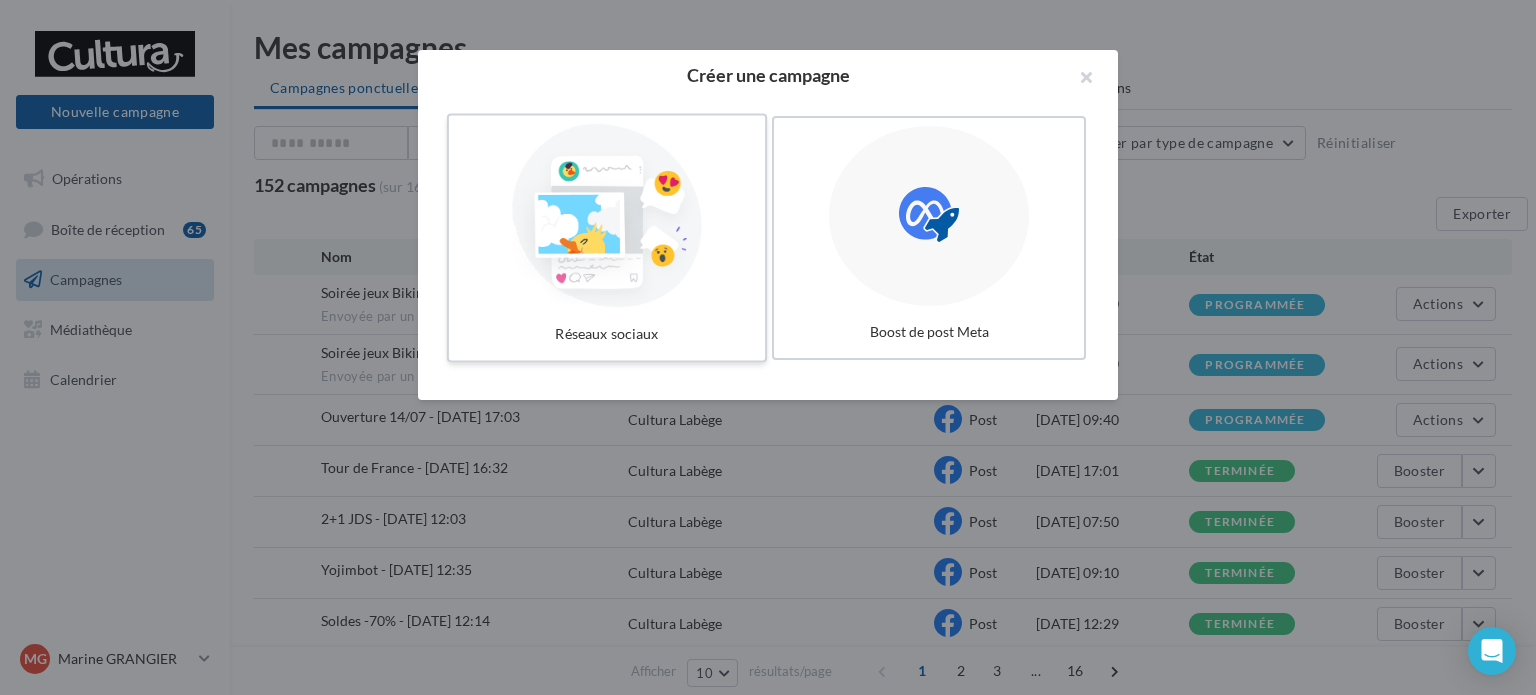 click at bounding box center [607, 216] 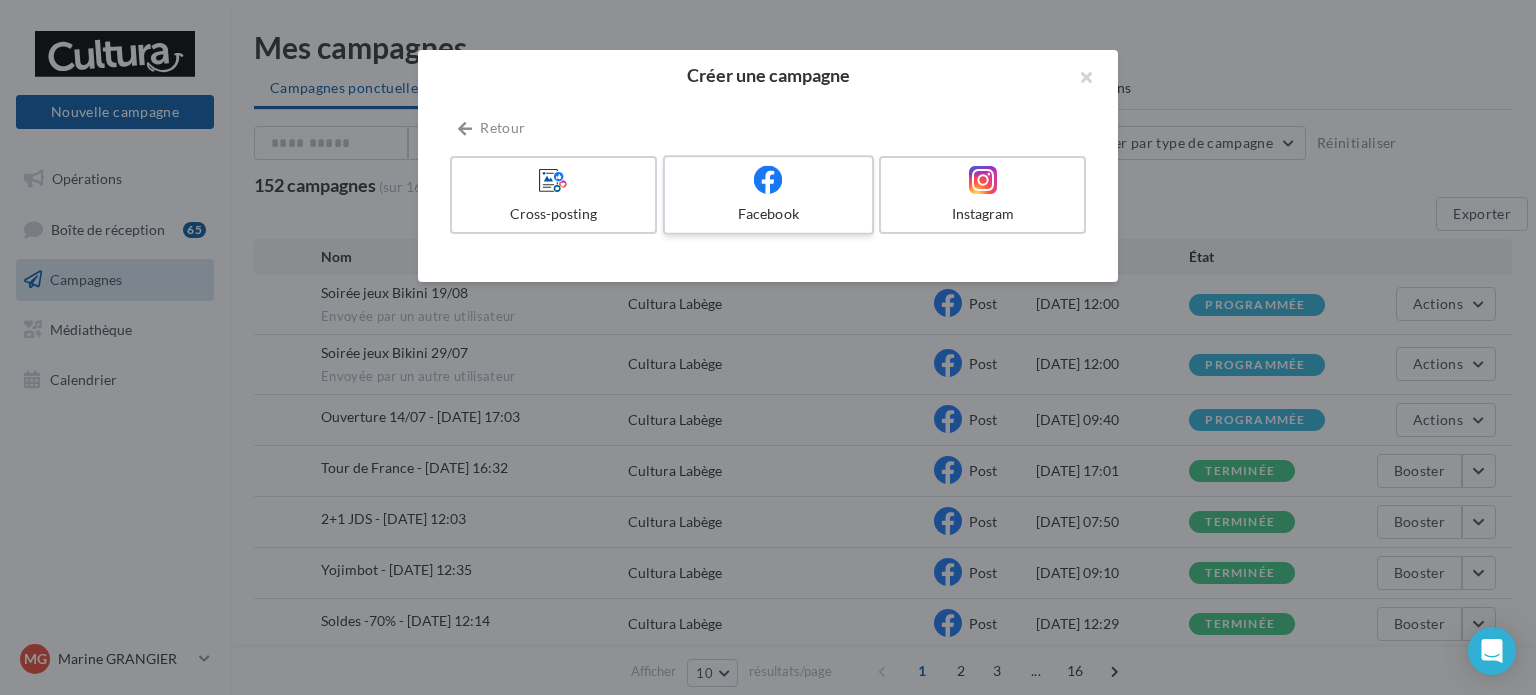 click on "Facebook" at bounding box center (768, 214) 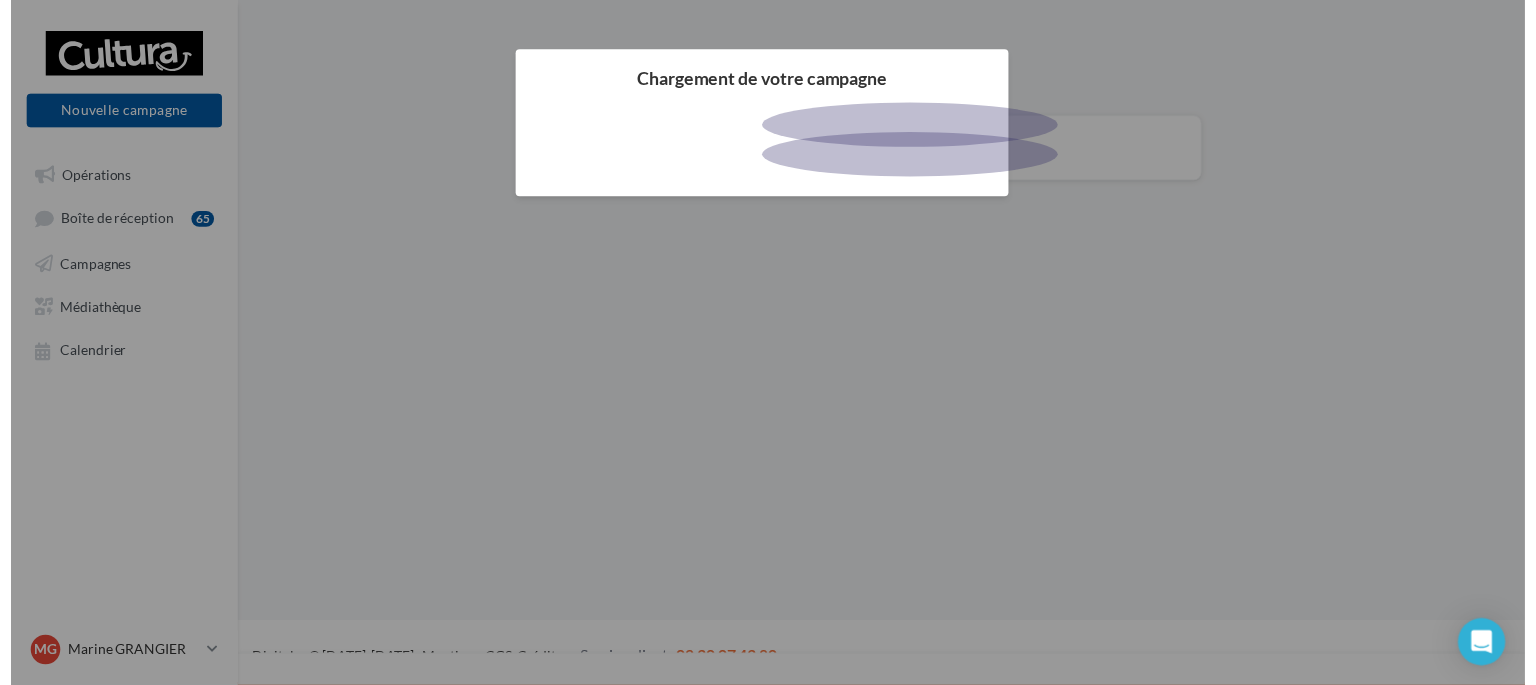scroll, scrollTop: 0, scrollLeft: 0, axis: both 